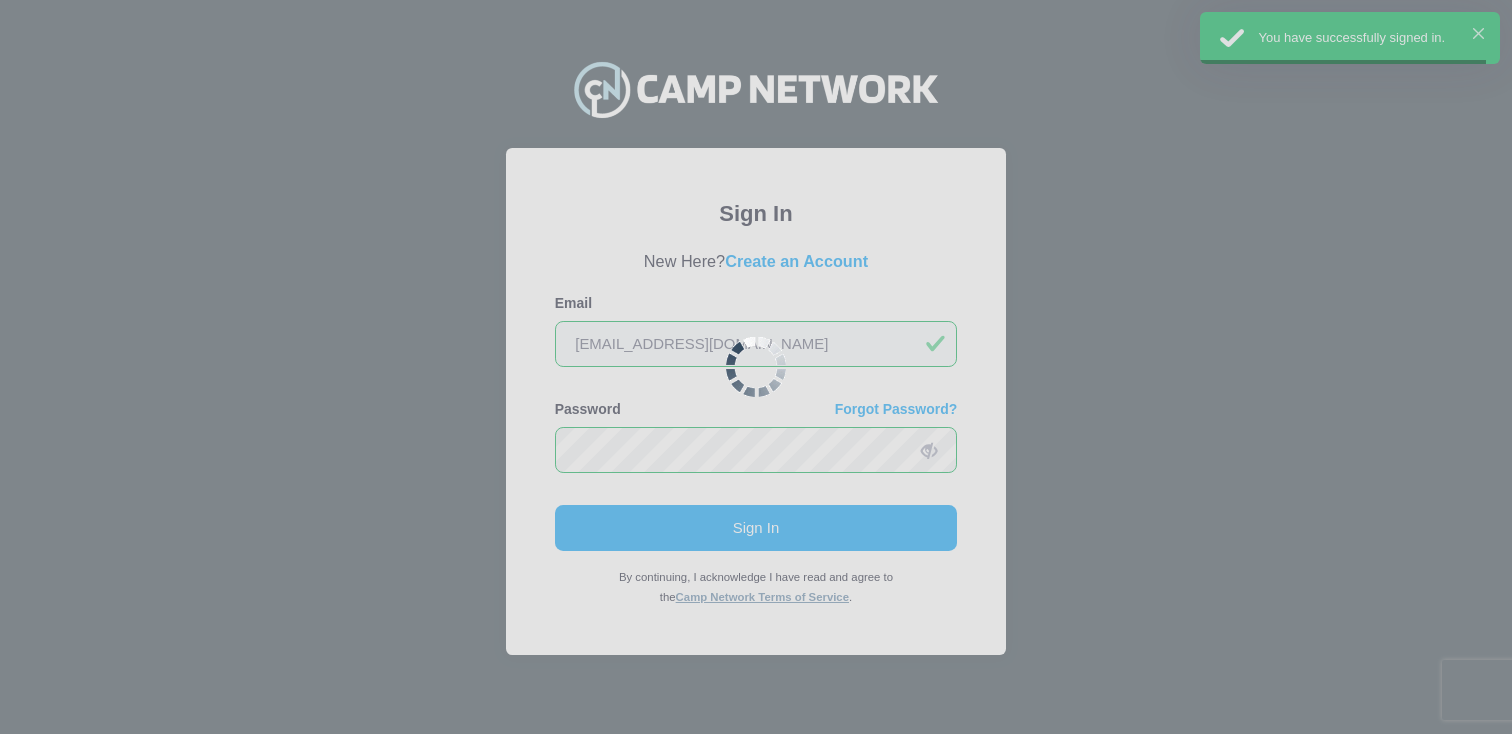 scroll, scrollTop: 0, scrollLeft: 0, axis: both 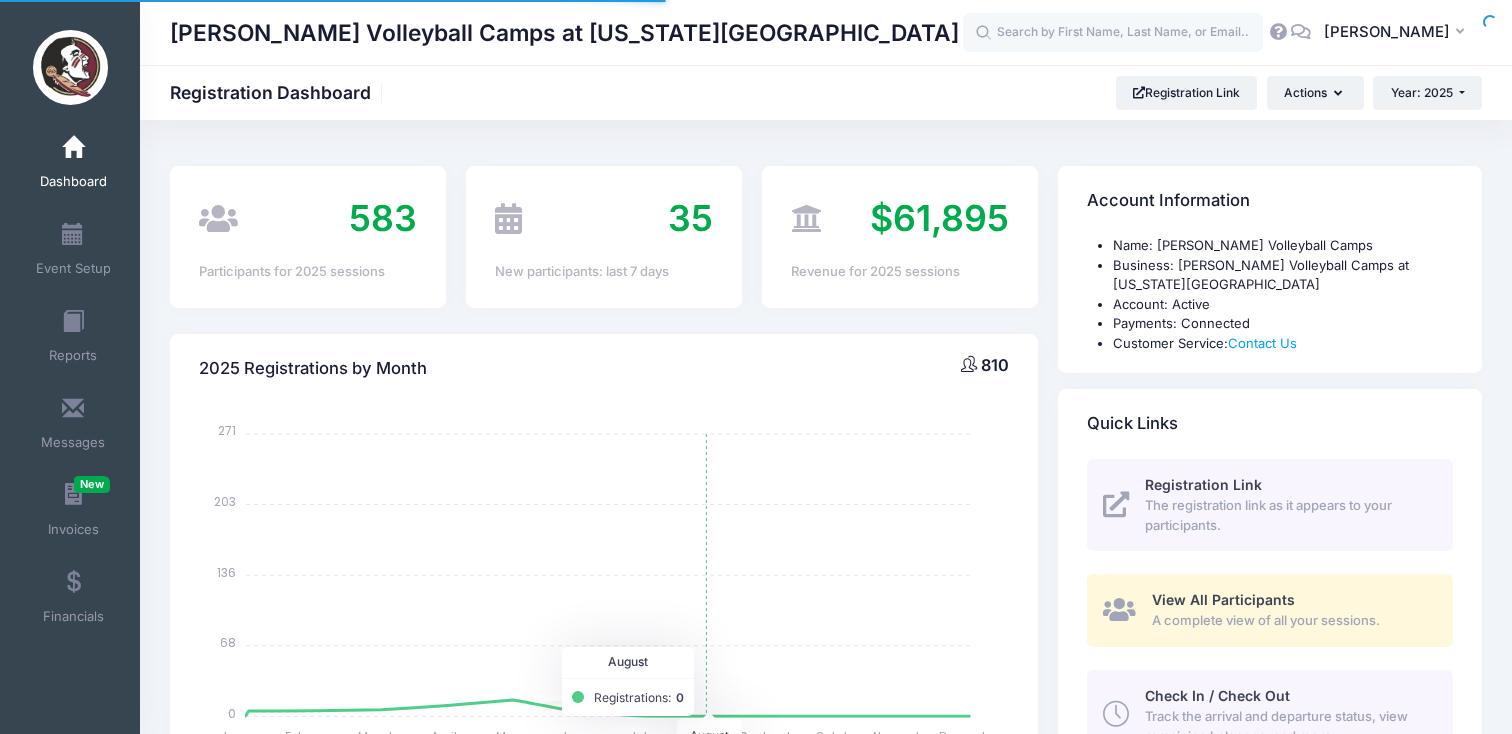 select 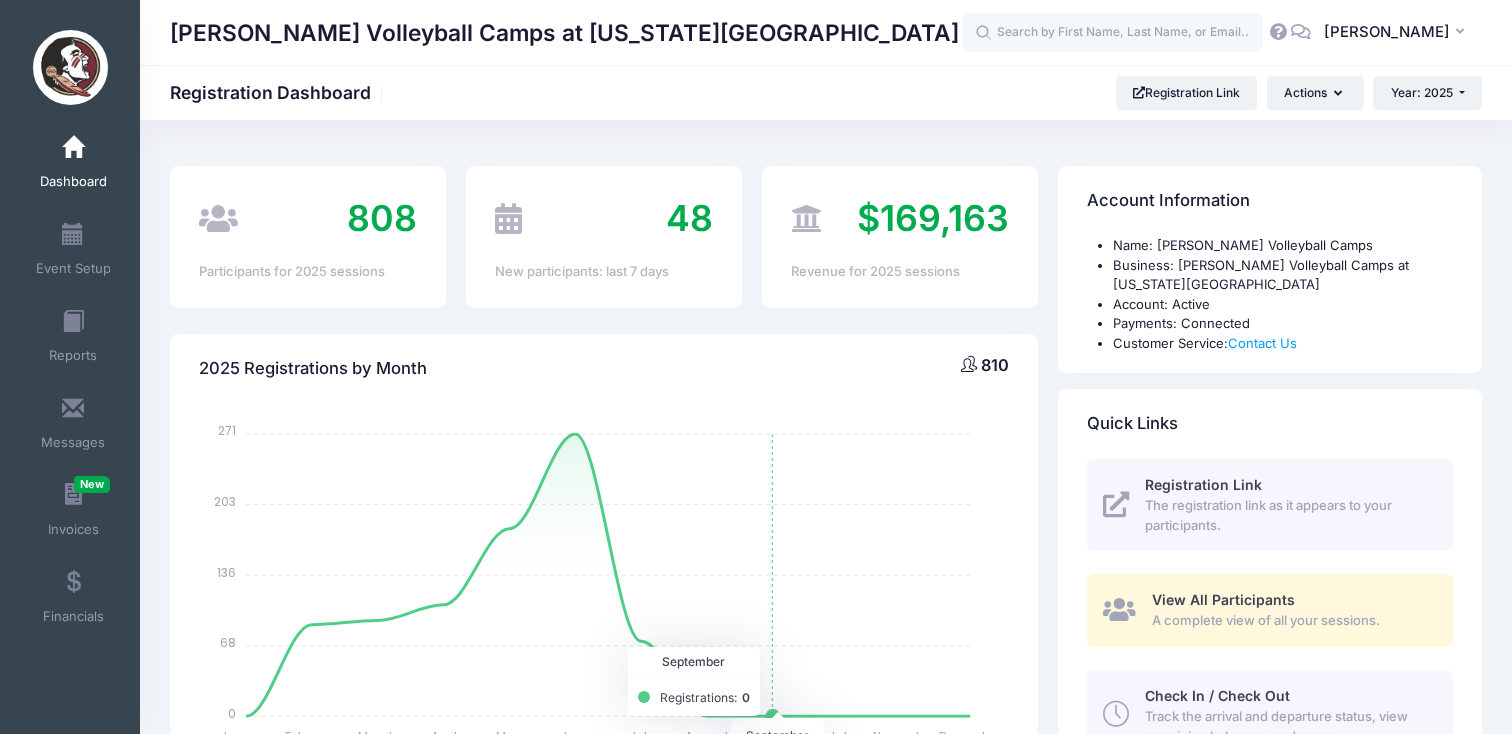 click on "Check In / Check Out" at bounding box center (1217, 695) 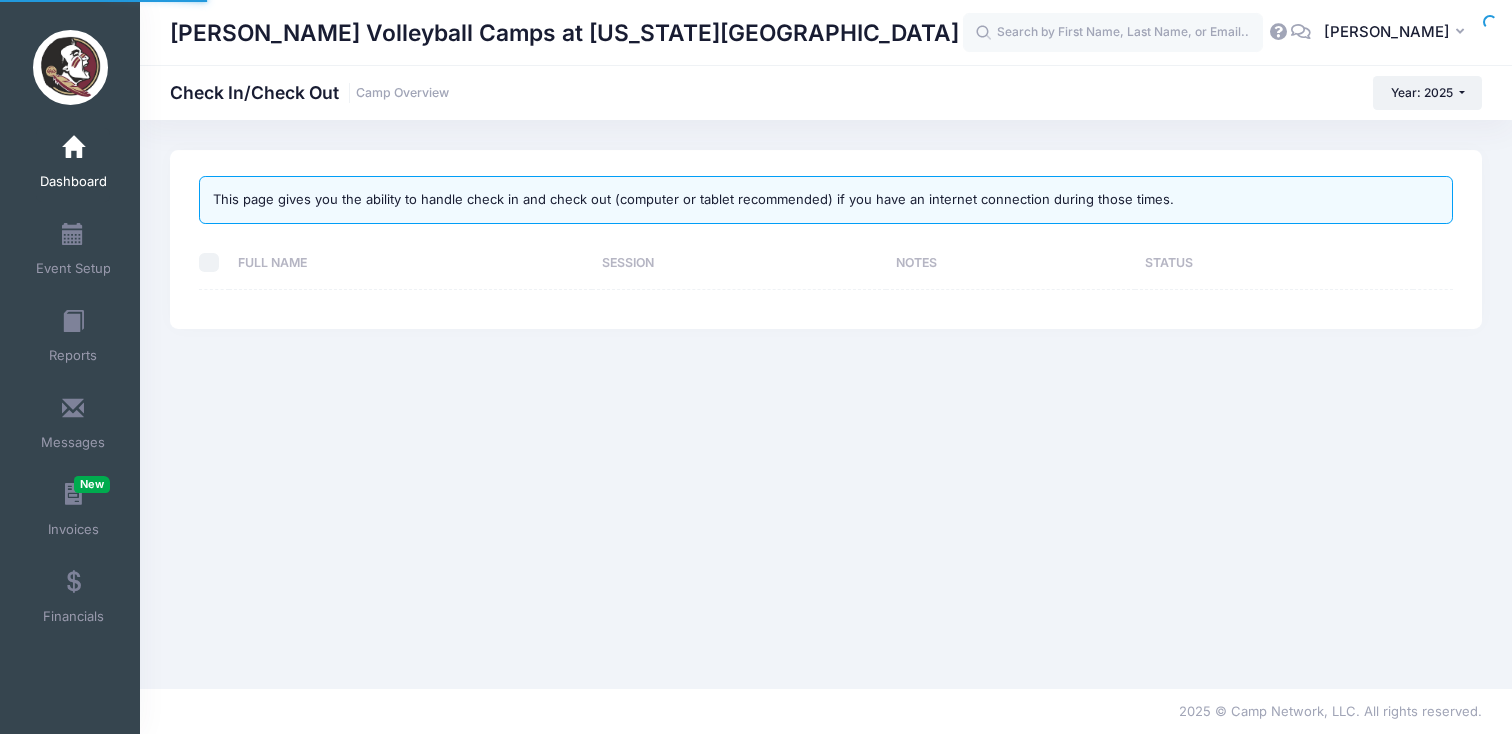 scroll, scrollTop: 0, scrollLeft: 0, axis: both 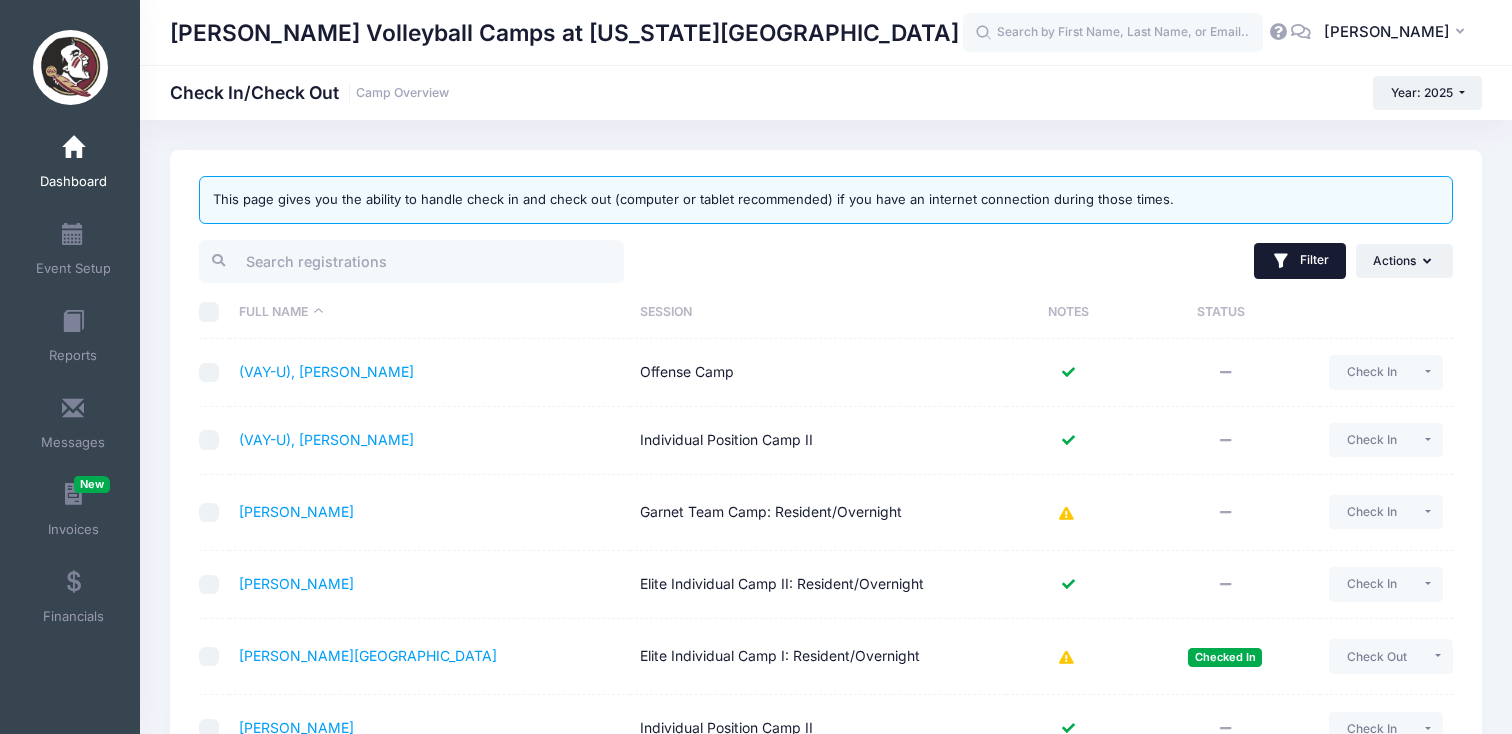 click on "Filter" at bounding box center [1300, 261] 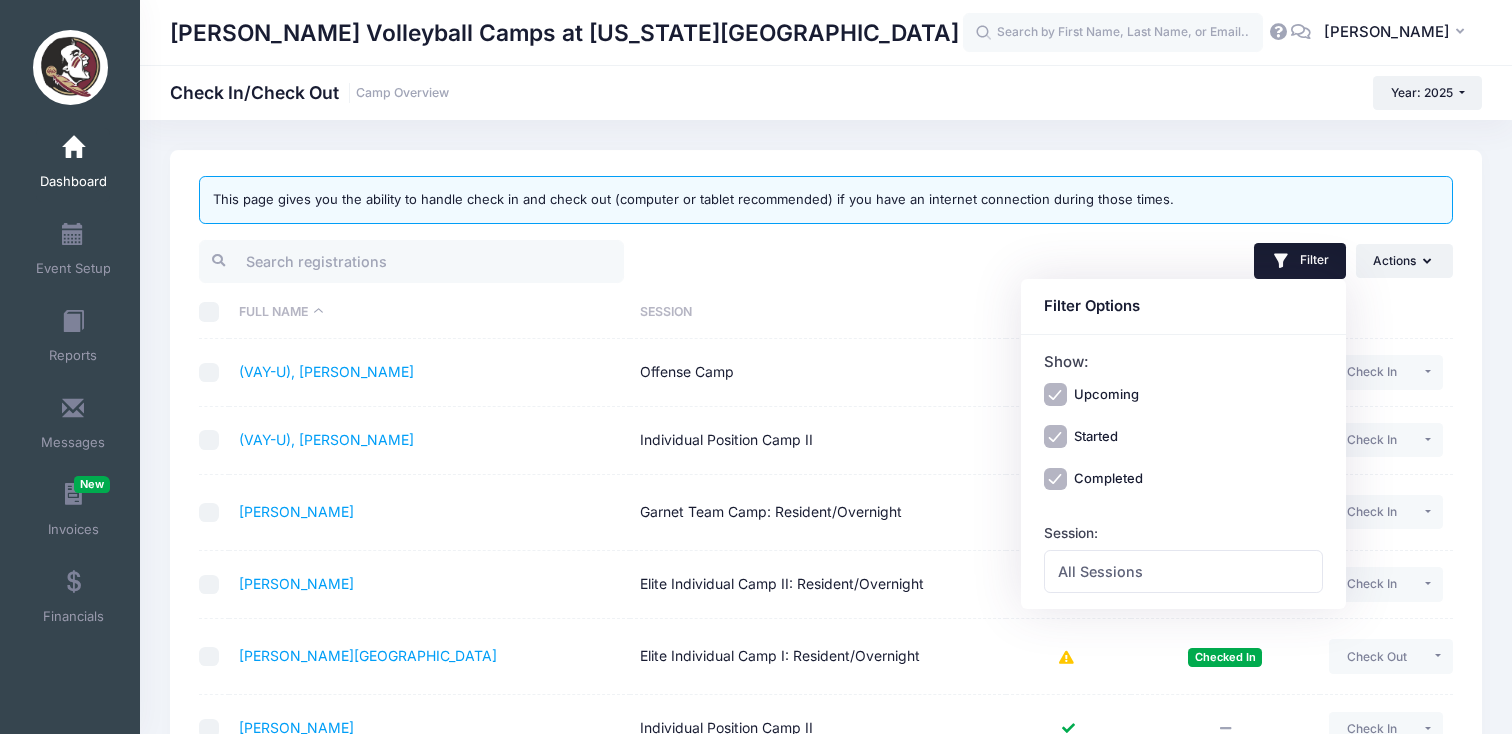 click on "Completed" at bounding box center (1055, 479) 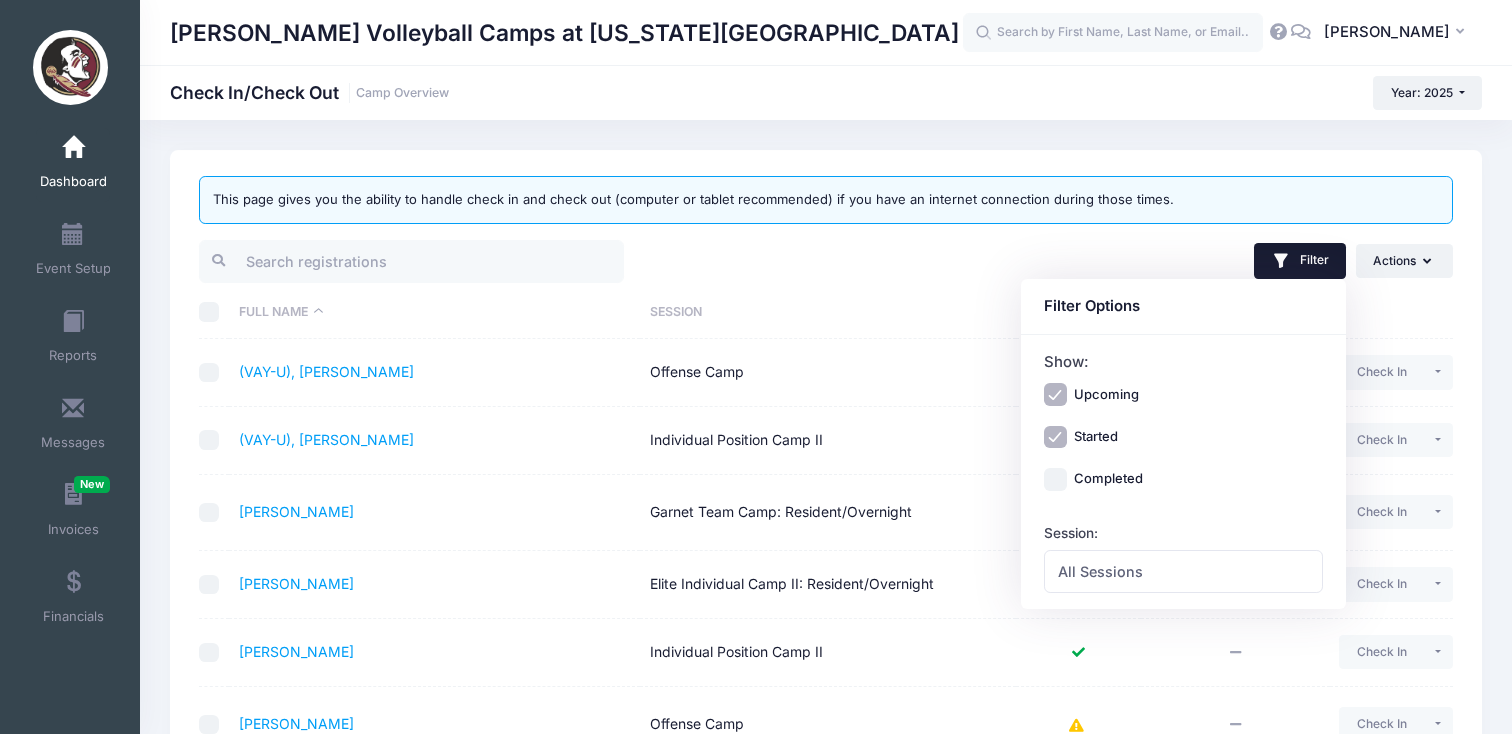 click on "Filter
Filter Options
Show:
Upcoming
Started
Completed
Session:
All Sessions Defense Camp Elite Individual Camp I: Commuter Elite Individual Camp I: Resident/Overnight Elite Individual Camp II: Commuter Elite Individual Camp II: Resident/Overnight Friday Kids Clinic Offense Camp" at bounding box center [1144, 261] 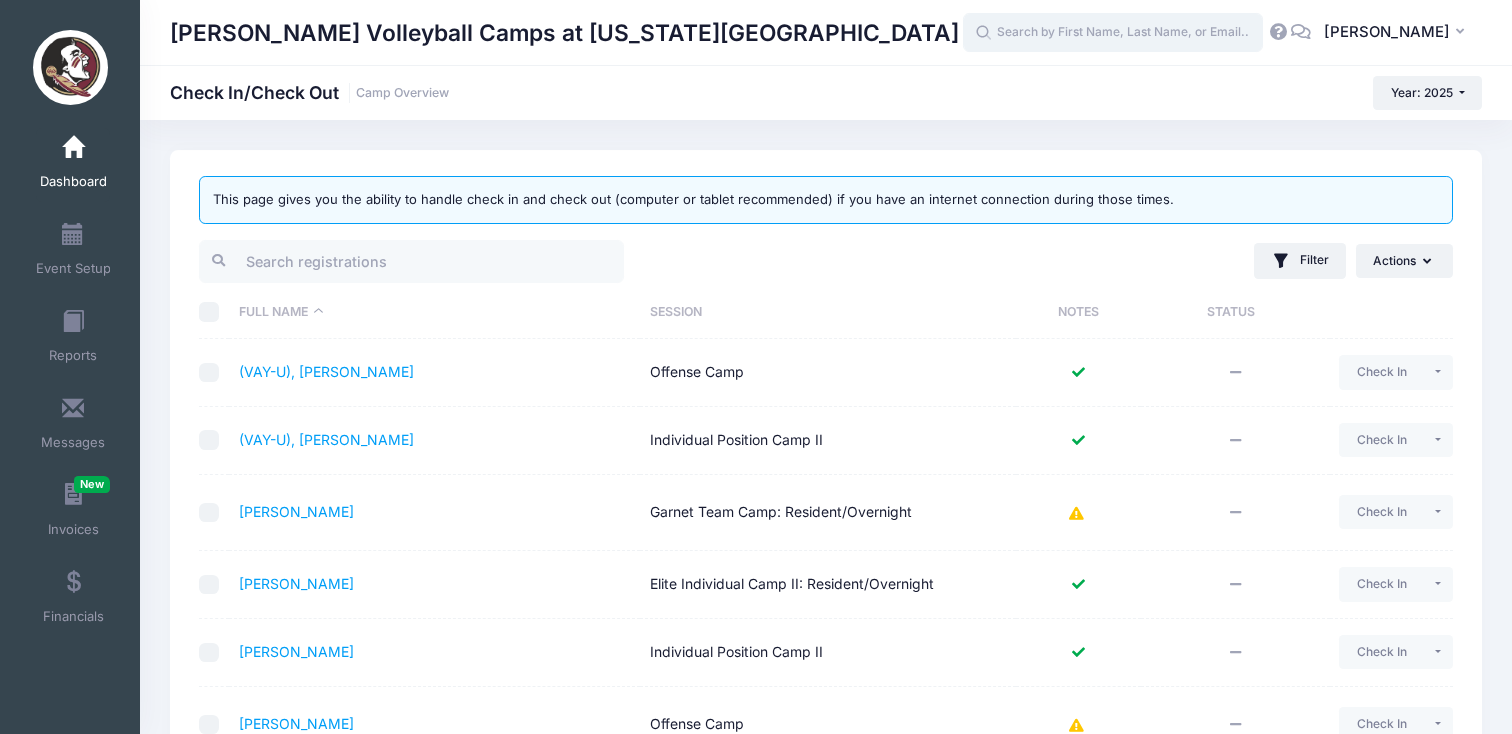 click at bounding box center (1113, 33) 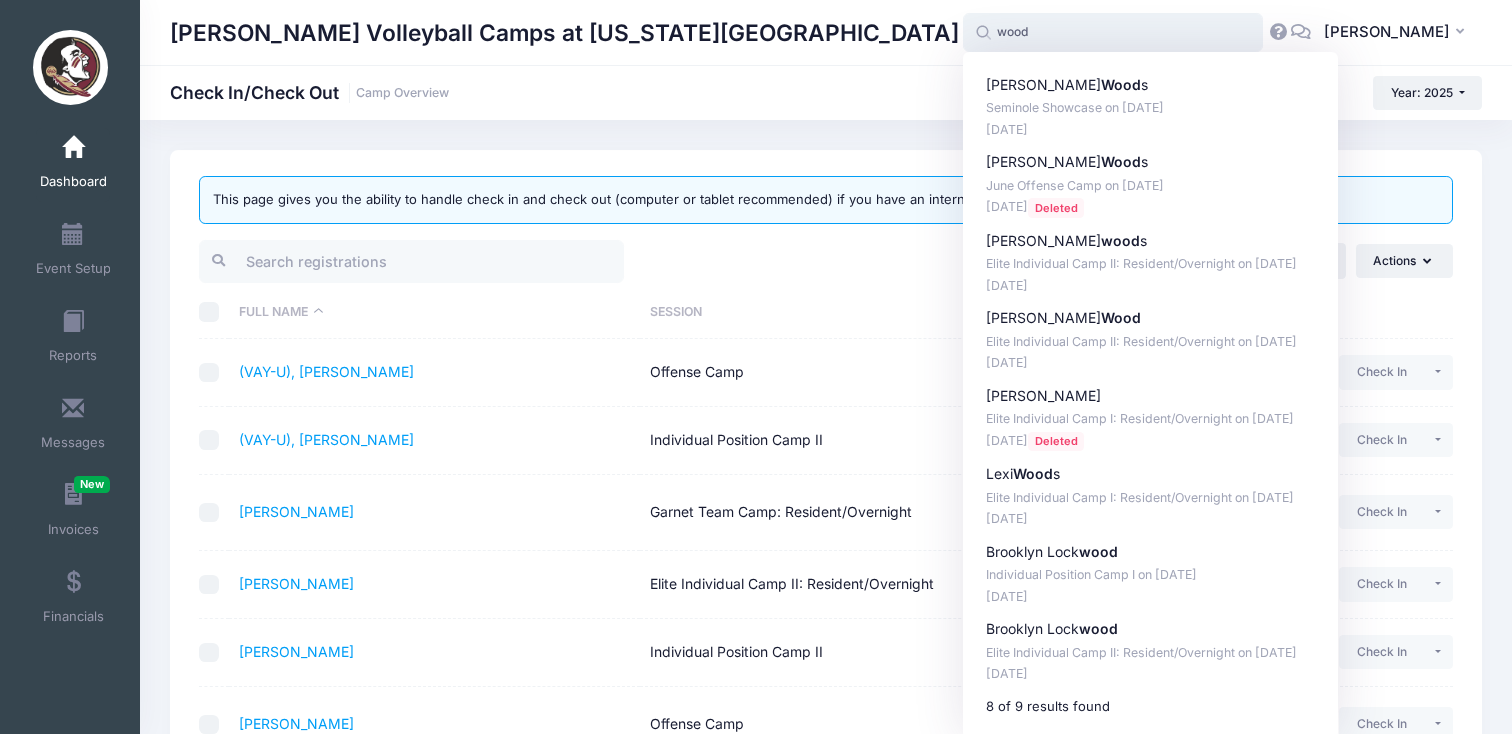 type on "wood" 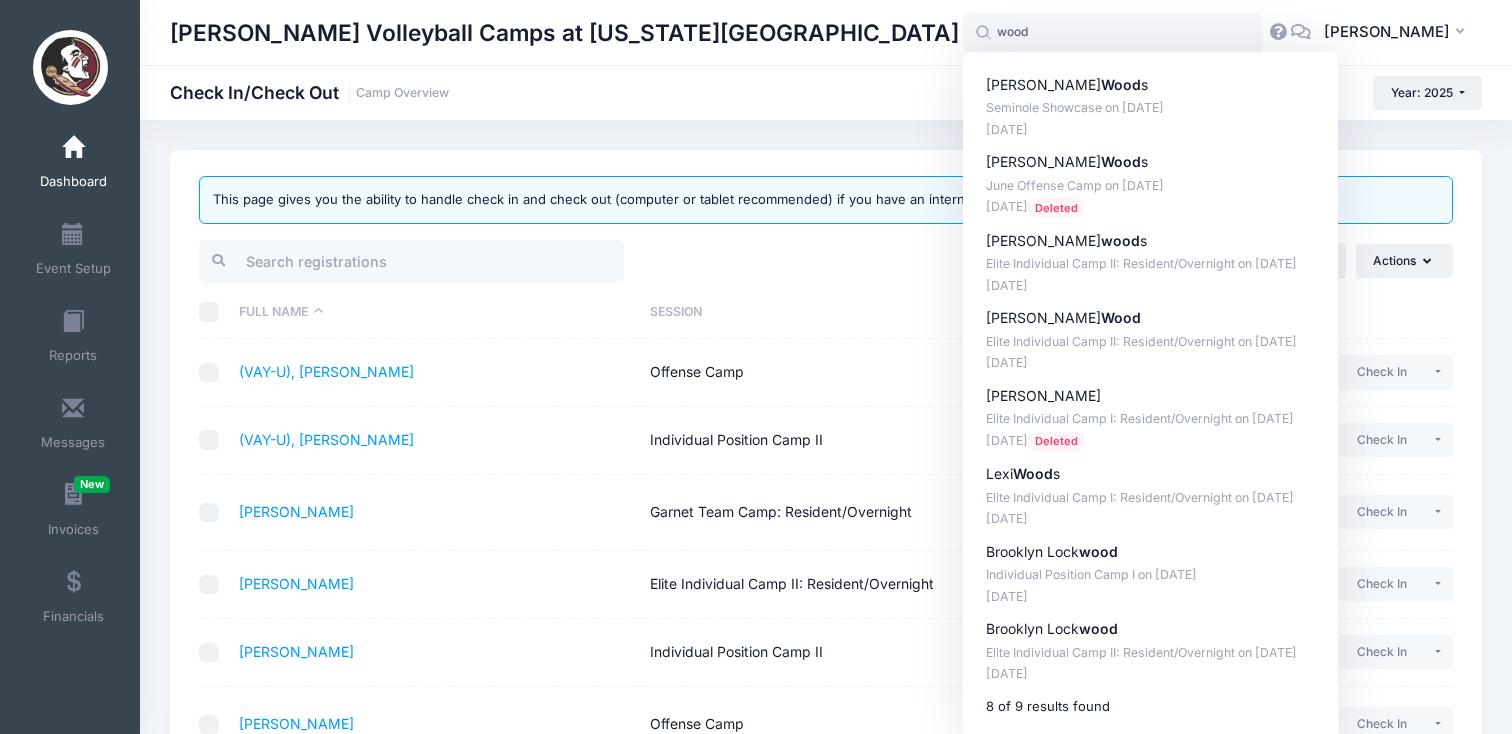 click on "Chris Poole Volleyball Camps at Florida State
Check In/Check Out
Camp Overview
Year: 2025
Year: 2025
Year: 2024" at bounding box center [826, 650] 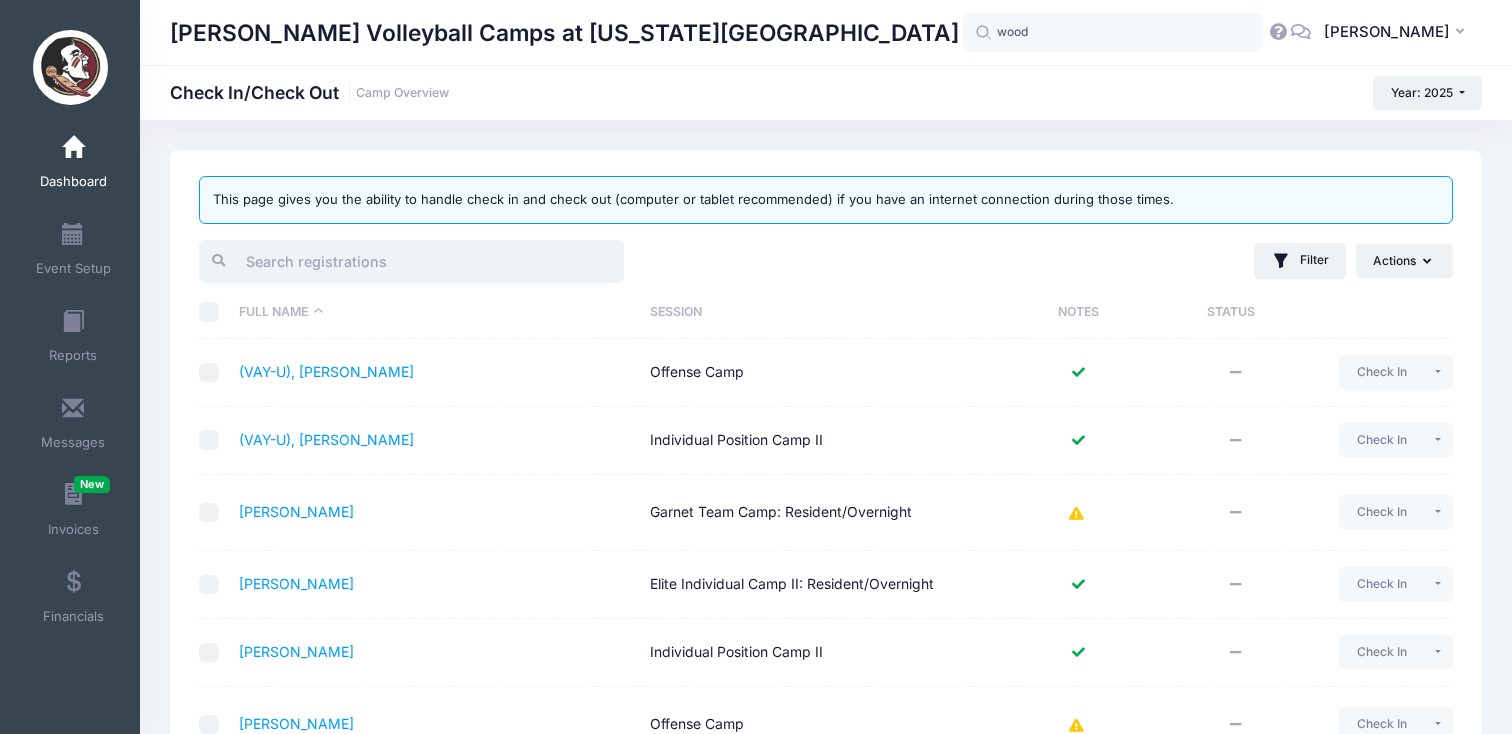 click at bounding box center [411, 261] 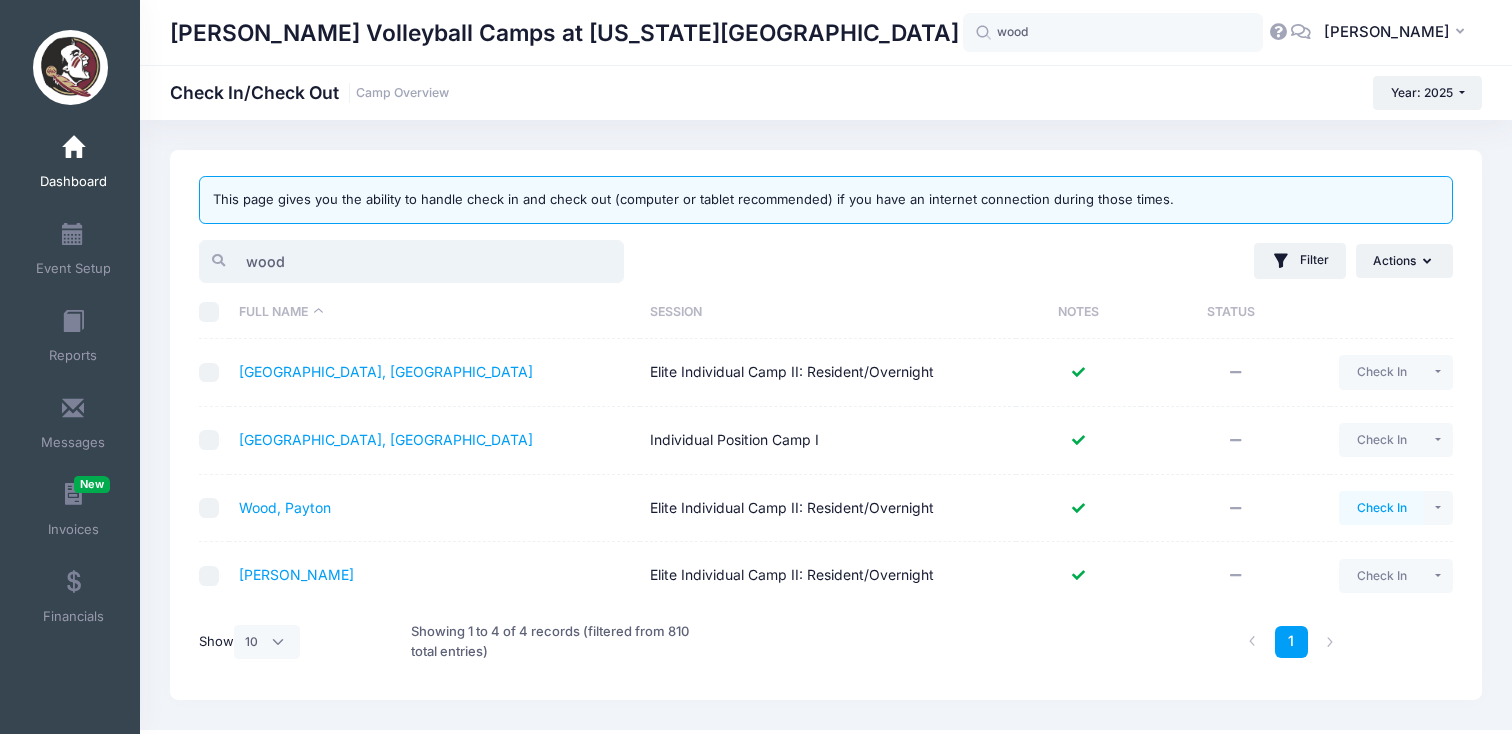type on "wood" 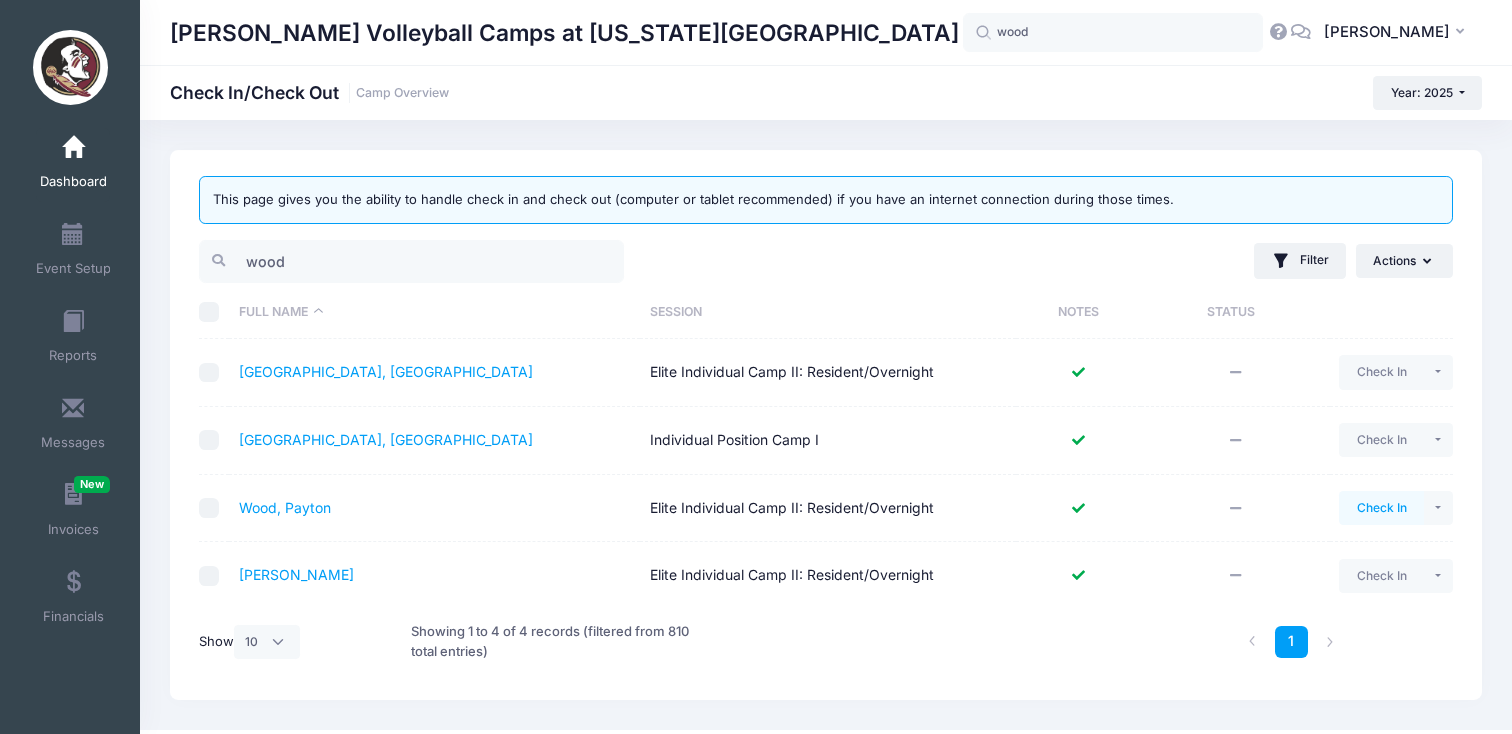 click on "Check In" at bounding box center (1381, 508) 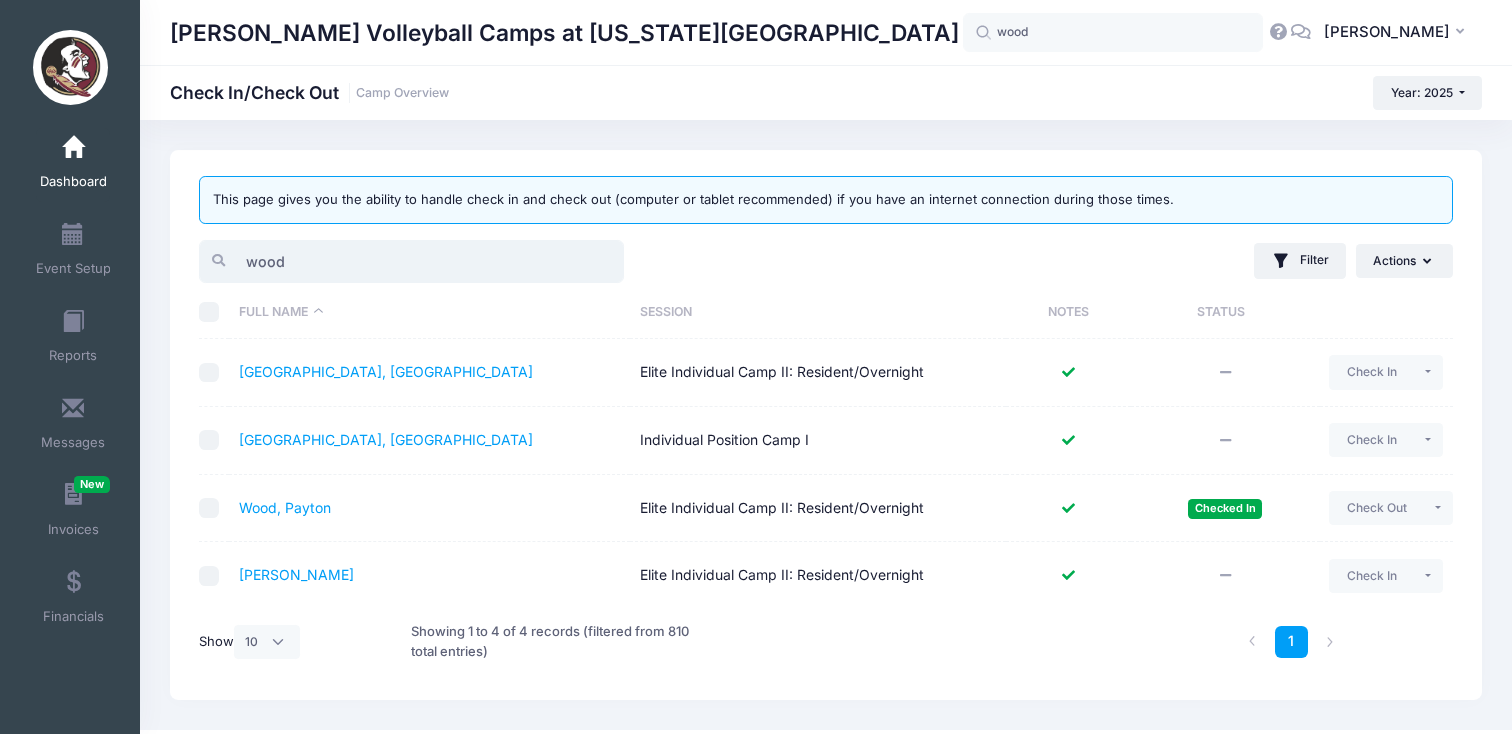 drag, startPoint x: 299, startPoint y: 260, endPoint x: 250, endPoint y: 261, distance: 49.010204 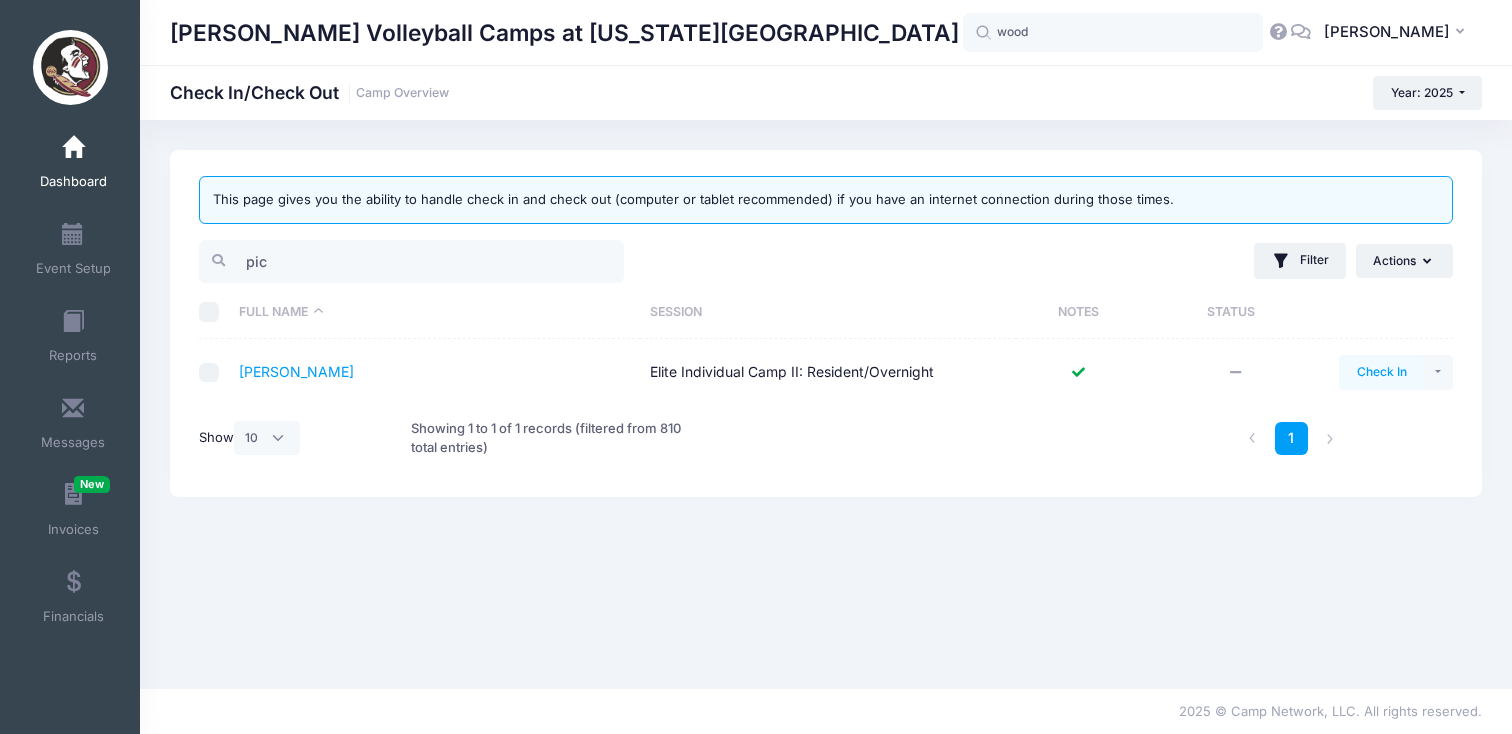 click on "Check In" at bounding box center (1381, 372) 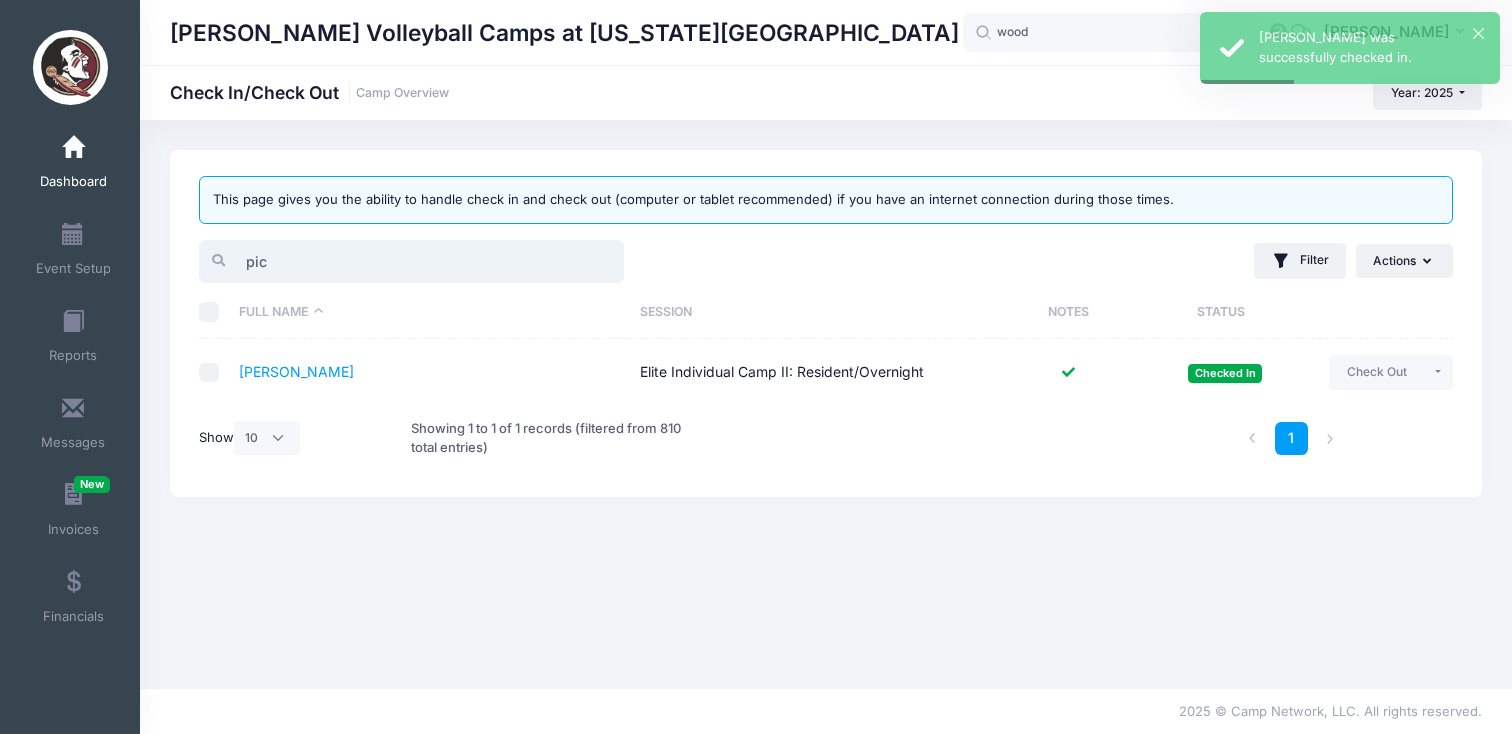 drag, startPoint x: 312, startPoint y: 261, endPoint x: 230, endPoint y: 263, distance: 82.02438 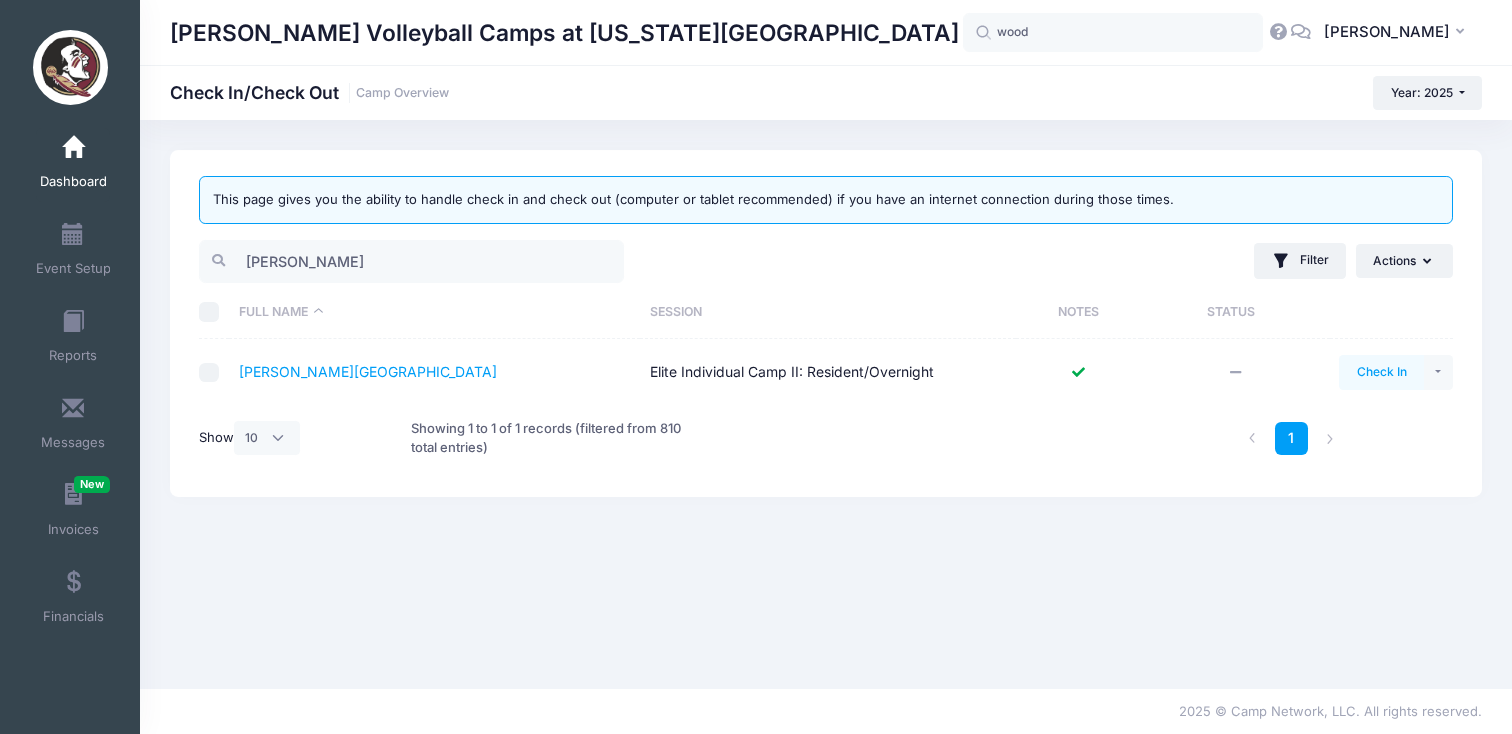 click on "Check In" at bounding box center (1381, 372) 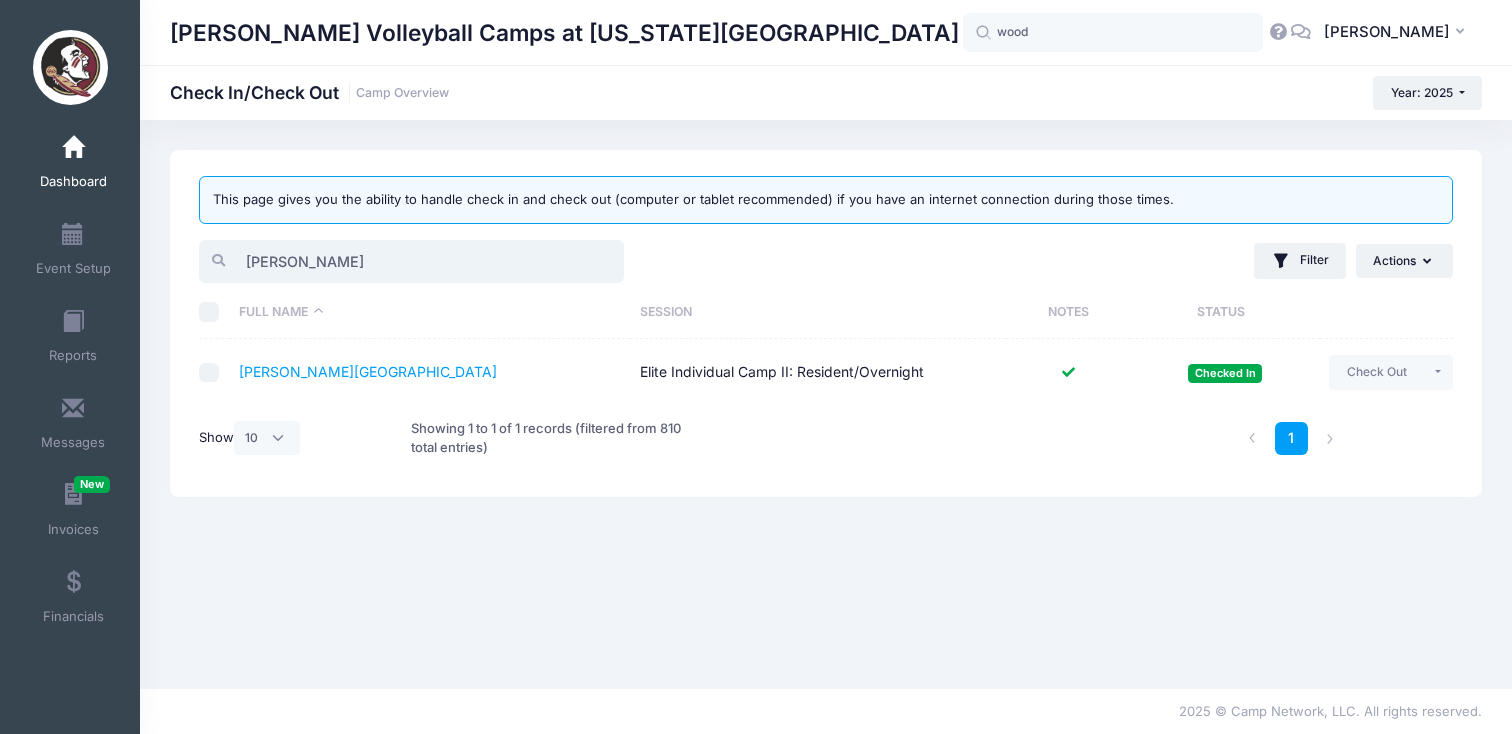 drag, startPoint x: 337, startPoint y: 260, endPoint x: 249, endPoint y: 254, distance: 88.20431 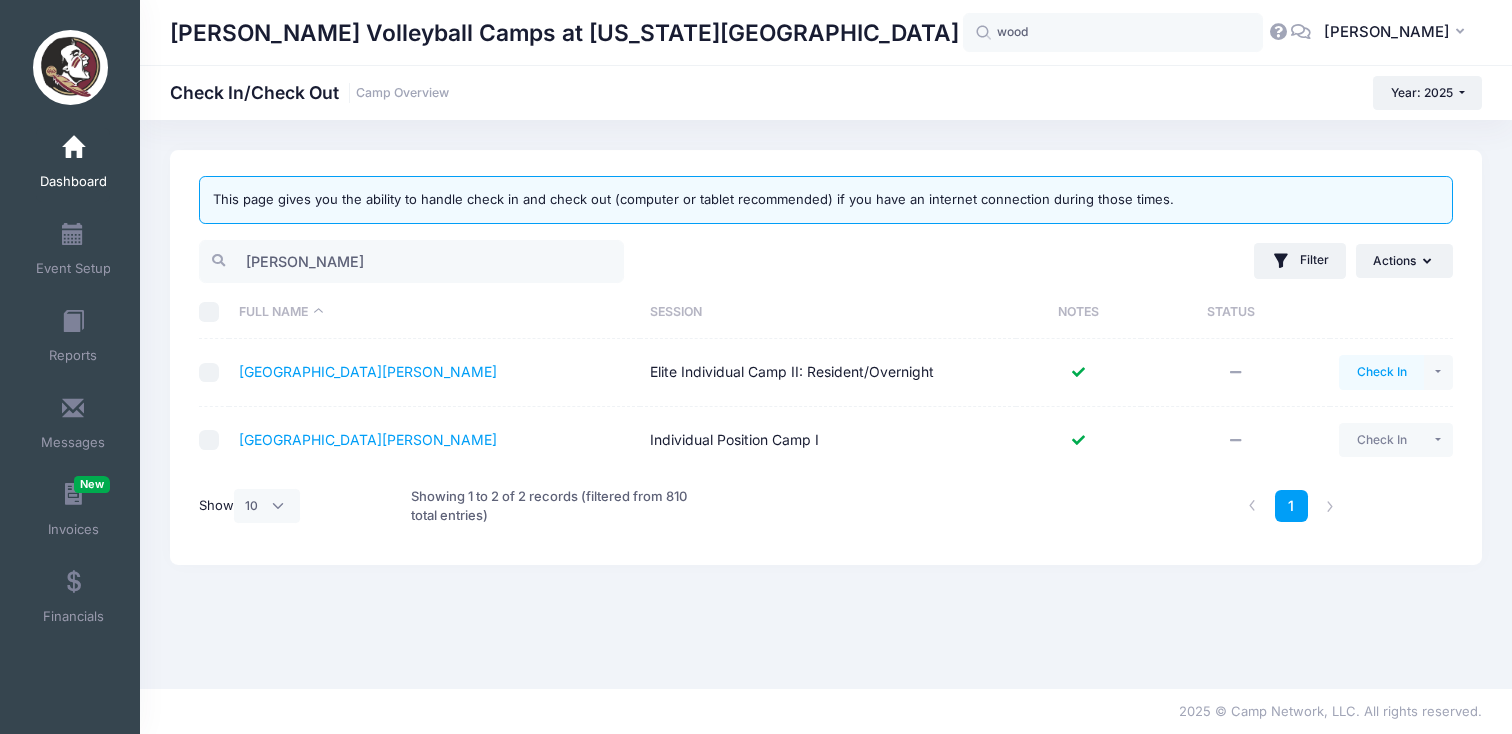 click on "Check In" at bounding box center (1381, 372) 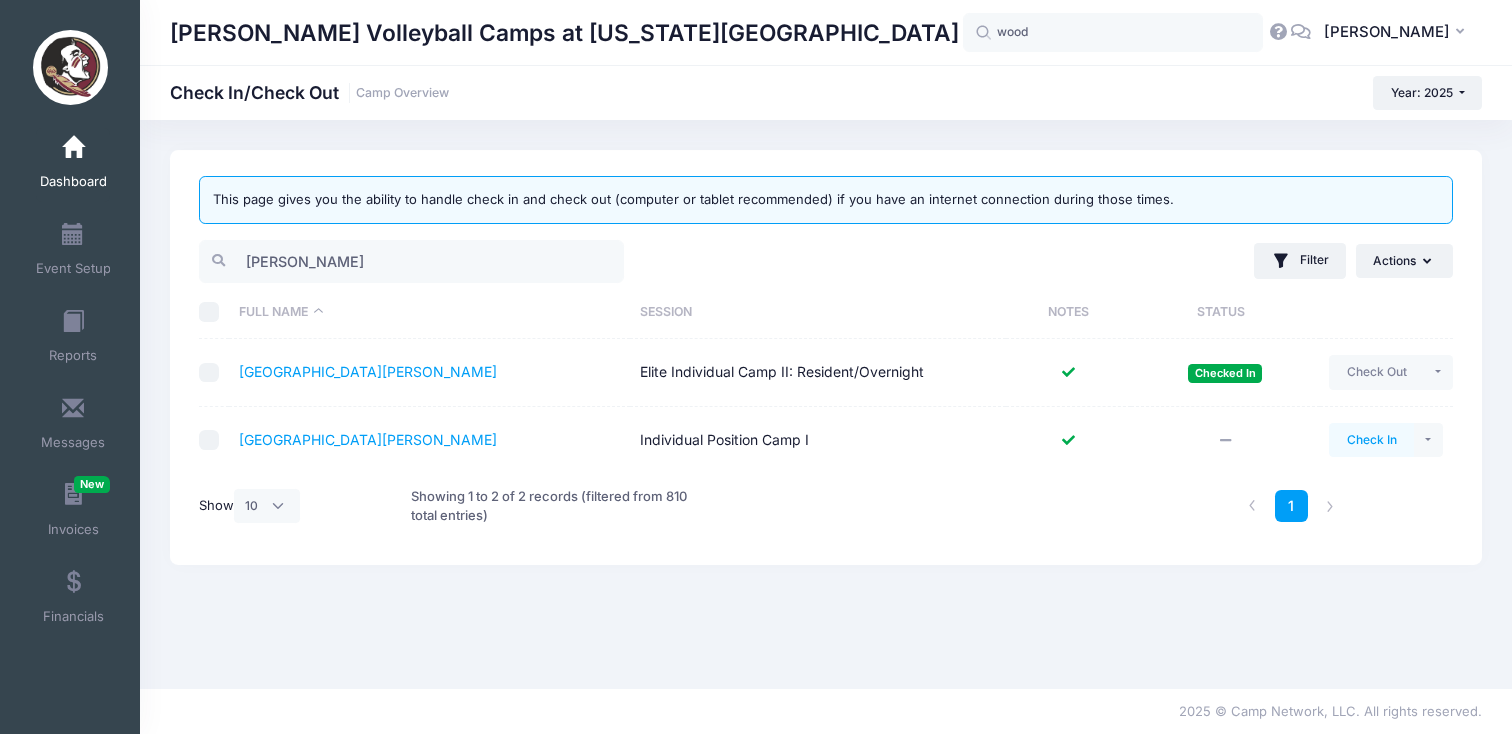click on "Check In" at bounding box center (1371, 440) 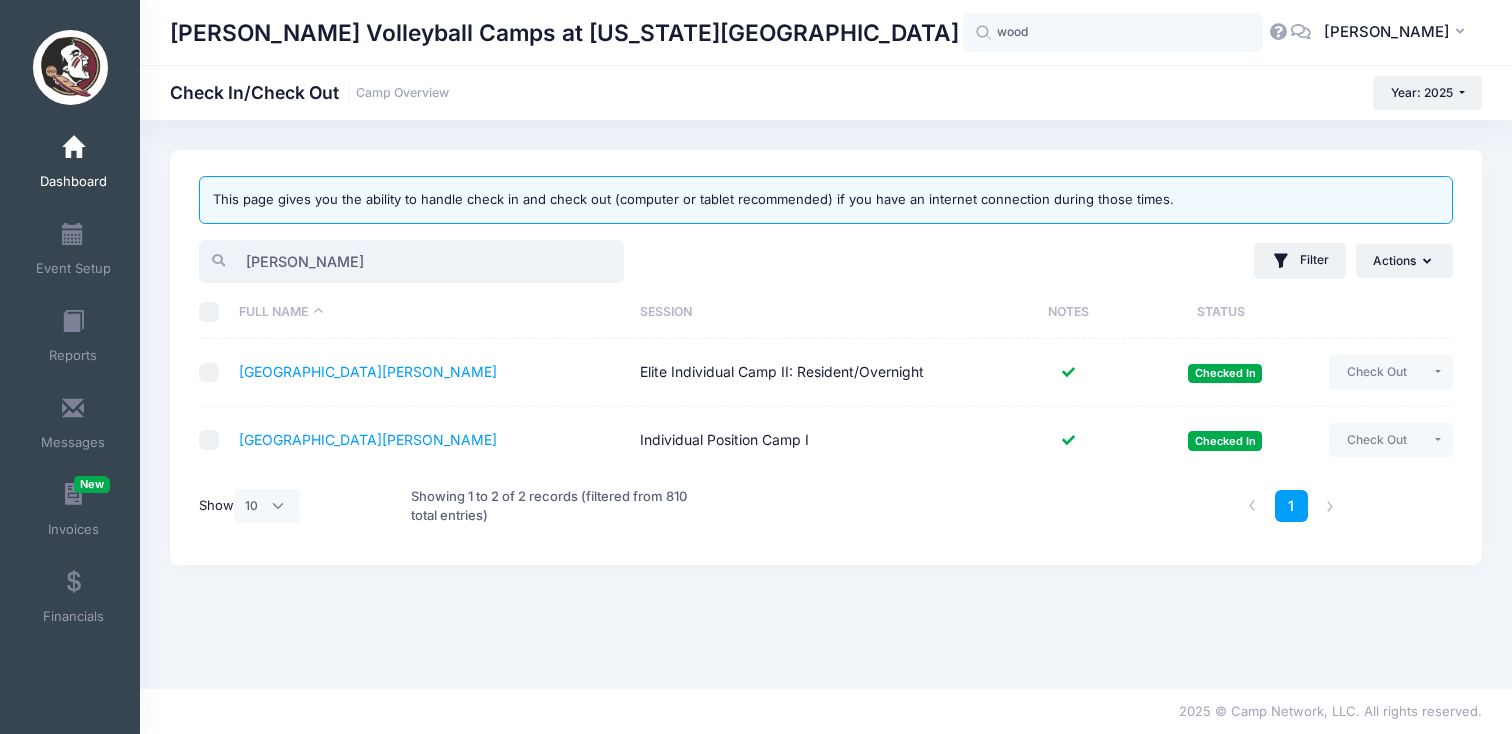 drag, startPoint x: 302, startPoint y: 264, endPoint x: 222, endPoint y: 264, distance: 80 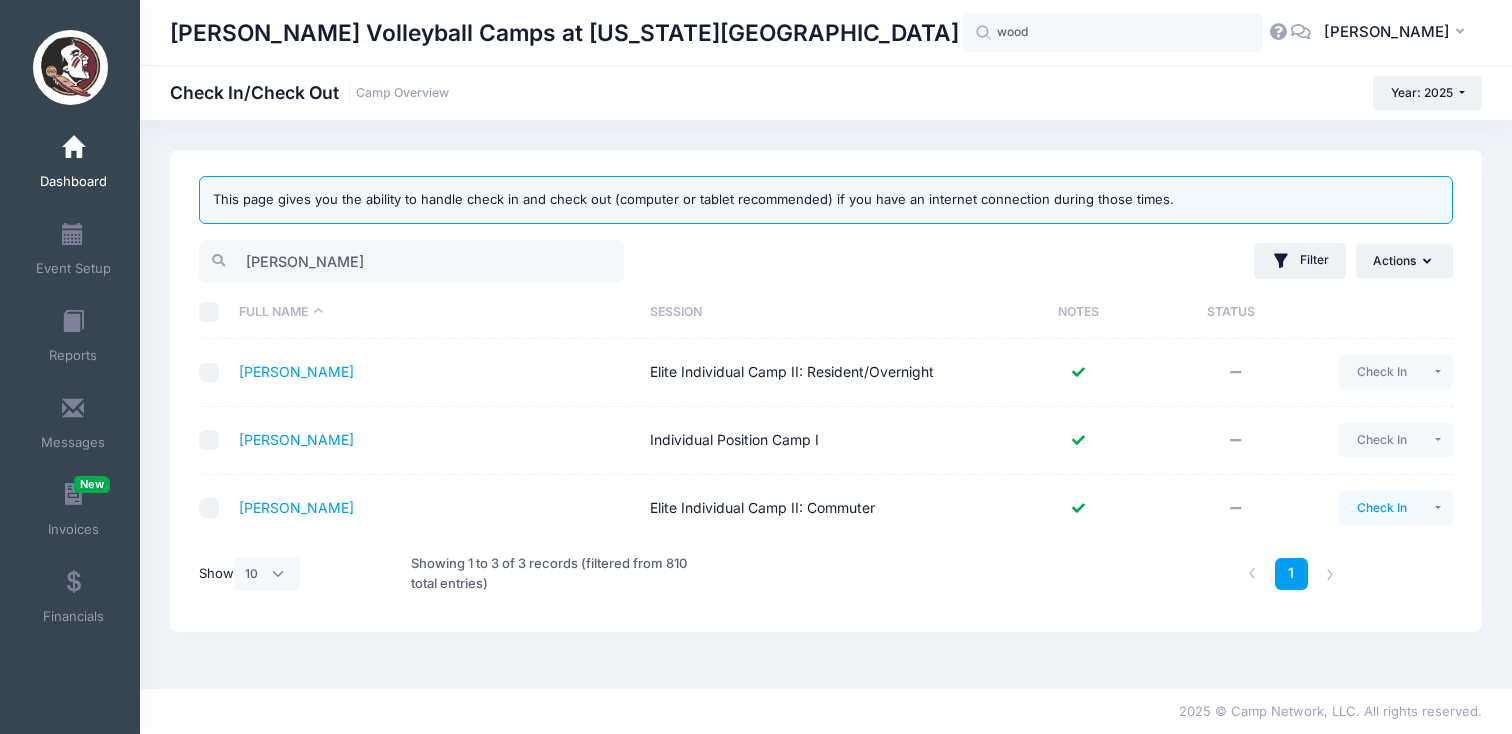 click on "Check In" at bounding box center [1381, 508] 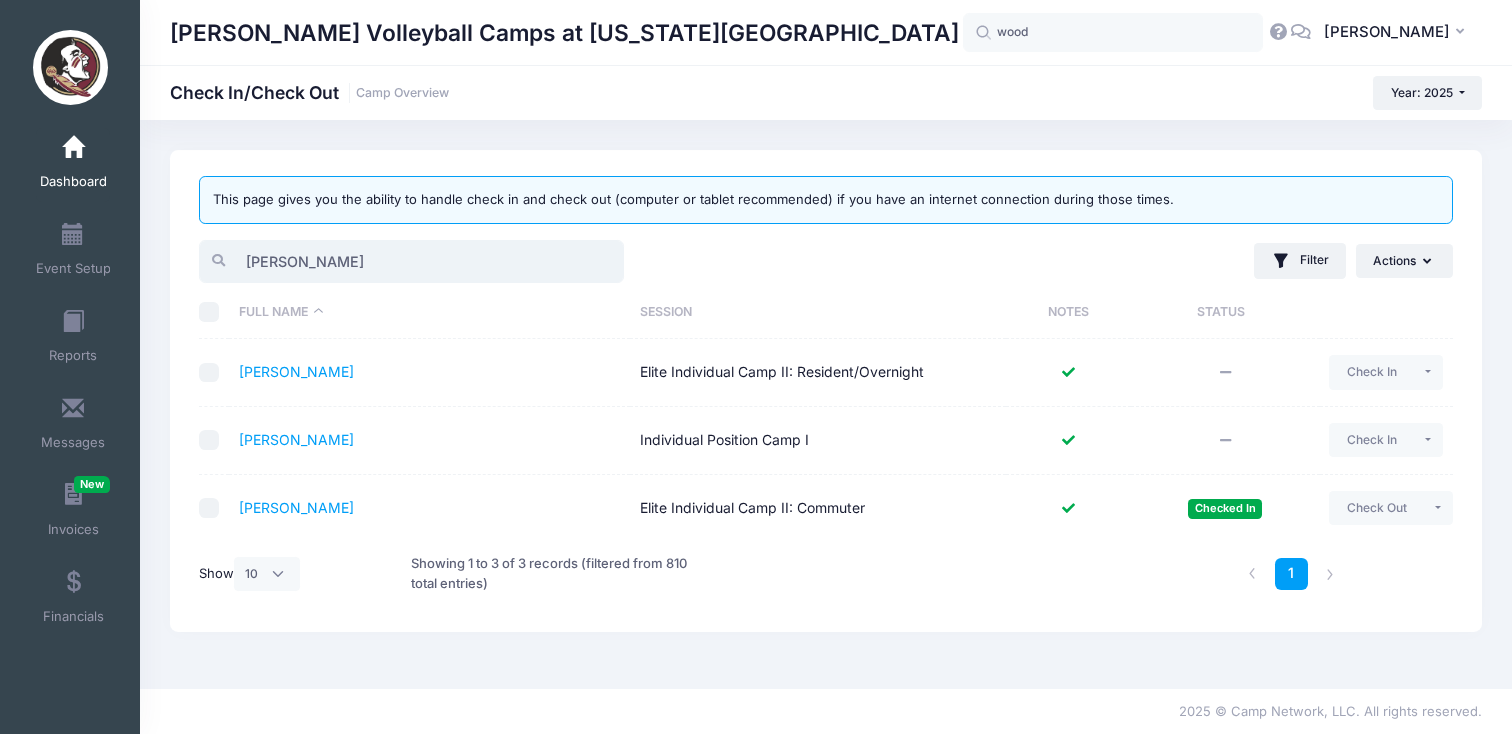 drag, startPoint x: 318, startPoint y: 262, endPoint x: 246, endPoint y: 260, distance: 72.02777 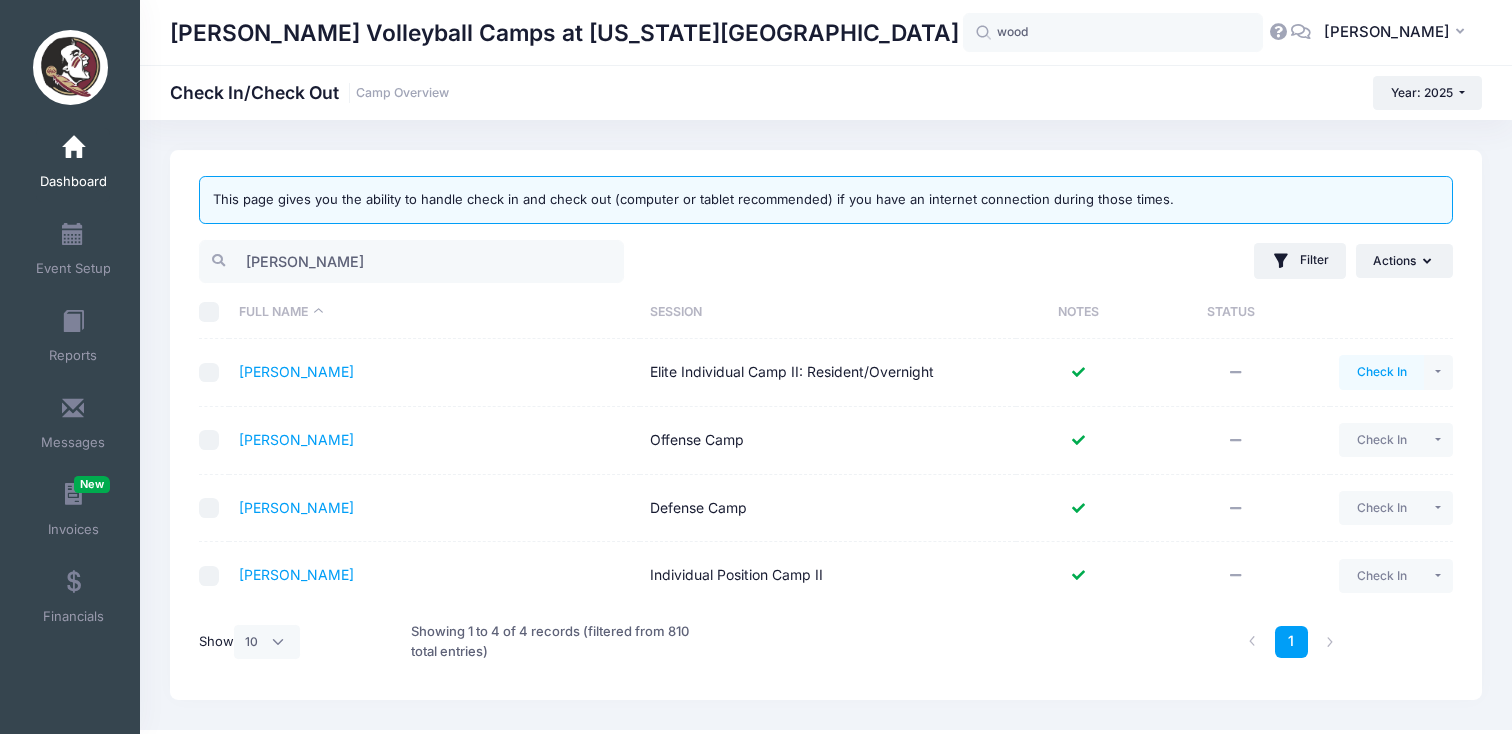 click on "Check In" at bounding box center (1381, 372) 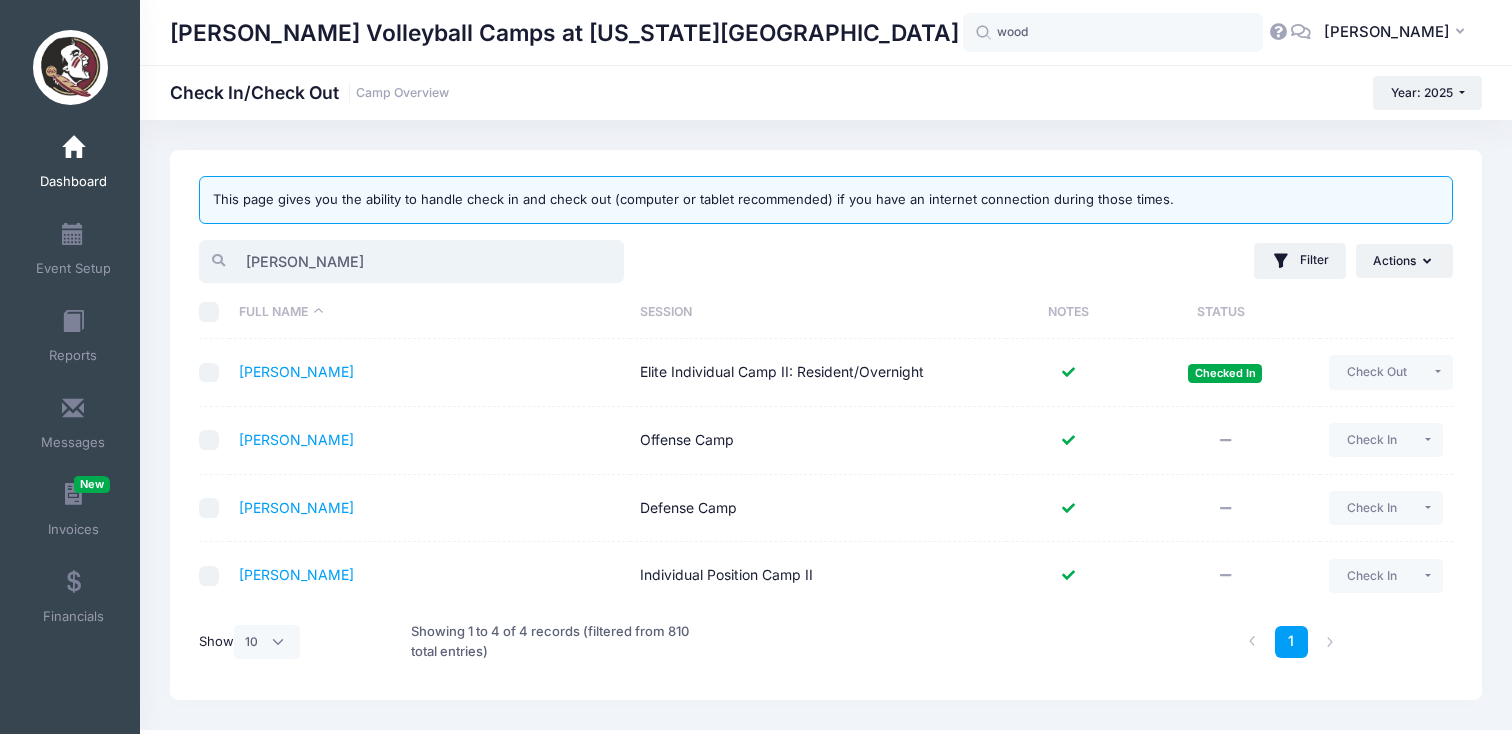 click on "hein" at bounding box center (411, 261) 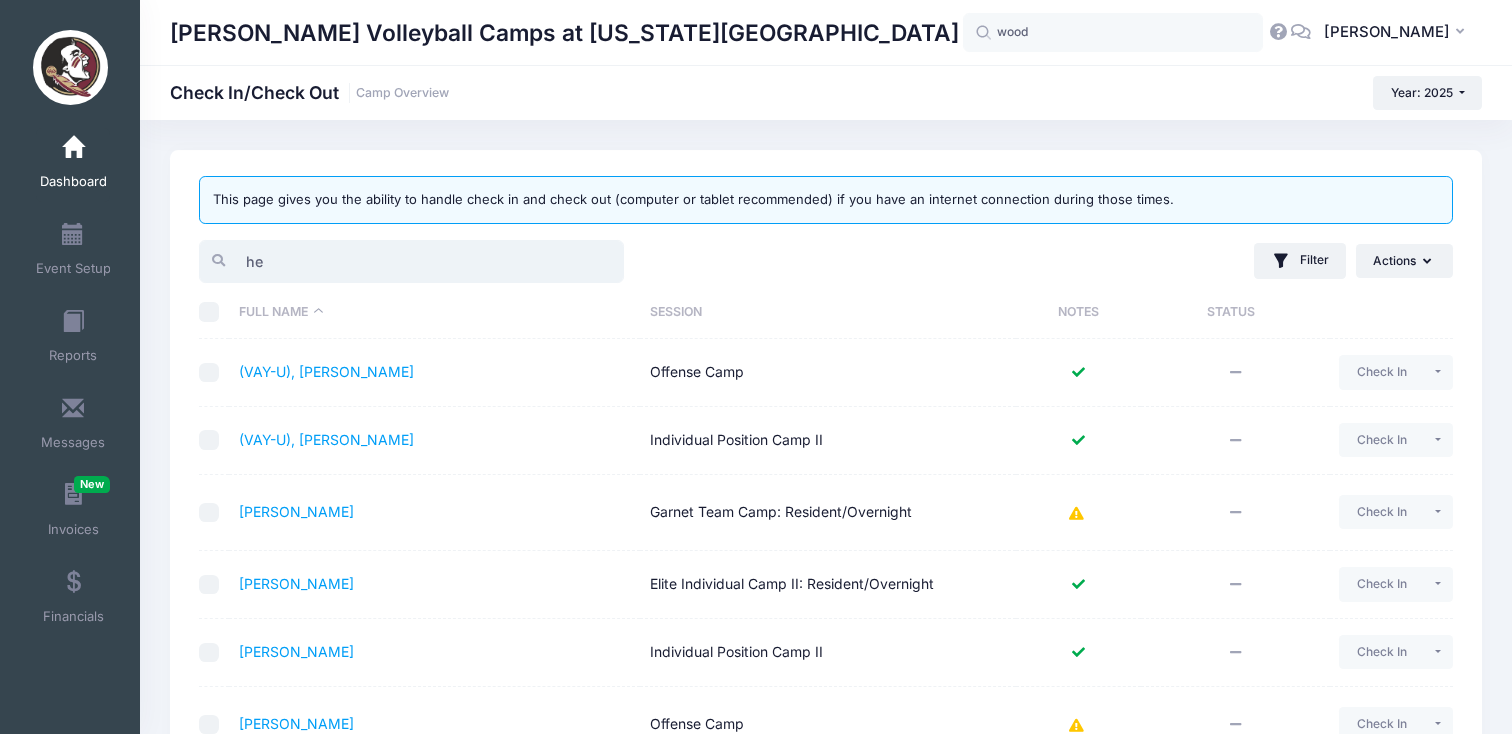 type on "h" 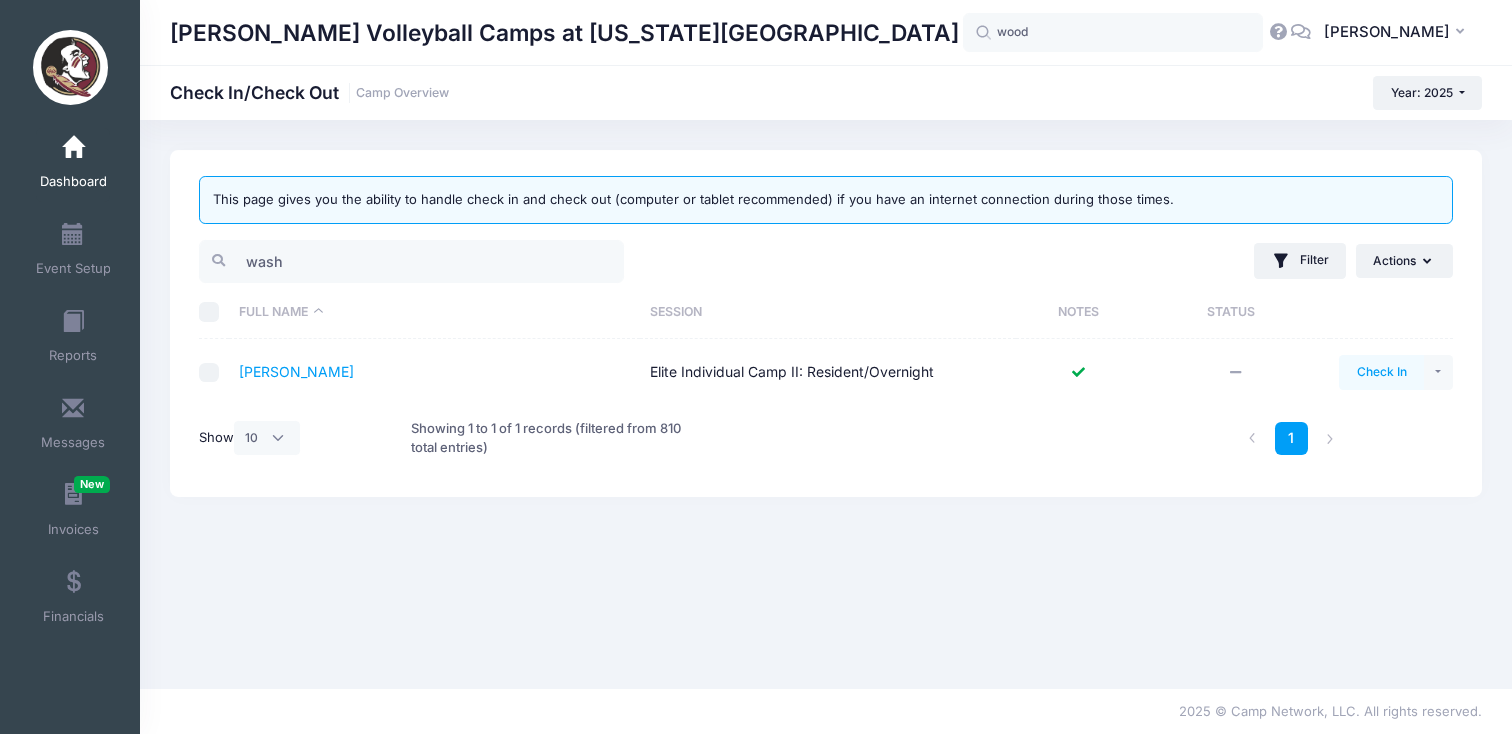 click on "Check In" at bounding box center (1381, 372) 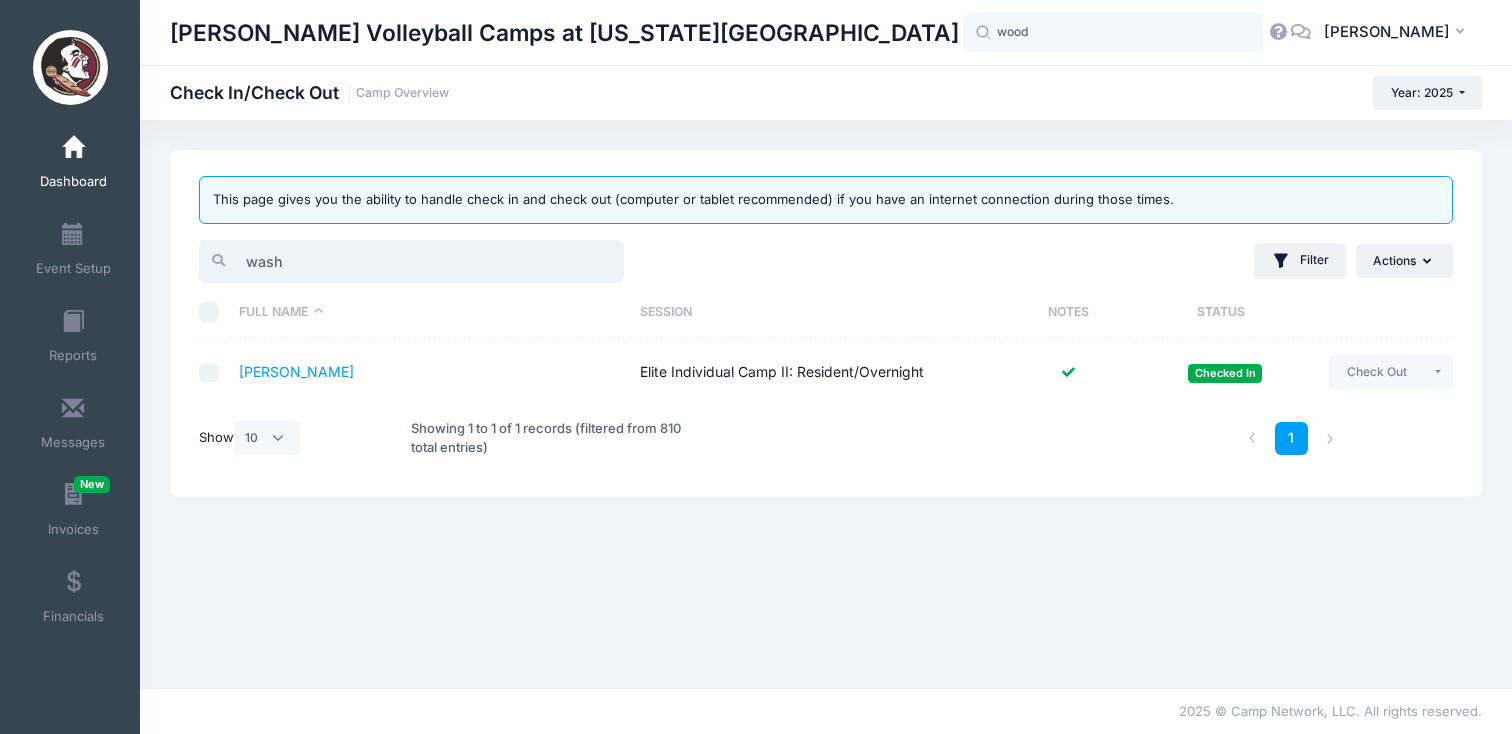 click on "wash" at bounding box center (411, 261) 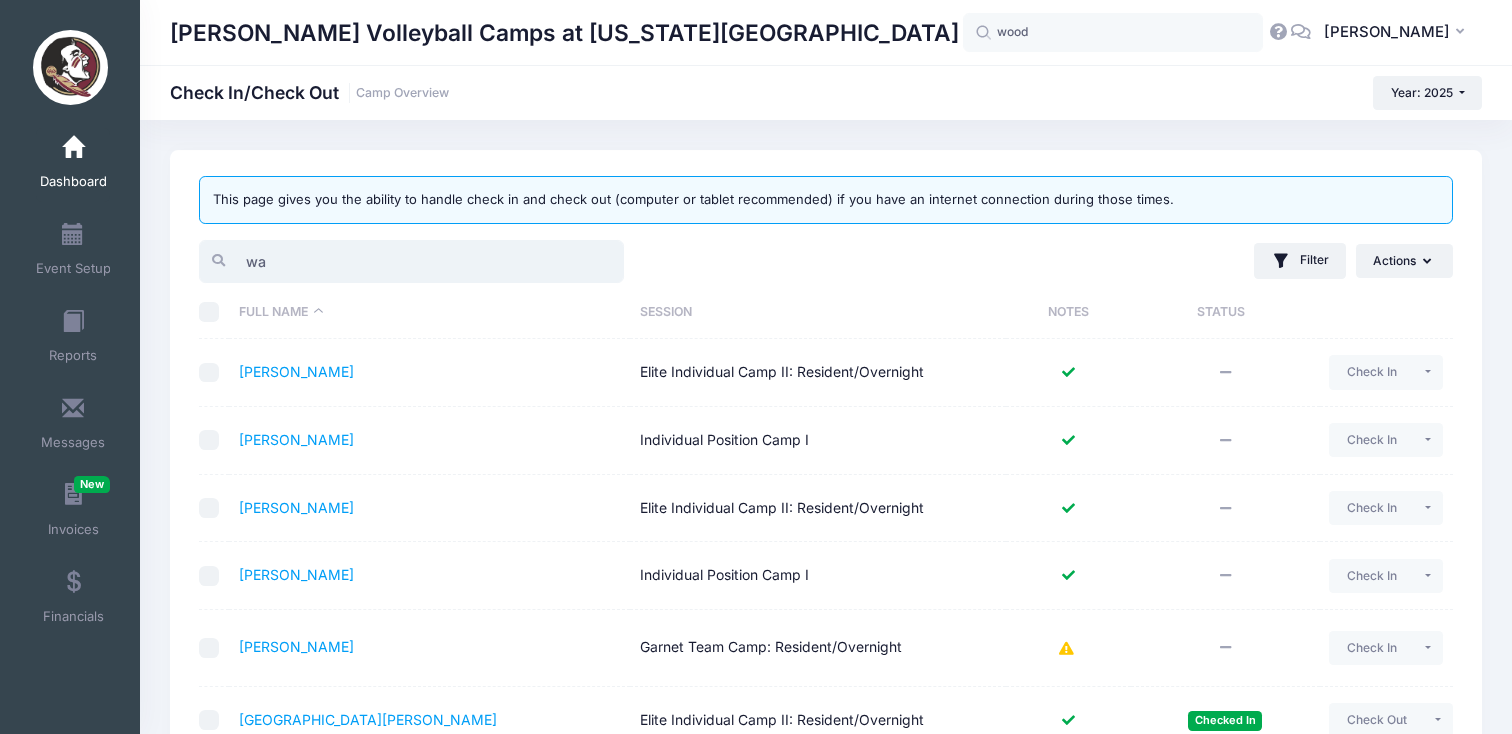 type on "w" 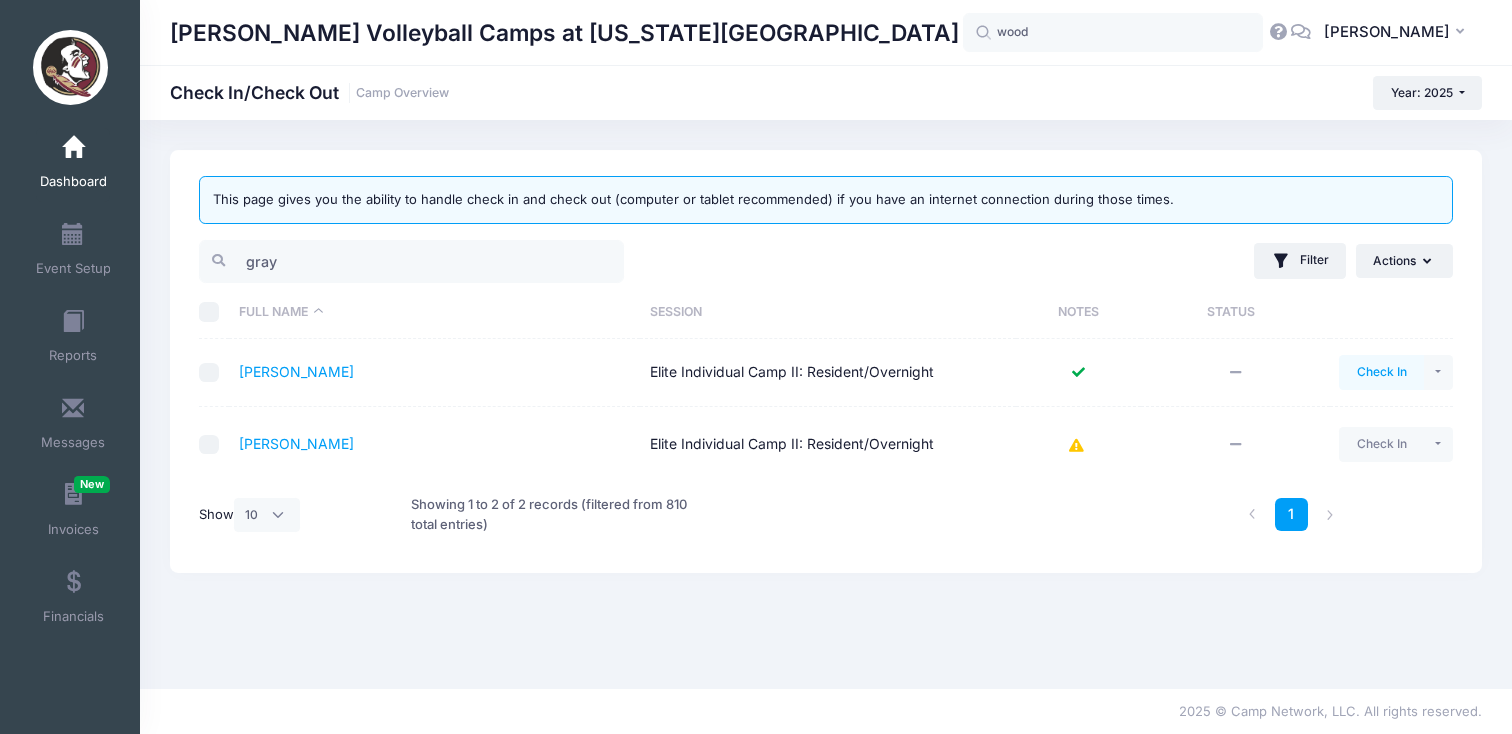 click on "Check In" at bounding box center [1381, 372] 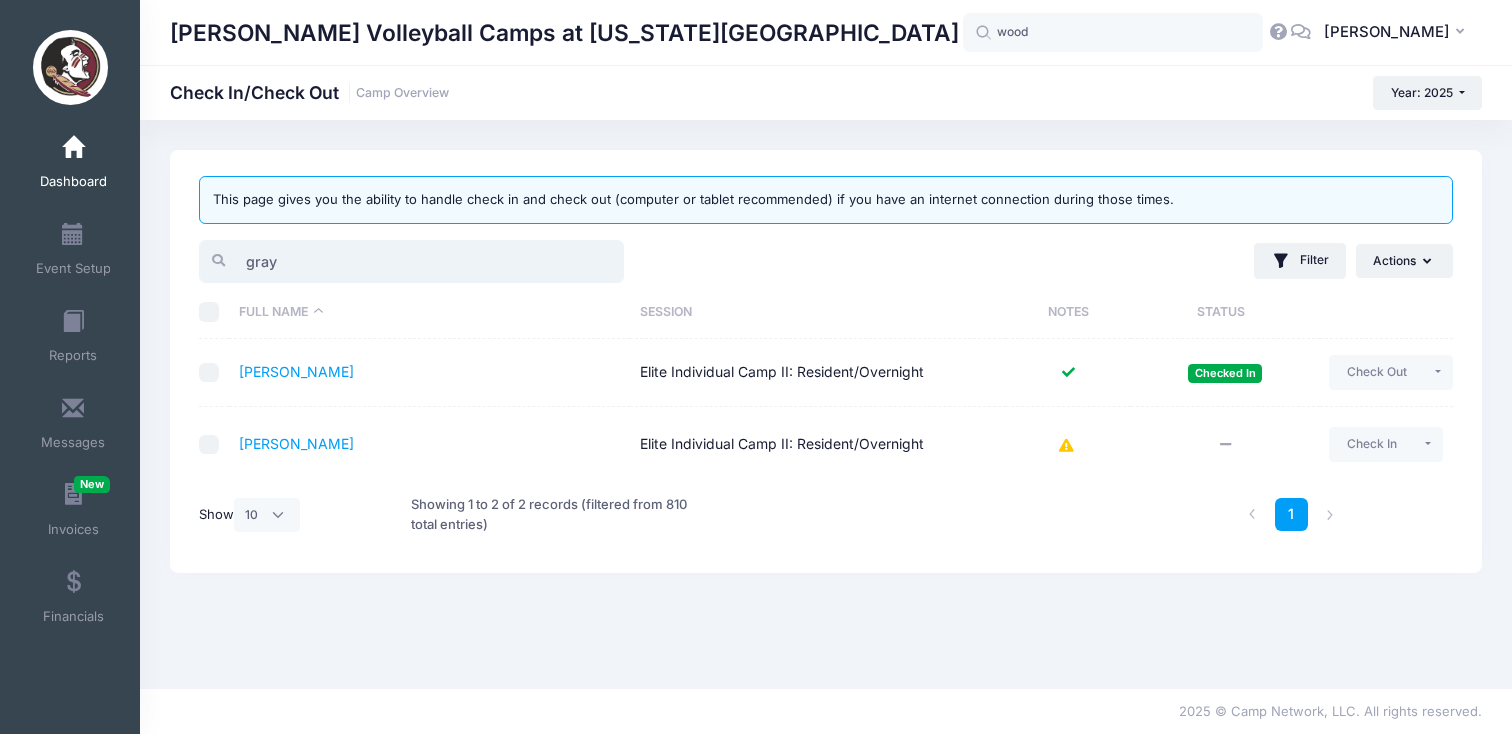 click on "gray" at bounding box center (411, 261) 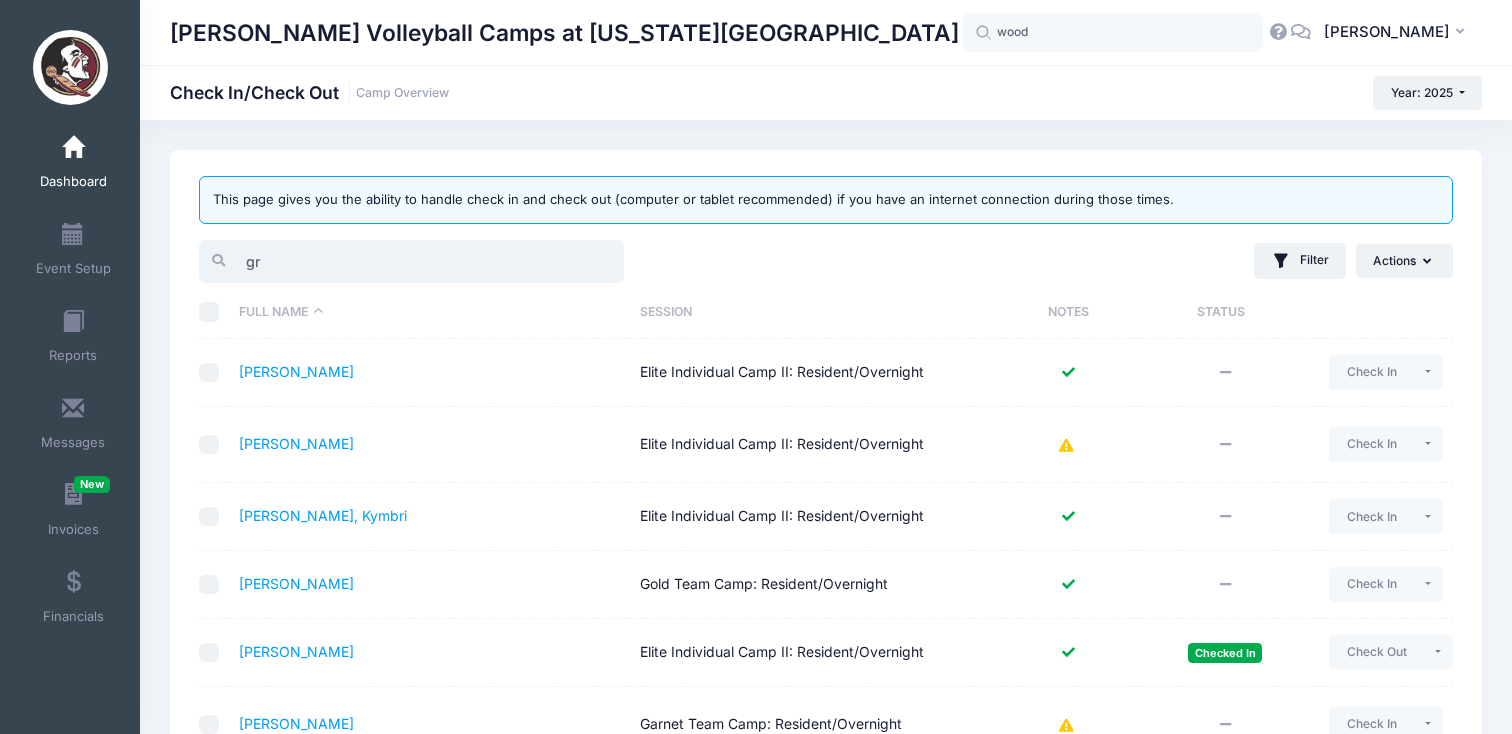 type on "g" 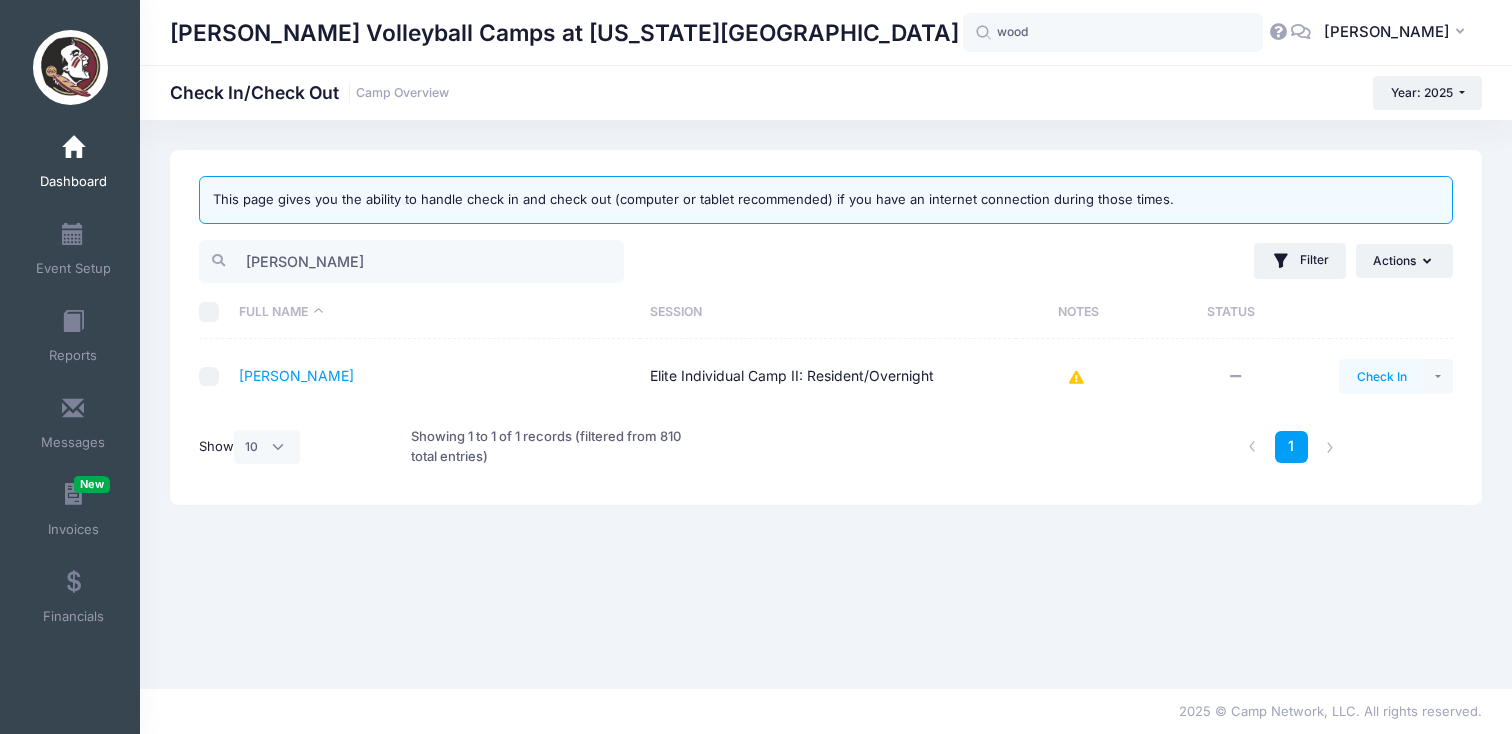click on "Check In" at bounding box center (1381, 376) 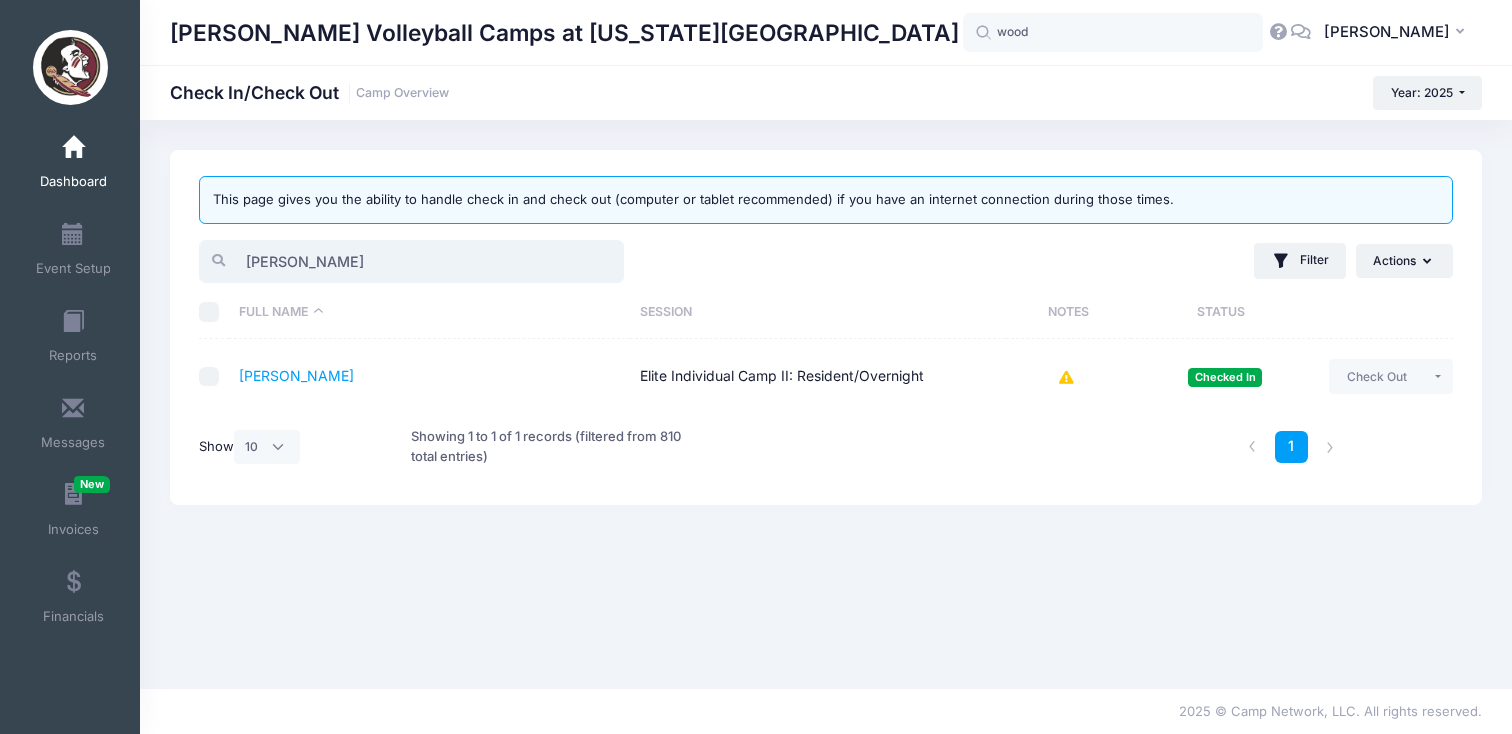 drag, startPoint x: 312, startPoint y: 264, endPoint x: 211, endPoint y: 252, distance: 101.71037 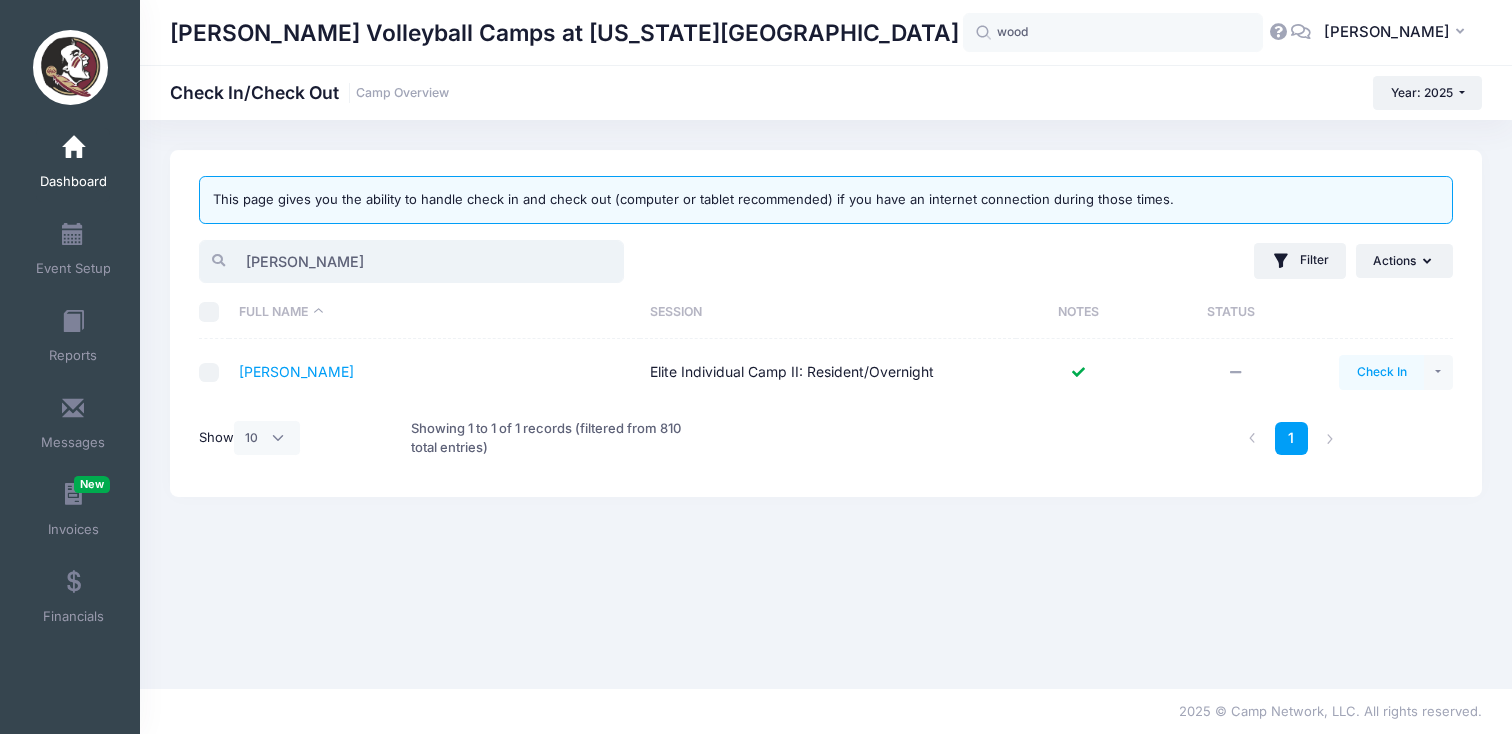 type on "vargas" 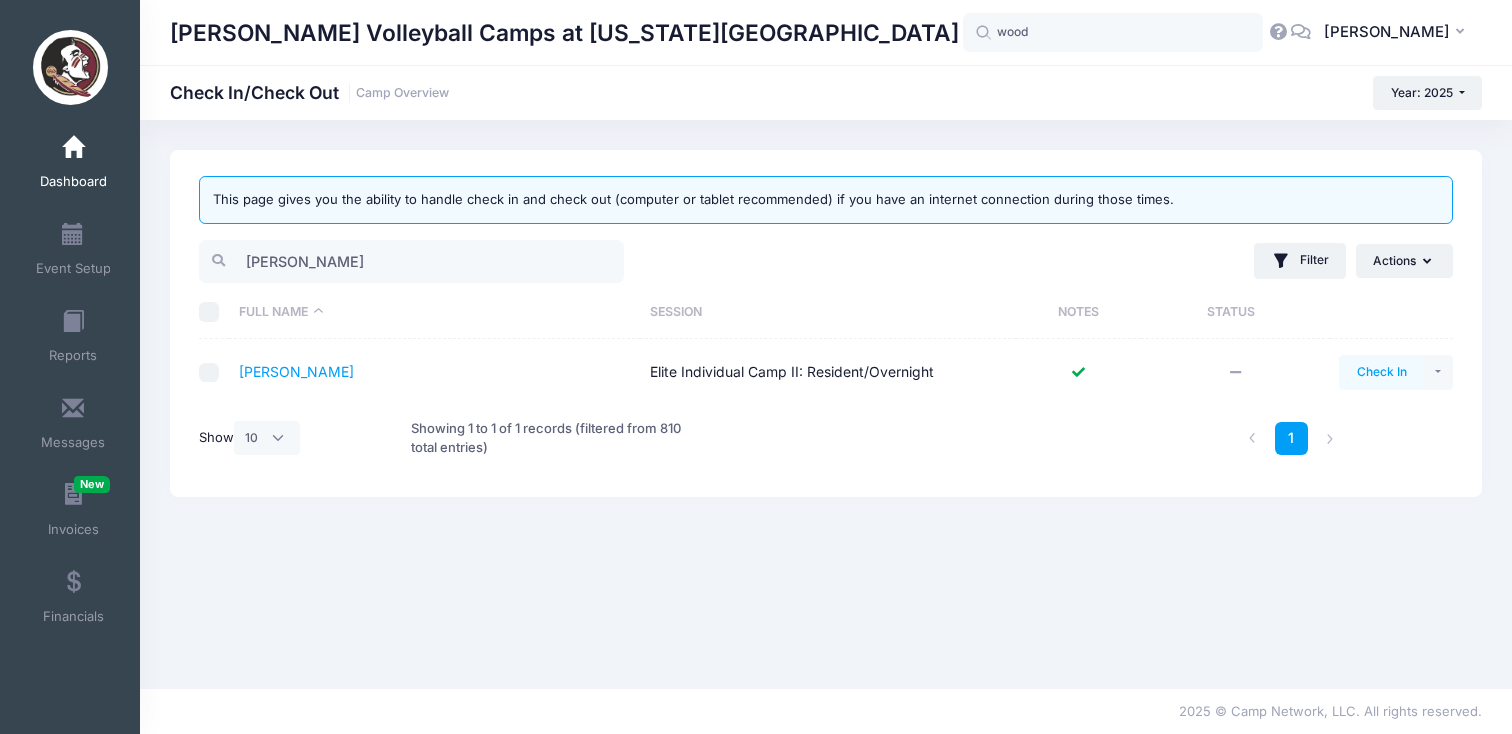click on "Check In" at bounding box center (1381, 372) 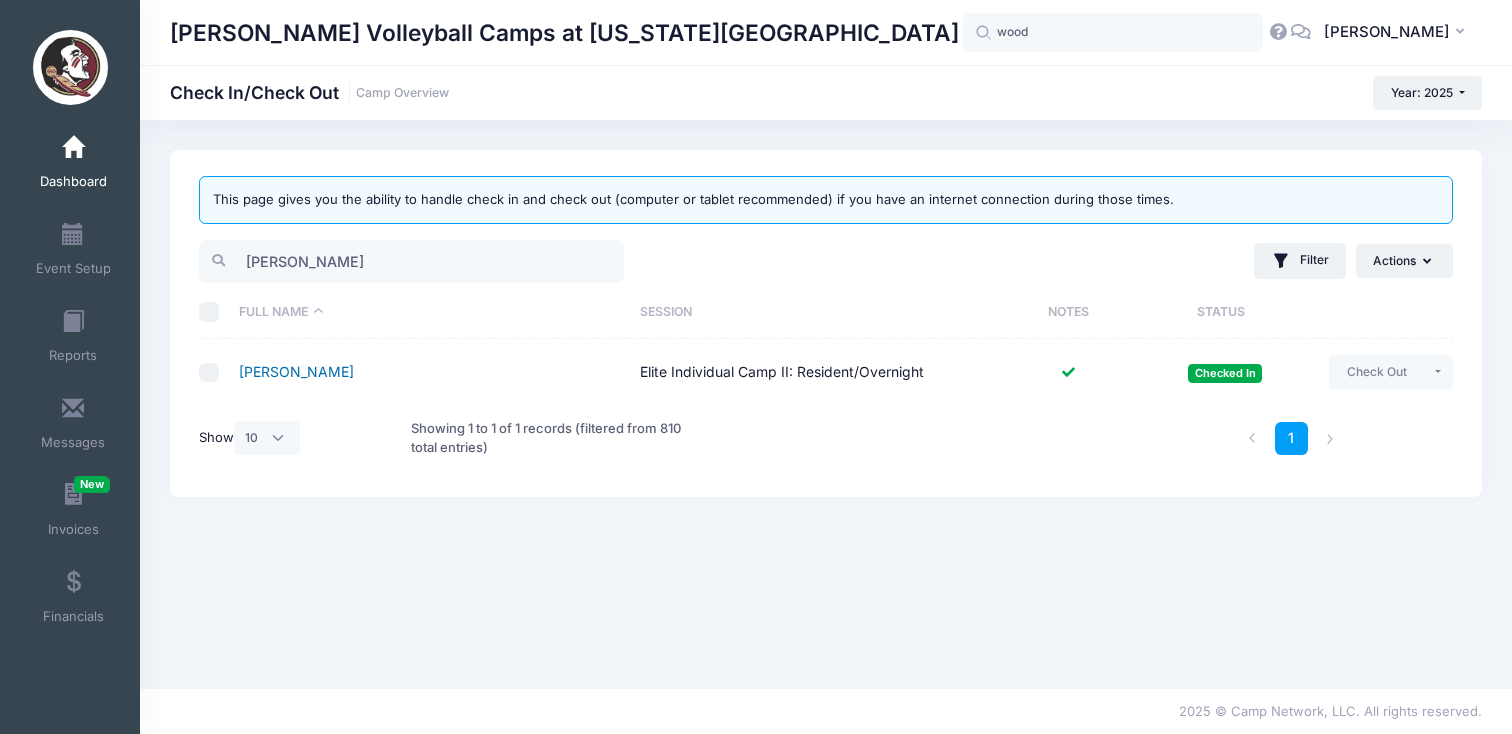 click on "Vargas, Isabel" at bounding box center [296, 371] 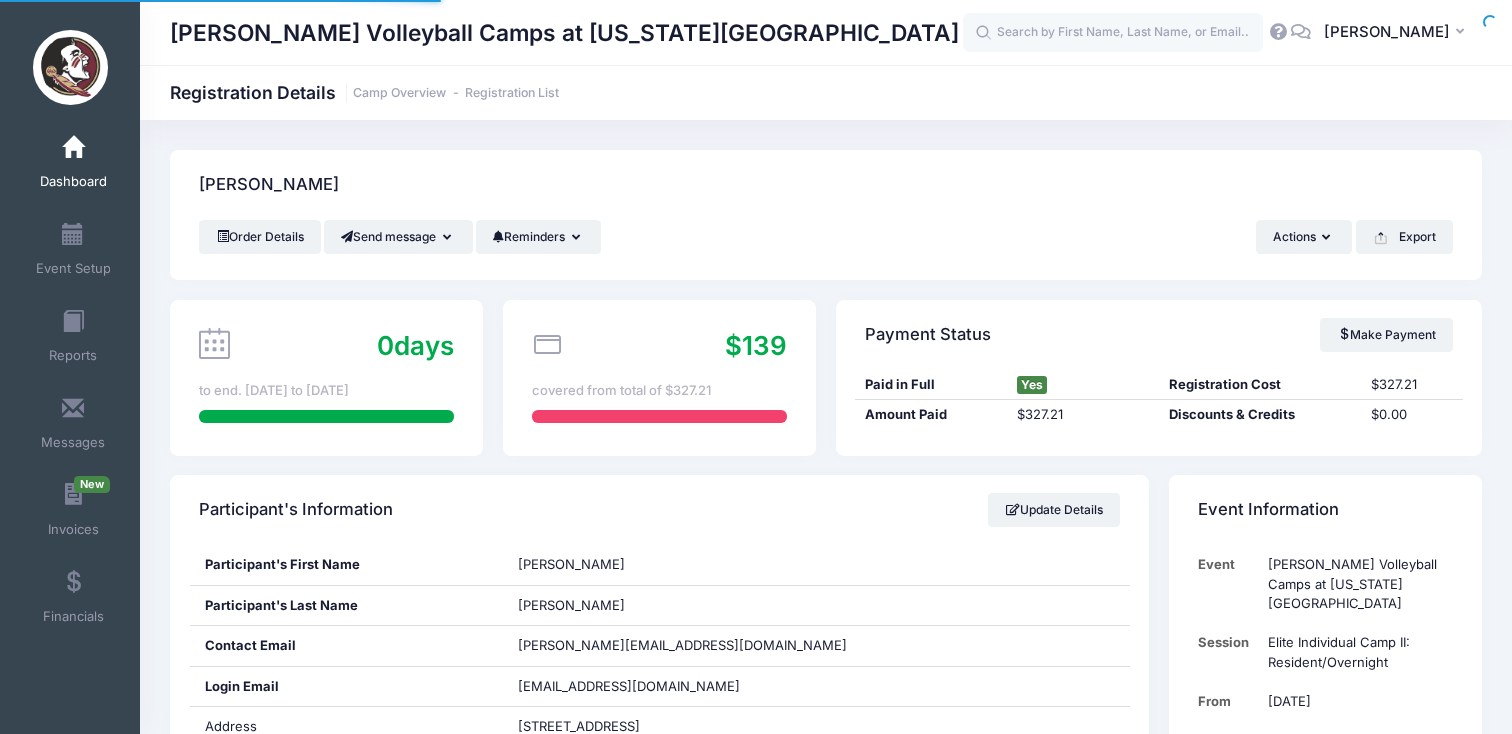 scroll, scrollTop: 0, scrollLeft: 0, axis: both 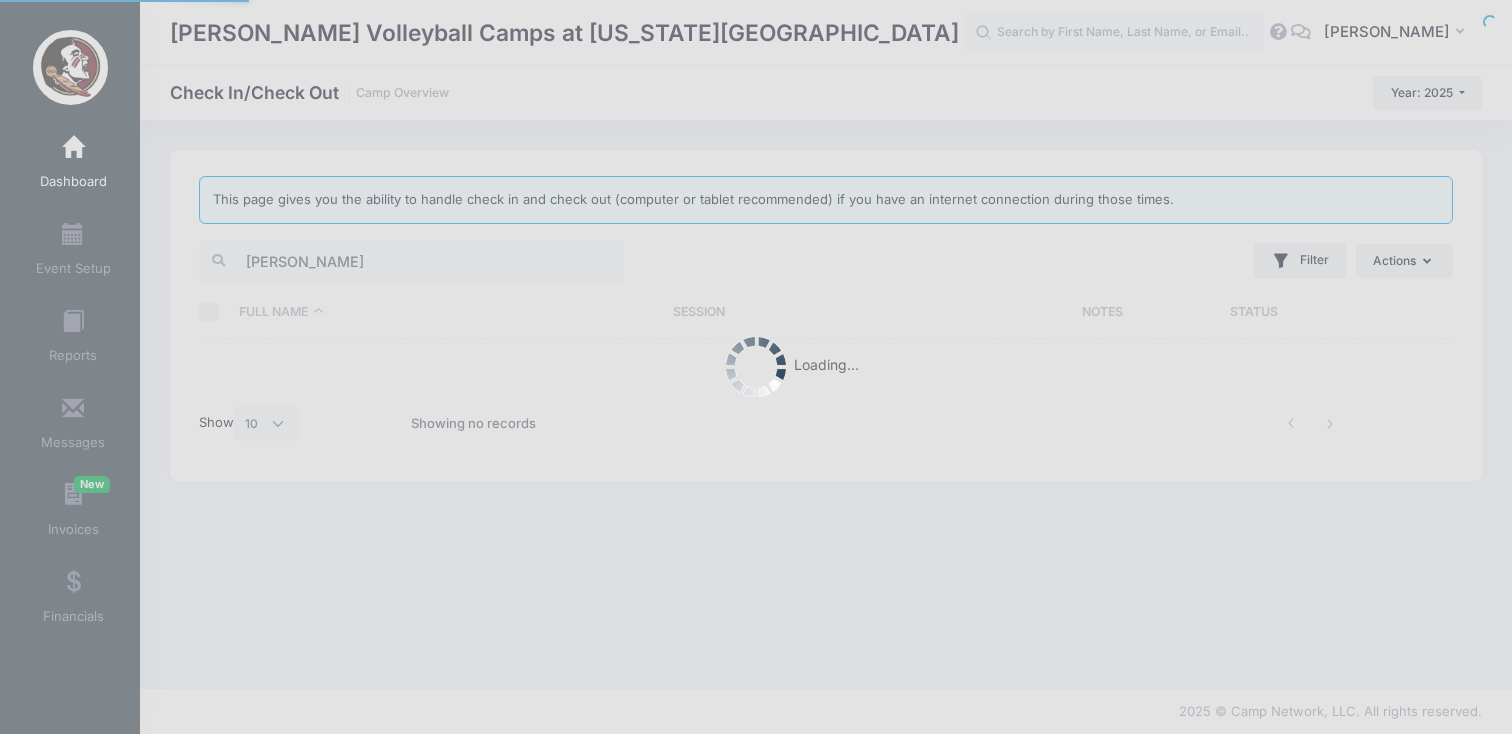 select on "10" 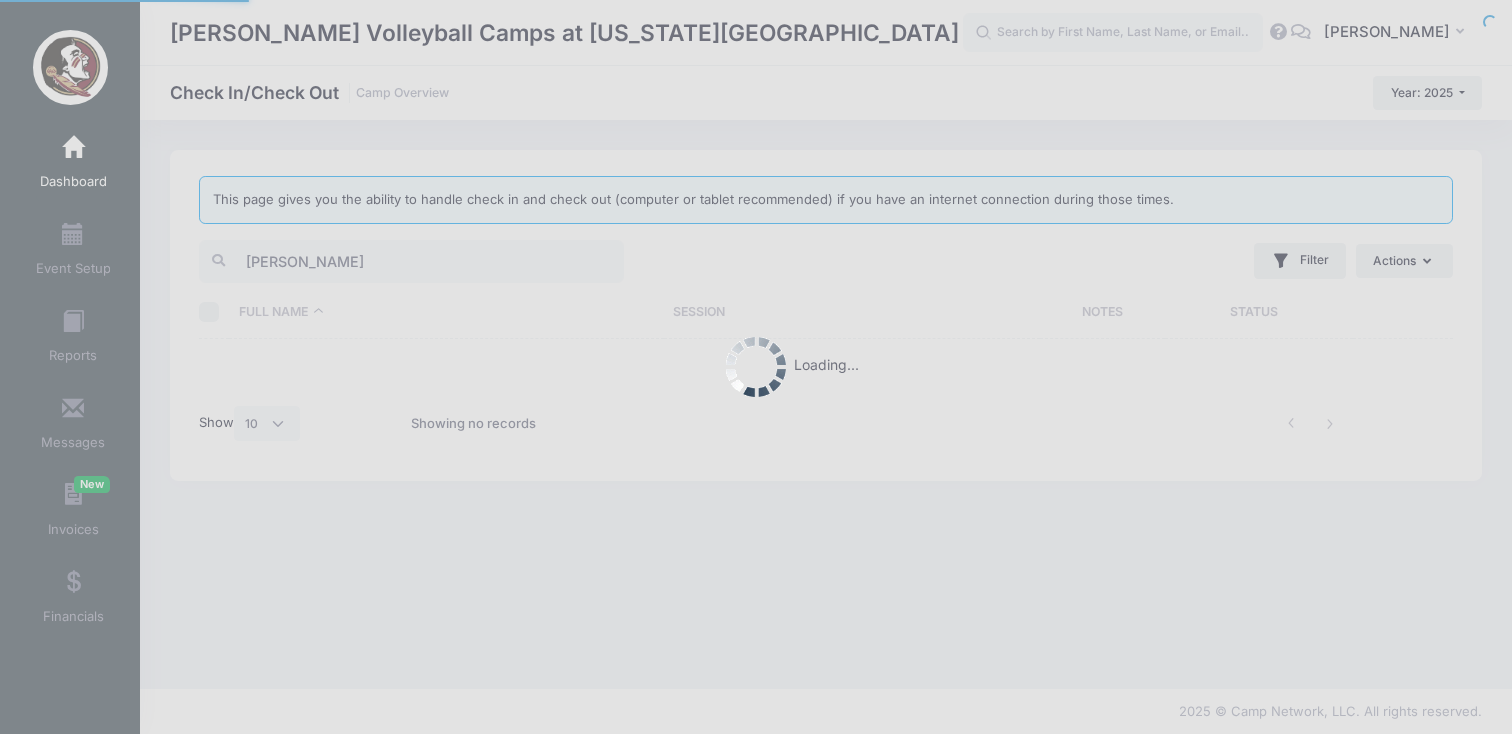 scroll, scrollTop: 0, scrollLeft: 0, axis: both 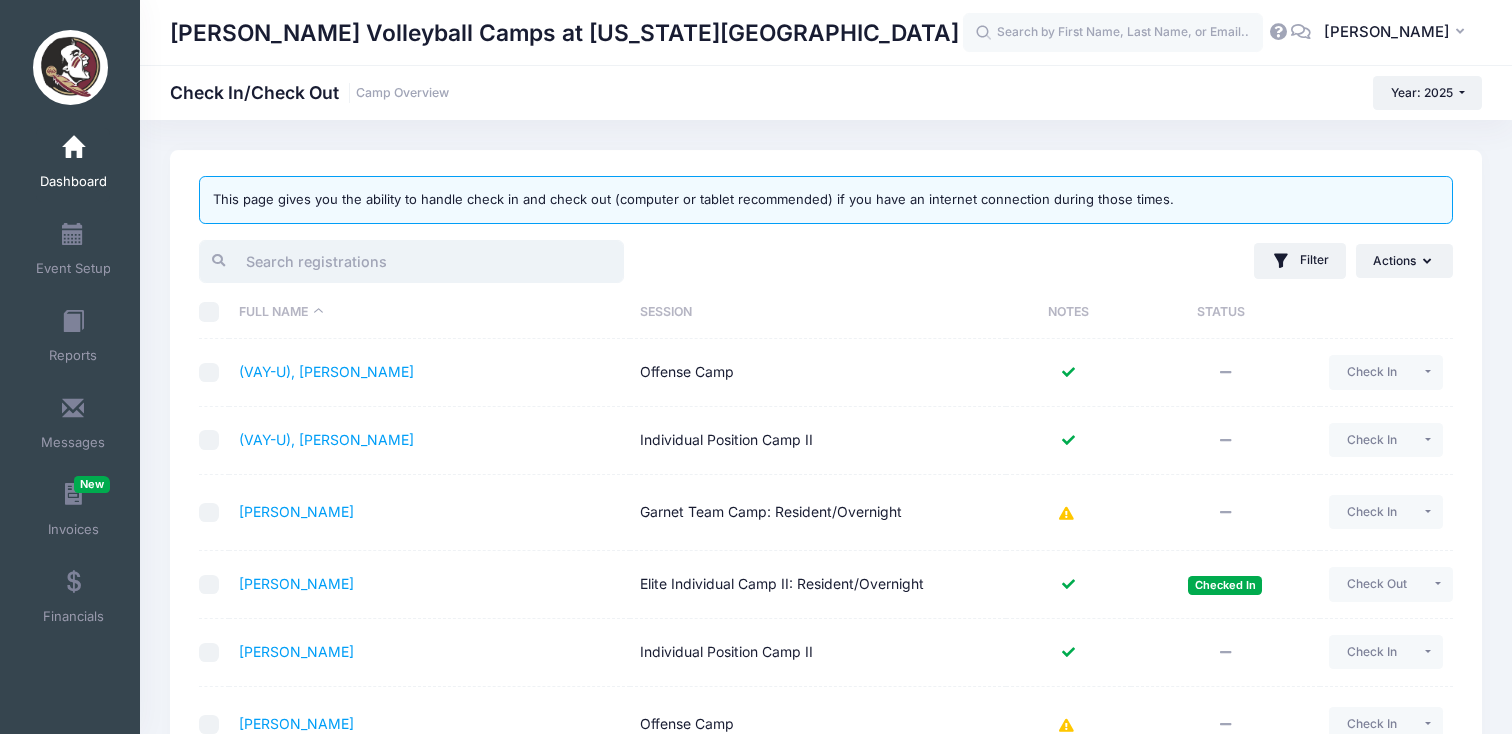 click at bounding box center [411, 261] 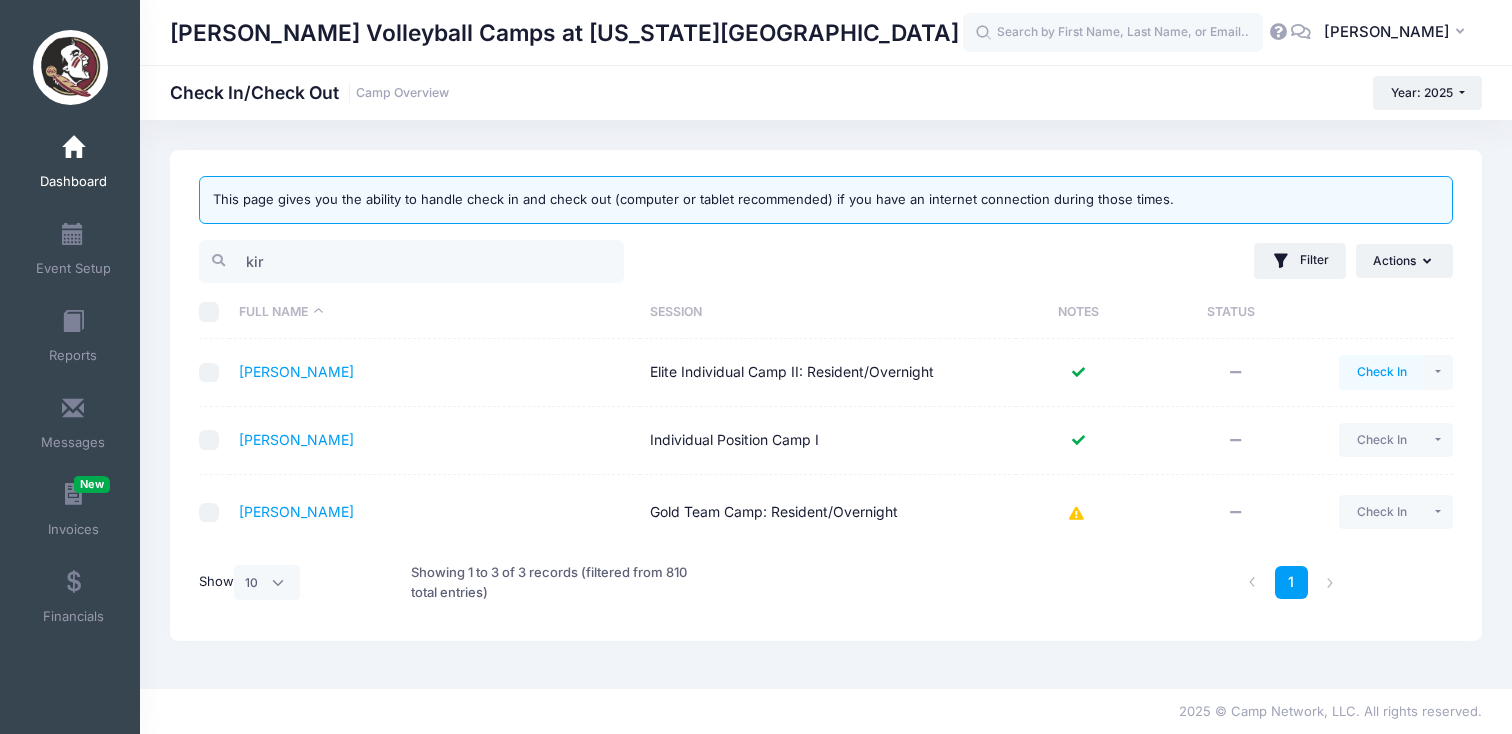 click on "Check In" at bounding box center (1381, 372) 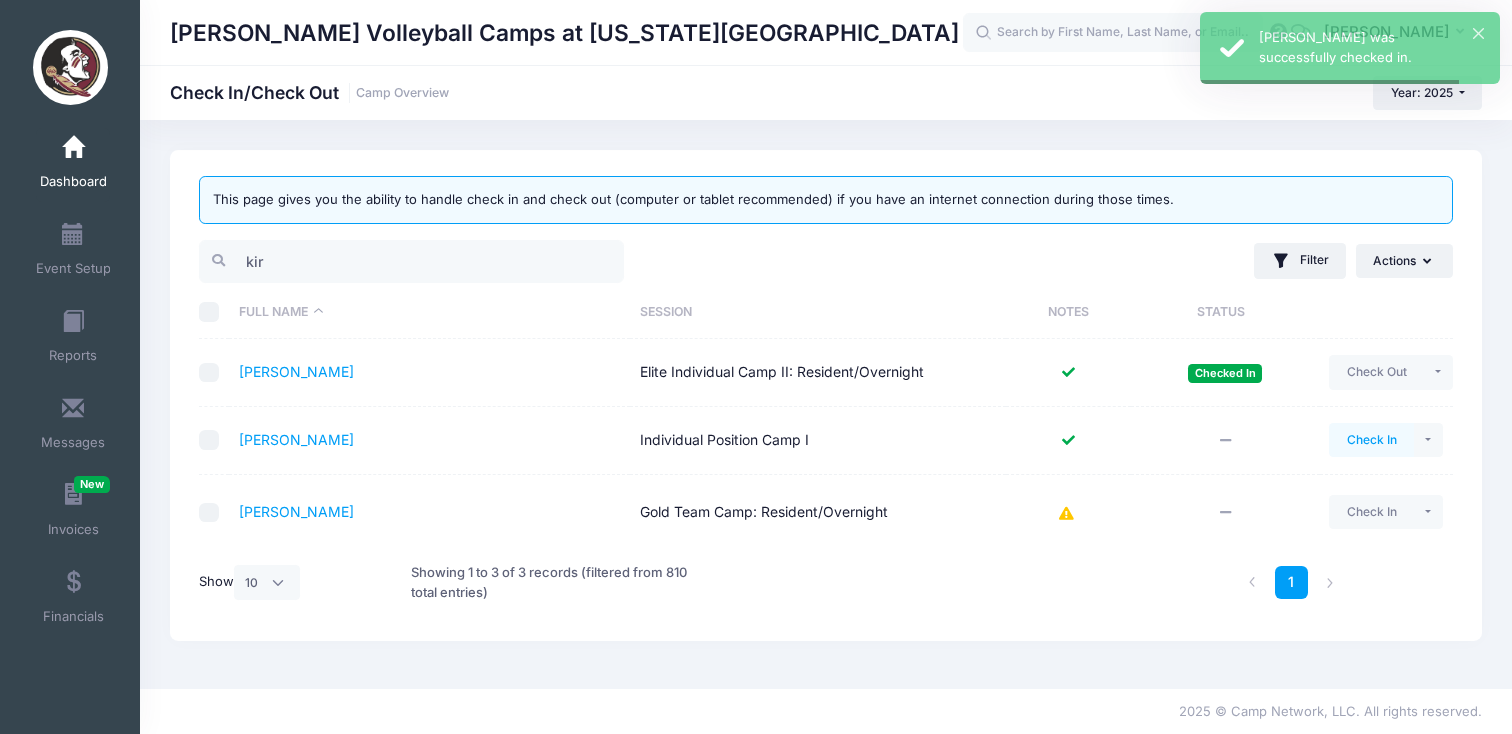 click on "Check In" at bounding box center [1371, 440] 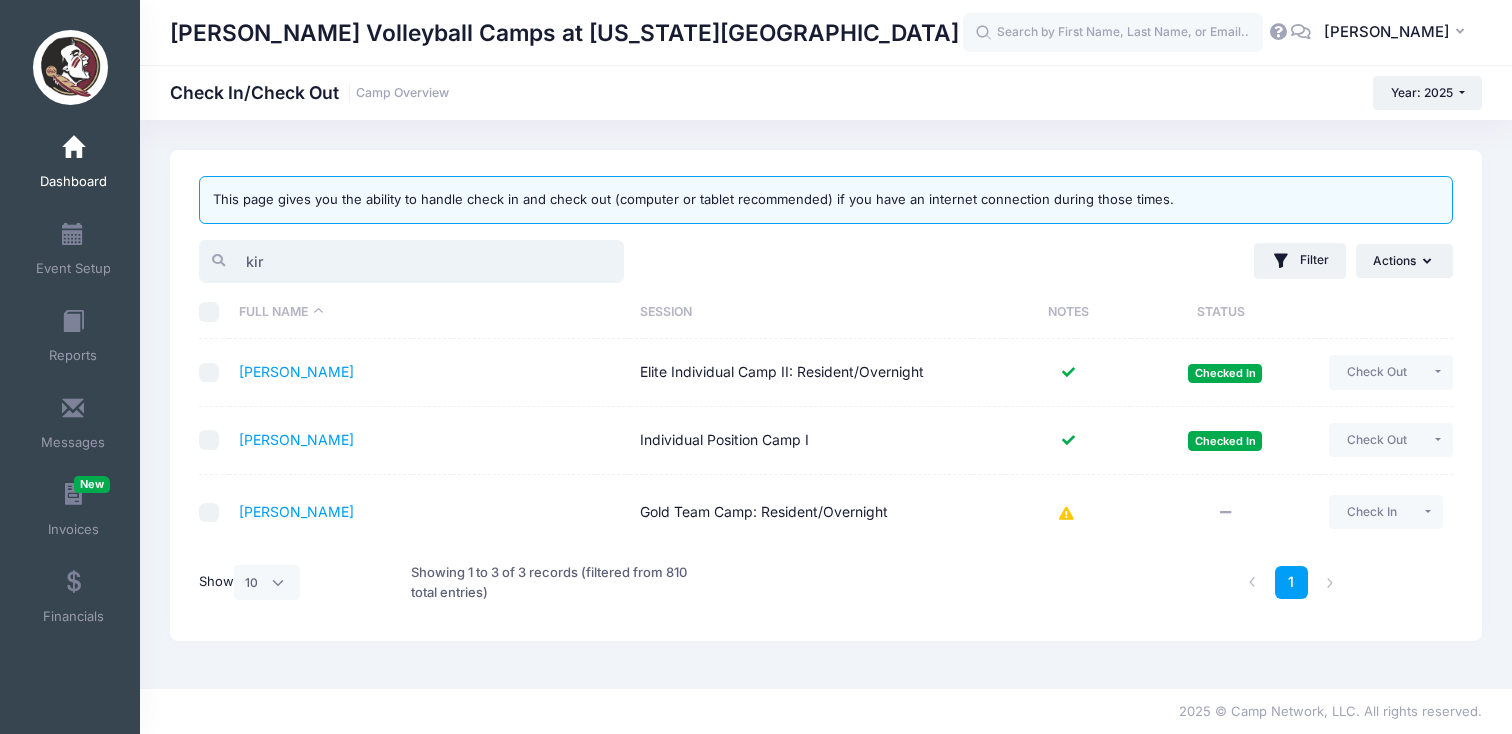 click on "kir" at bounding box center (411, 261) 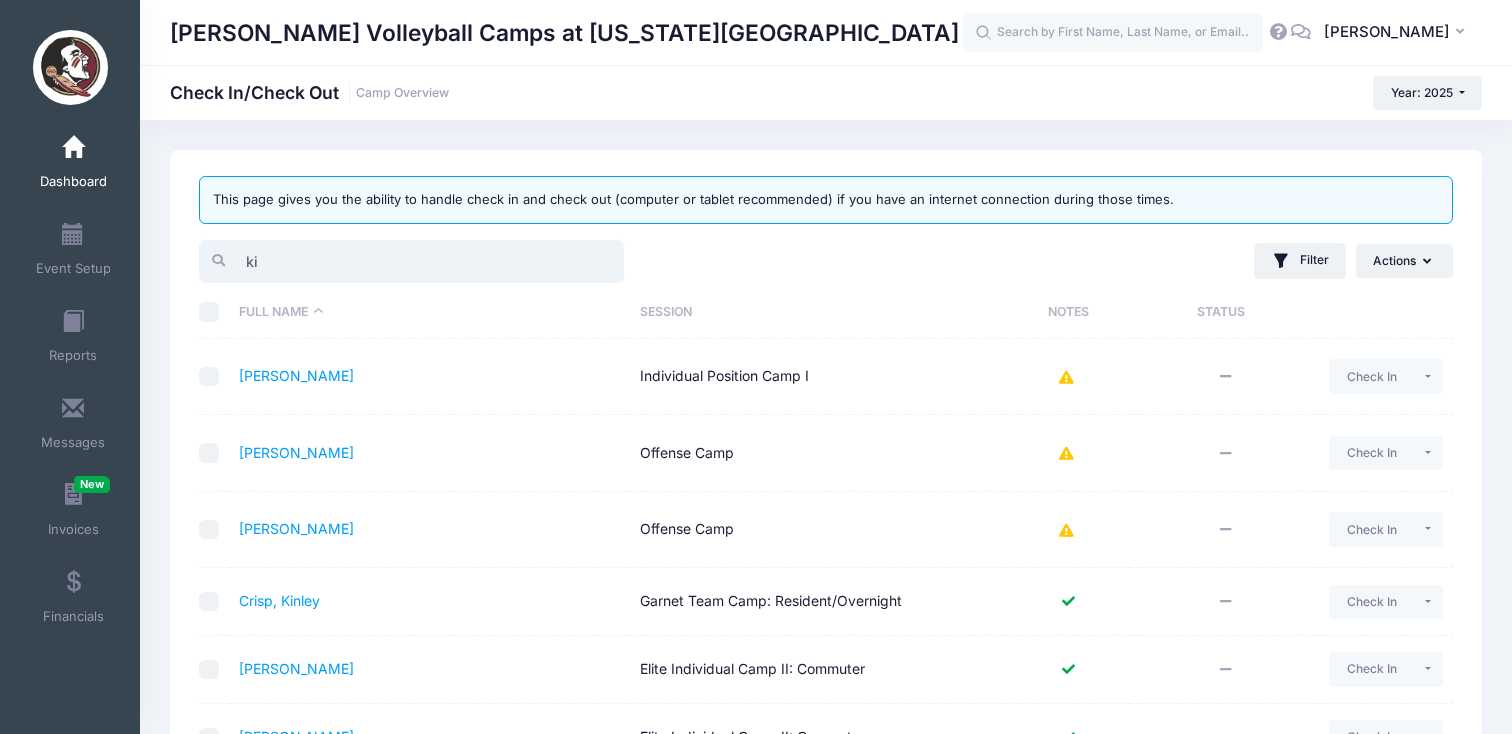 type on "k" 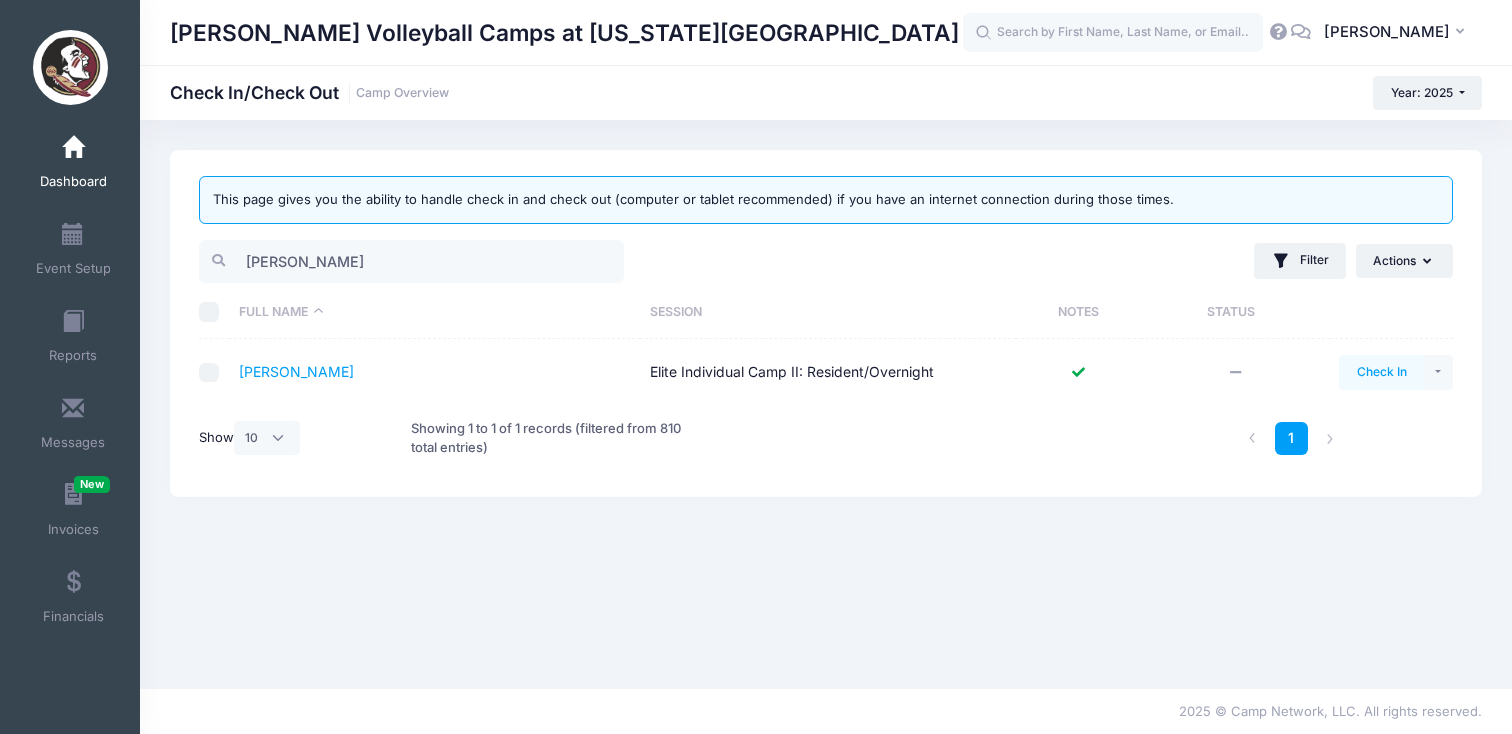 click on "Check In" at bounding box center (1381, 372) 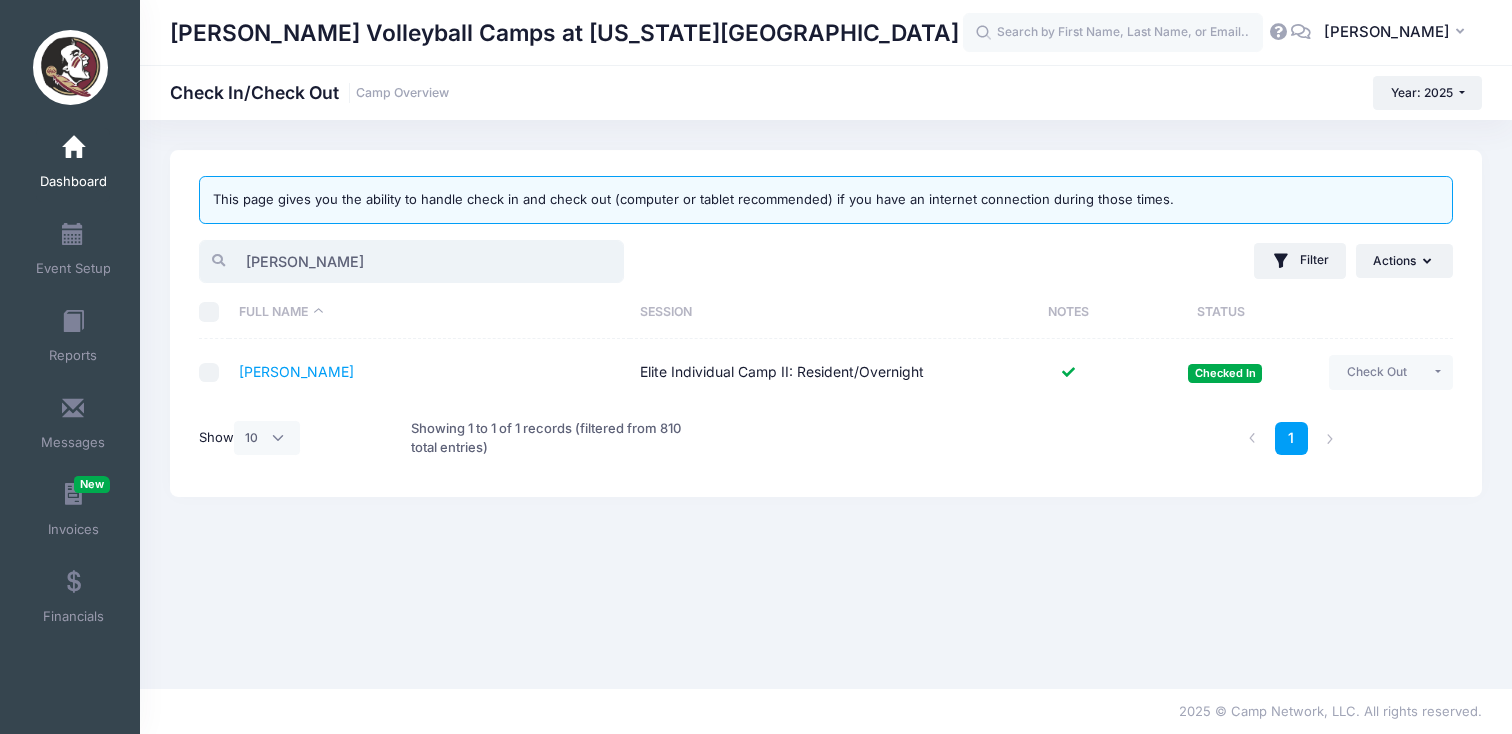 click on "woods" at bounding box center [411, 261] 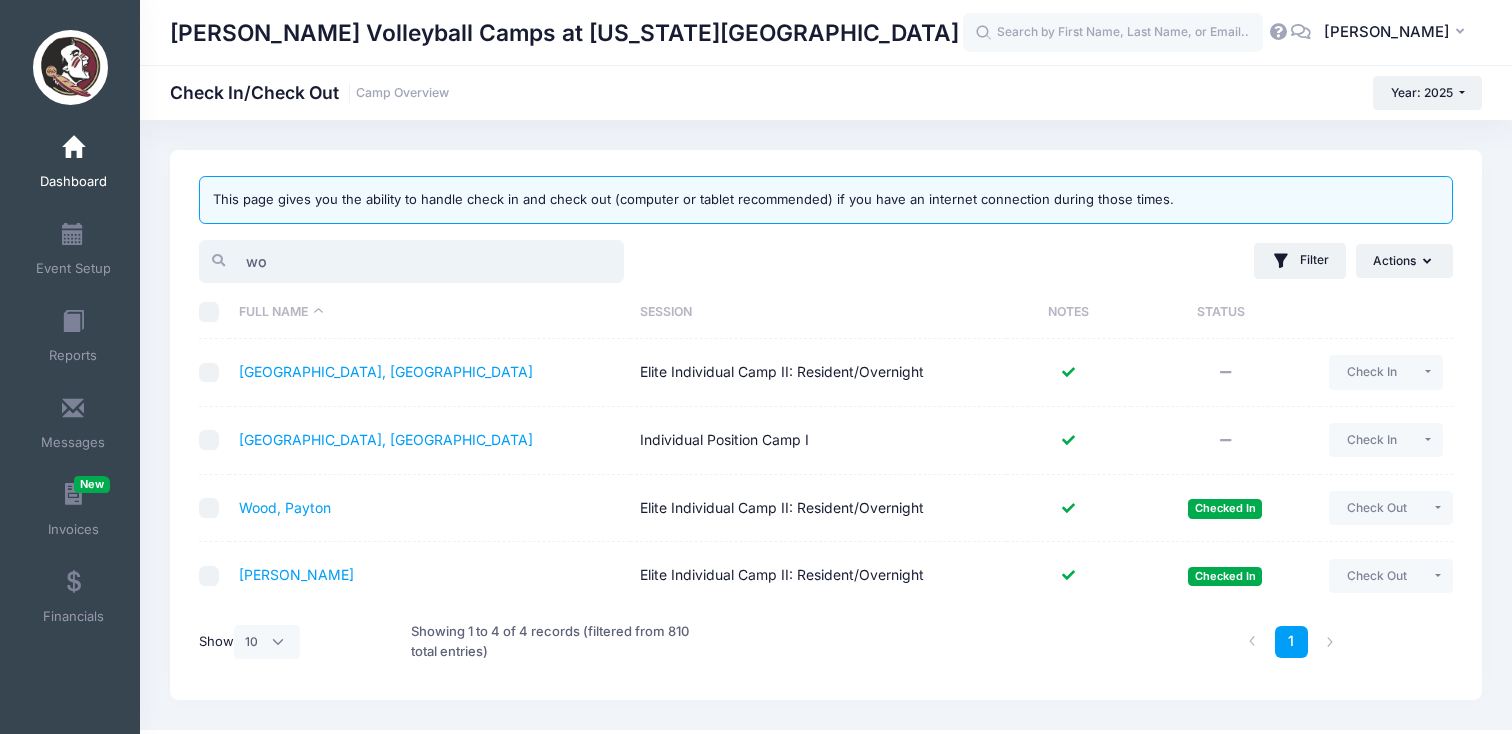type on "w" 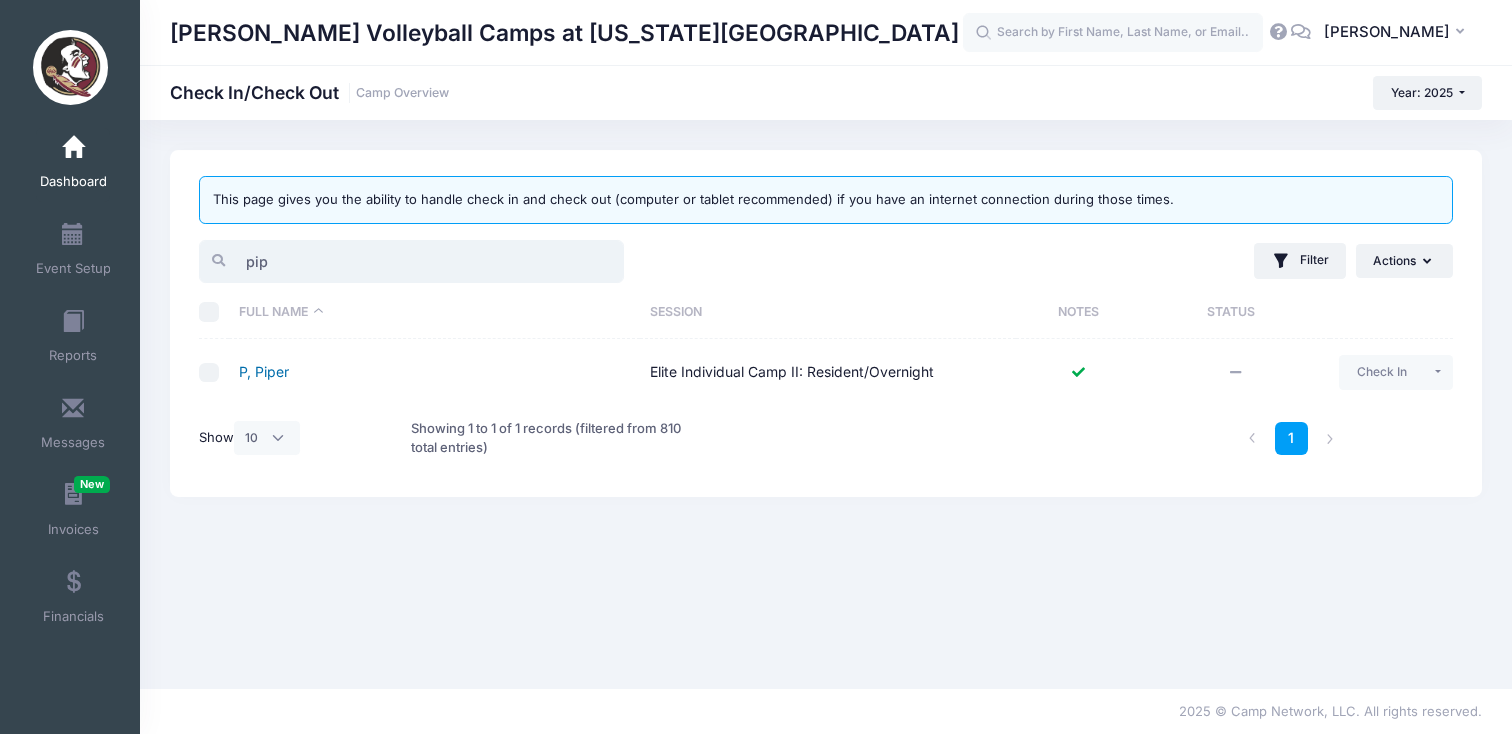 type on "pip" 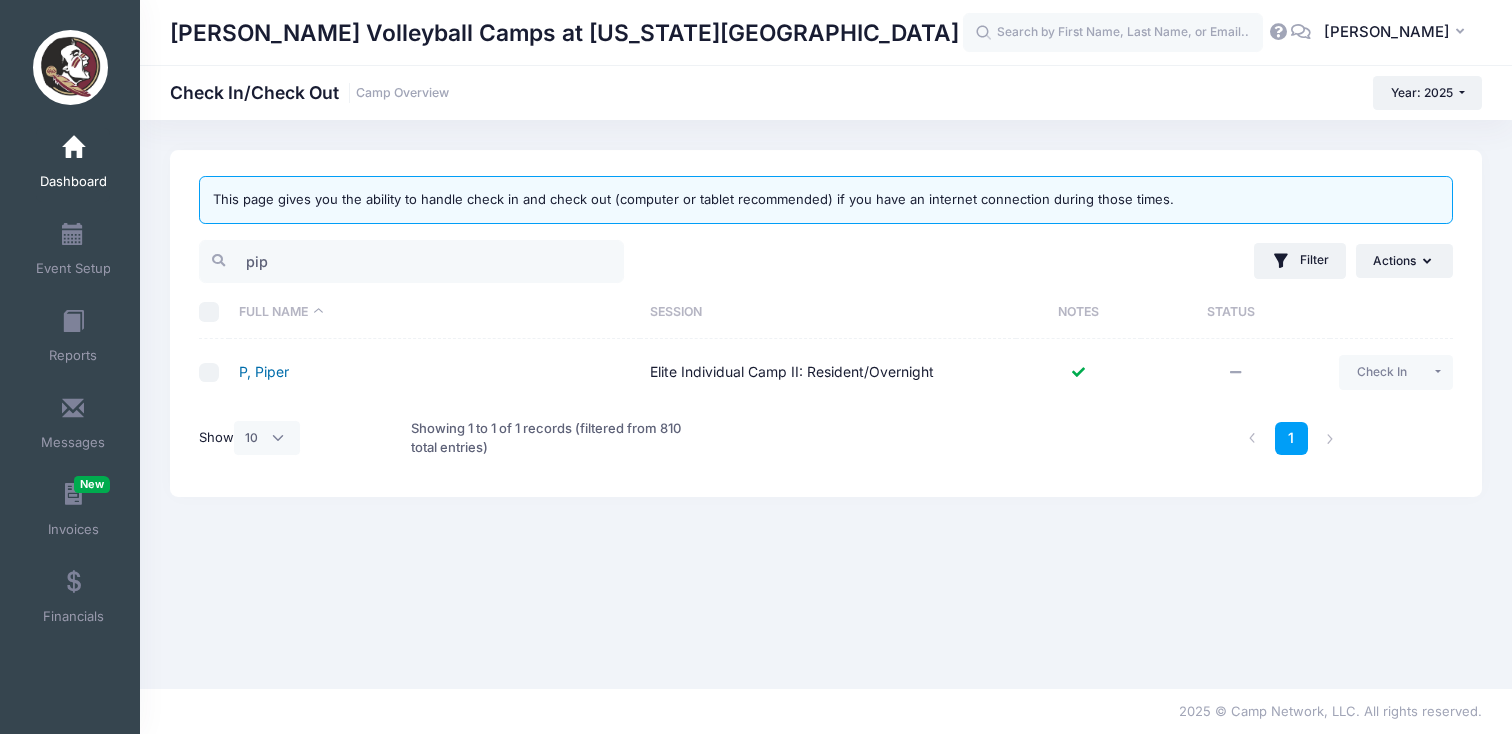 click on "P, Piper" at bounding box center (264, 371) 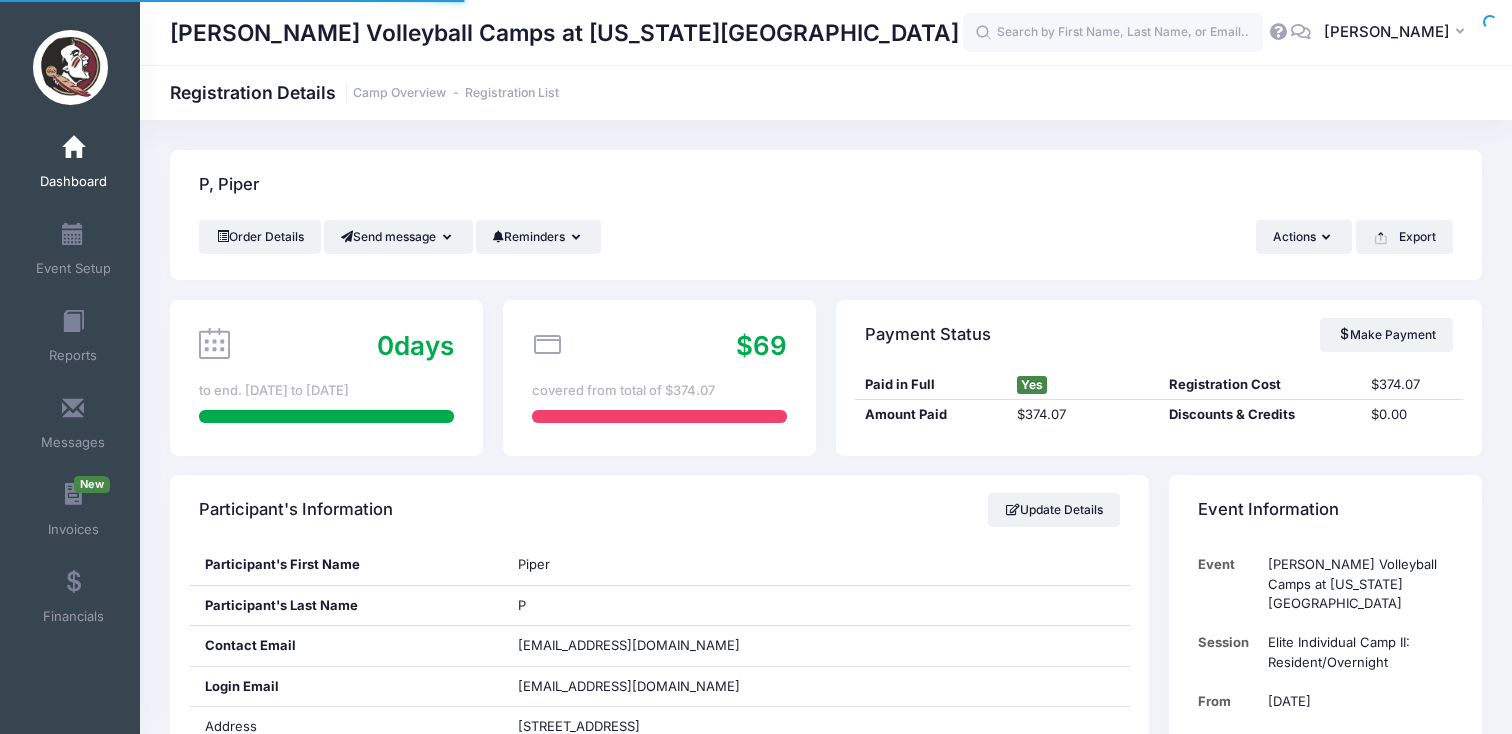 scroll, scrollTop: 0, scrollLeft: 0, axis: both 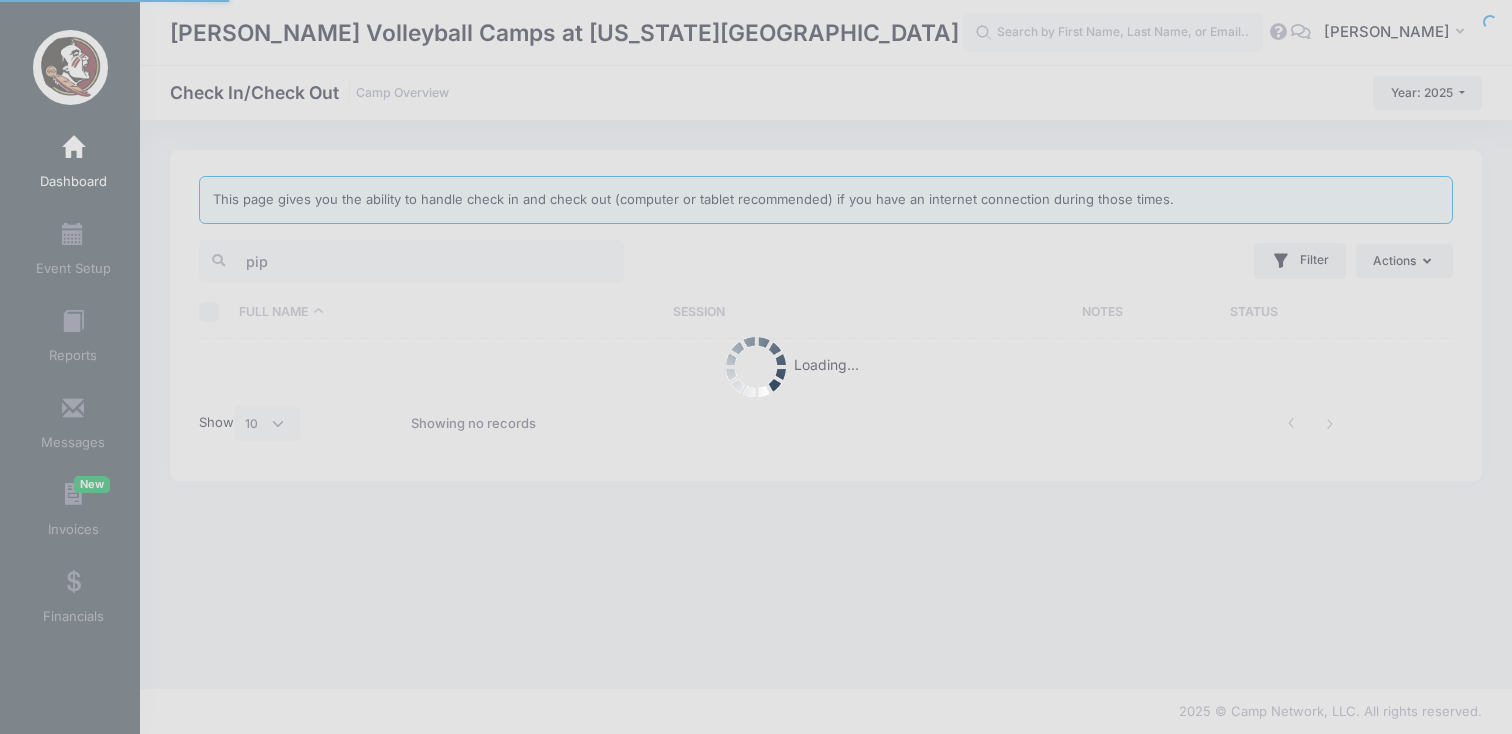 select on "10" 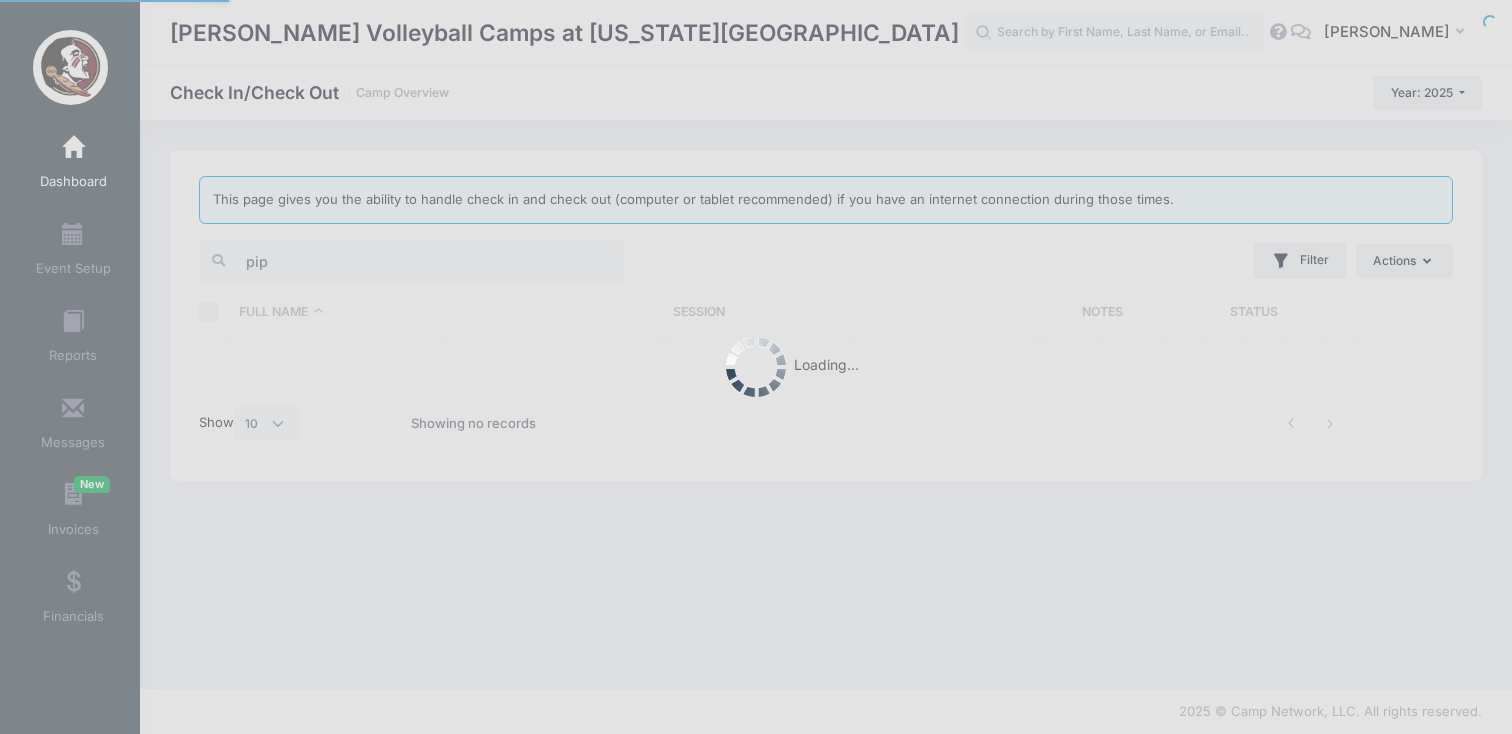scroll, scrollTop: 0, scrollLeft: 0, axis: both 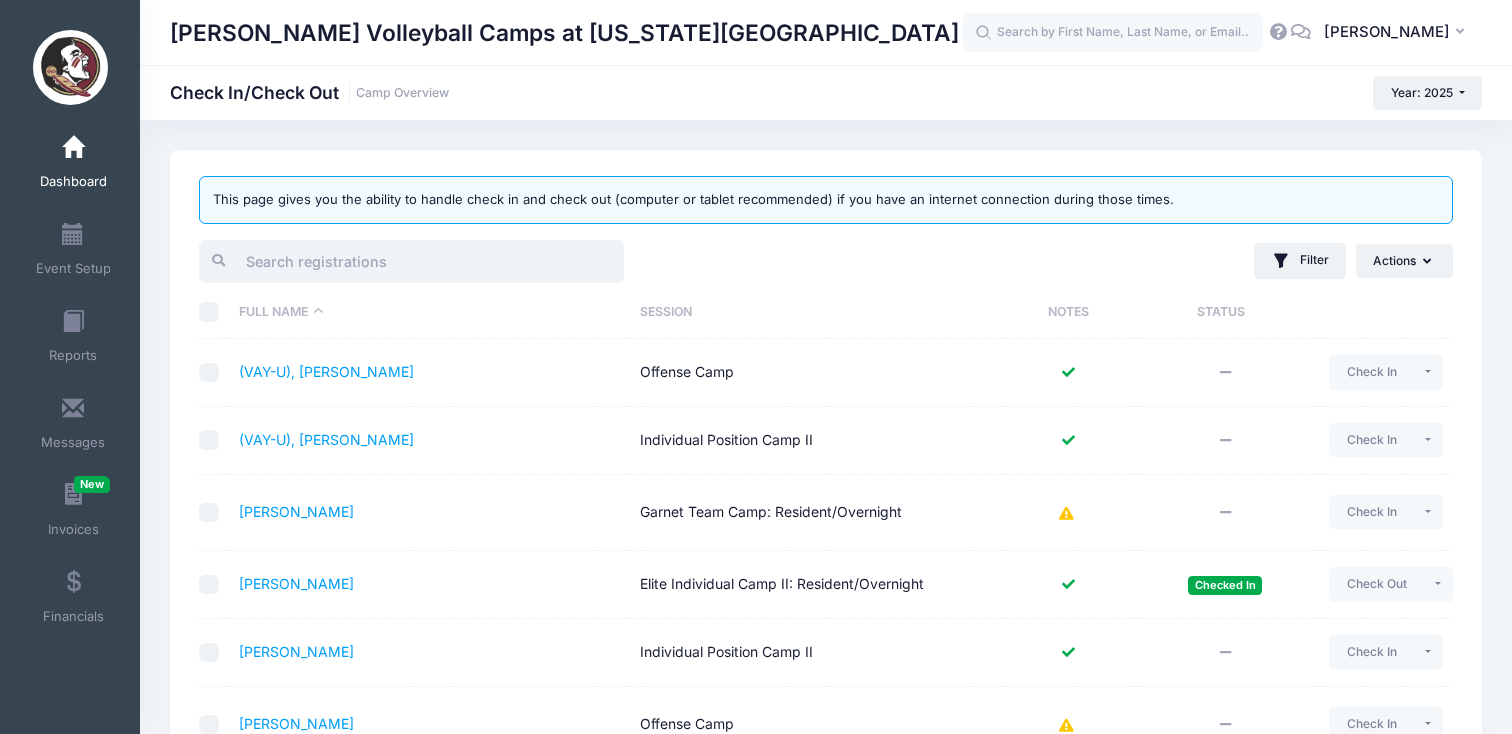 click at bounding box center (411, 261) 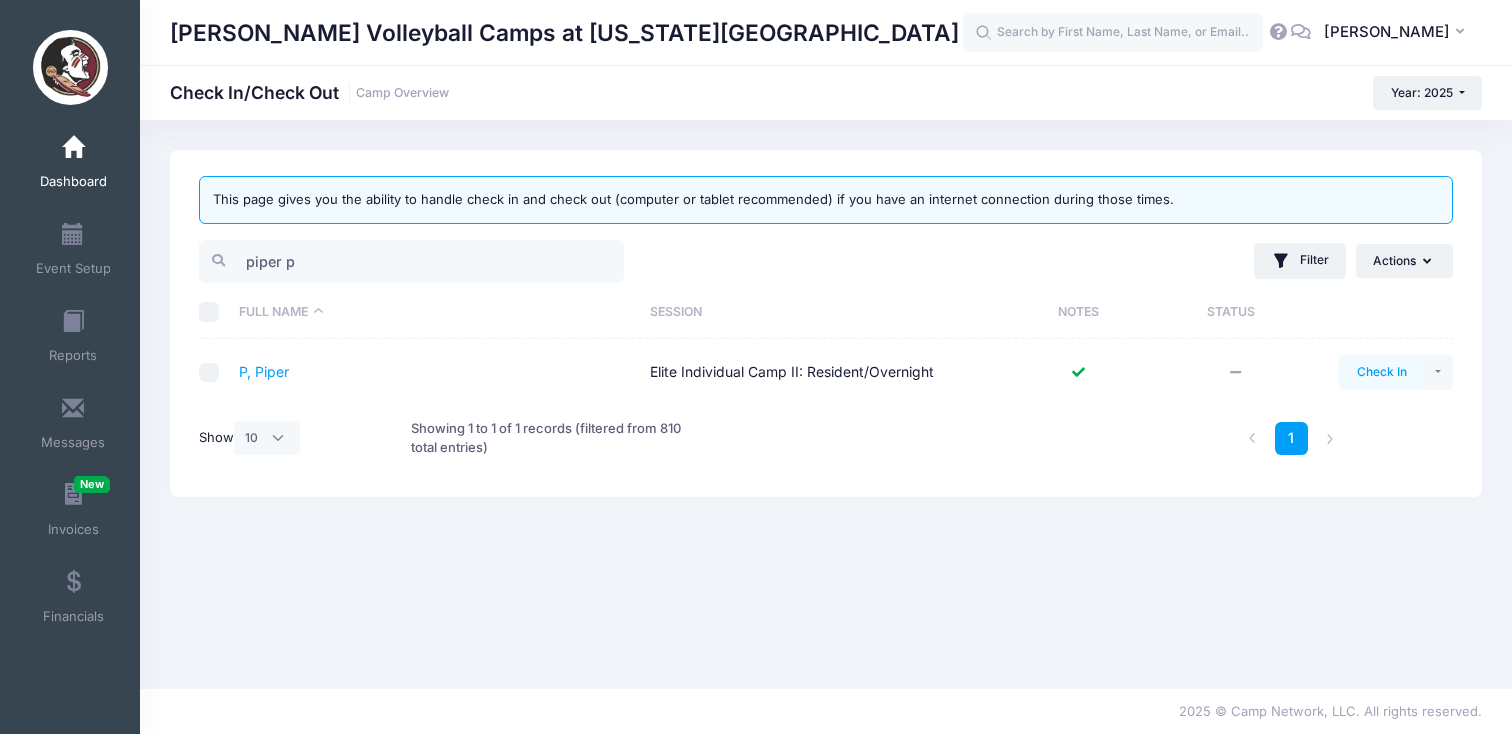 click on "Check In" at bounding box center [1381, 372] 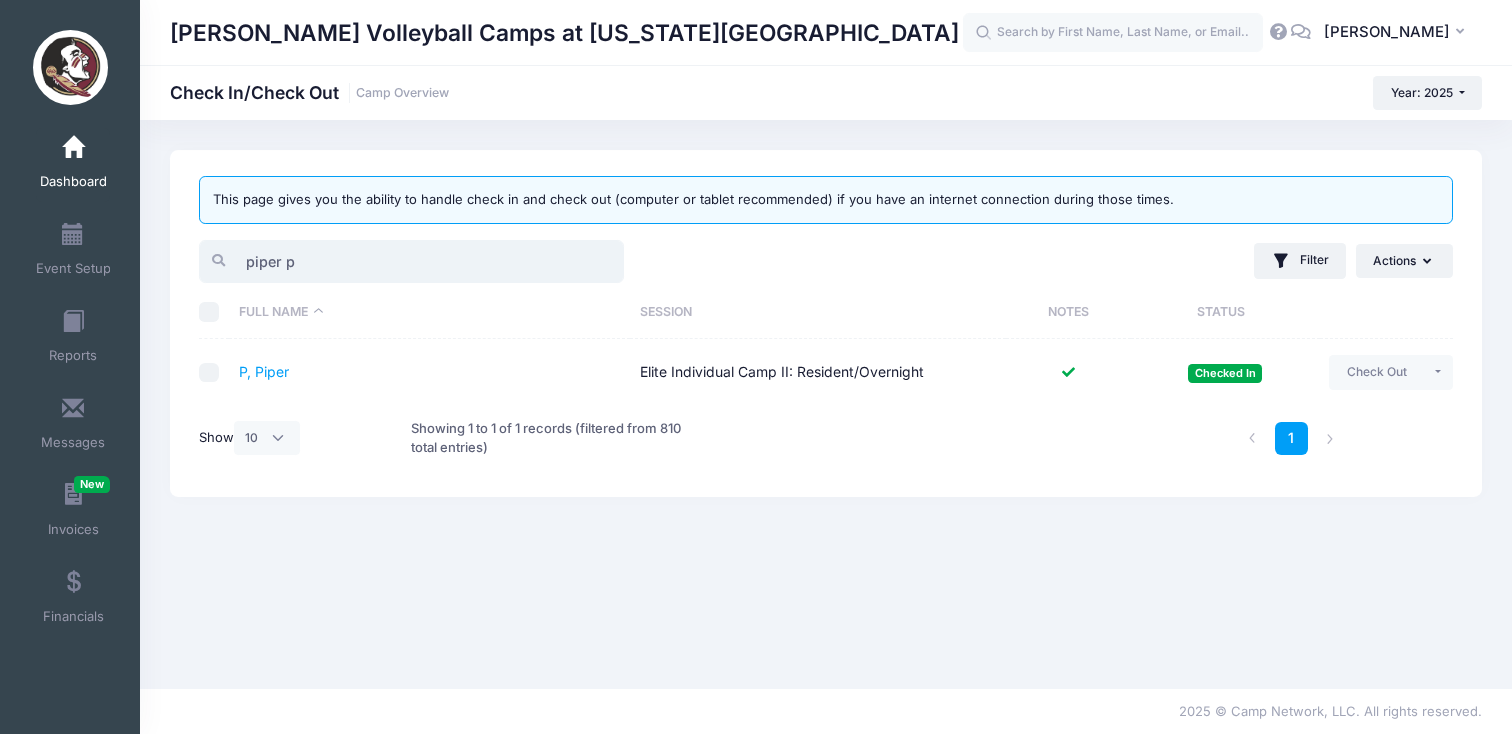 drag, startPoint x: 332, startPoint y: 262, endPoint x: 240, endPoint y: 279, distance: 93.55747 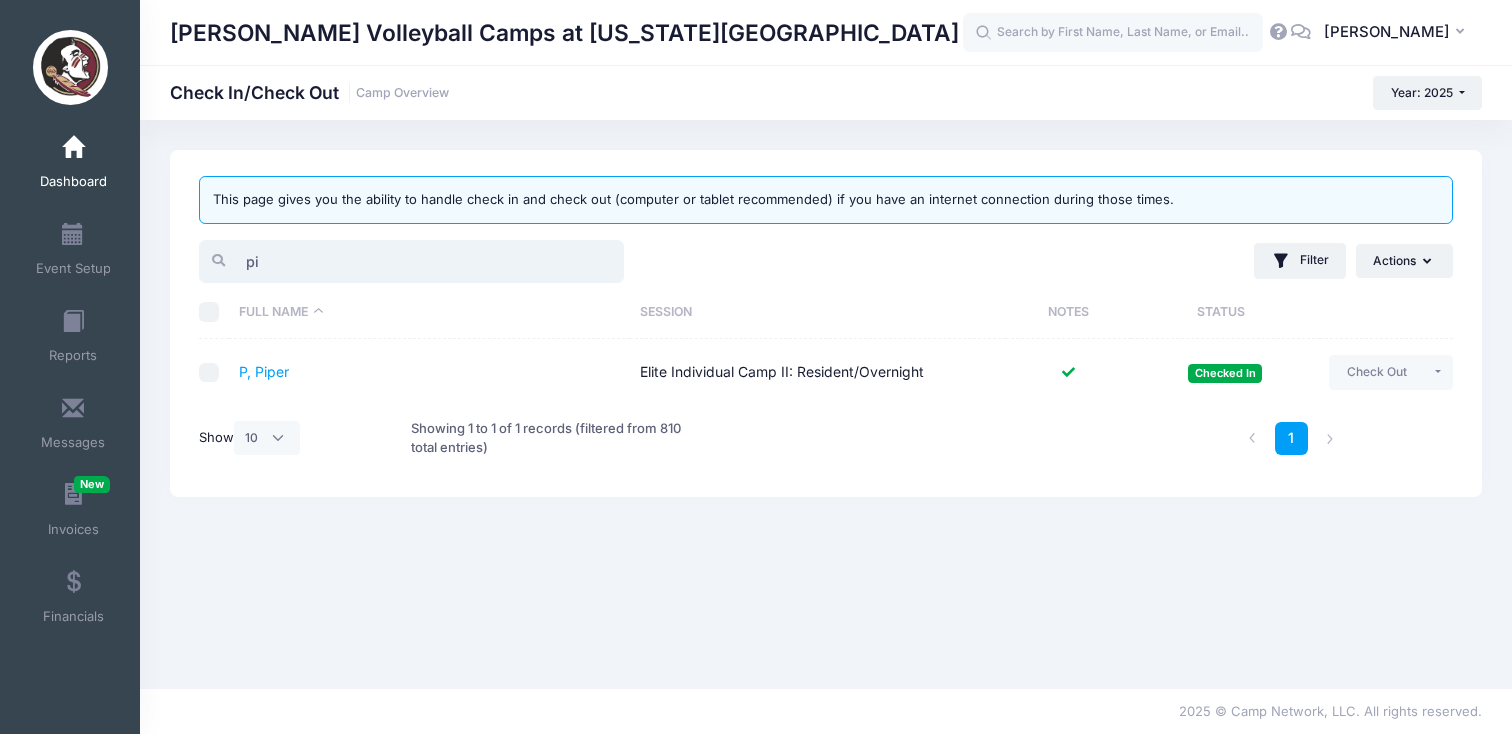 type on "p" 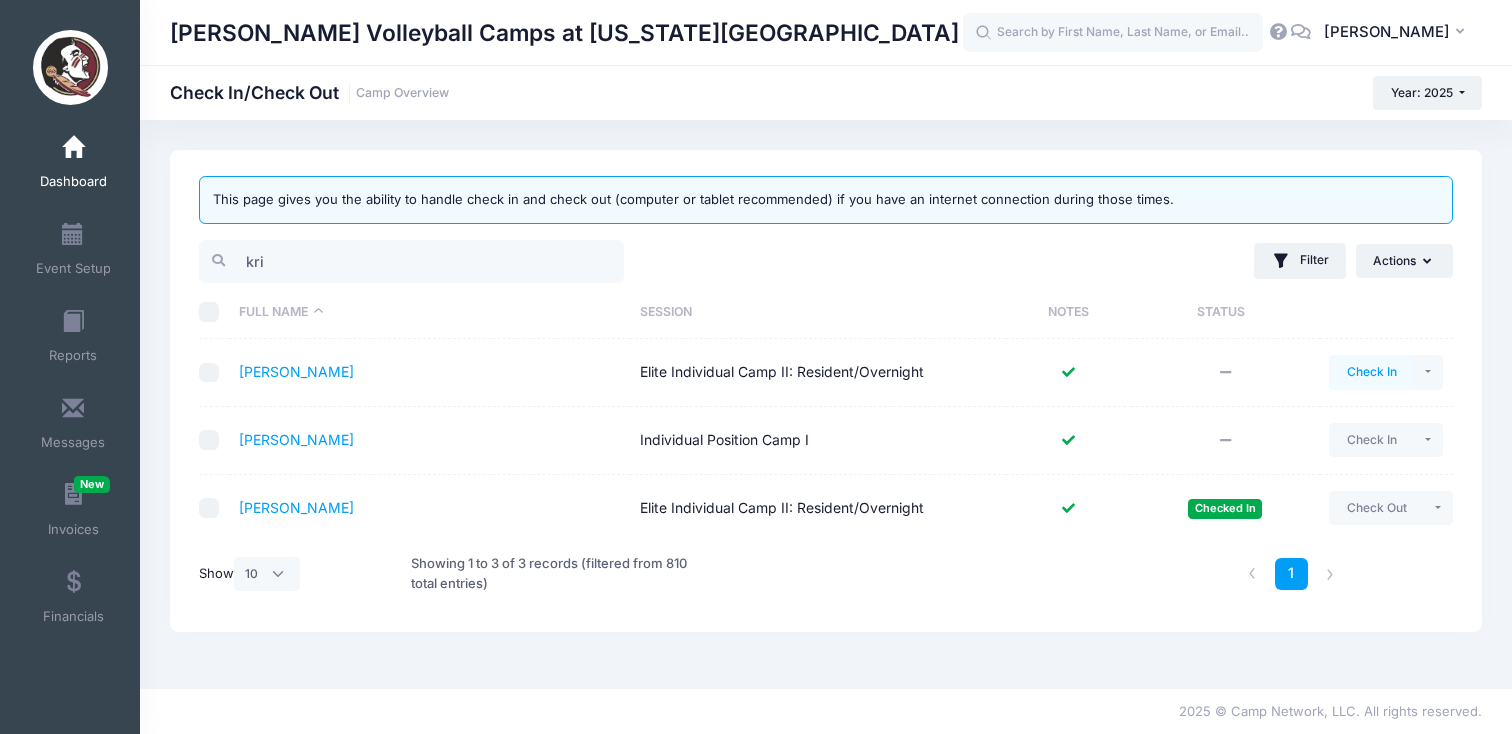 click on "Check In" at bounding box center (1371, 372) 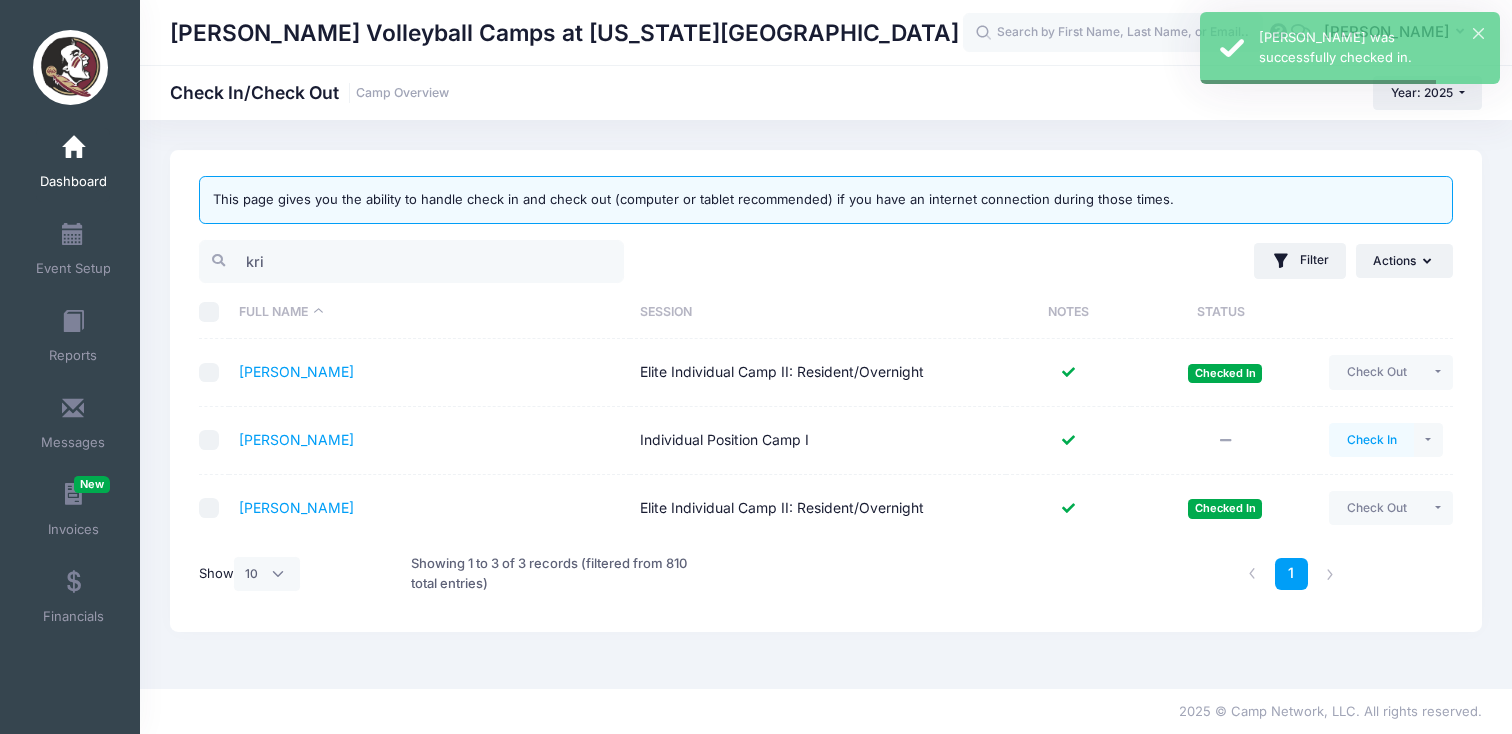 click on "Check In" at bounding box center (1371, 440) 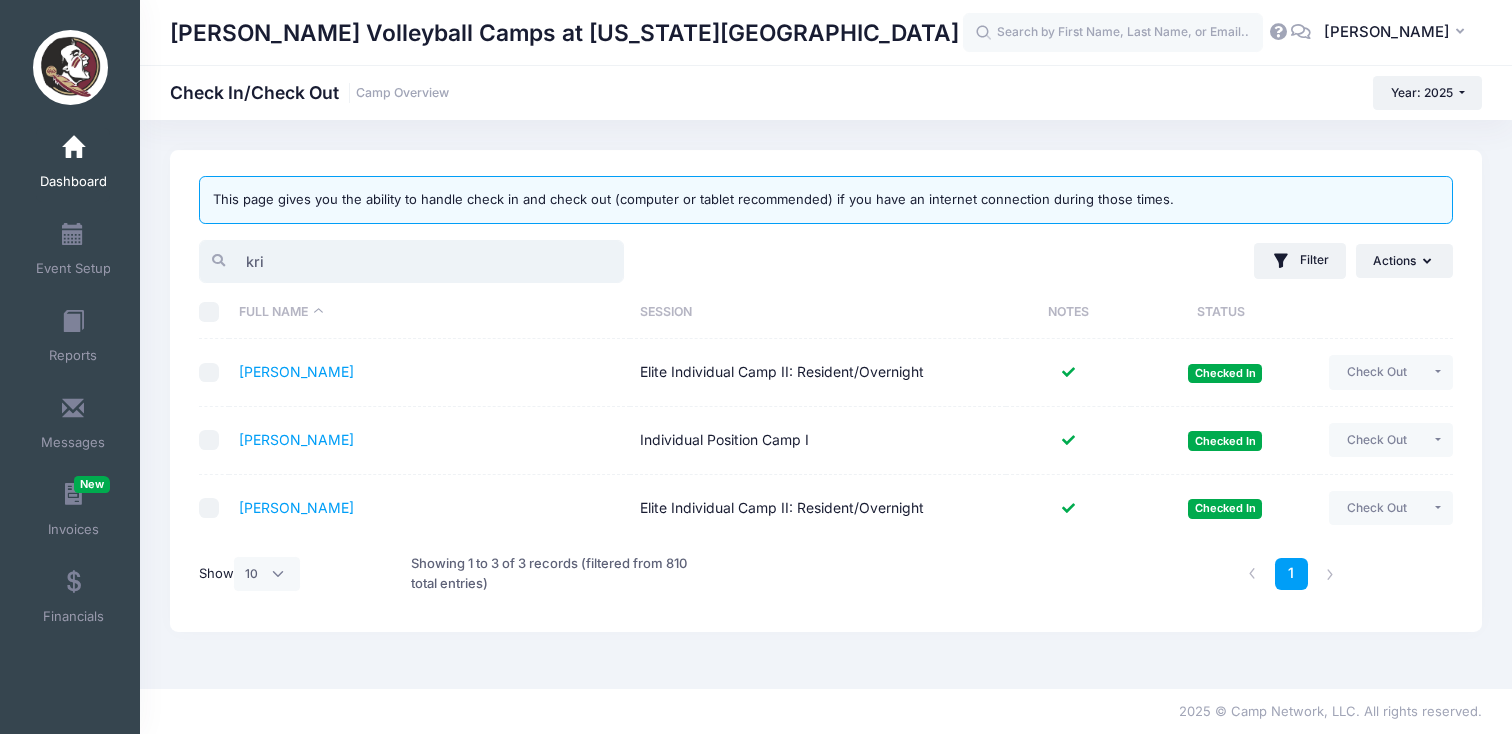 click on "kri" at bounding box center (411, 261) 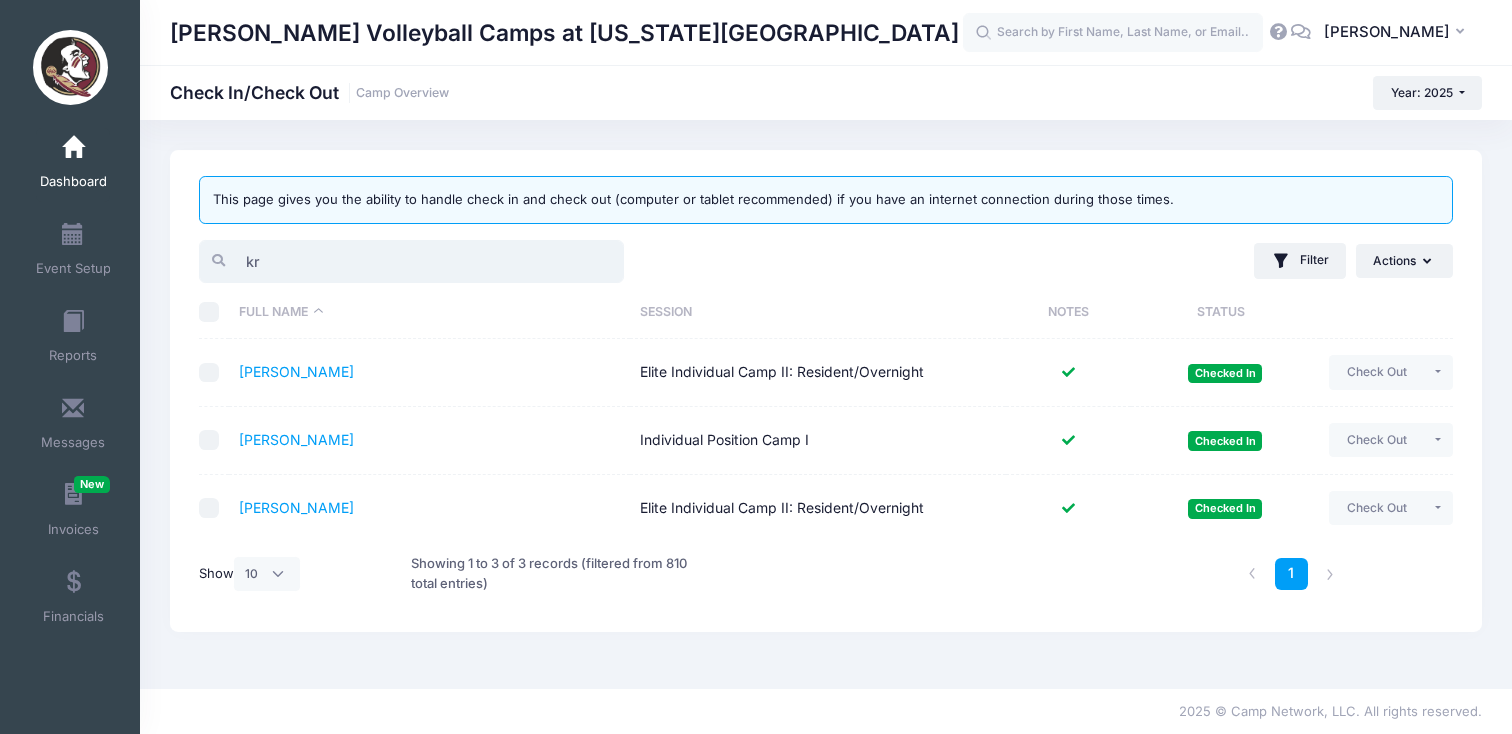 type on "k" 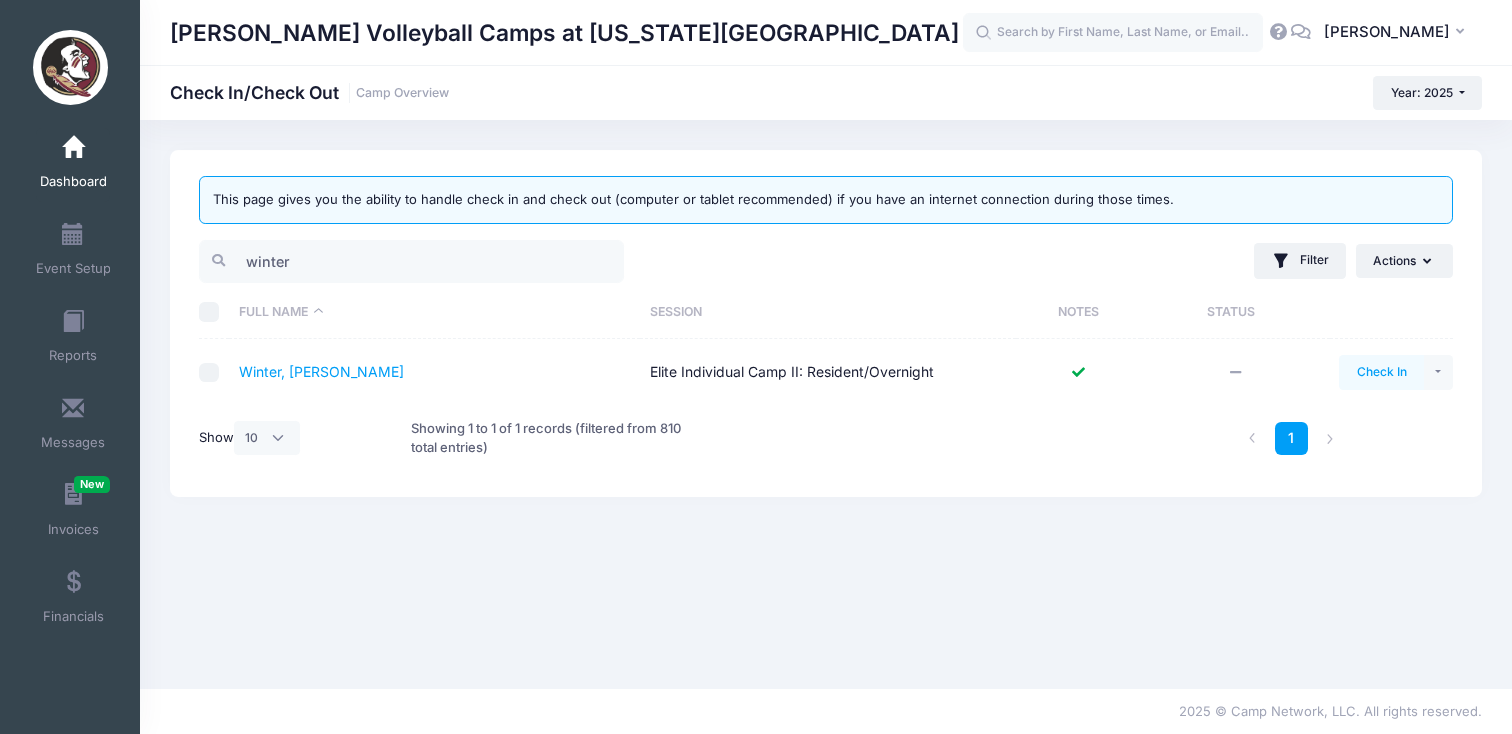 click on "Check In" at bounding box center [1381, 372] 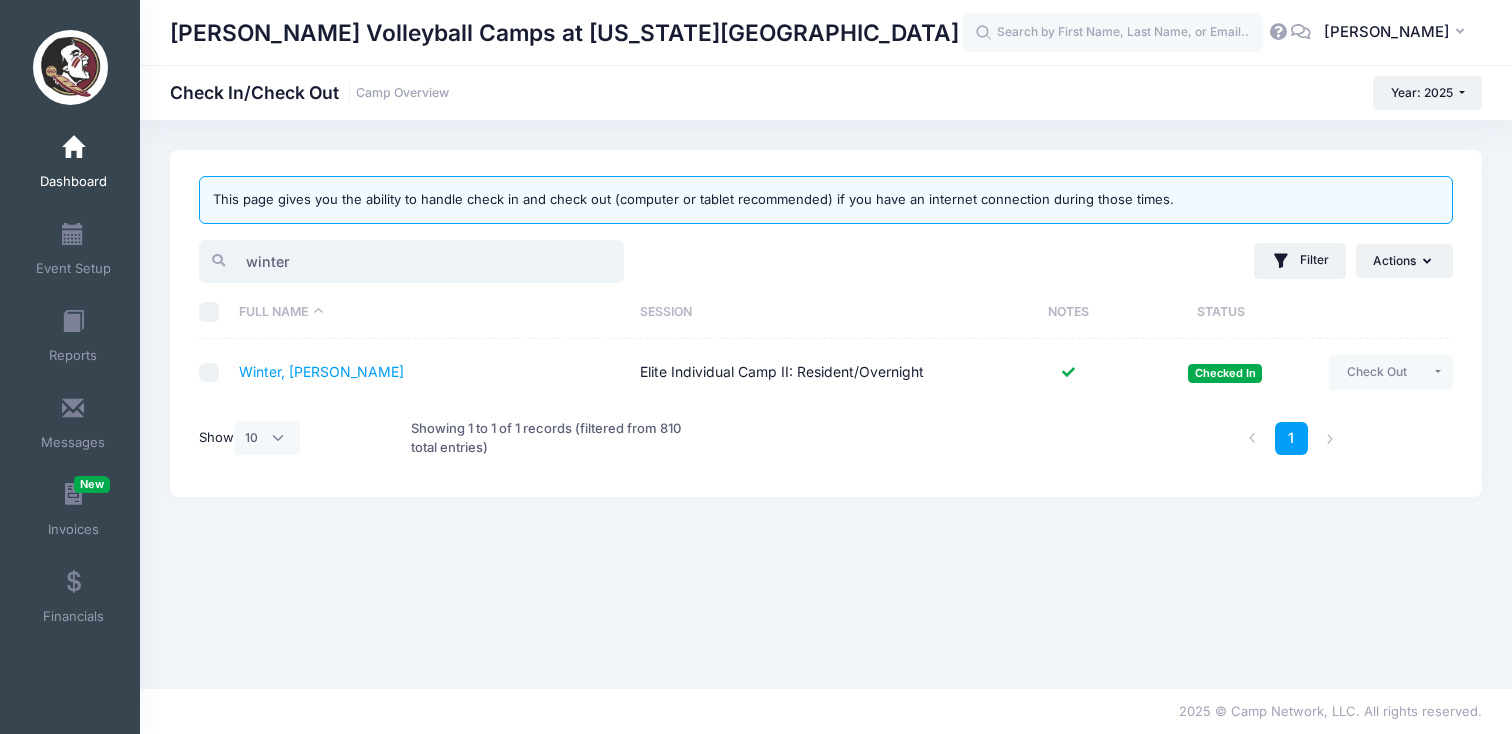 drag, startPoint x: 312, startPoint y: 267, endPoint x: 234, endPoint y: 251, distance: 79.624115 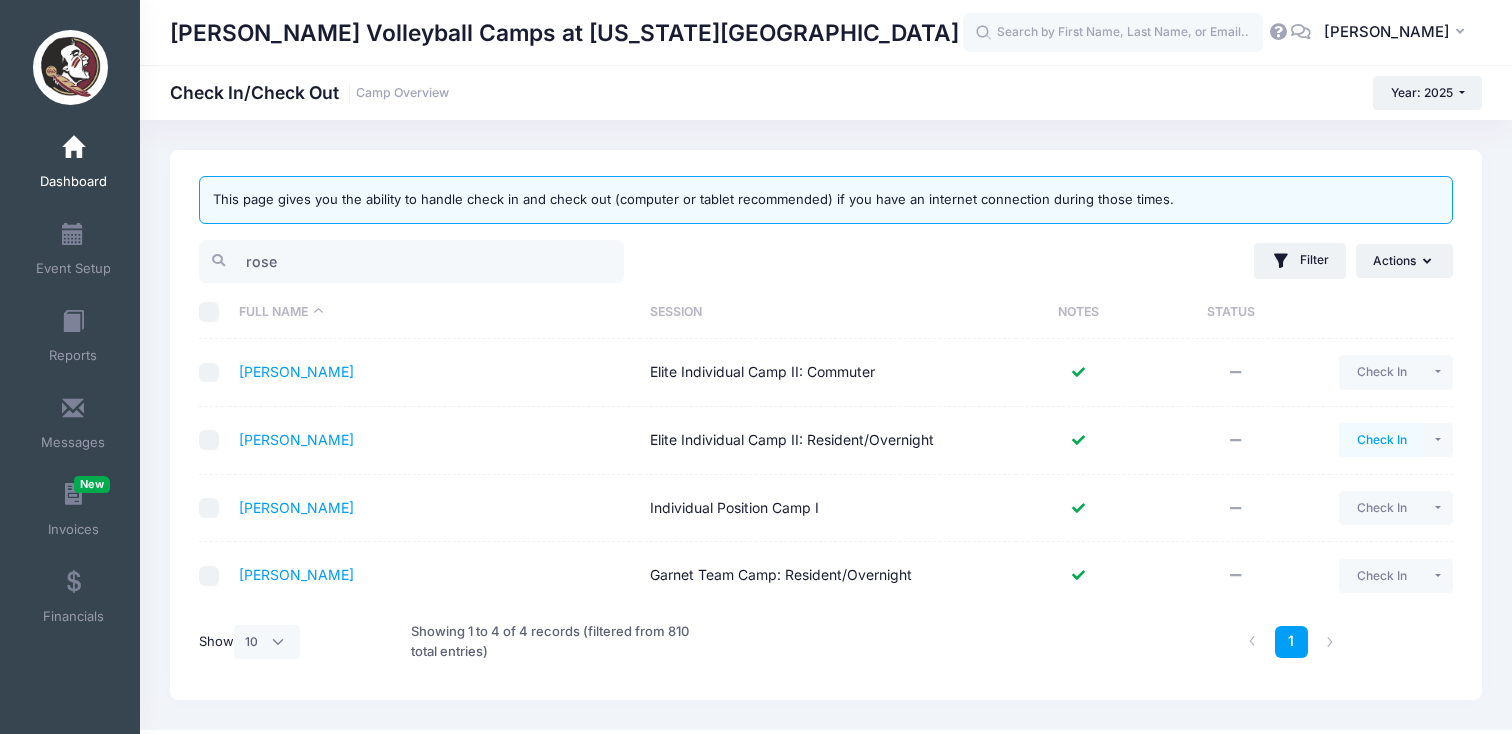 click on "Check In" at bounding box center [1381, 440] 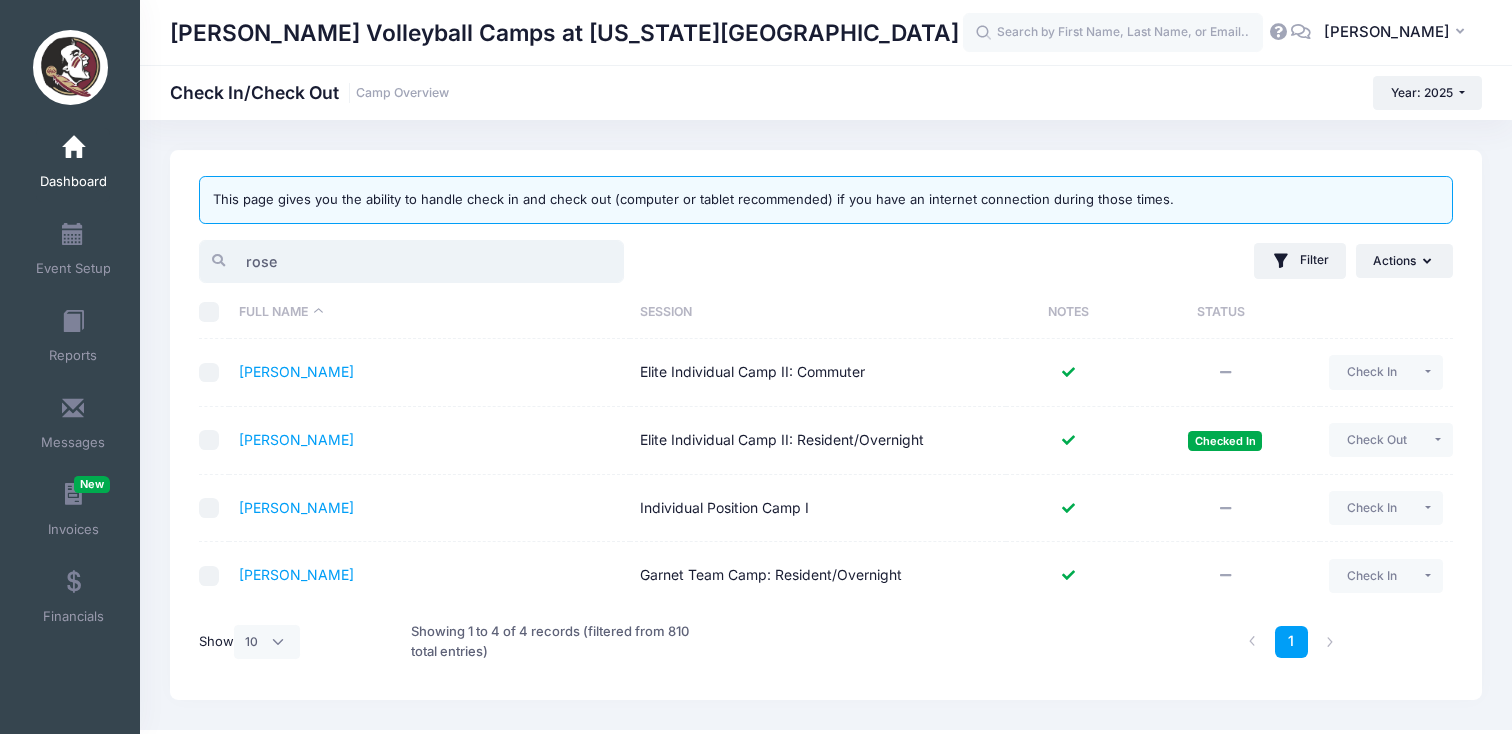 click on "rose" at bounding box center [411, 261] 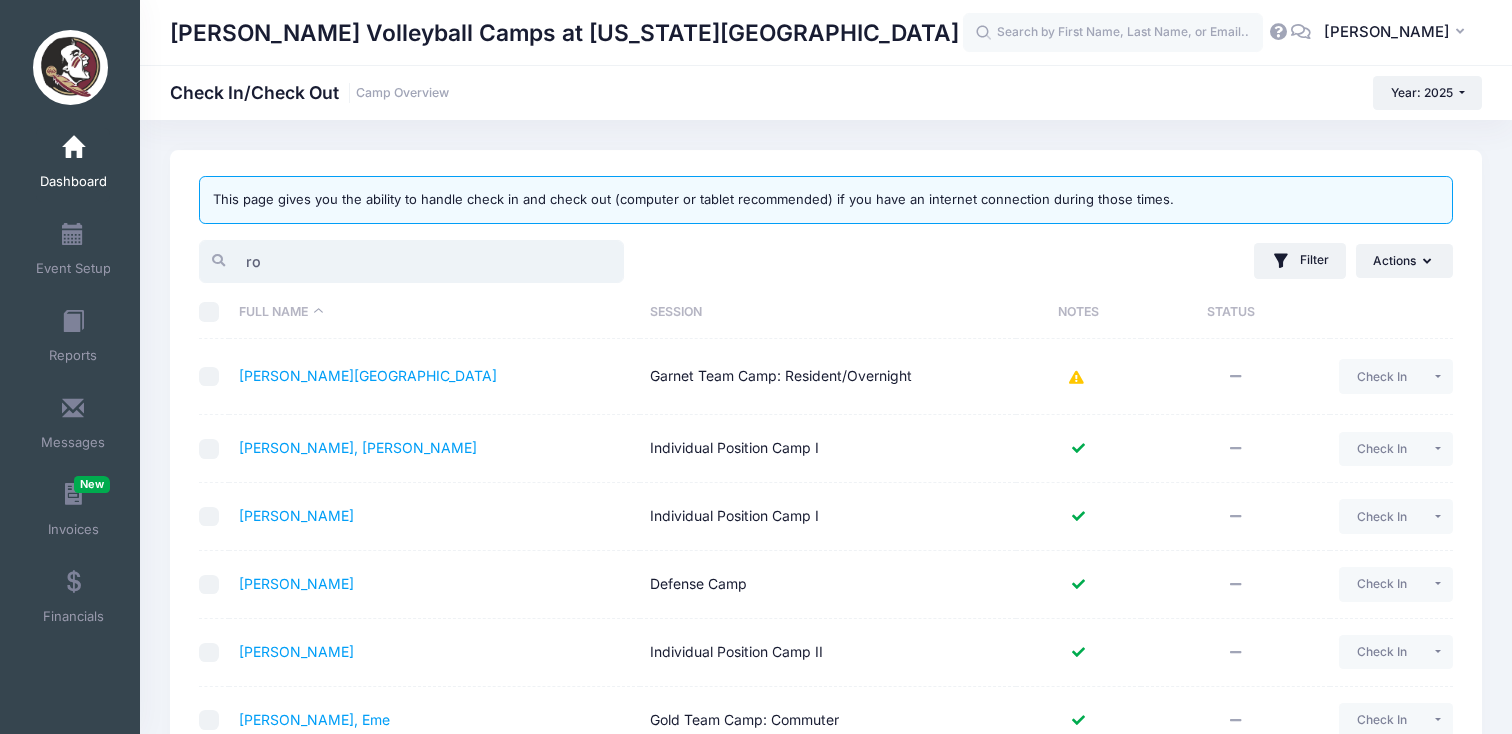 type on "r" 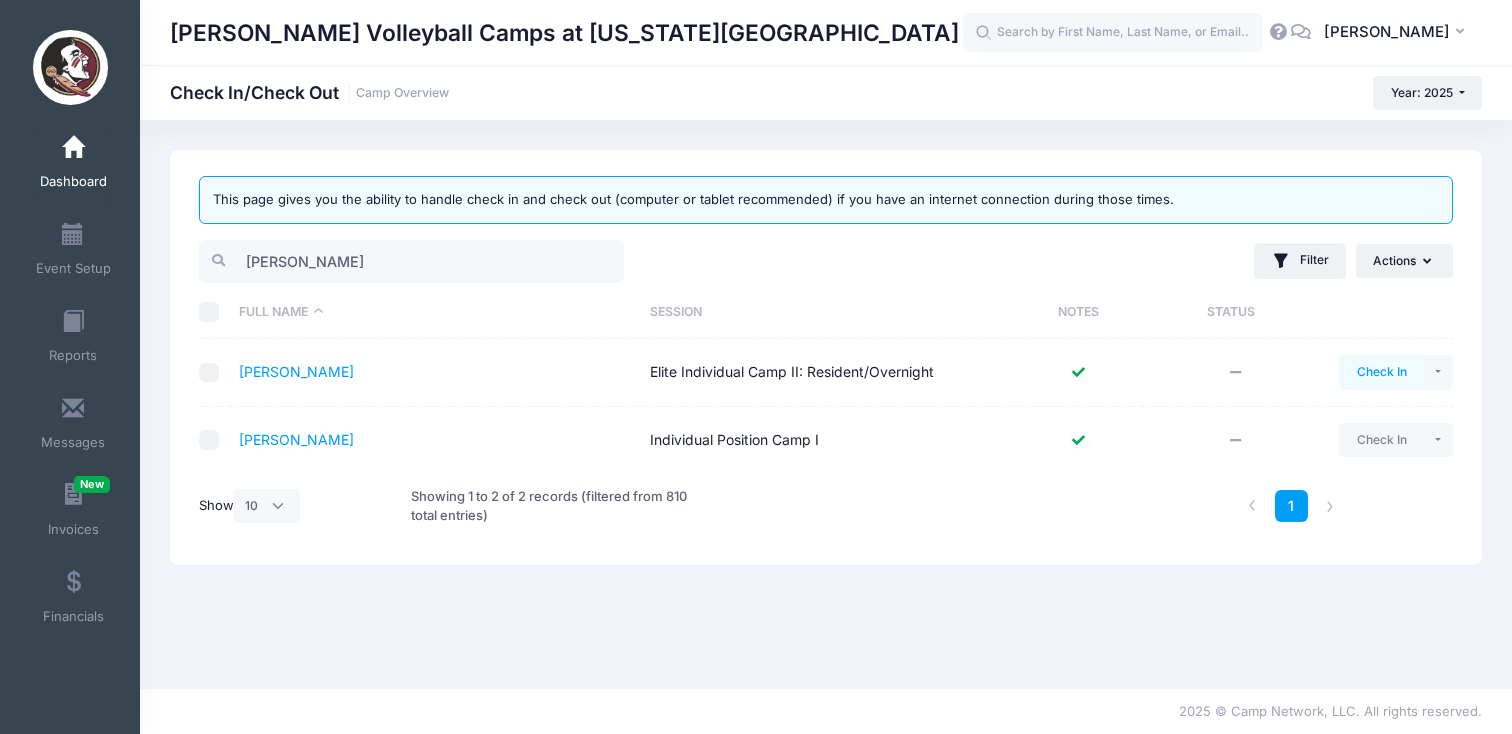 click on "Check In" at bounding box center [1381, 372] 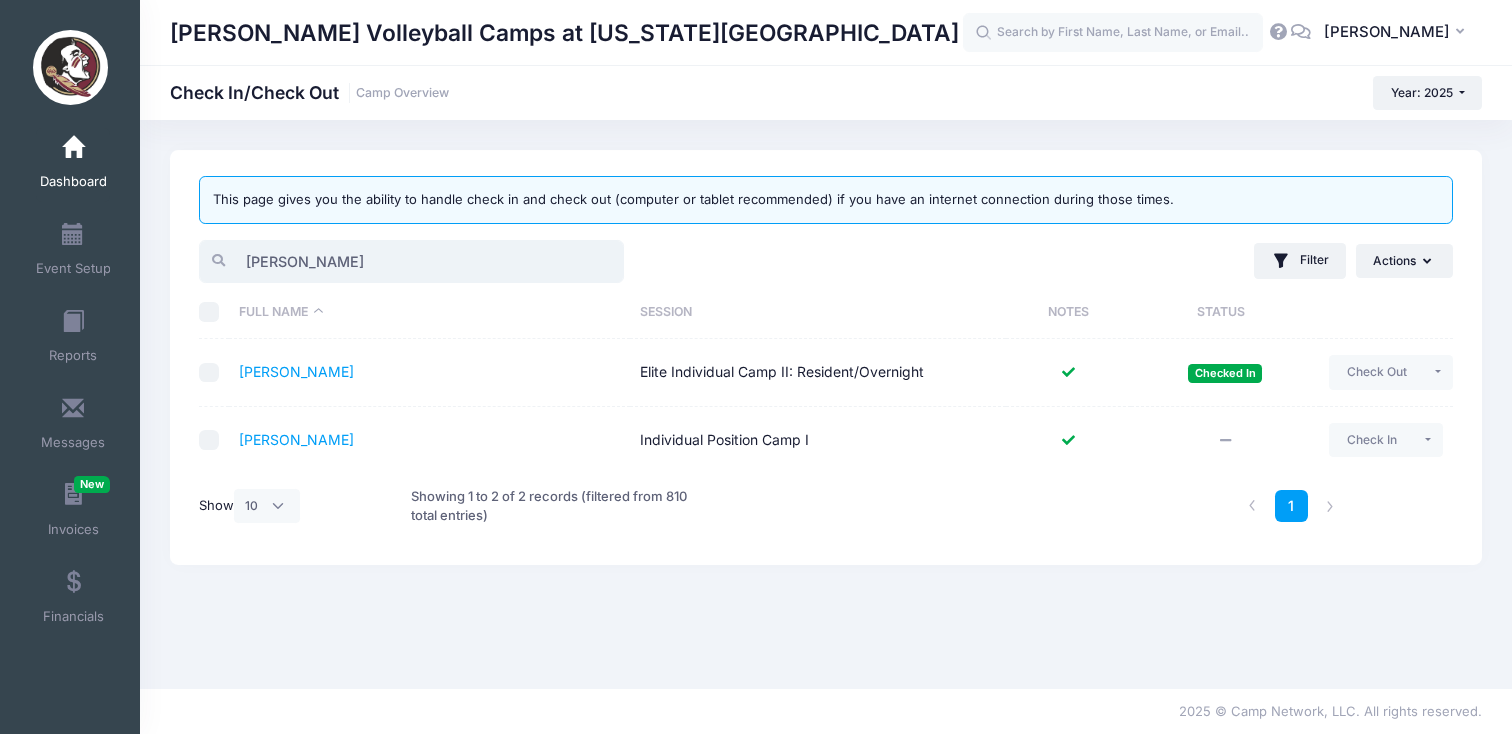 click on "ryan" at bounding box center (411, 261) 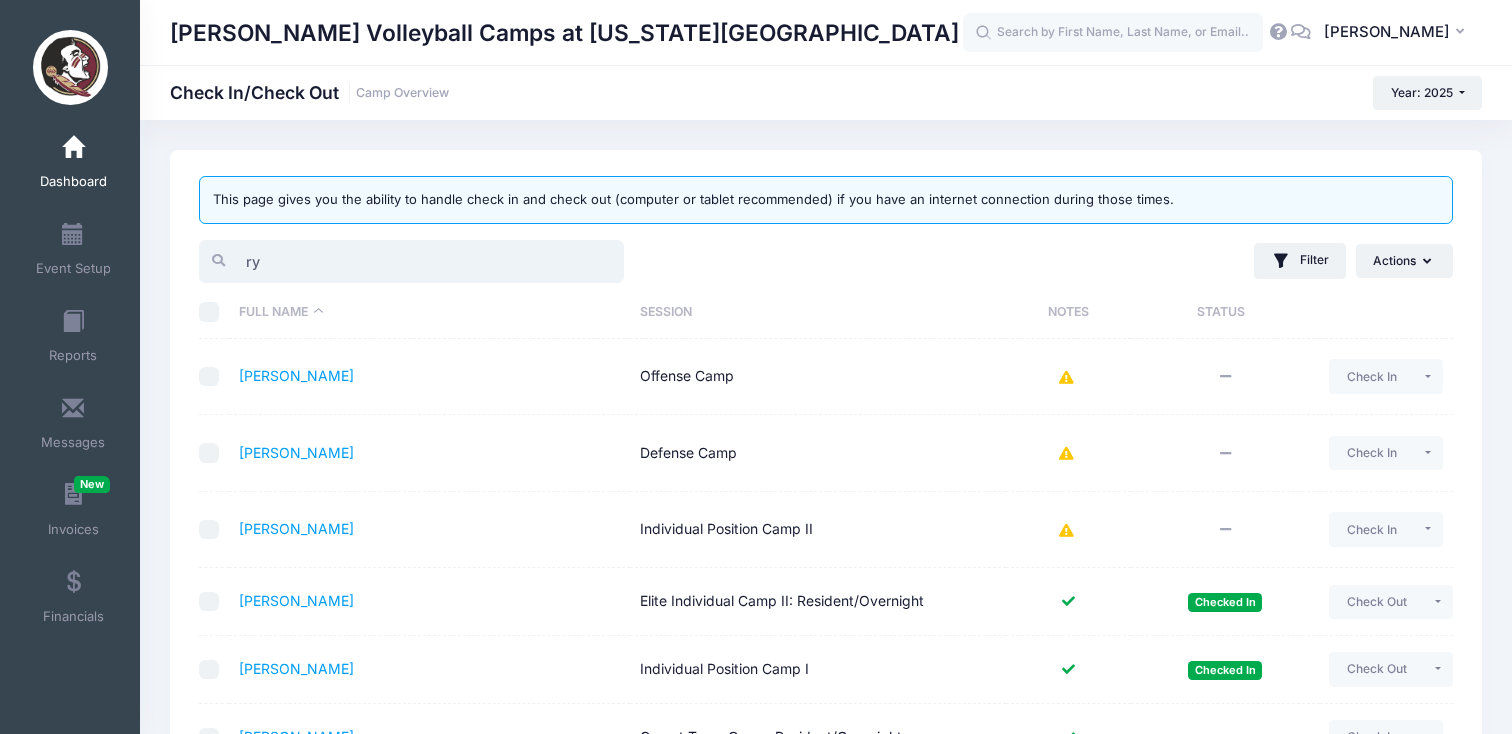 type on "r" 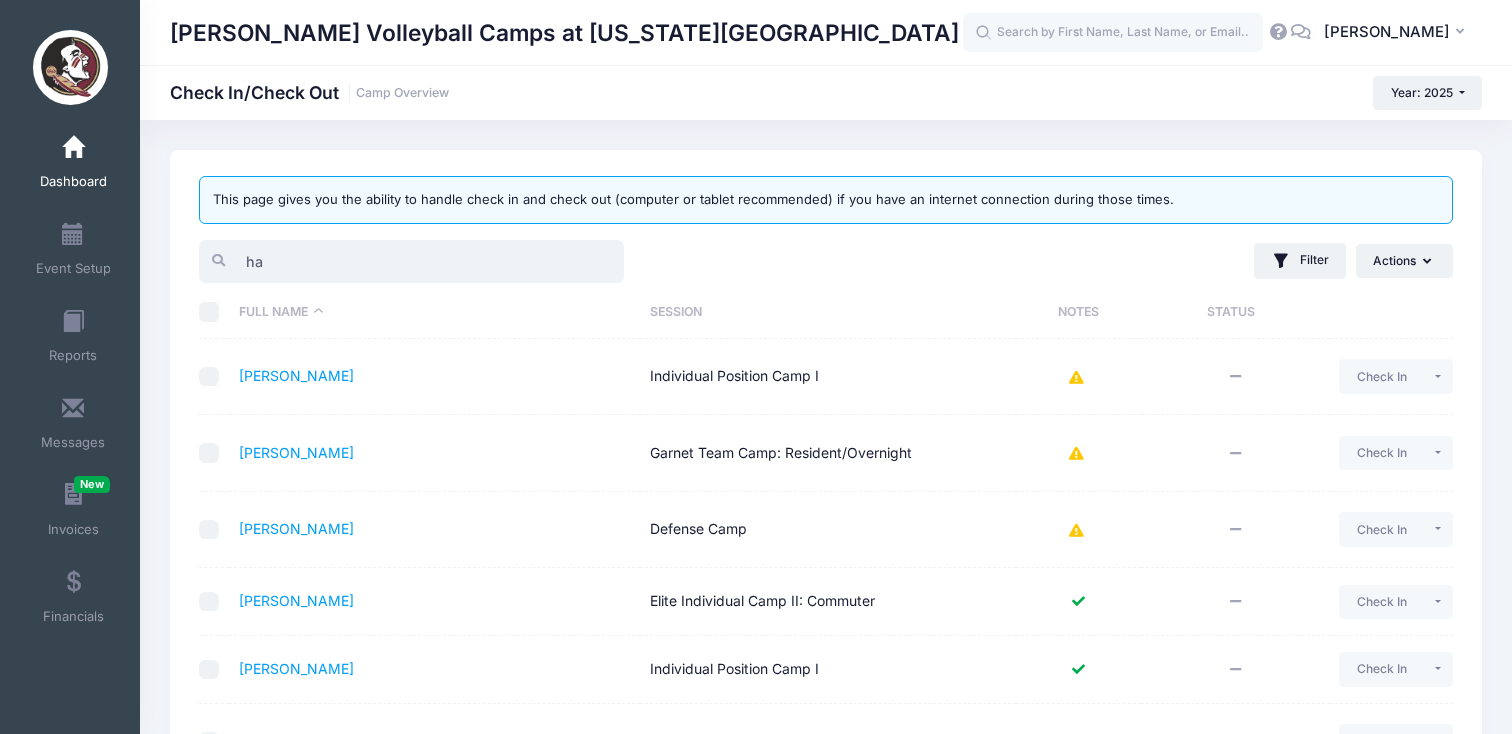 type on "h" 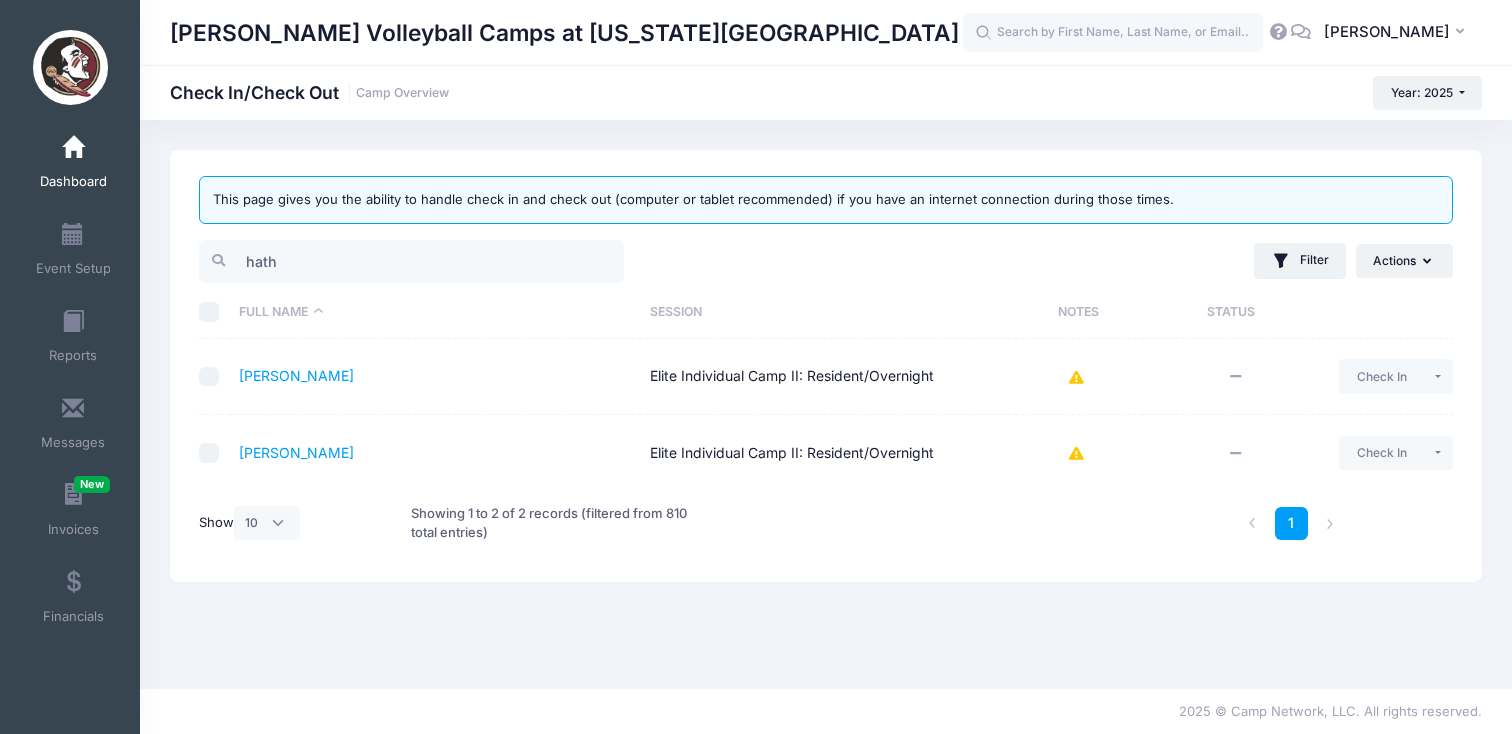 click 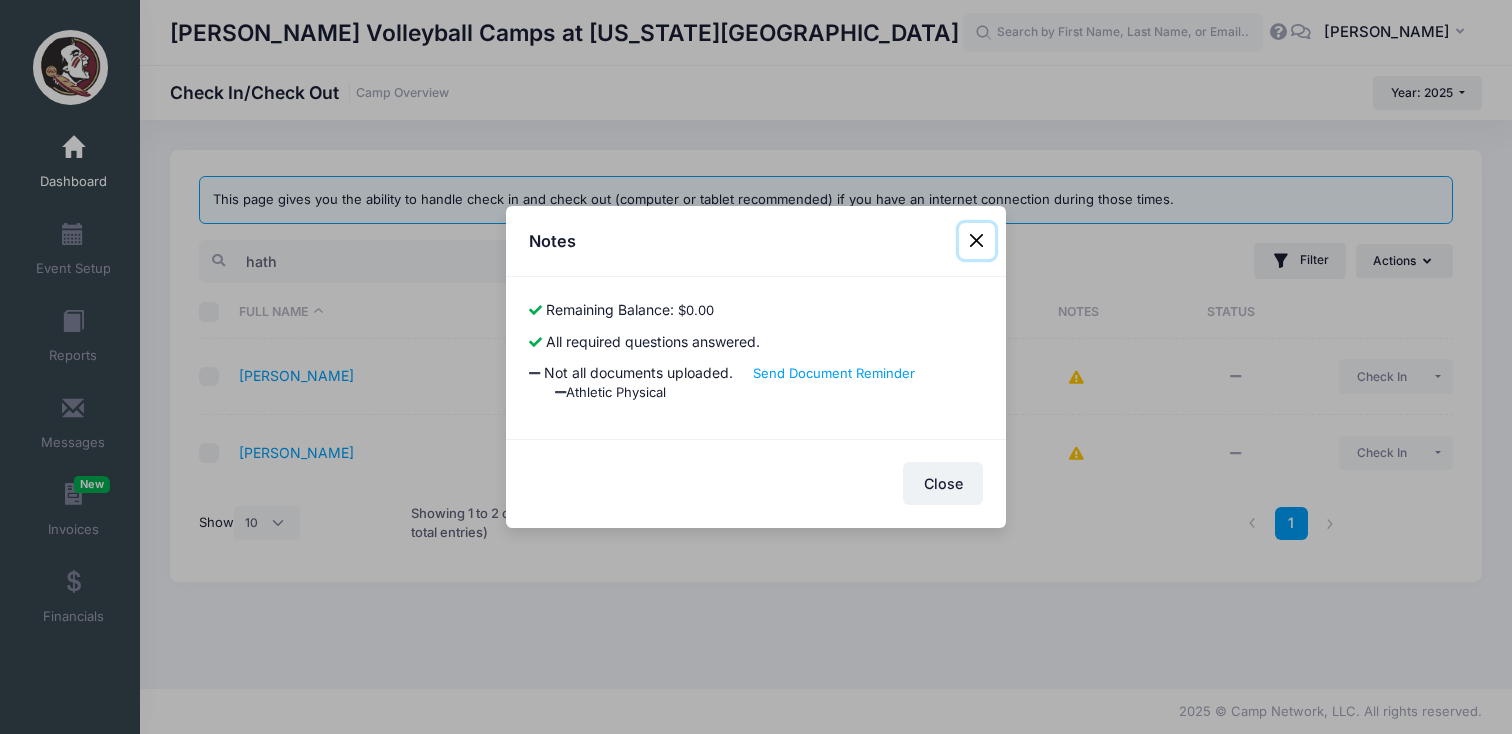 click at bounding box center (977, 241) 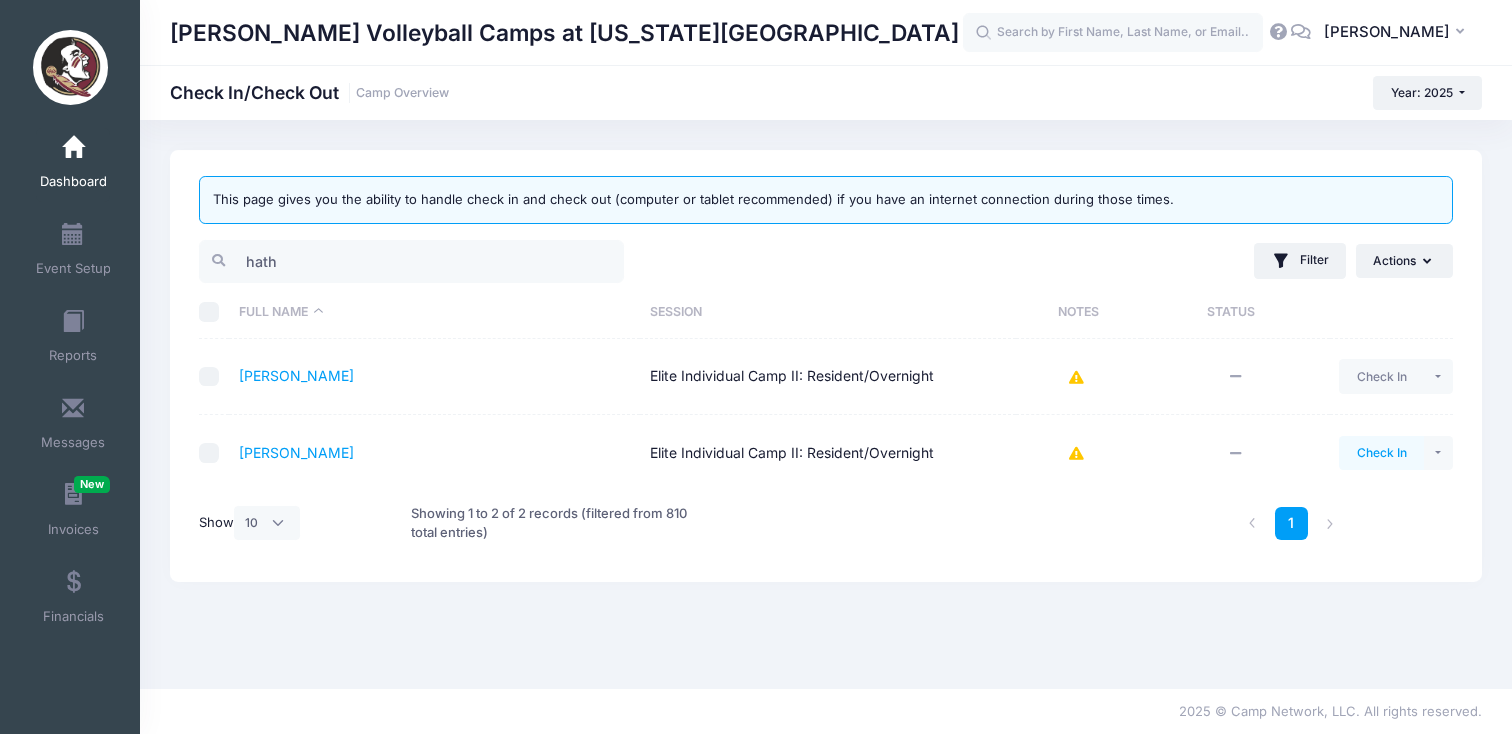 click on "Check In" at bounding box center [1381, 453] 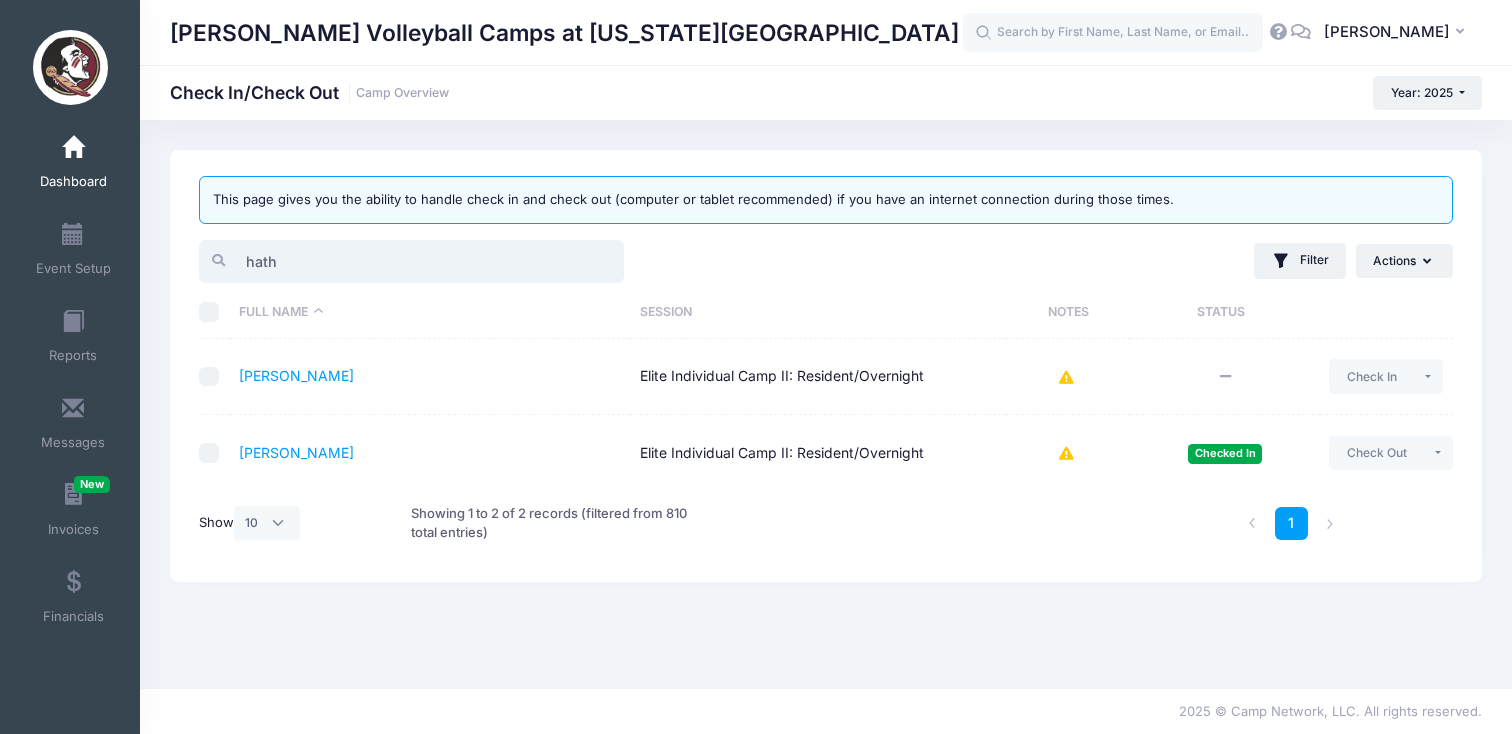 click on "hath" at bounding box center [411, 261] 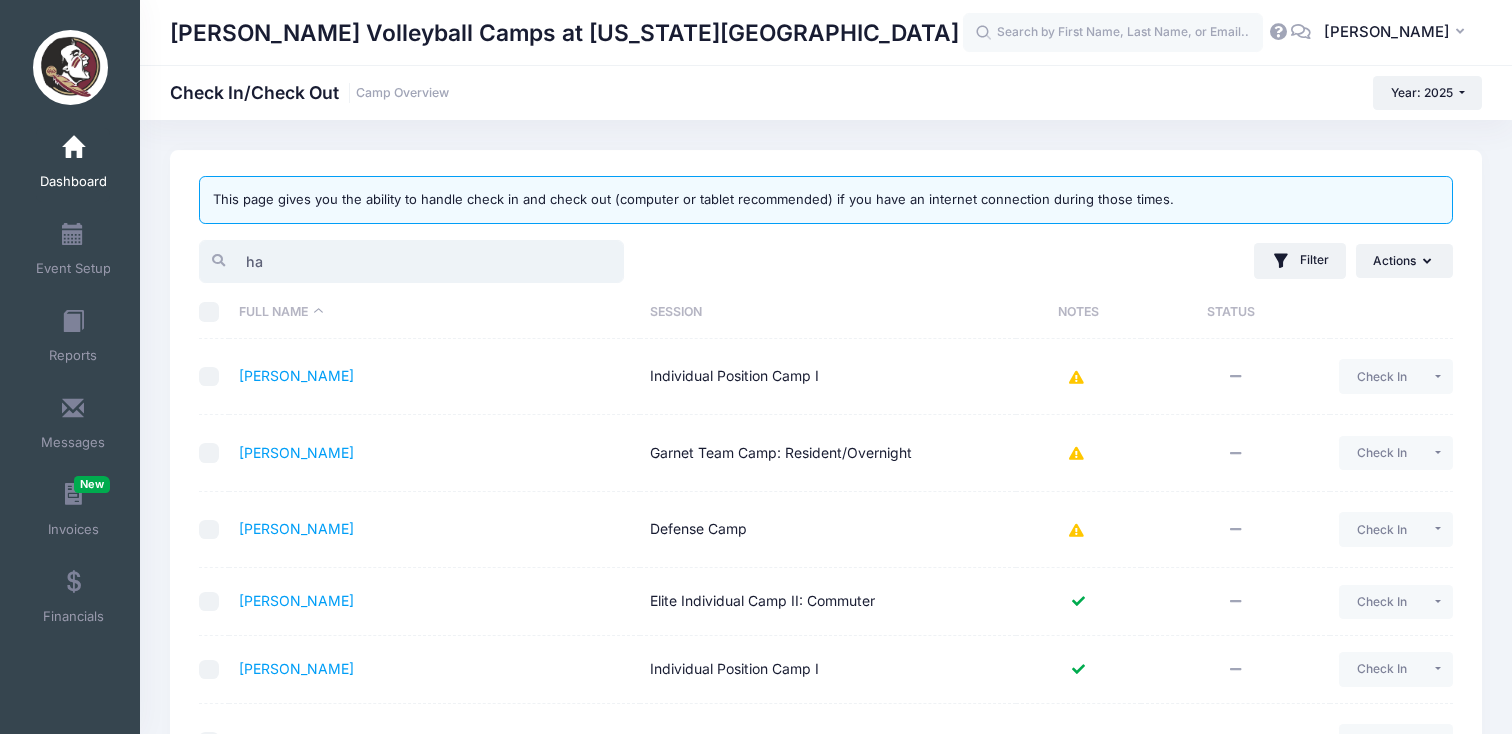 type on "h" 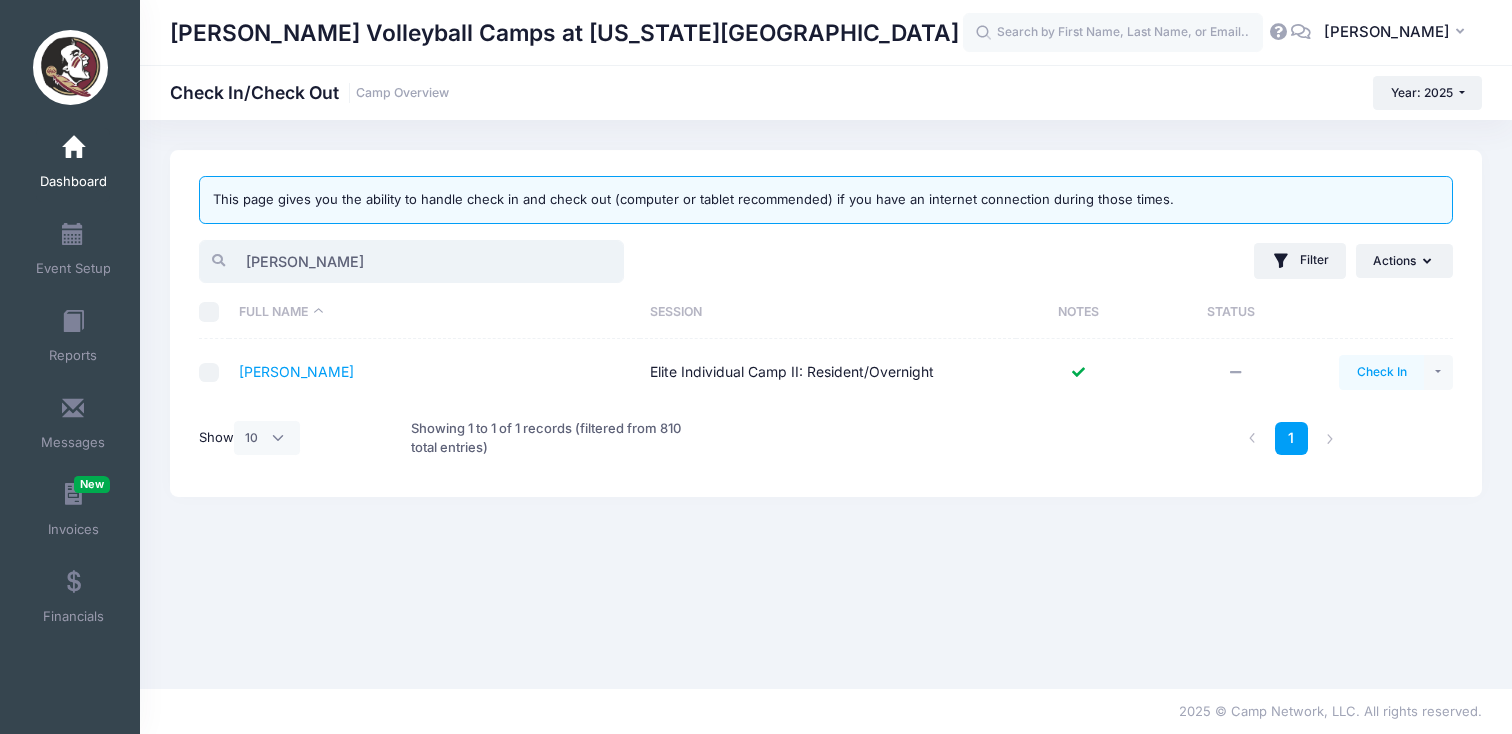 type on "[PERSON_NAME]" 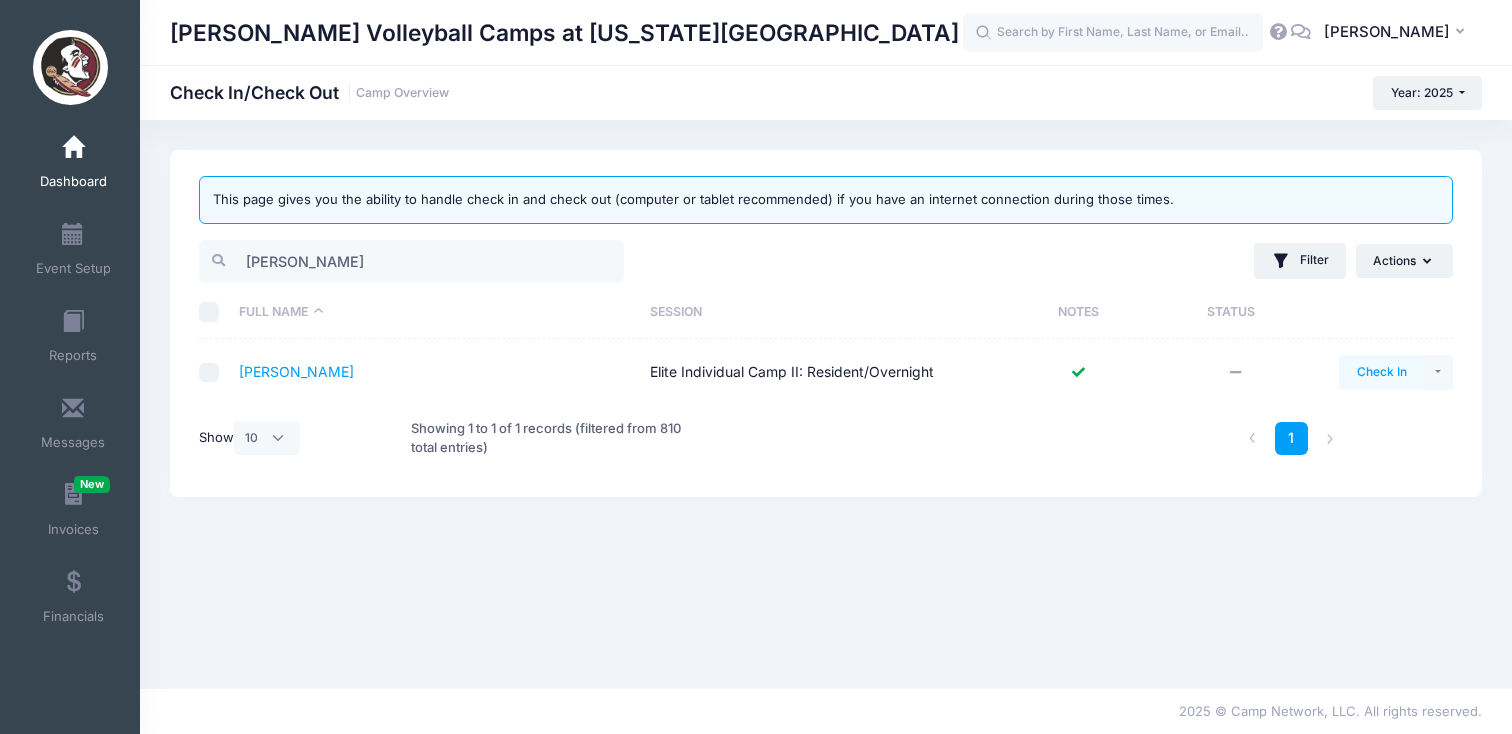 click on "Check In" at bounding box center [1381, 372] 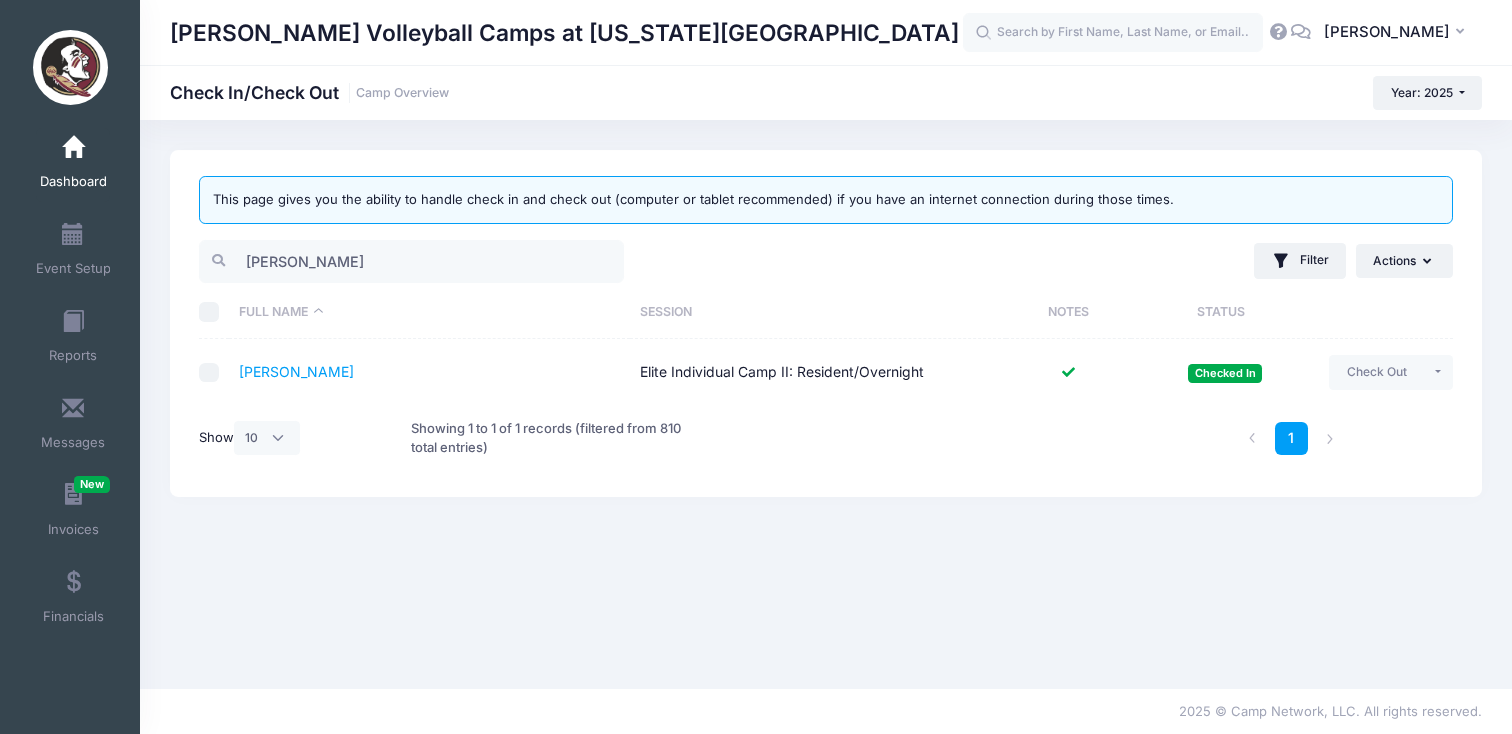 click on "Miller, Ayla
Elite Individual Camp II: Resident/Overnight
Paid
Checked In
Check Out
Payment Reminder
Document Reminder
Enter Payment
Clear Status" at bounding box center [429, 372] 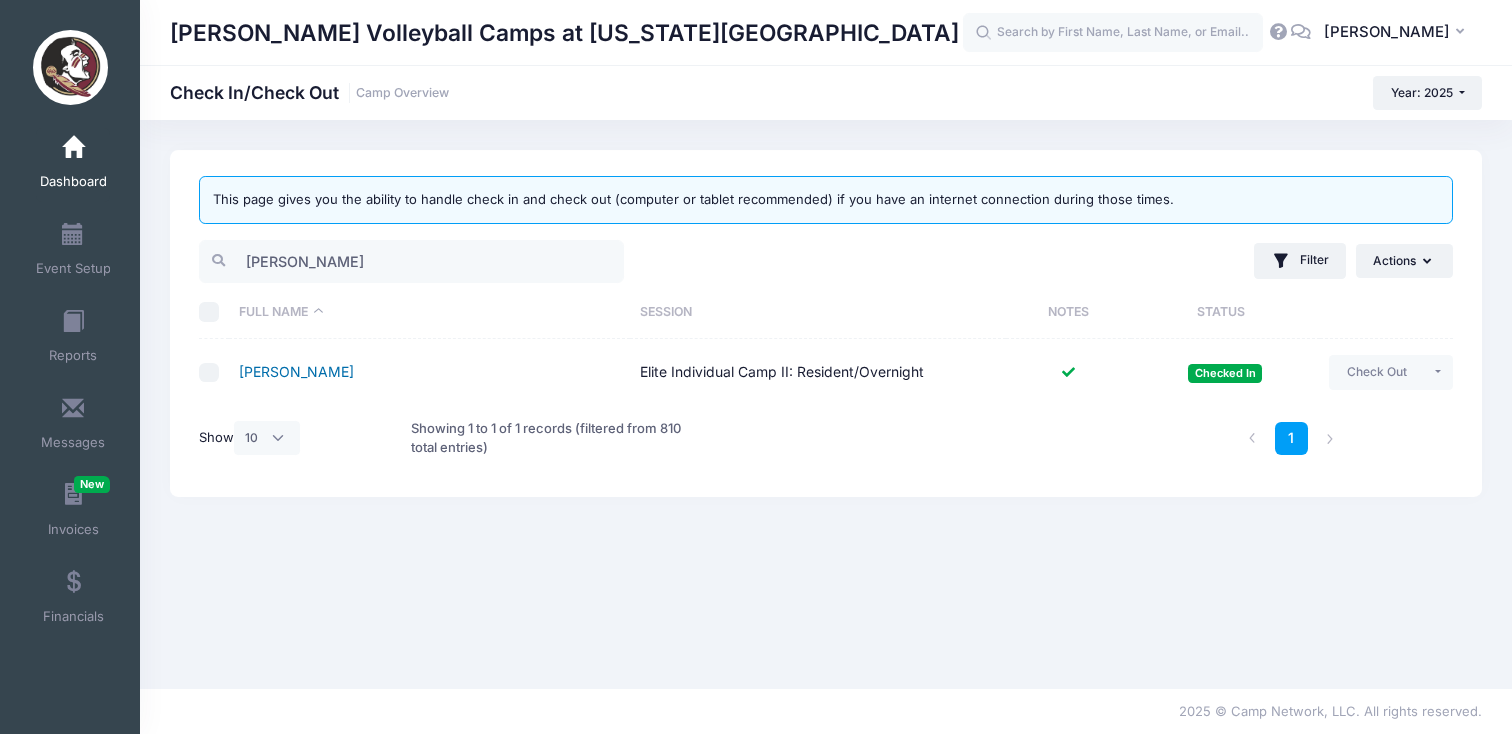 click on "Miller, Ayla" at bounding box center [296, 371] 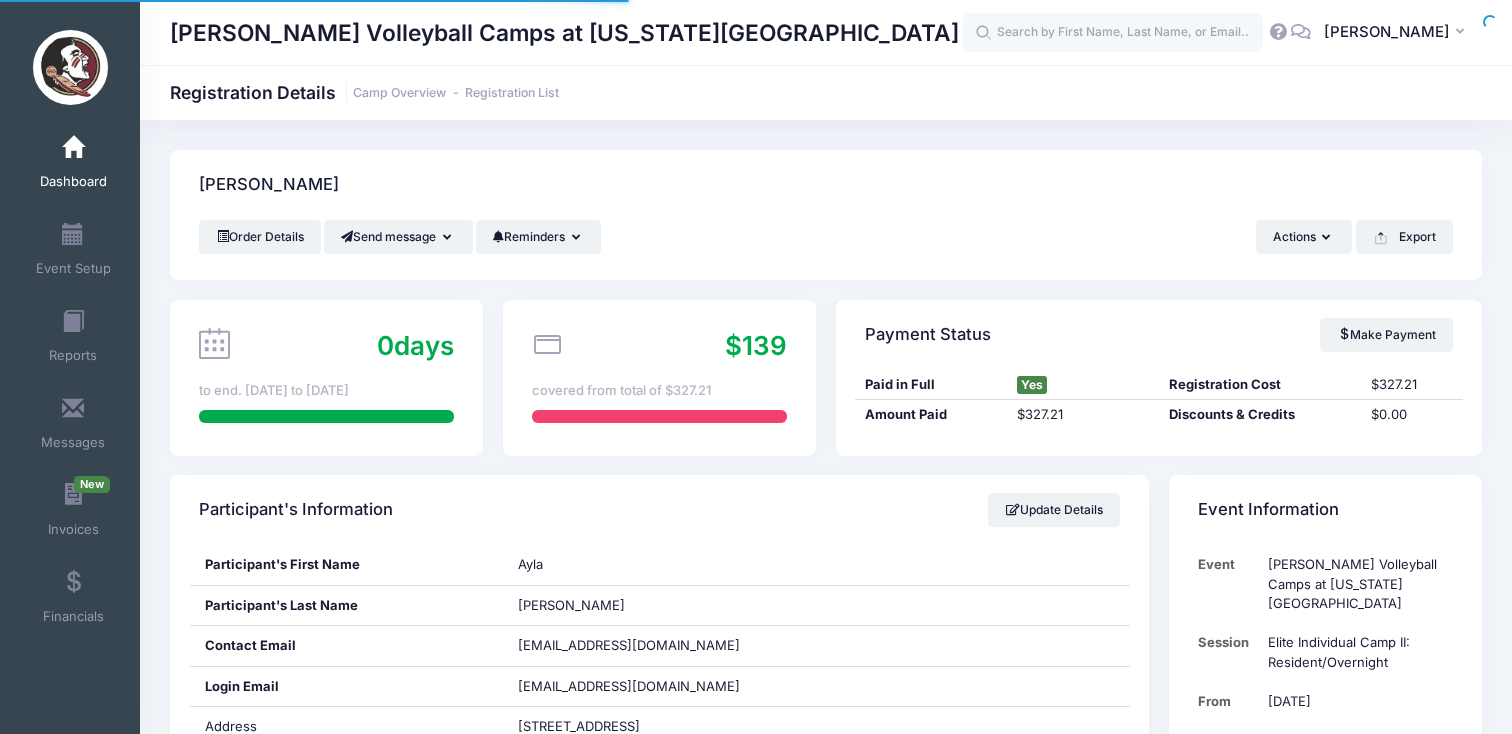 scroll, scrollTop: 0, scrollLeft: 0, axis: both 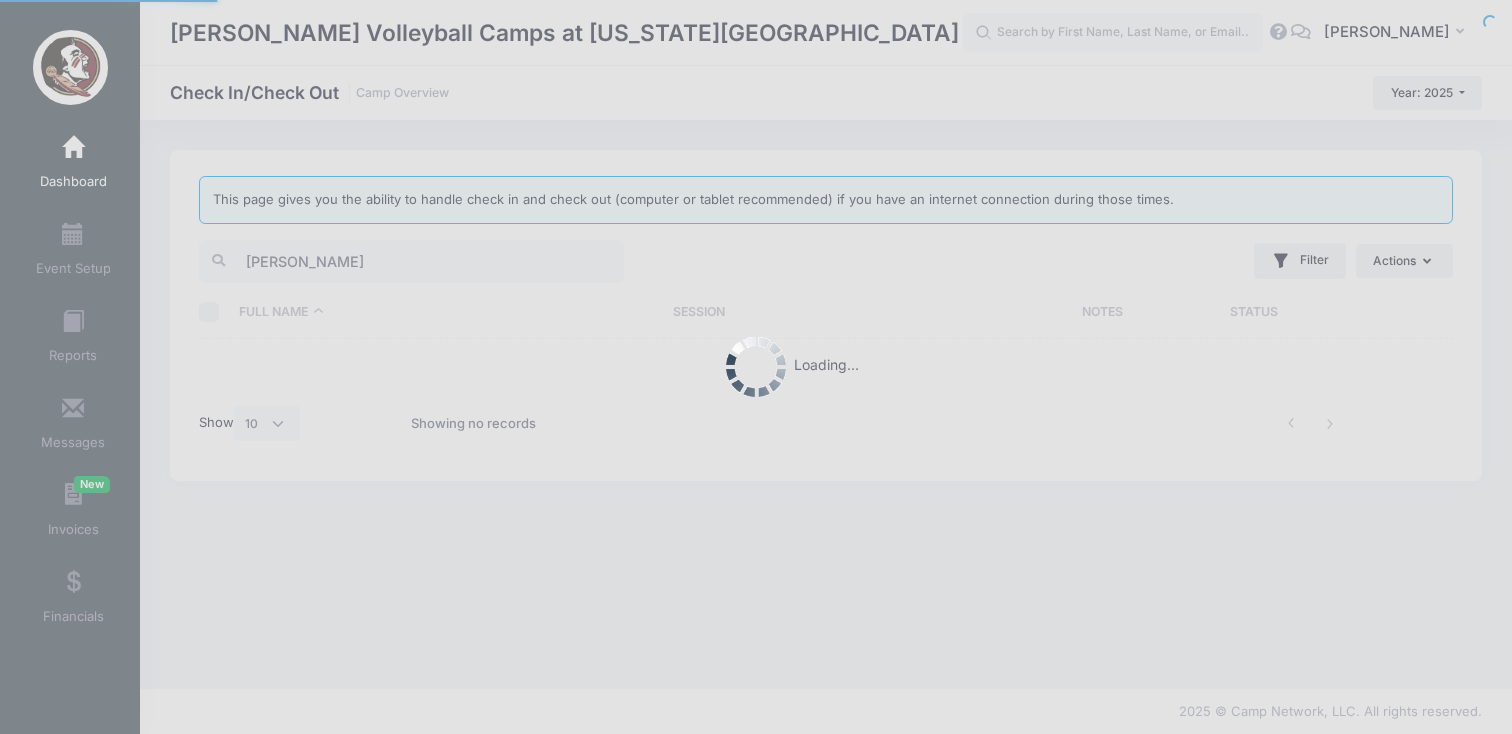 select on "10" 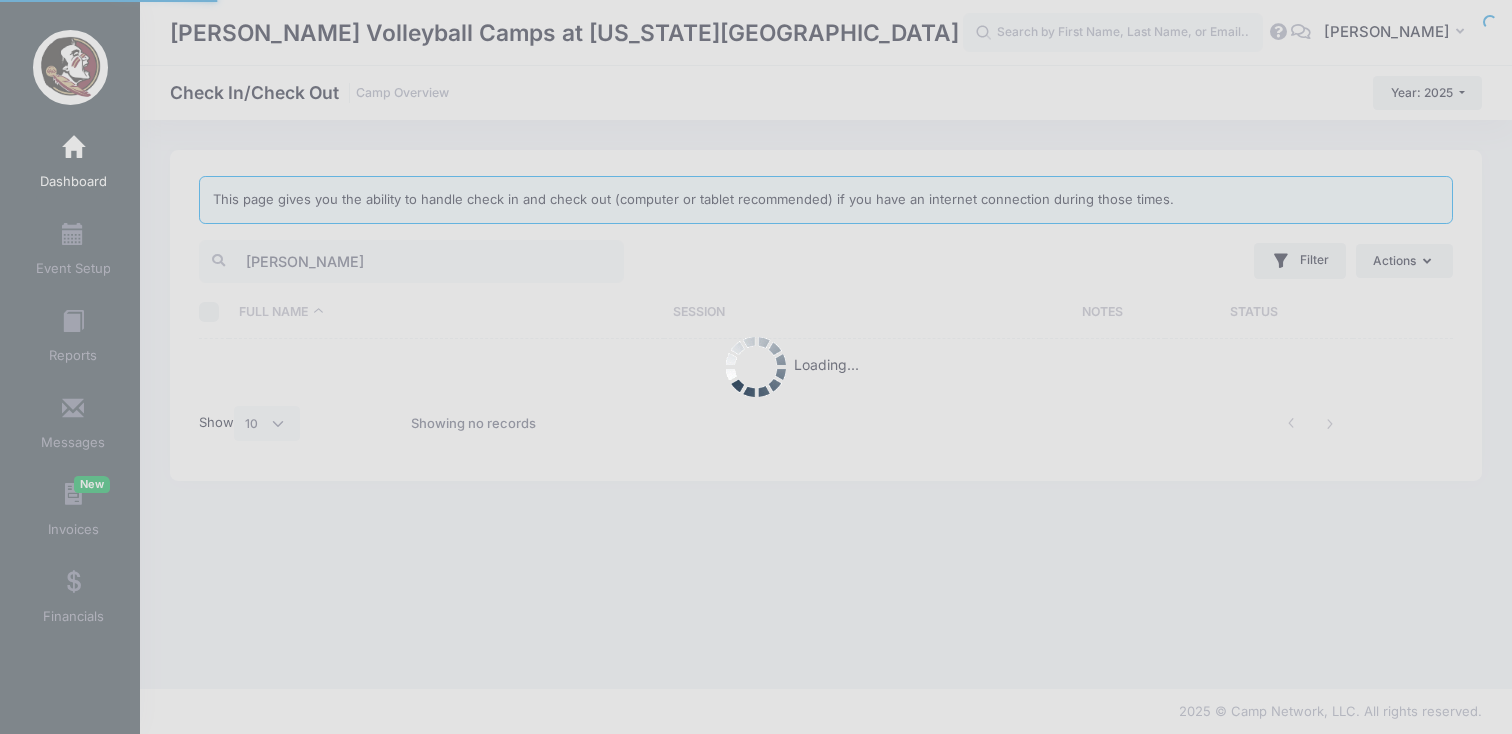 scroll, scrollTop: 0, scrollLeft: 0, axis: both 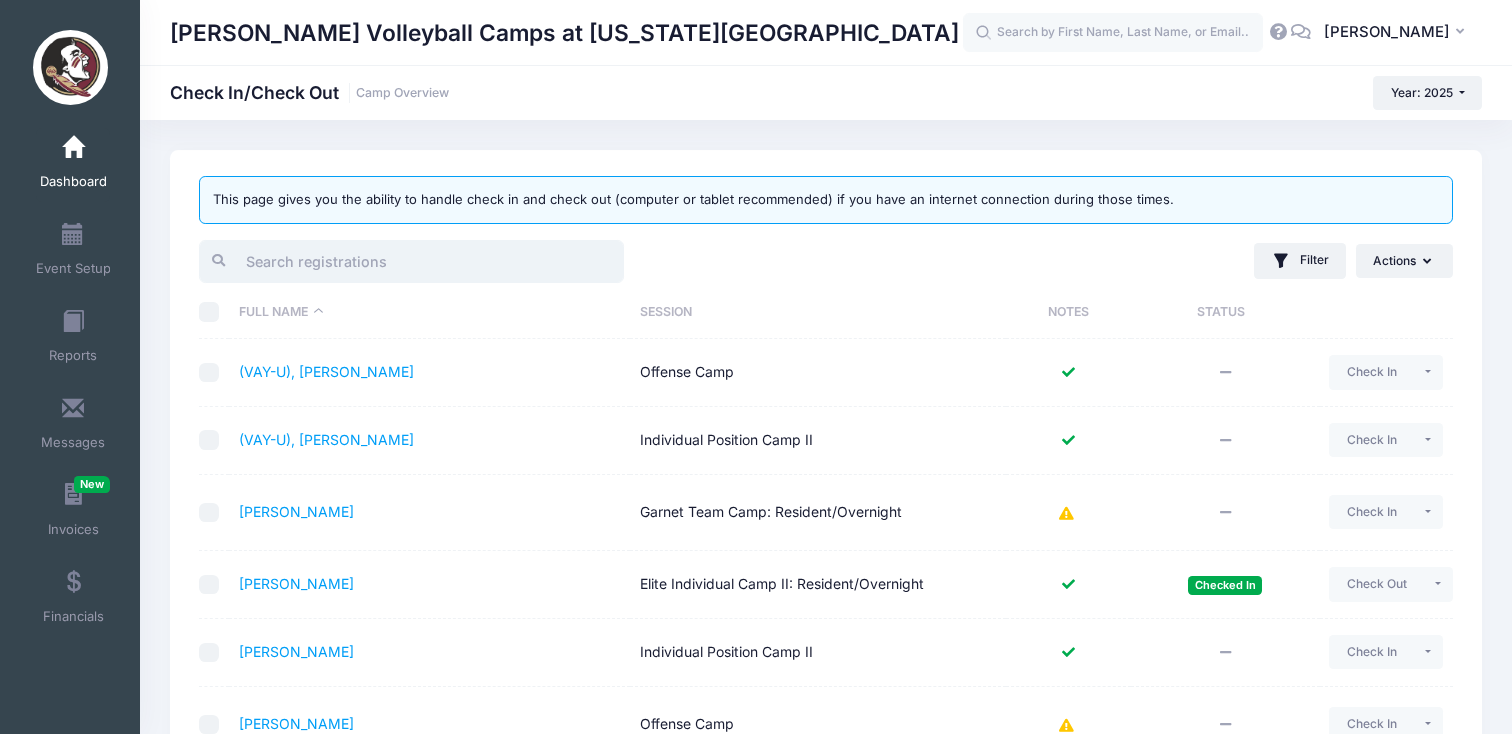 click at bounding box center [411, 261] 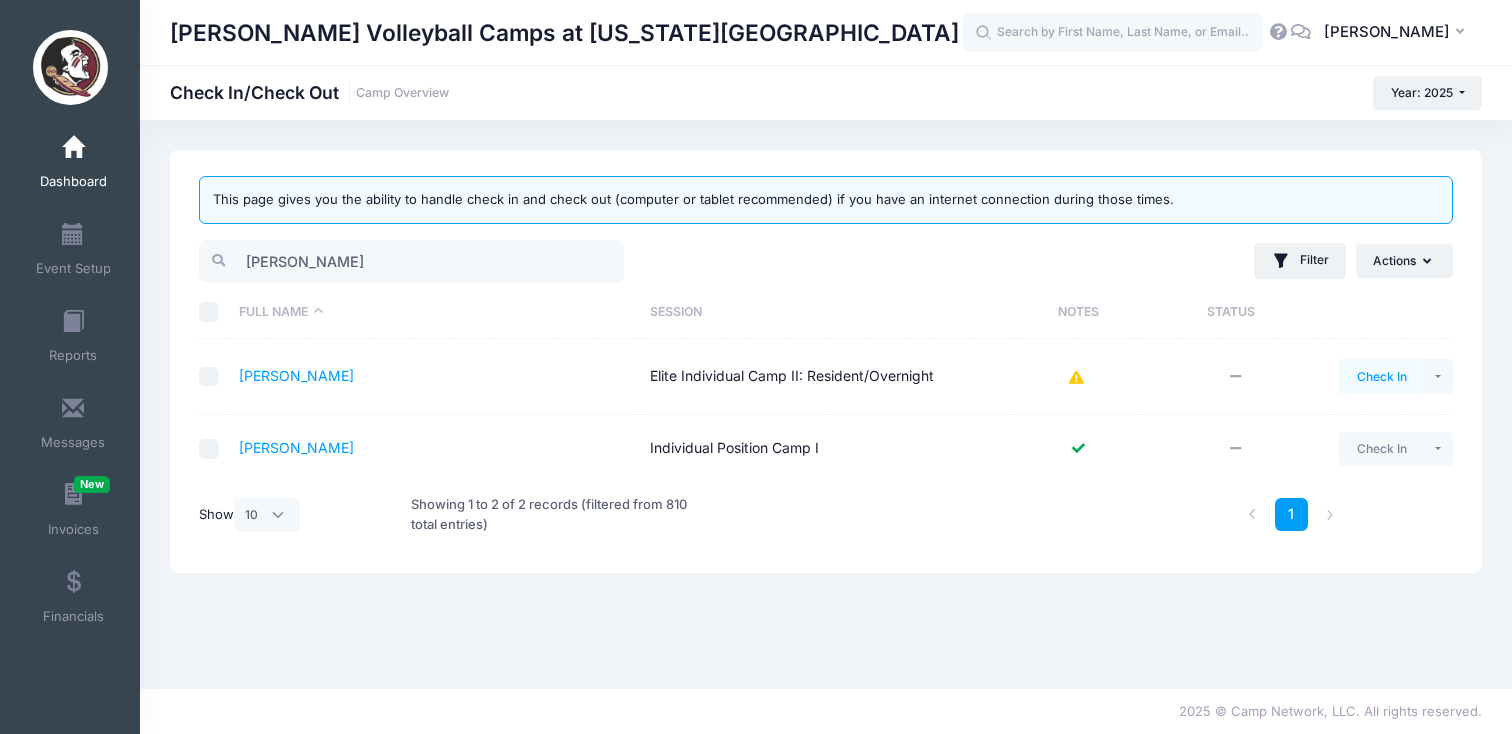 click on "Check In" at bounding box center [1381, 376] 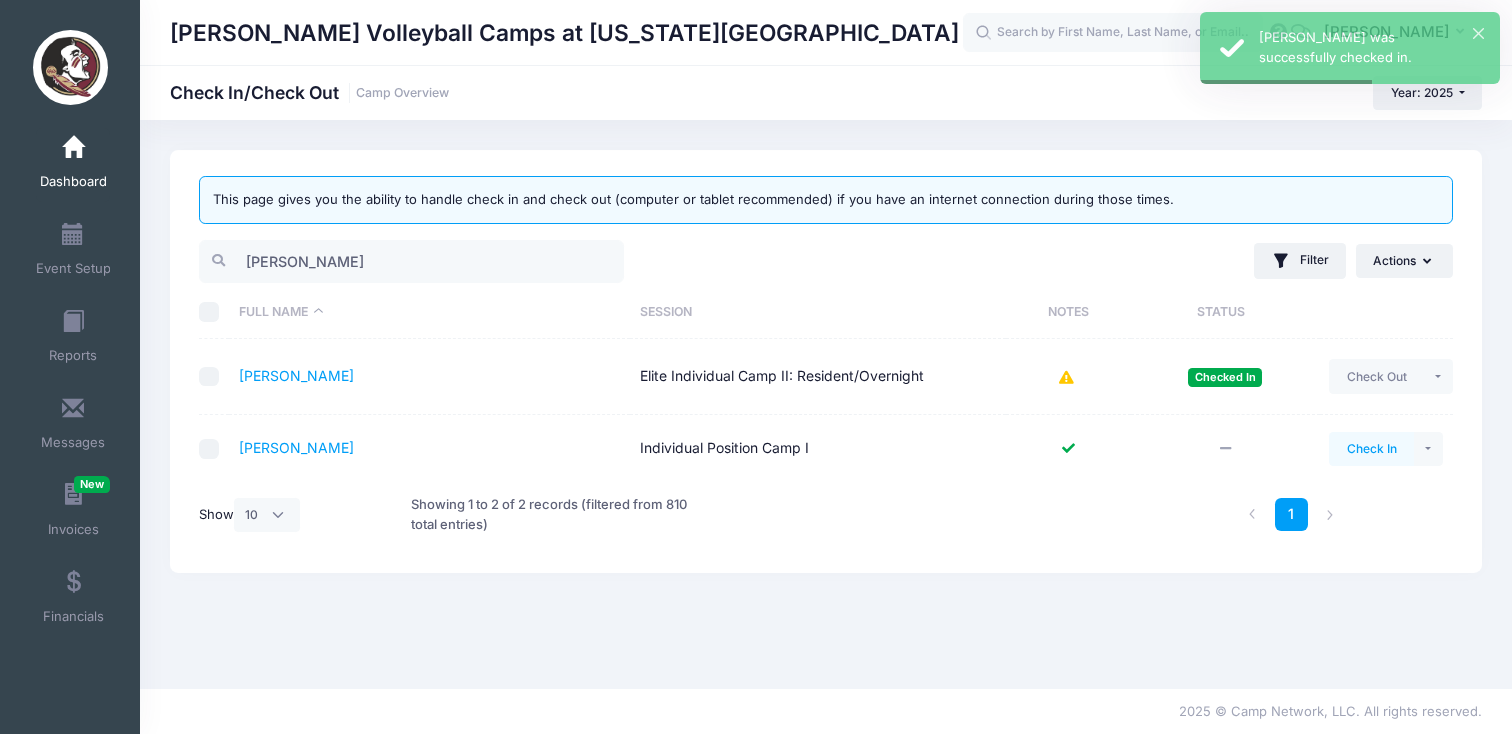 click on "Check In" at bounding box center (1371, 449) 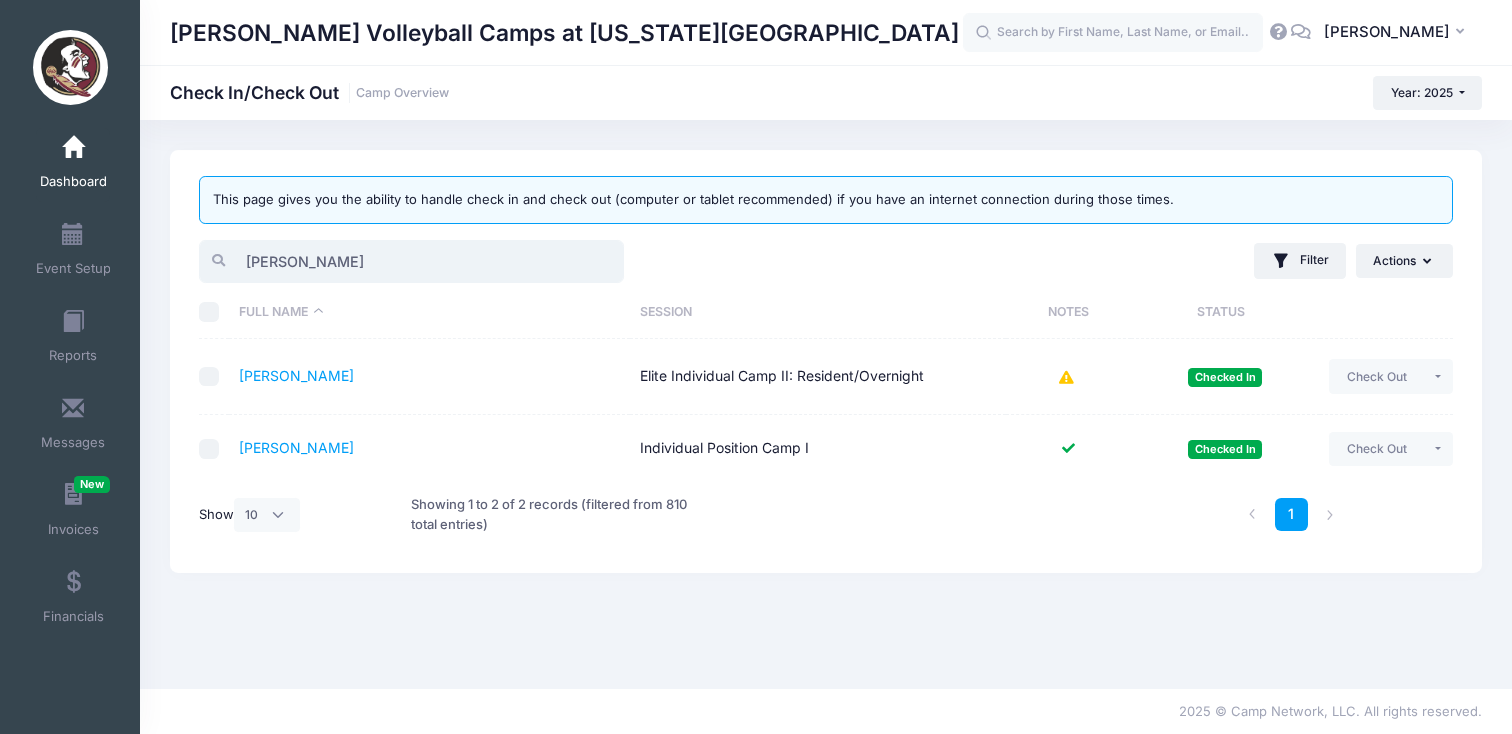 drag, startPoint x: 342, startPoint y: 254, endPoint x: 195, endPoint y: 247, distance: 147.16656 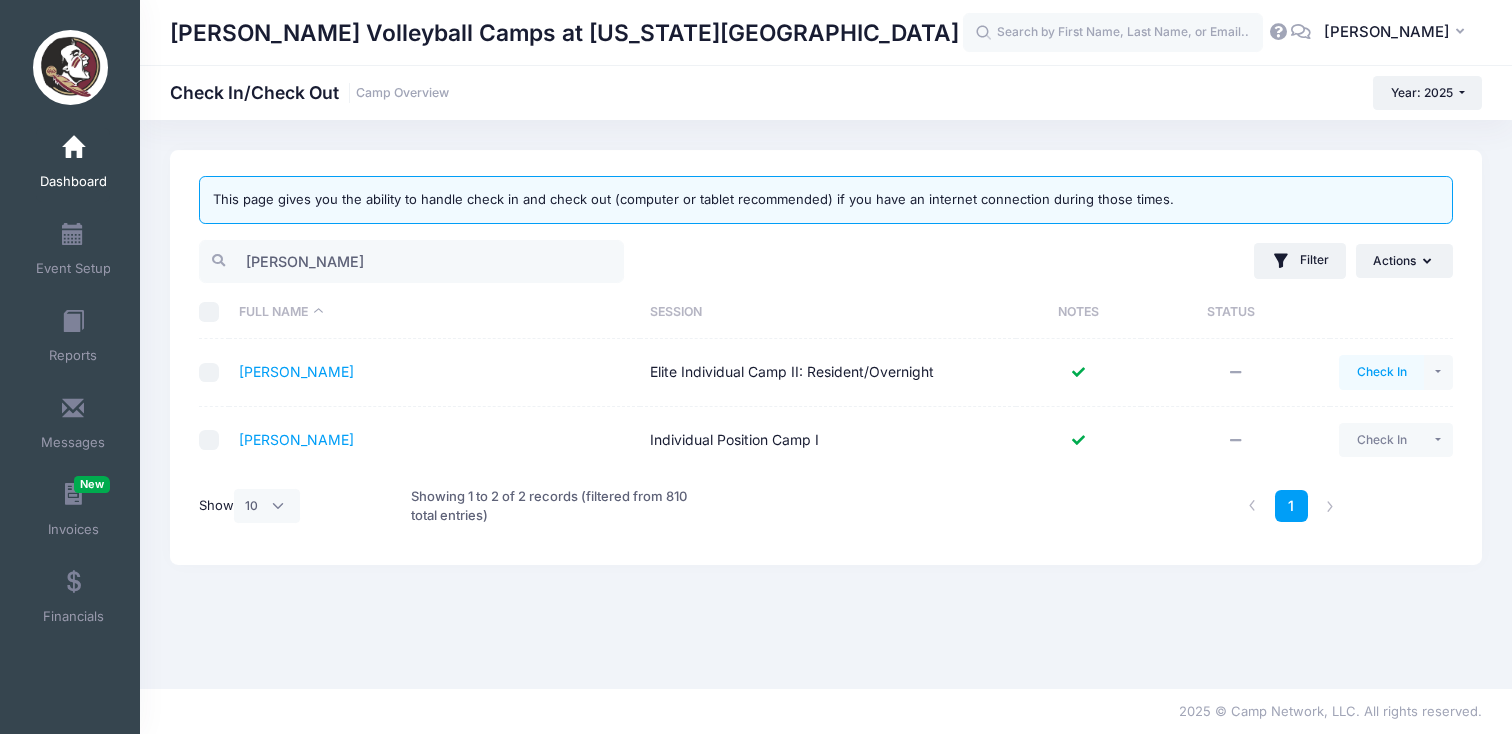 click on "Check In" at bounding box center [1381, 372] 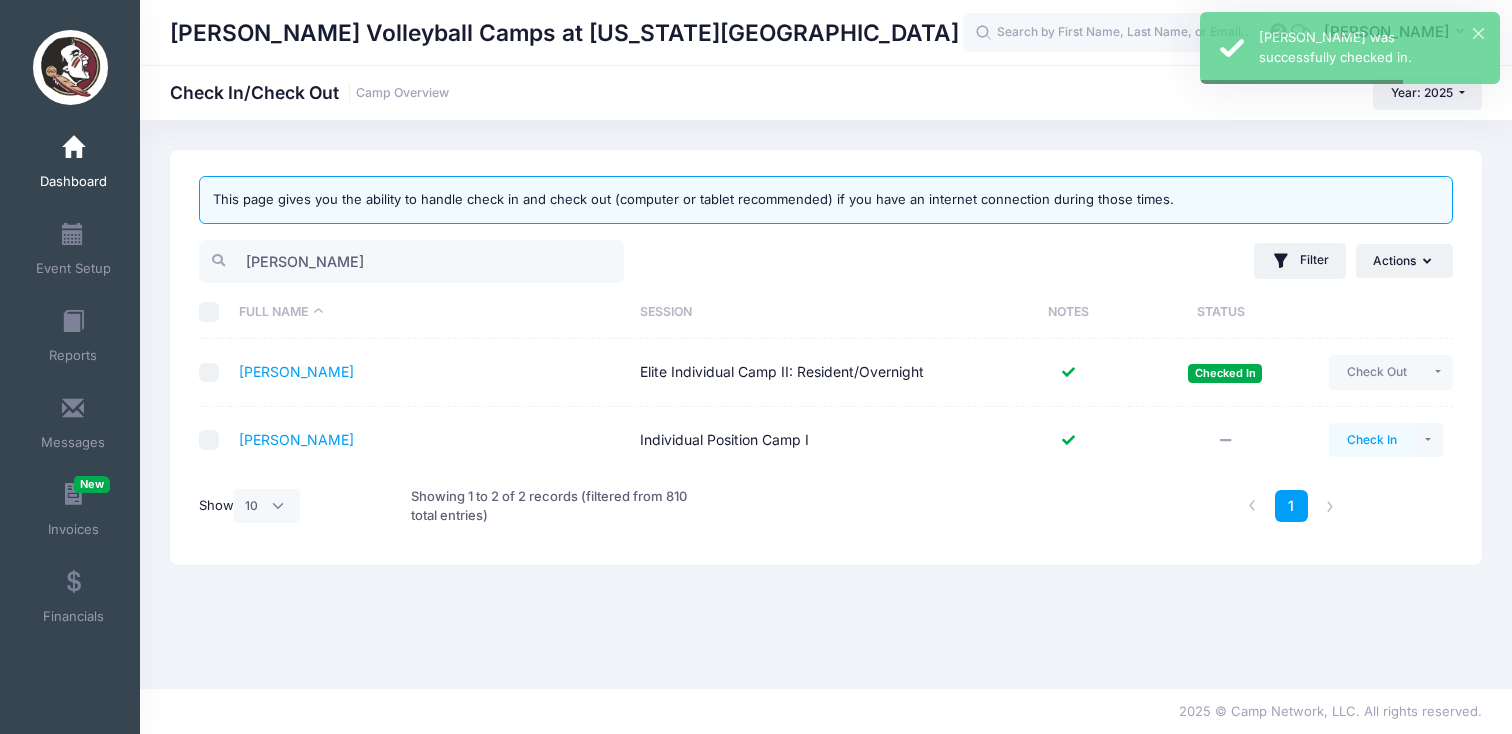 click on "Check In" at bounding box center (1371, 440) 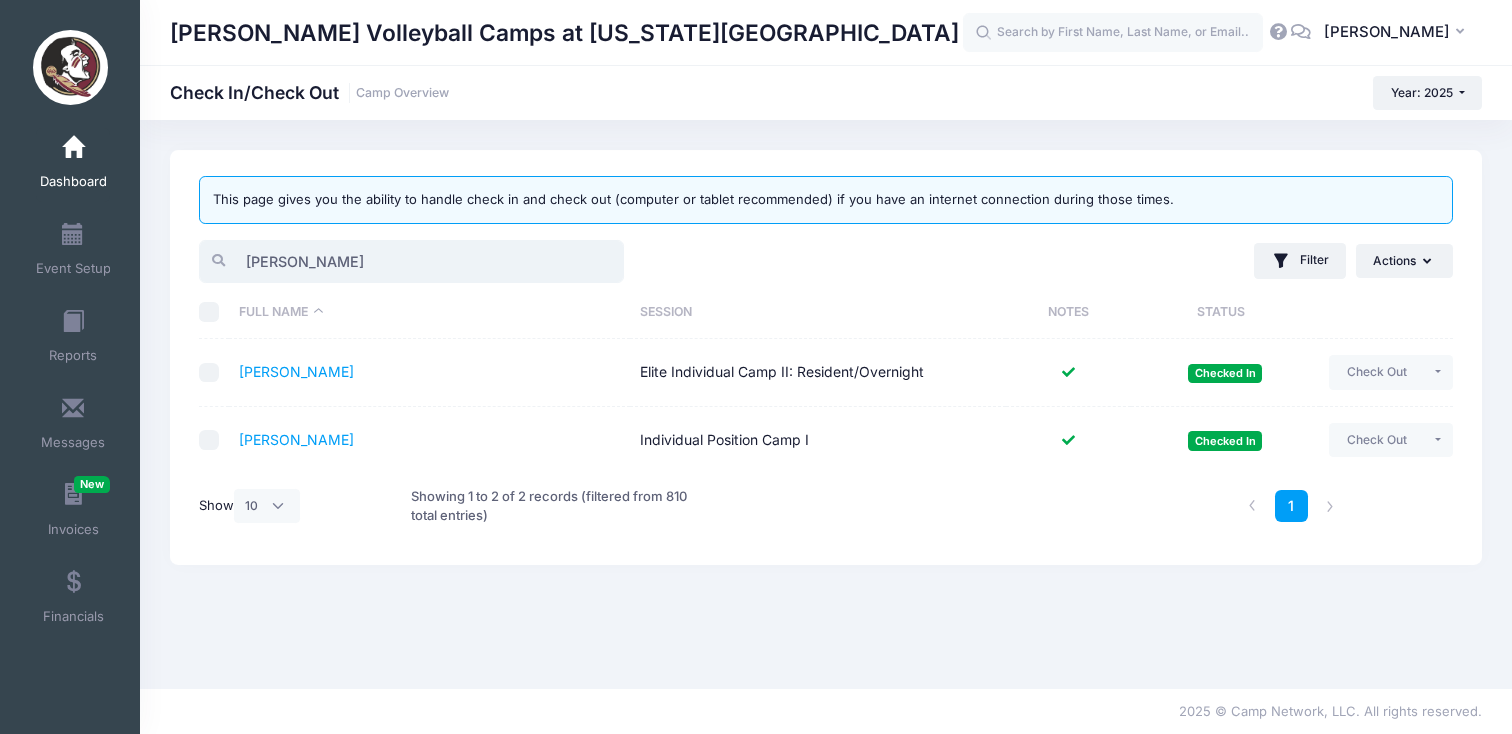 click on "koenig" at bounding box center [411, 261] 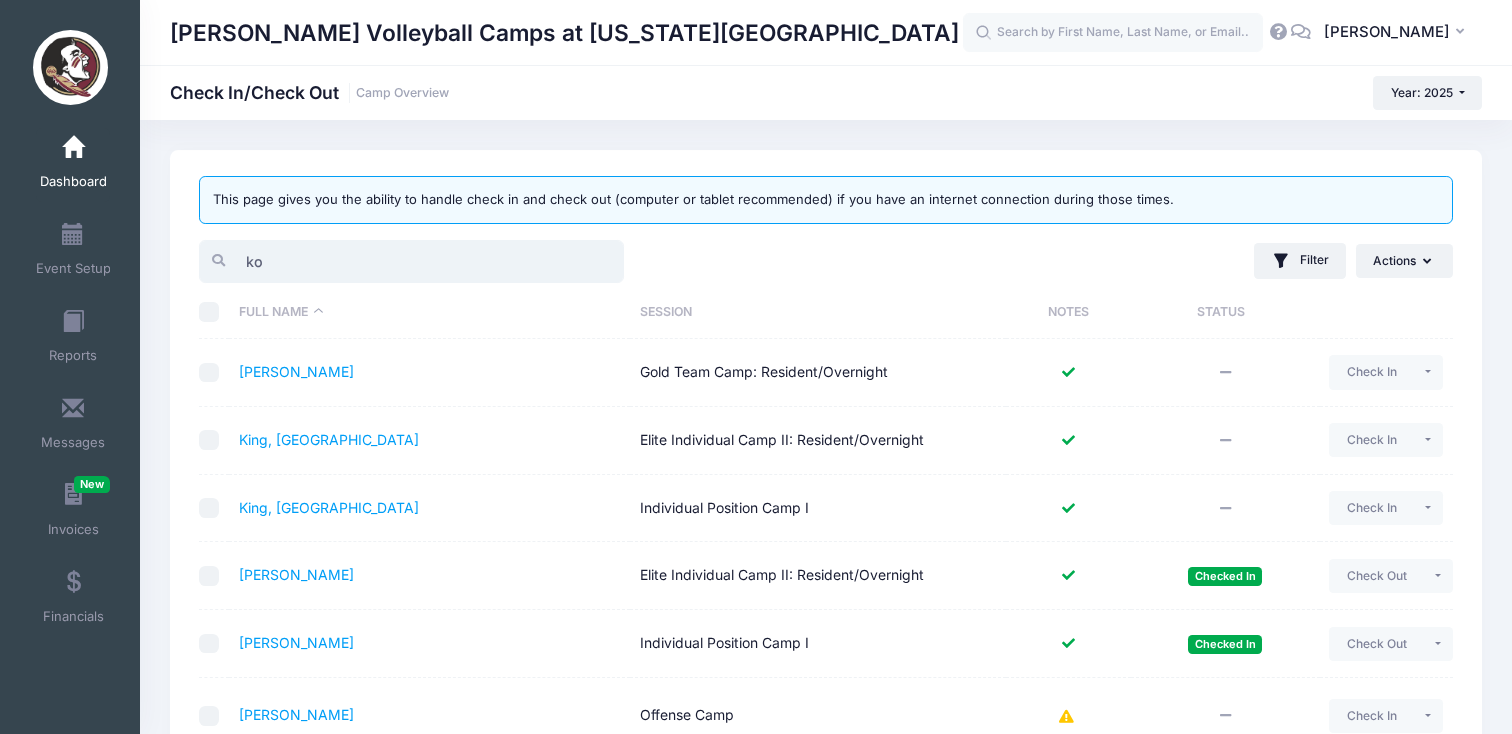 type on "k" 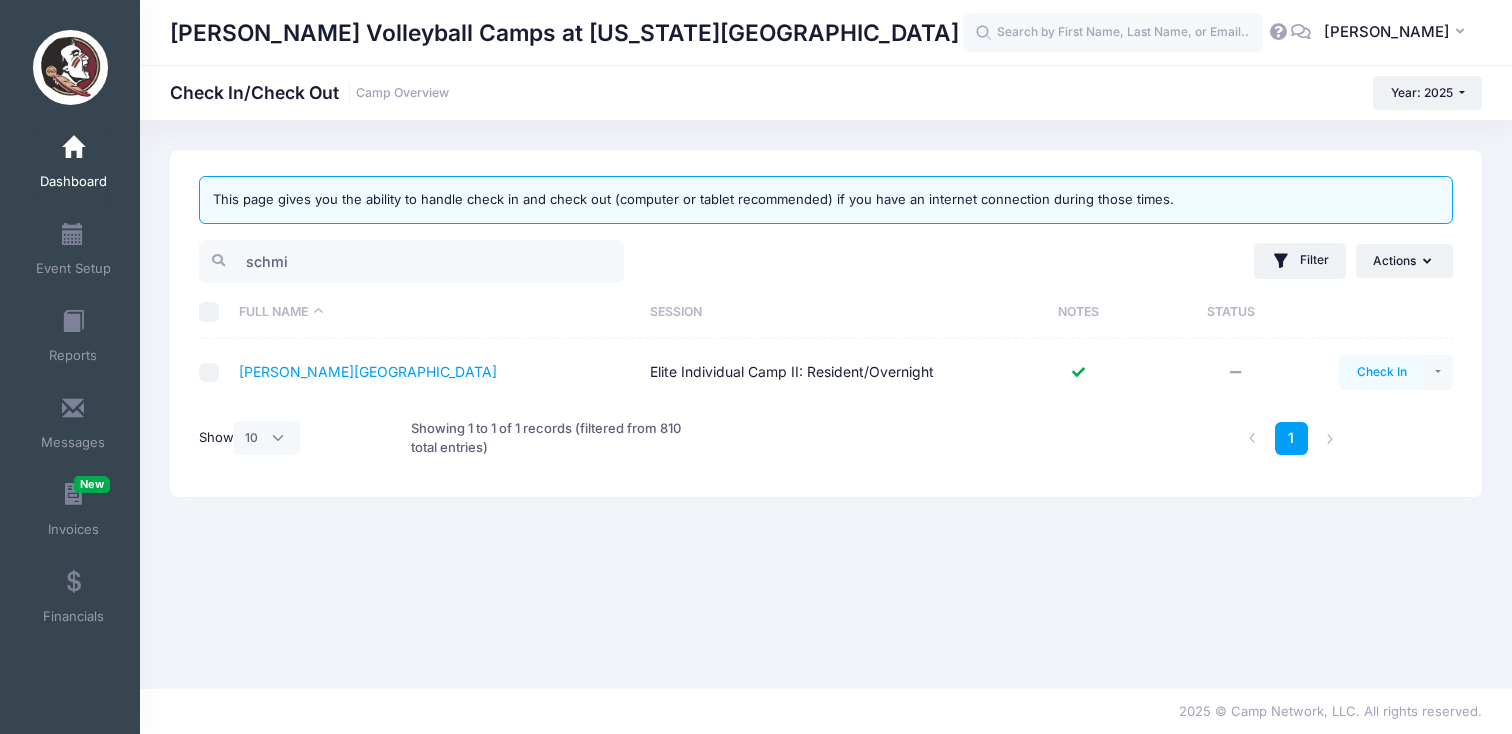 click on "Check In" at bounding box center (1381, 372) 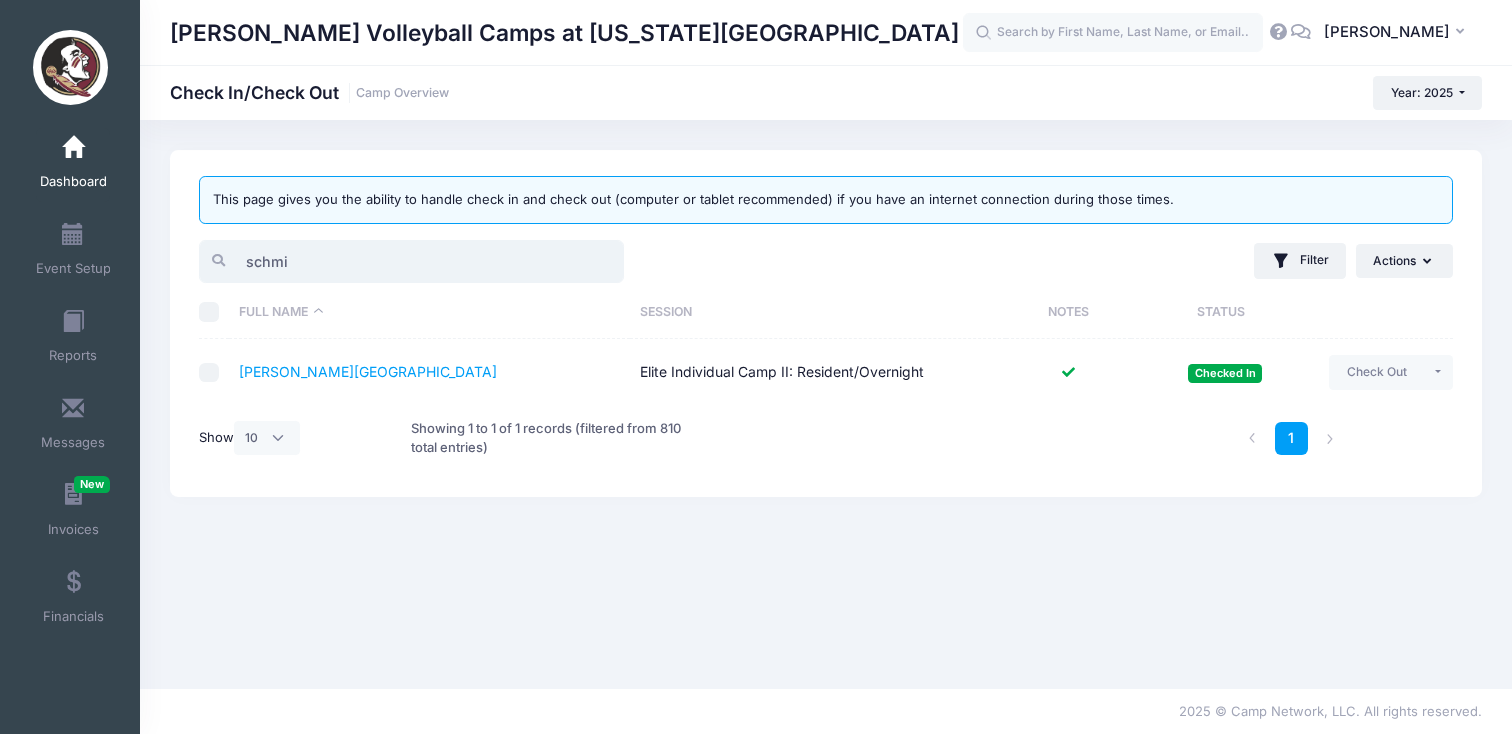 click on "schmi" at bounding box center (411, 261) 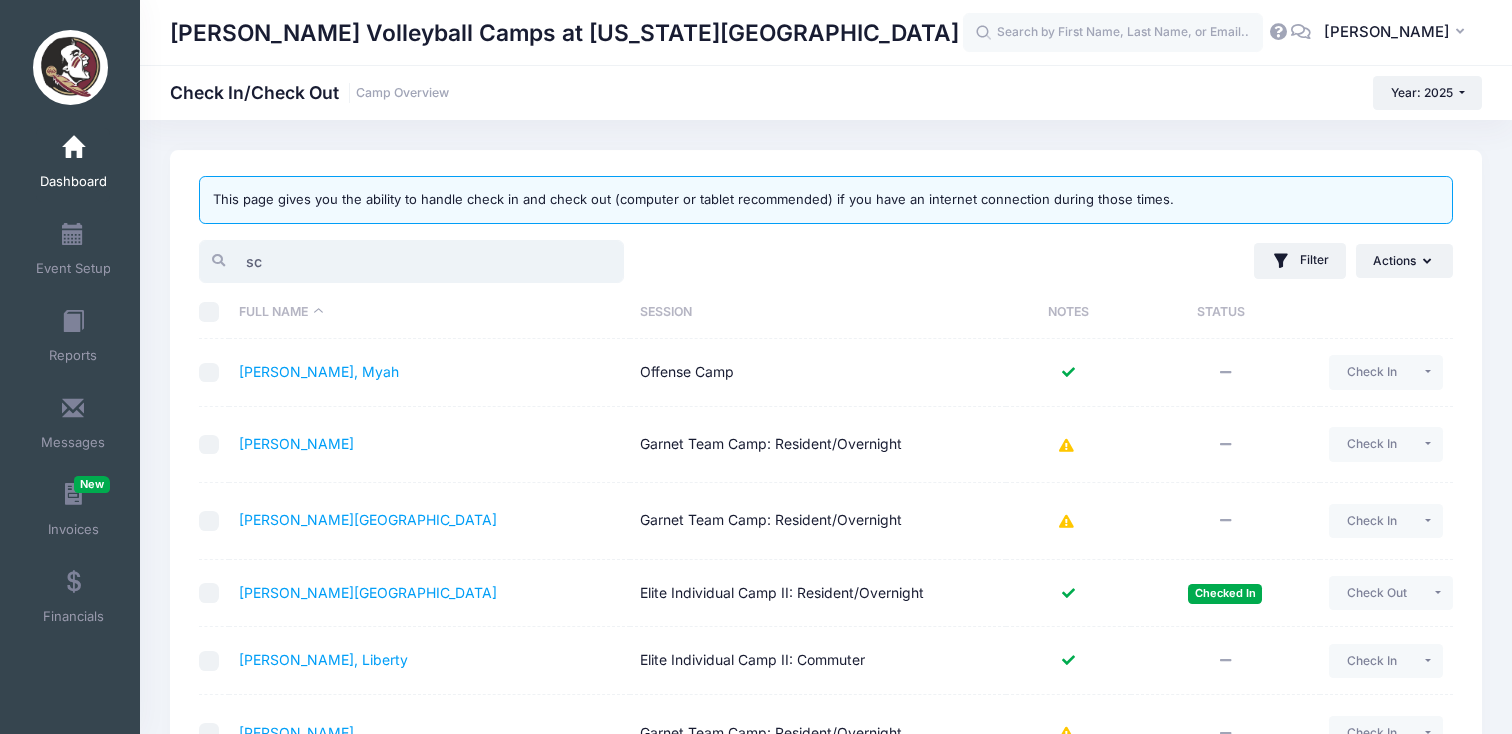 type on "s" 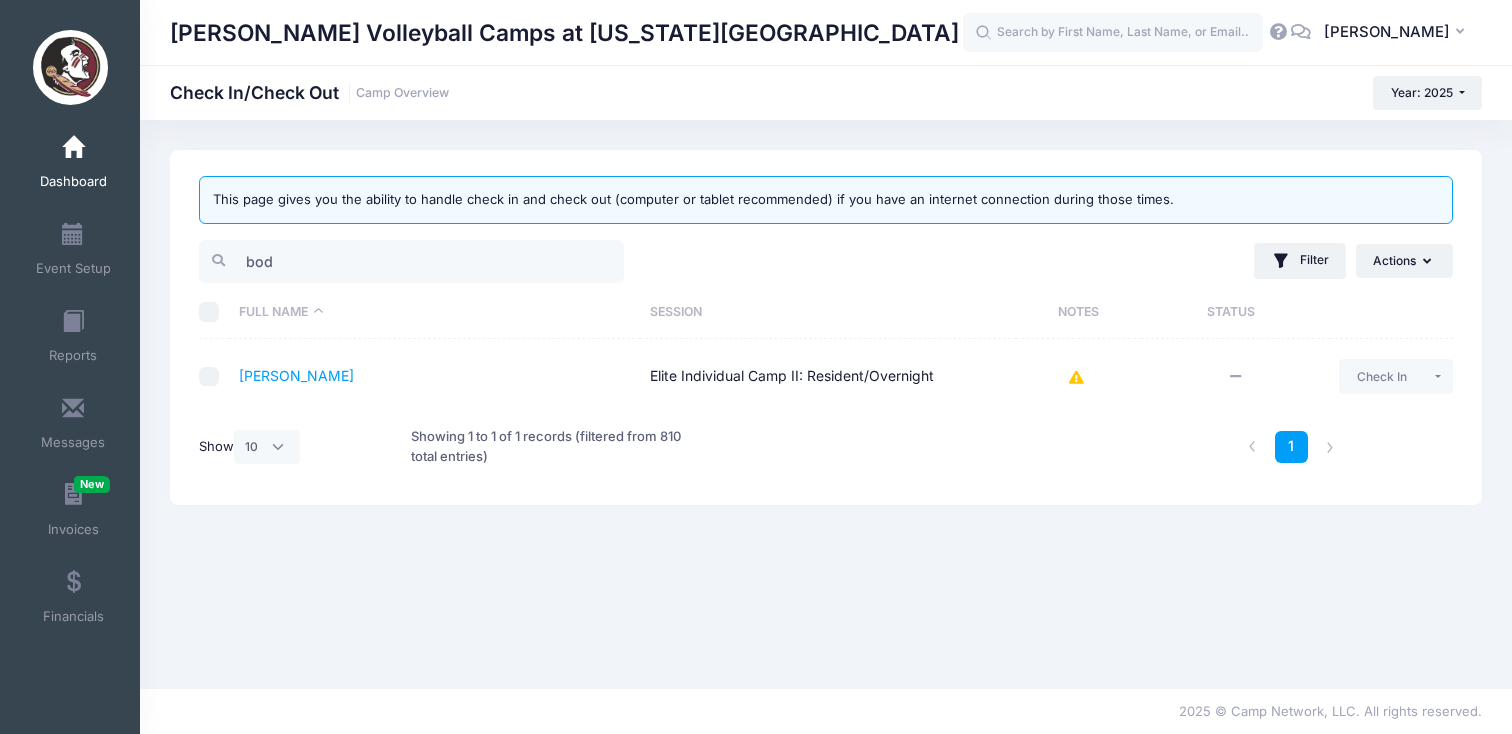 click 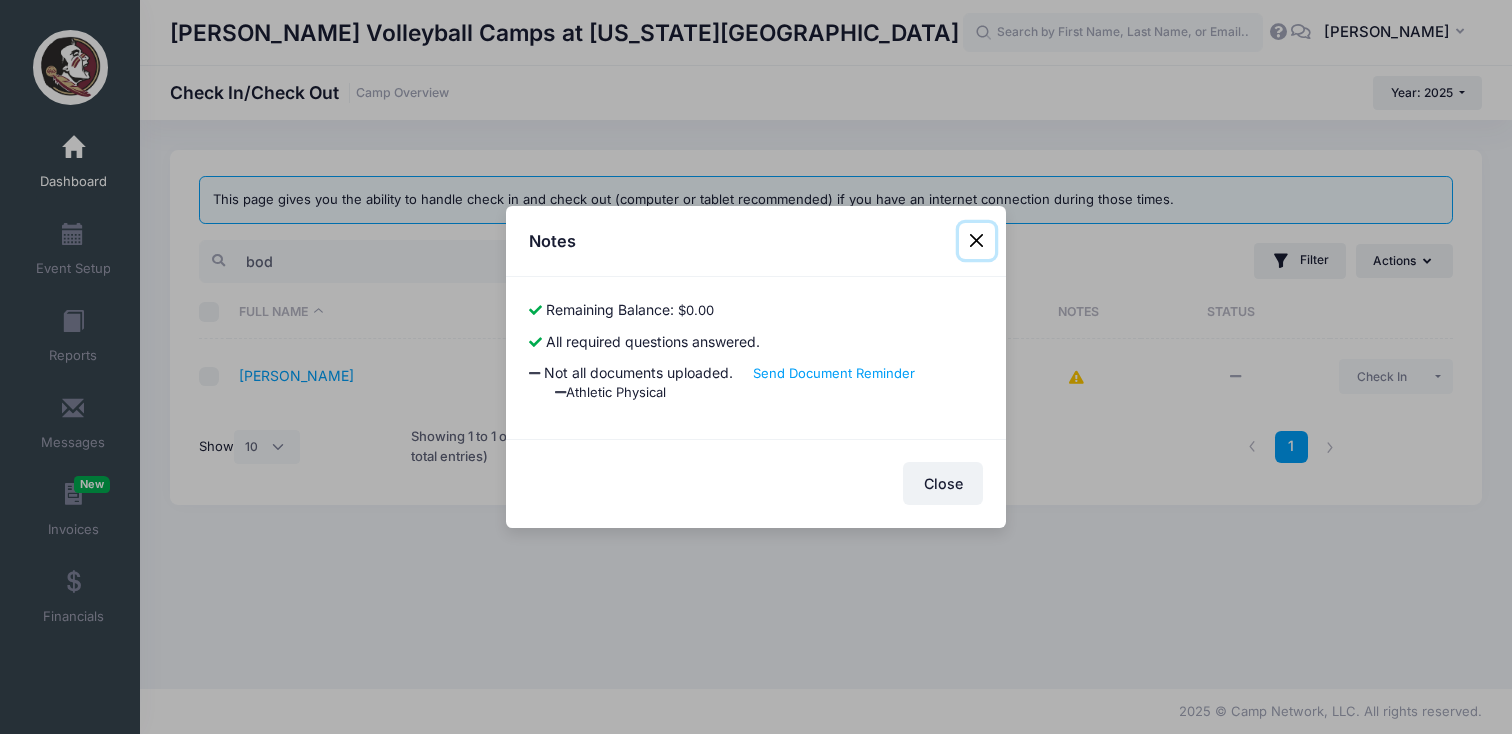 click at bounding box center [977, 241] 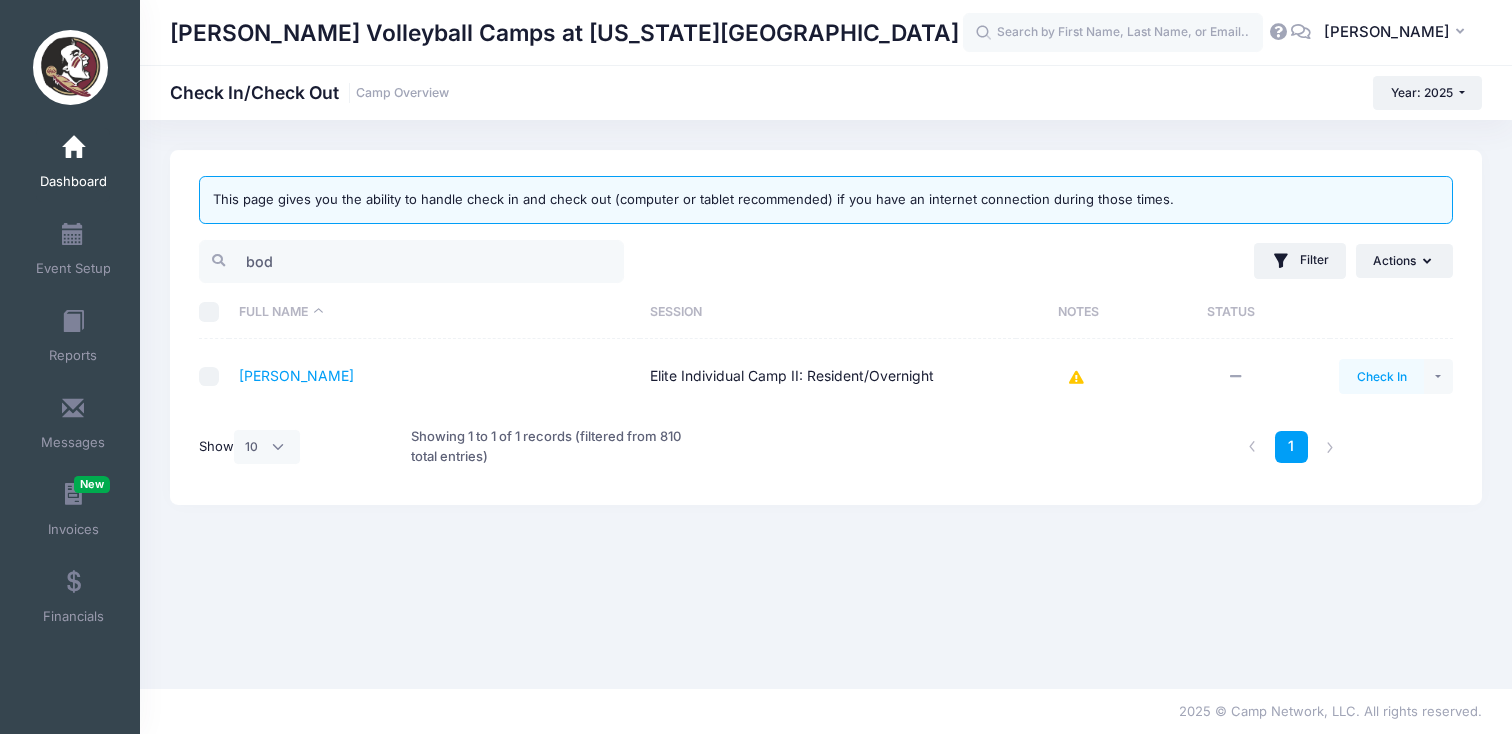 click on "Check In" at bounding box center [1381, 376] 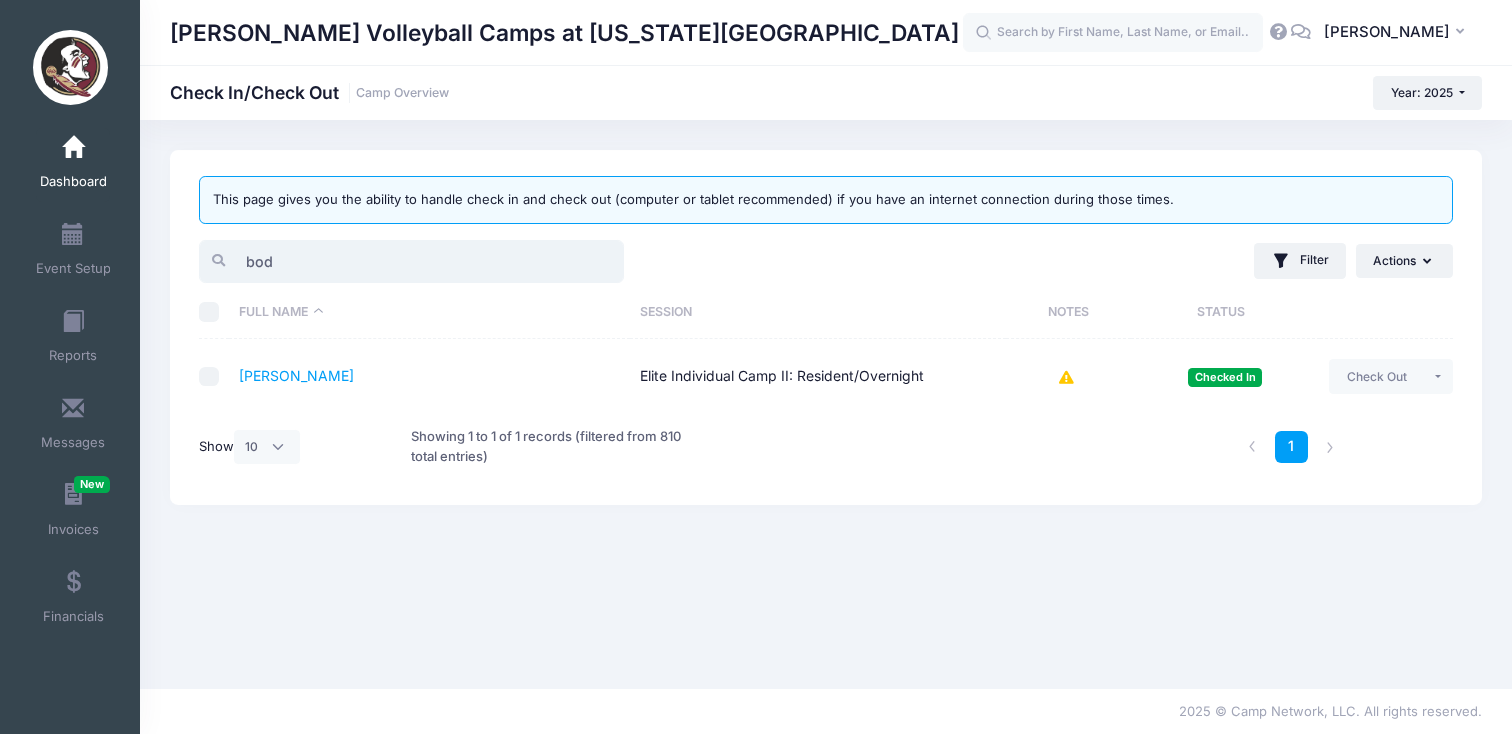 click on "bod" at bounding box center [411, 261] 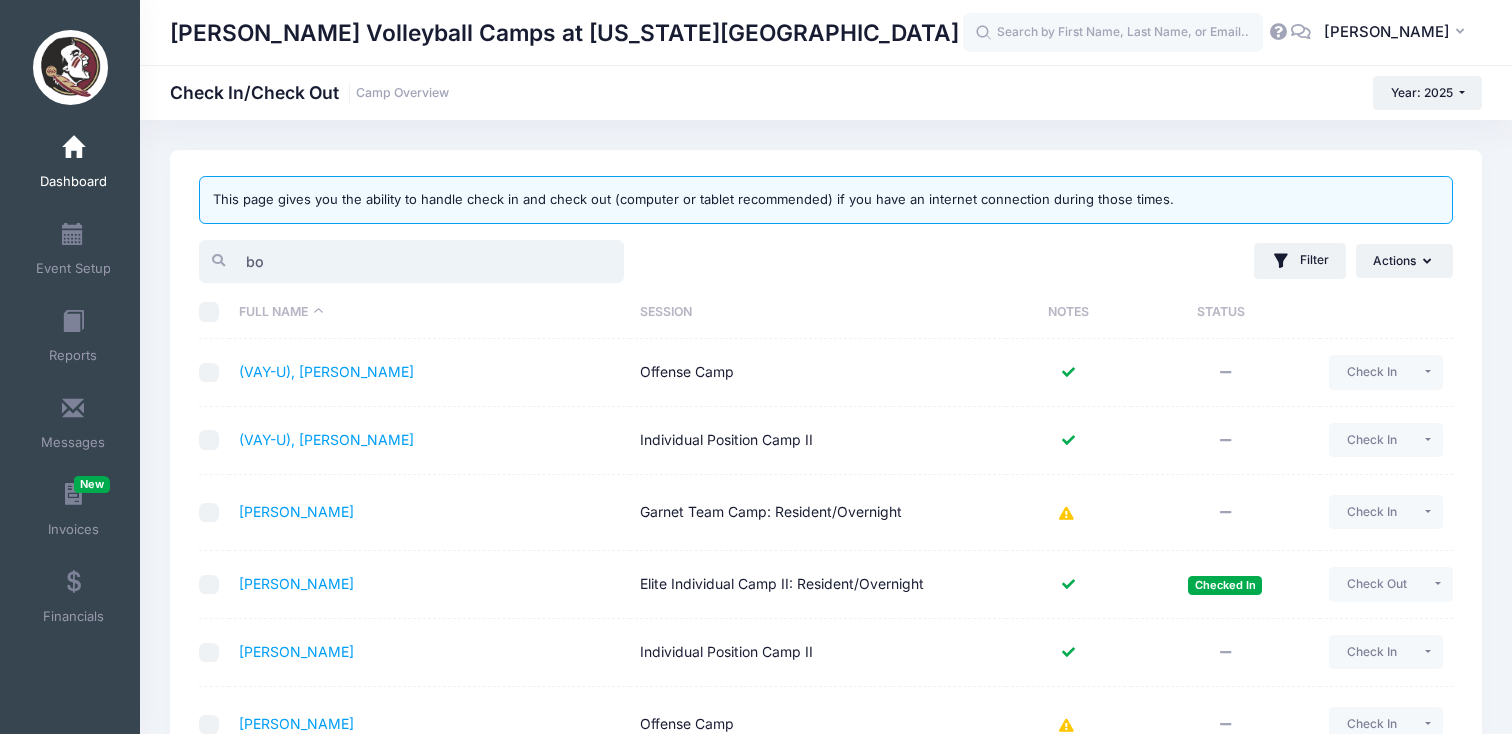 type on "b" 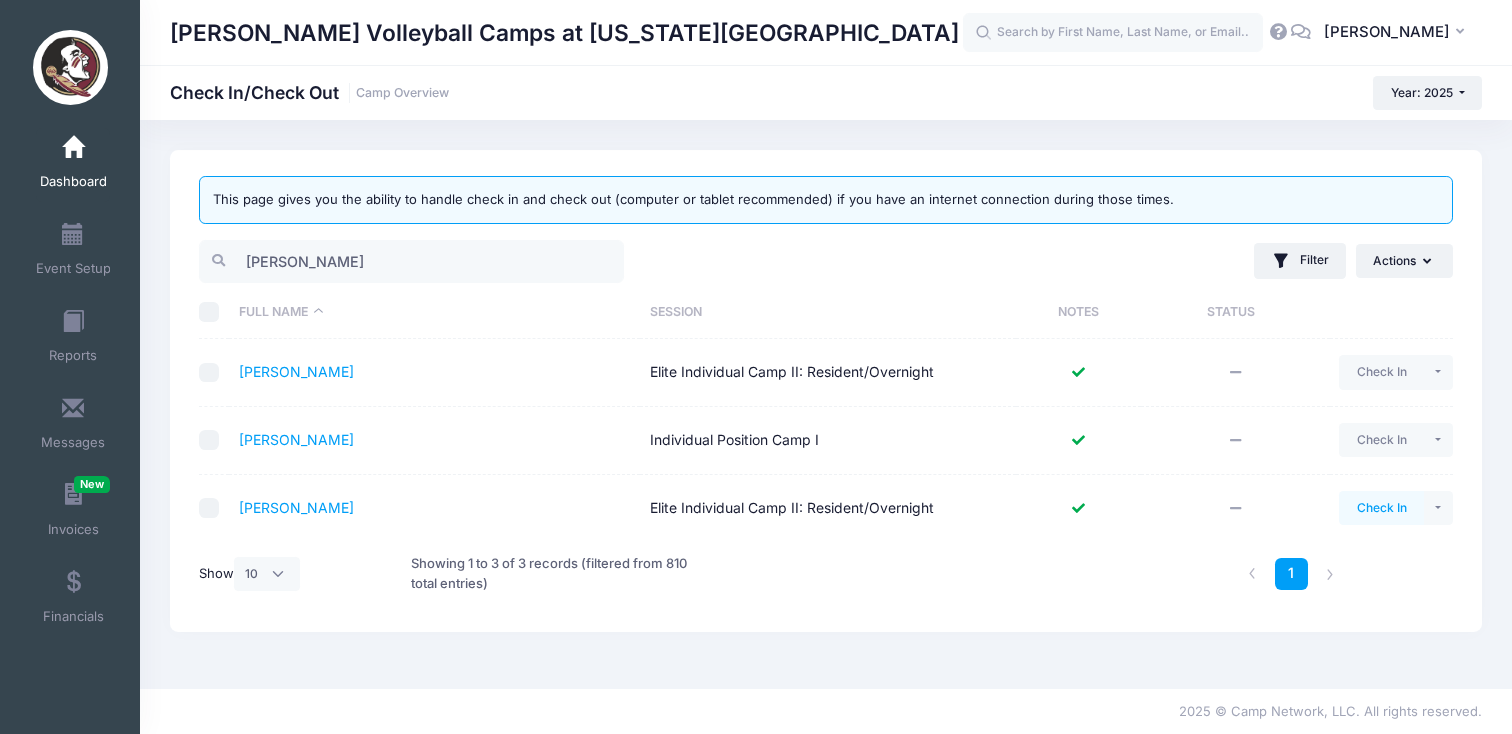 click on "Check In" at bounding box center (1381, 508) 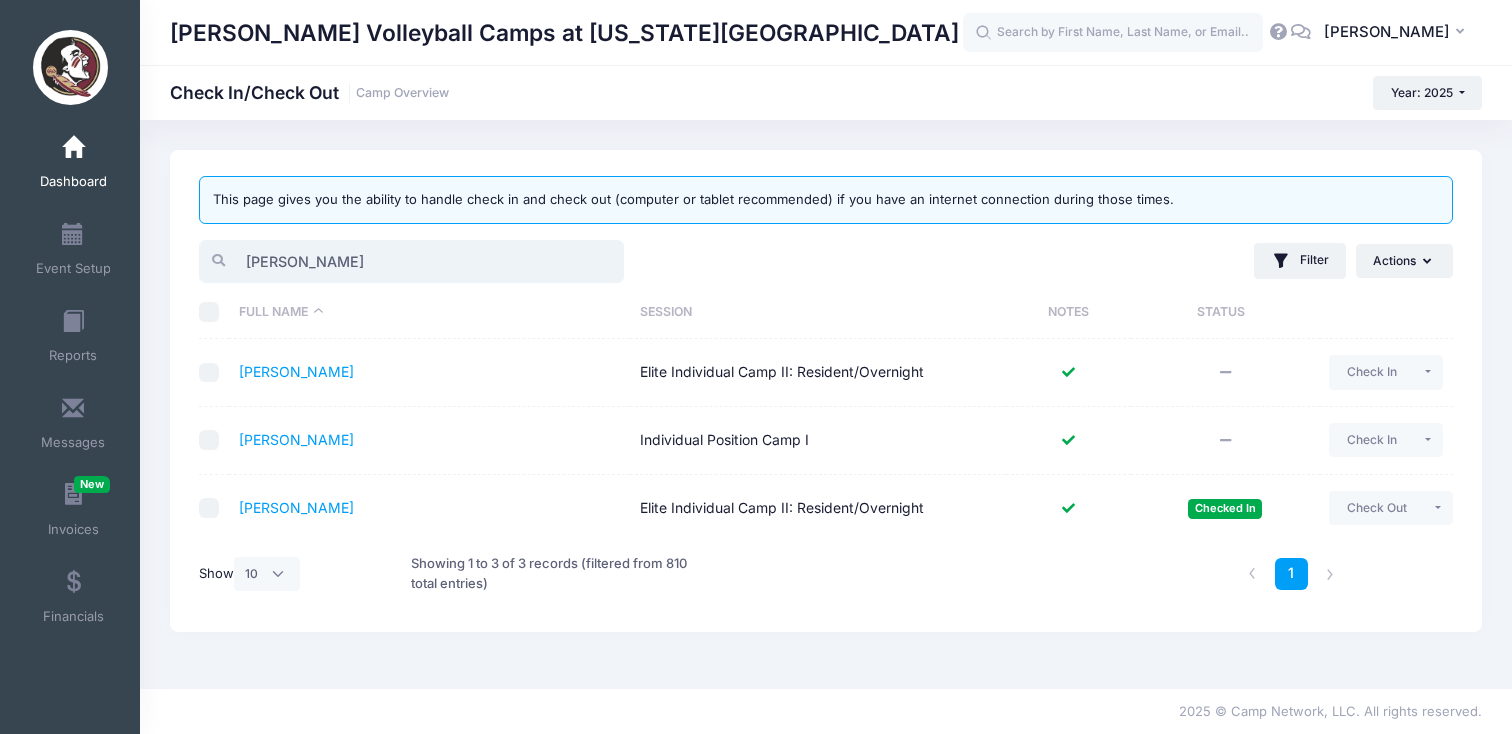 click on "mason" at bounding box center [411, 261] 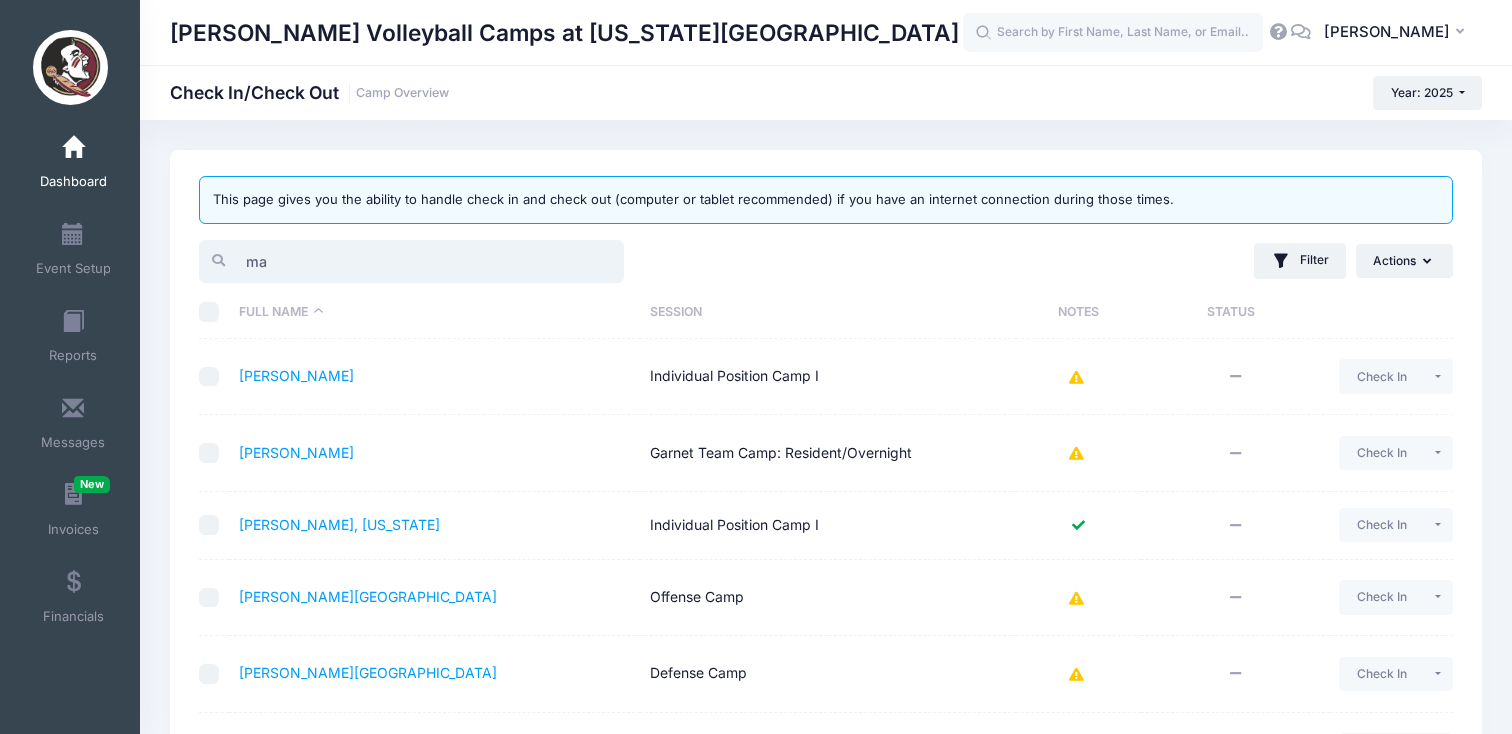type on "m" 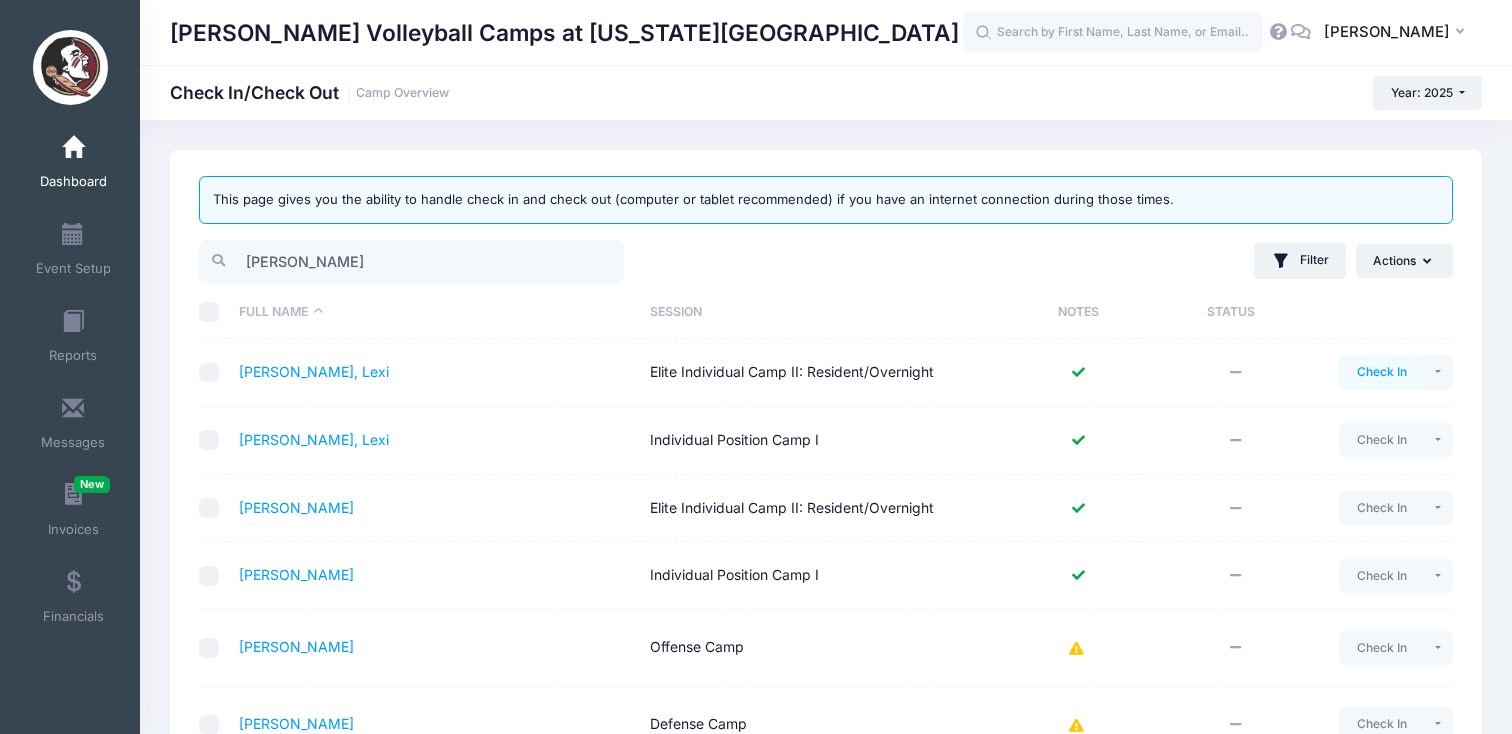 click on "Check In" at bounding box center [1381, 372] 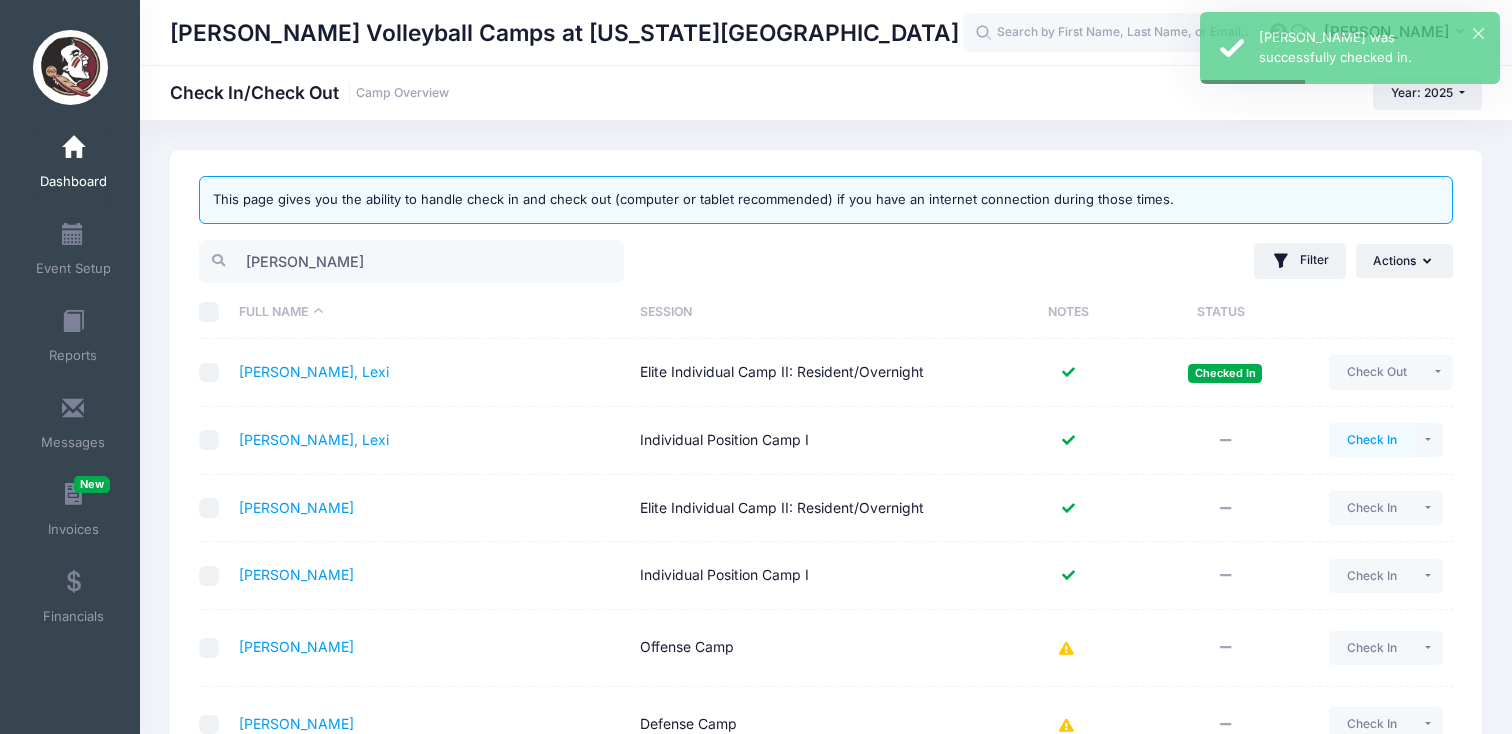 click on "Check In" at bounding box center [1371, 440] 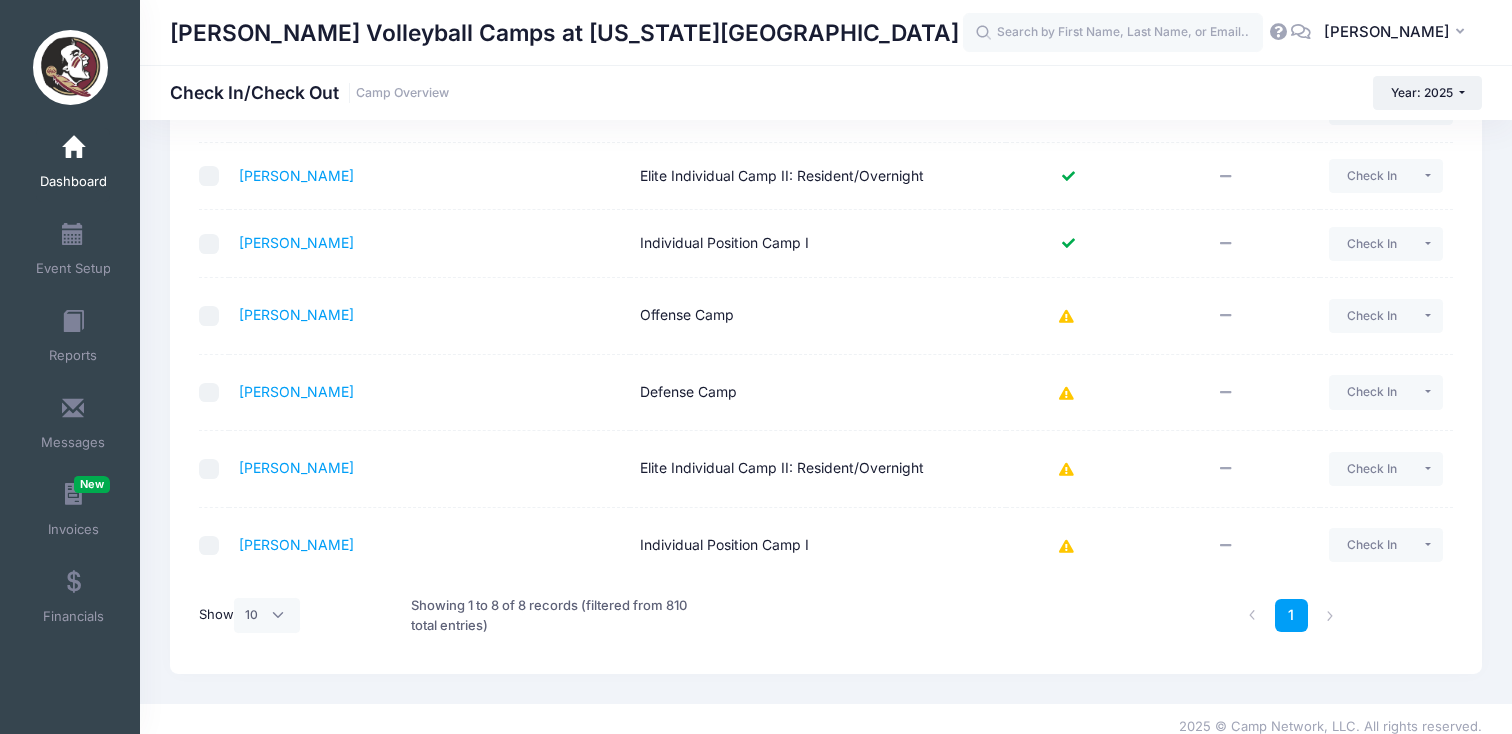 scroll, scrollTop: 0, scrollLeft: 0, axis: both 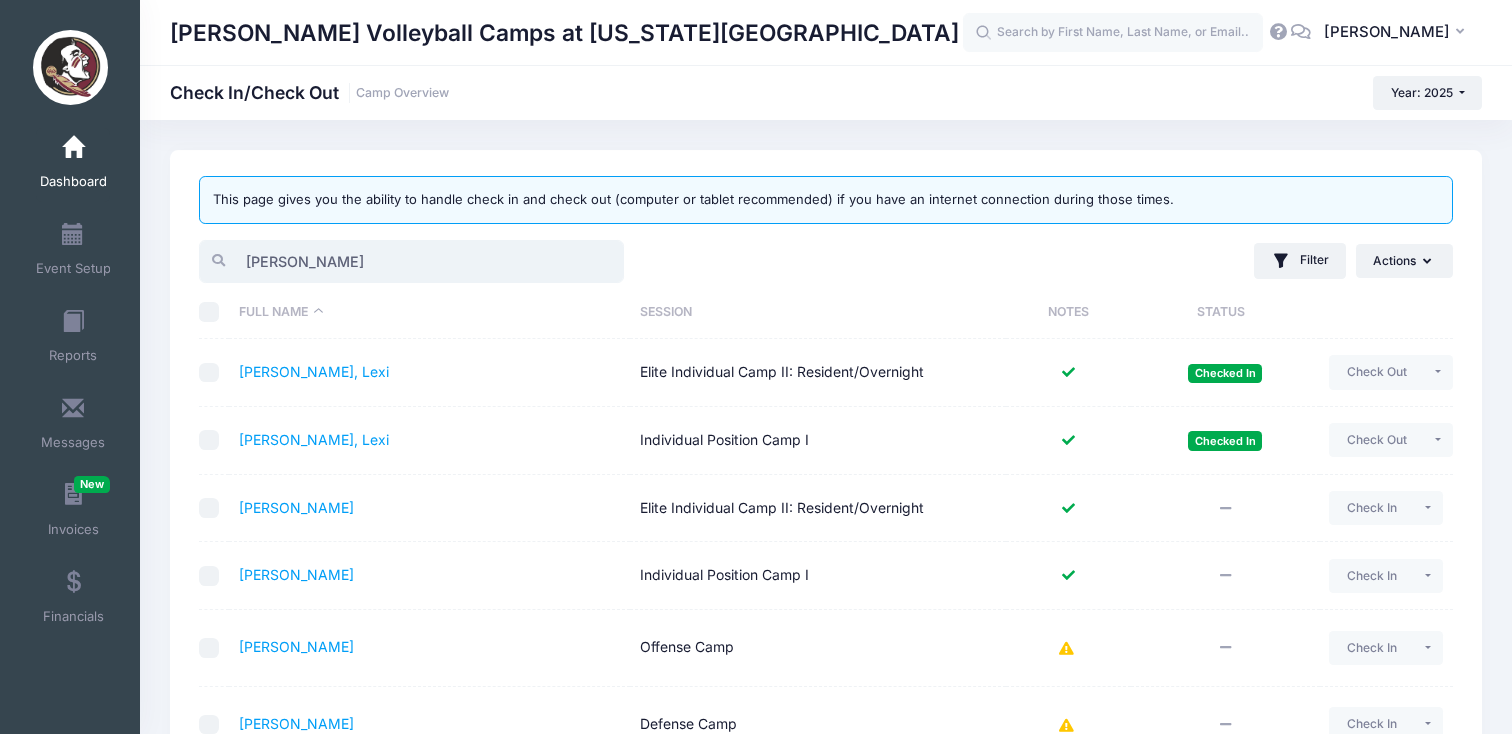 click on "carl" at bounding box center (411, 261) 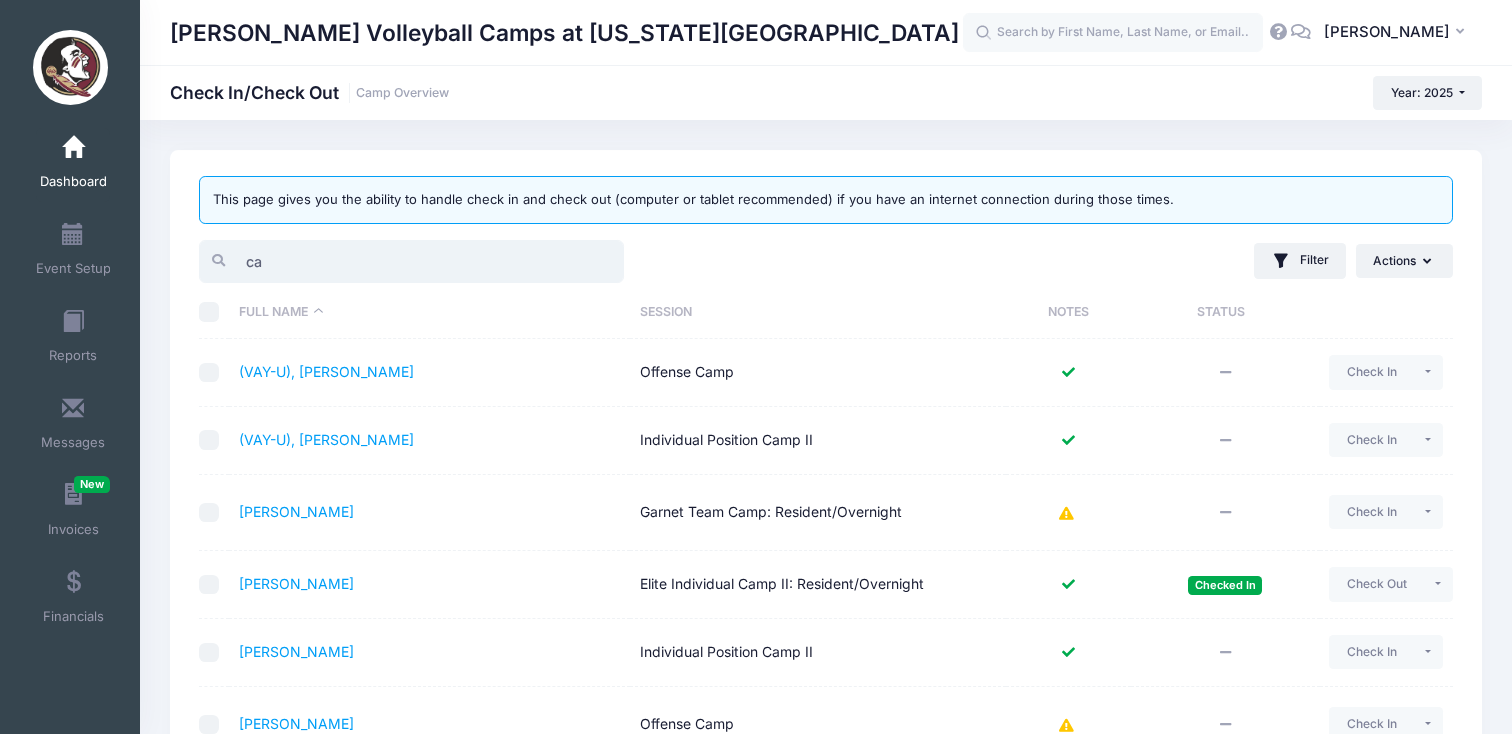 type on "c" 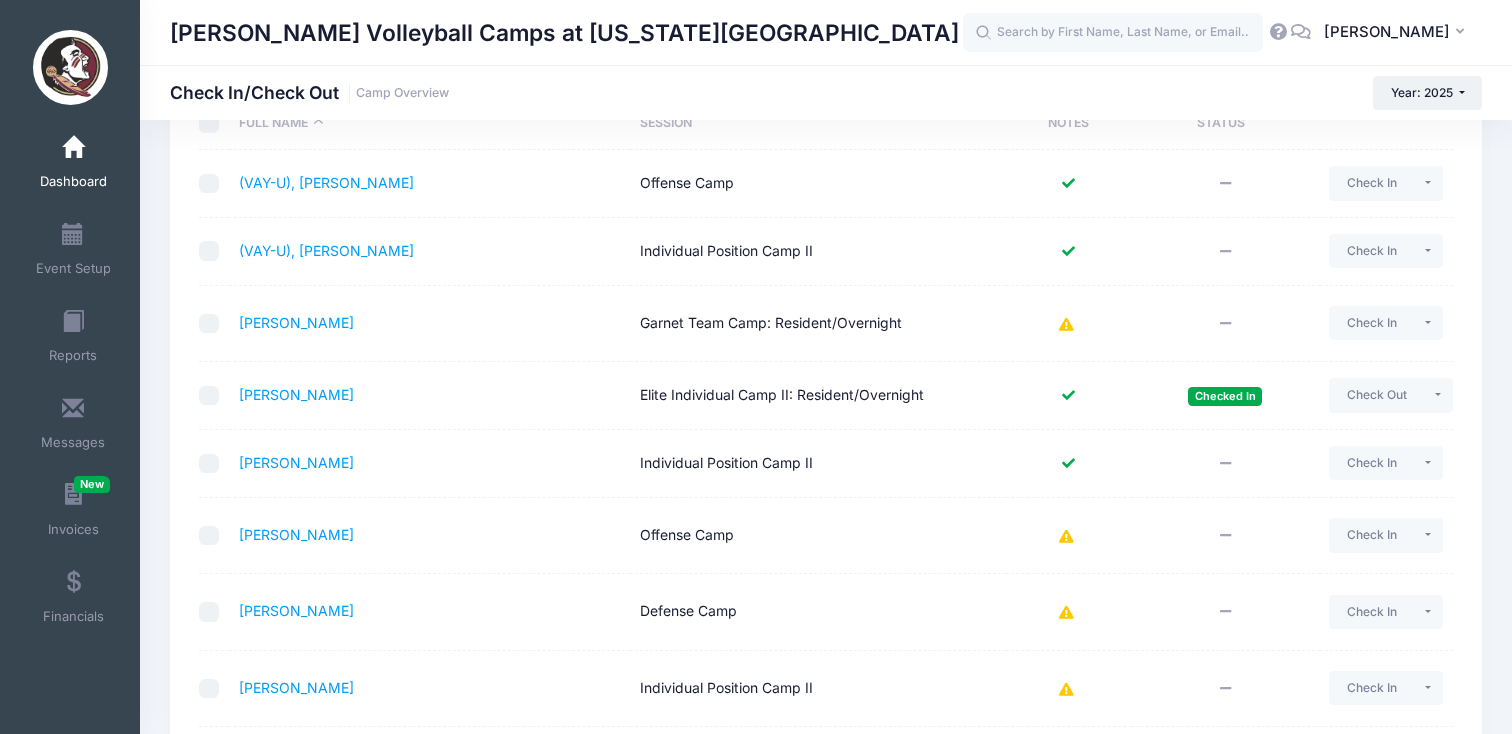 scroll, scrollTop: 0, scrollLeft: 0, axis: both 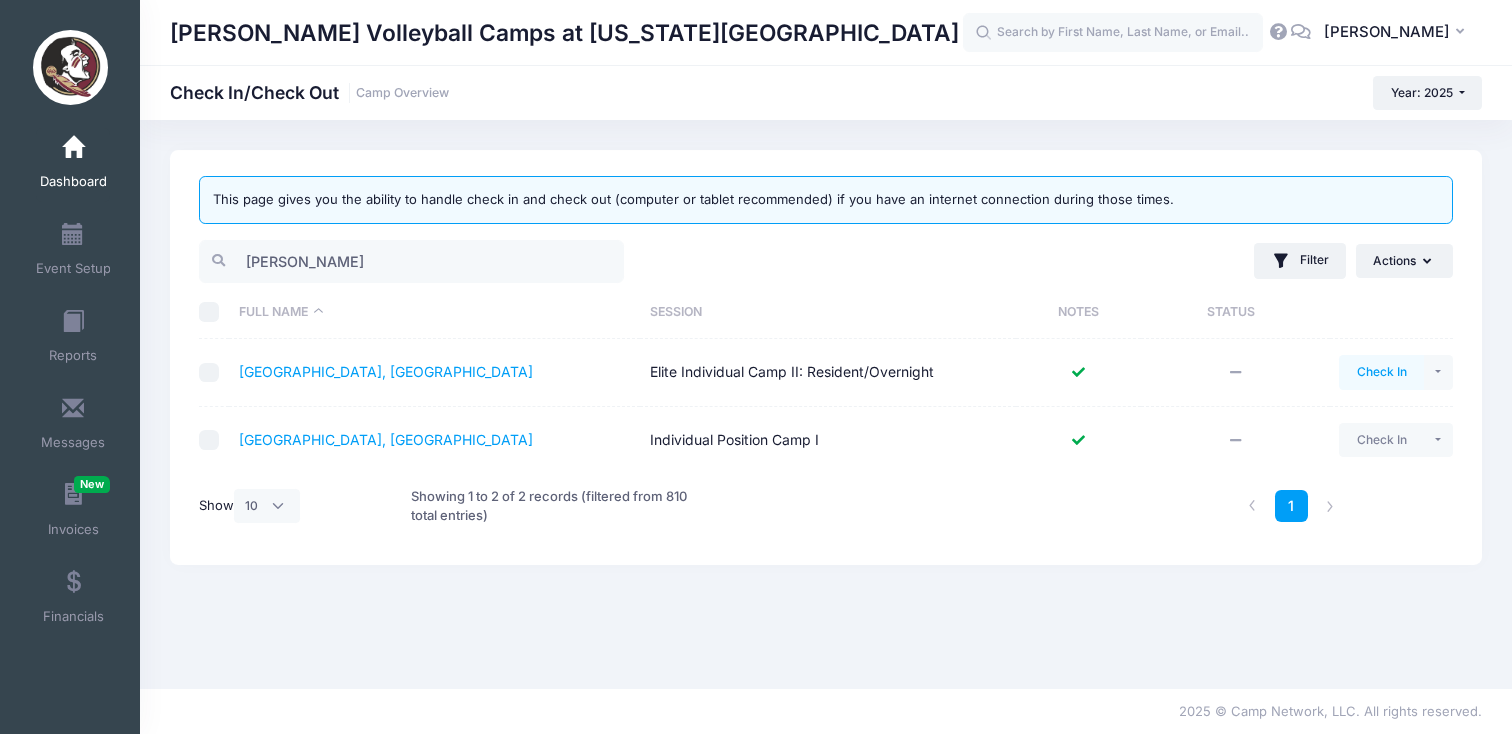 click on "Check In" at bounding box center (1381, 372) 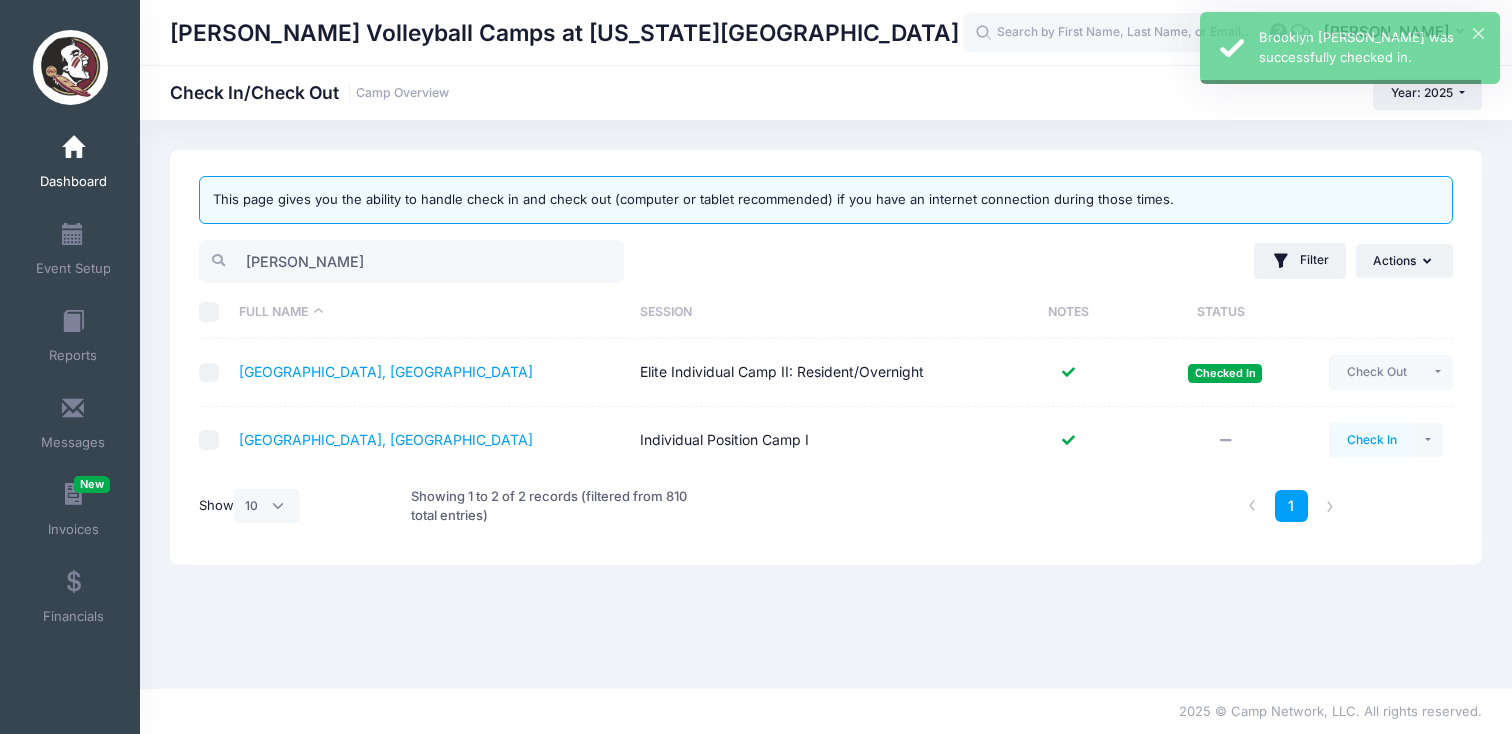 click on "Check In" at bounding box center (1371, 440) 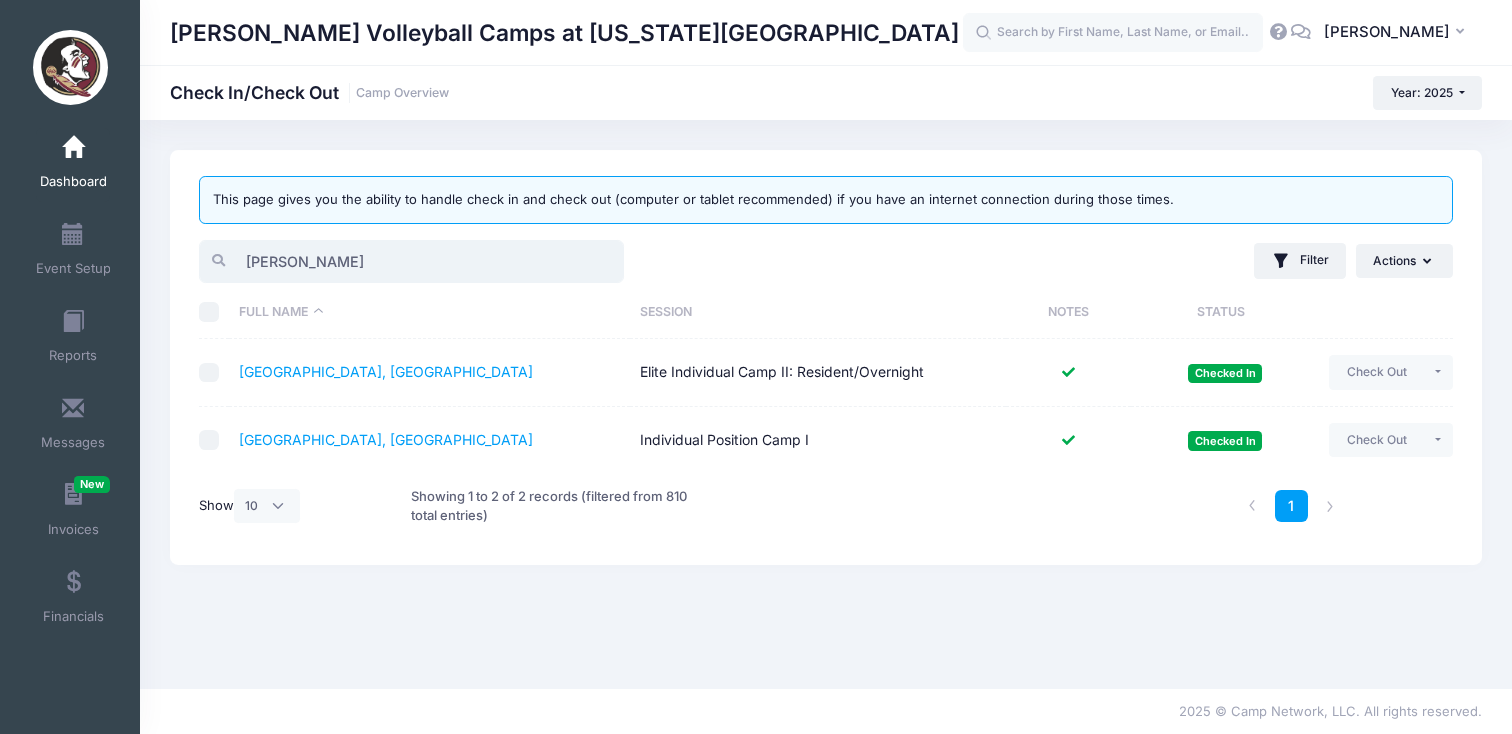 click on "lockwood" at bounding box center (411, 261) 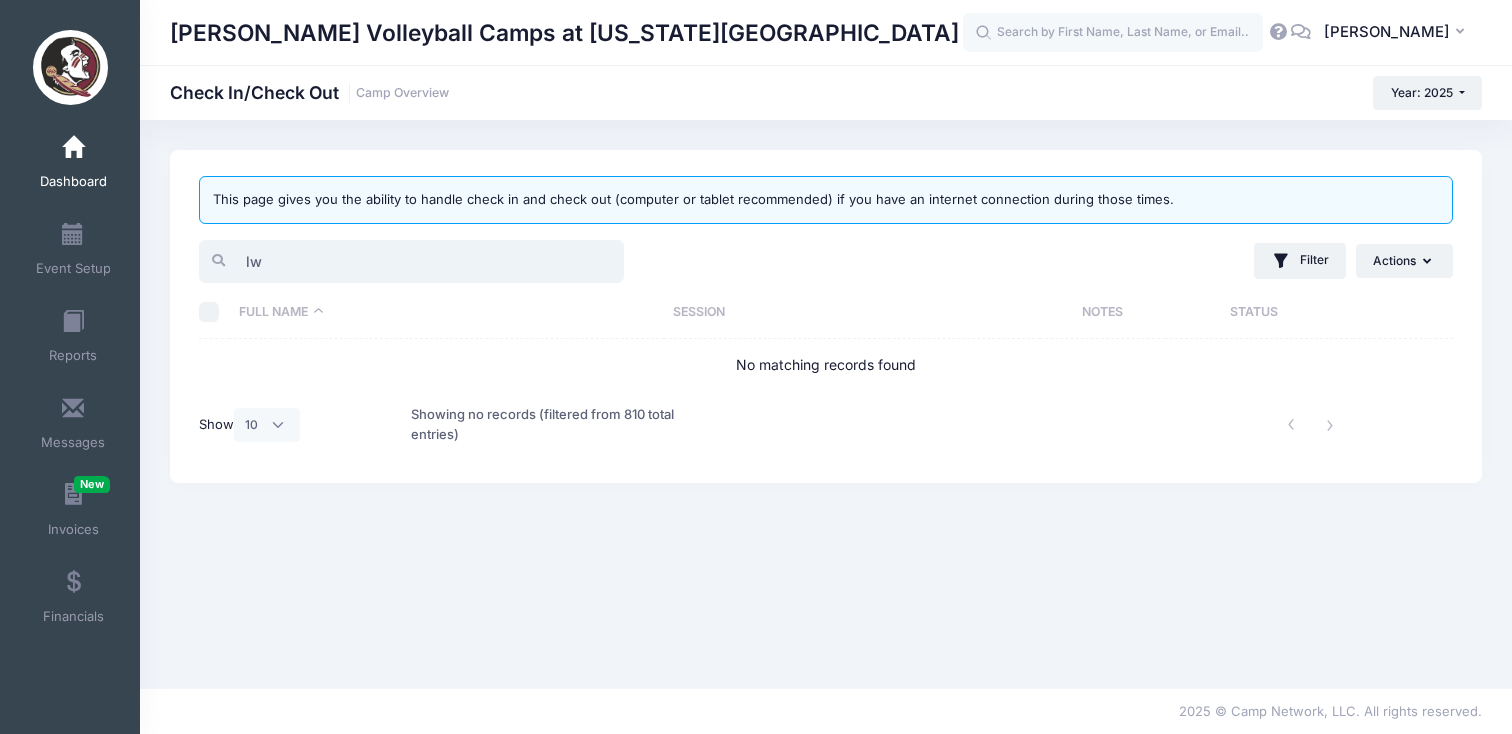 type on "l" 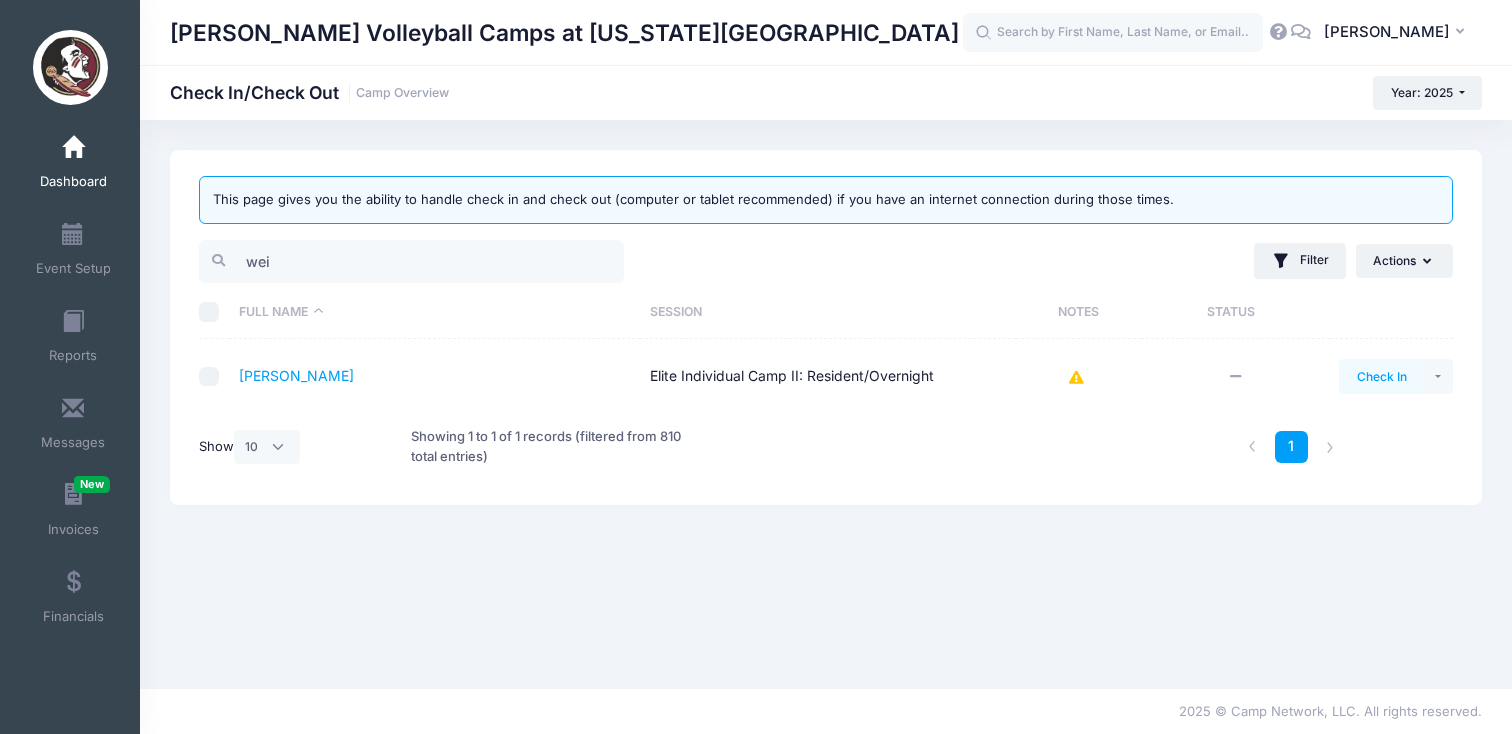 click on "Check In" at bounding box center [1381, 376] 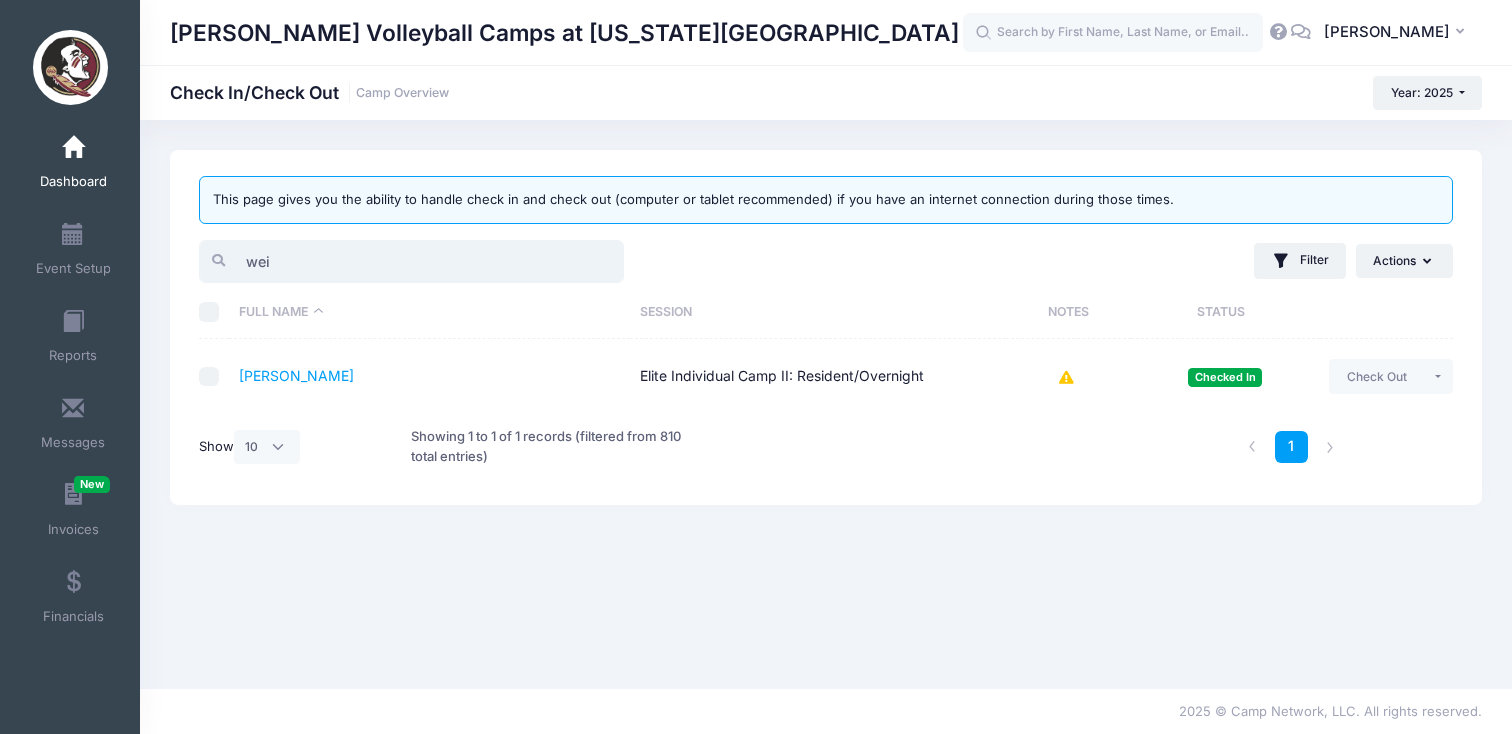 click on "wei" at bounding box center [411, 261] 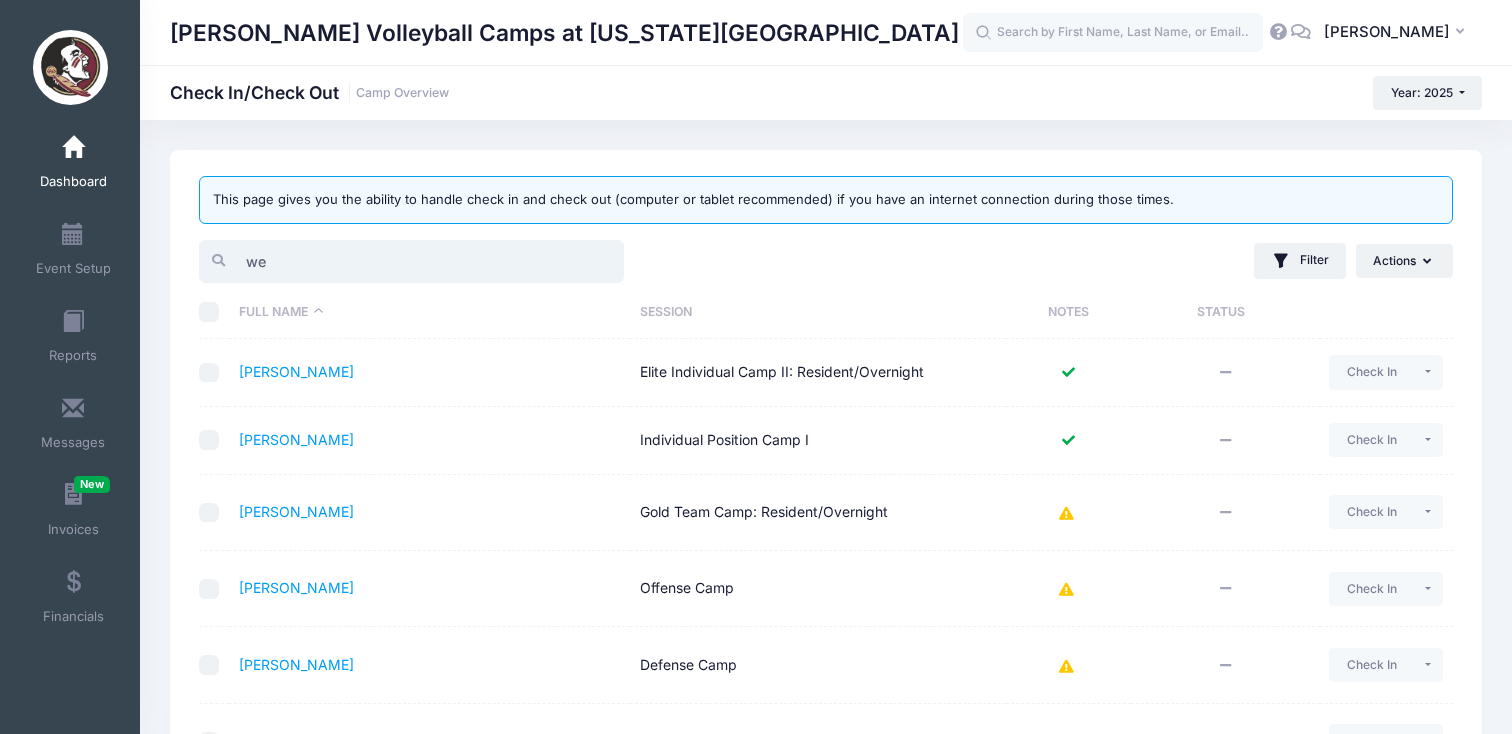 type on "w" 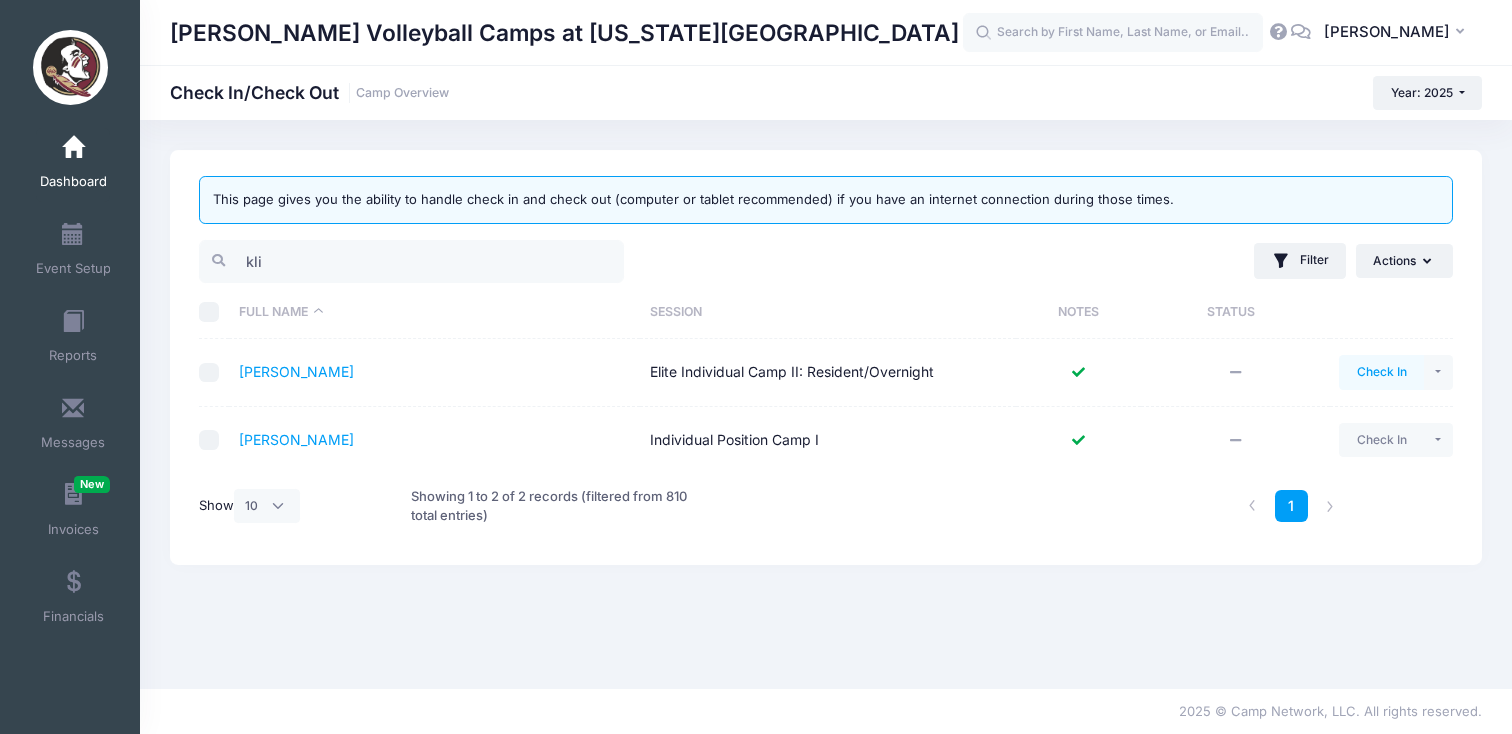 click on "Check In" at bounding box center [1381, 372] 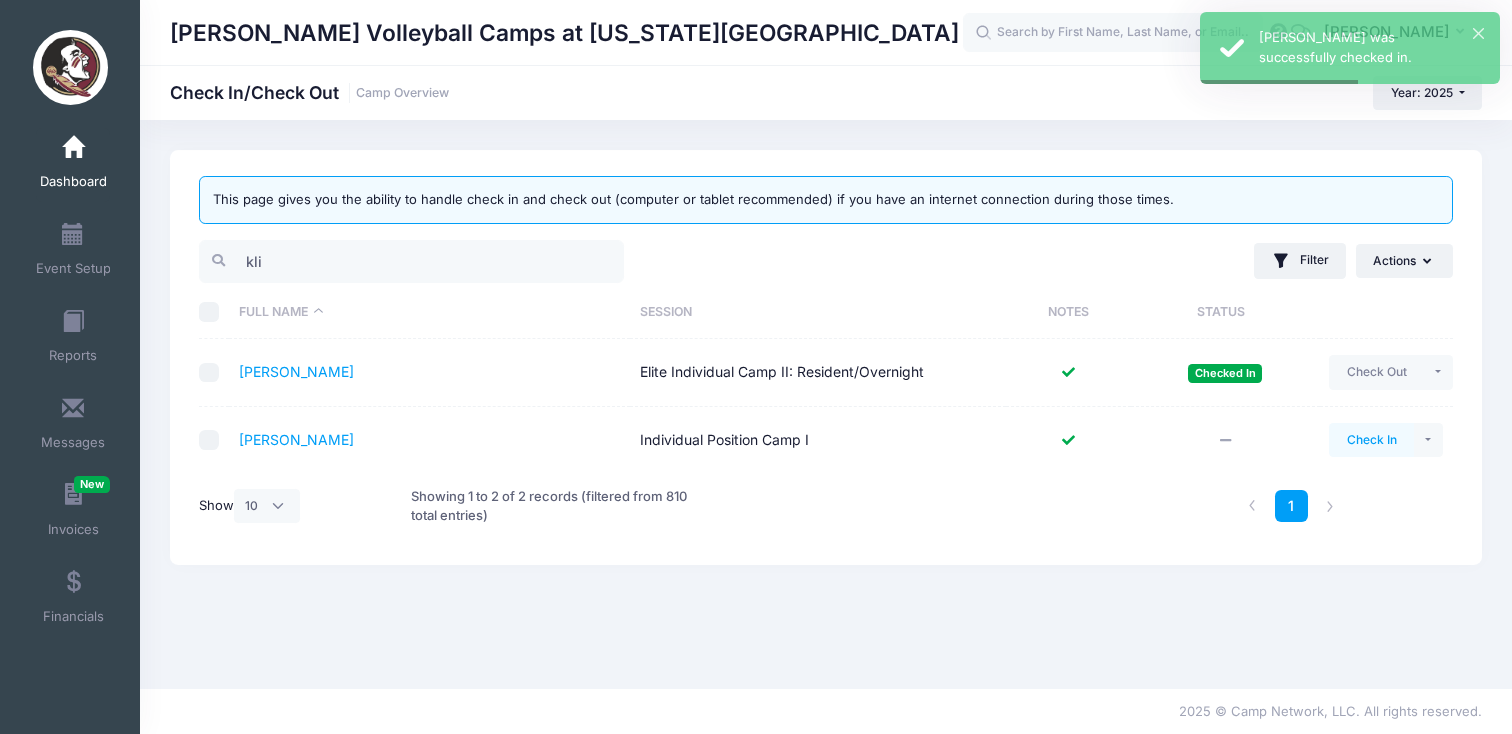 click on "Check In" at bounding box center [1371, 440] 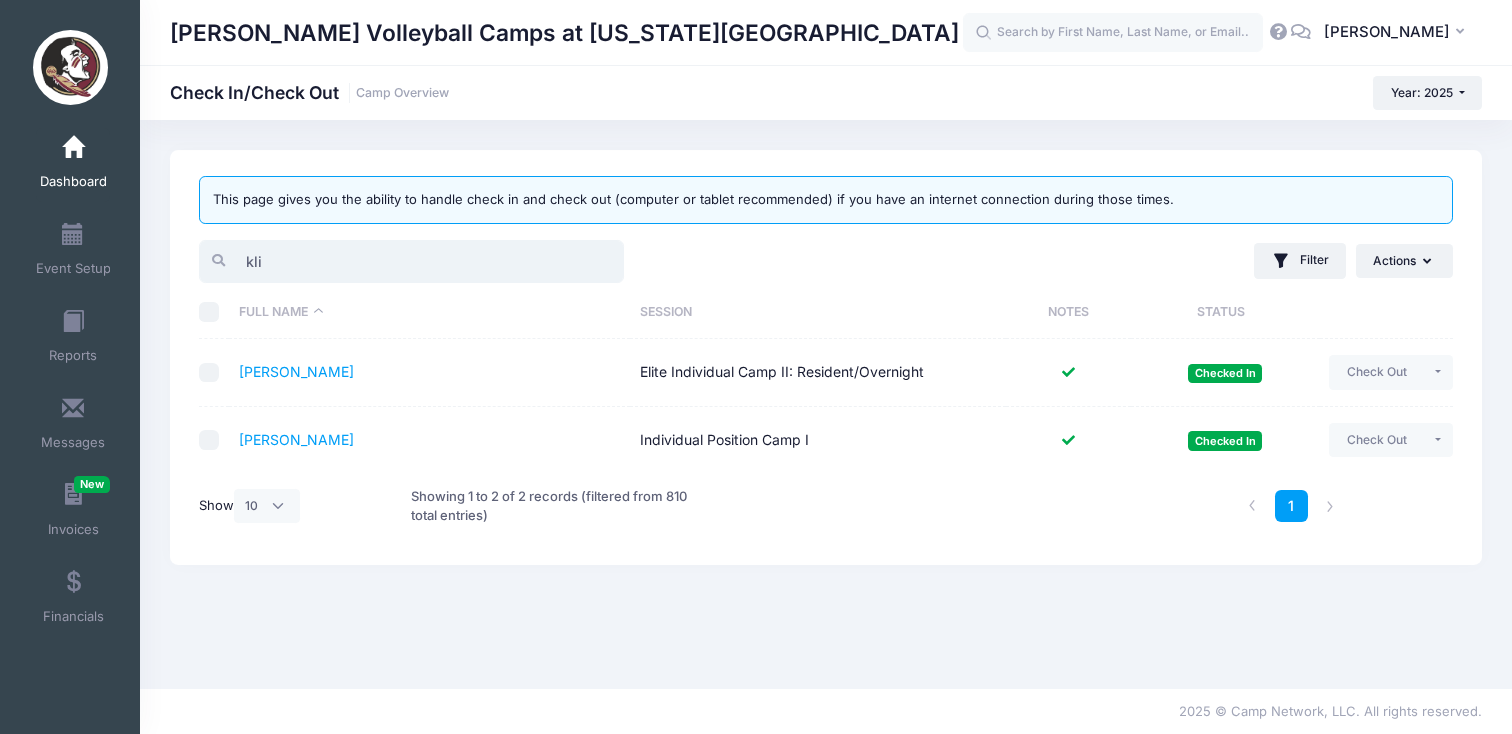 click on "kli" at bounding box center [411, 261] 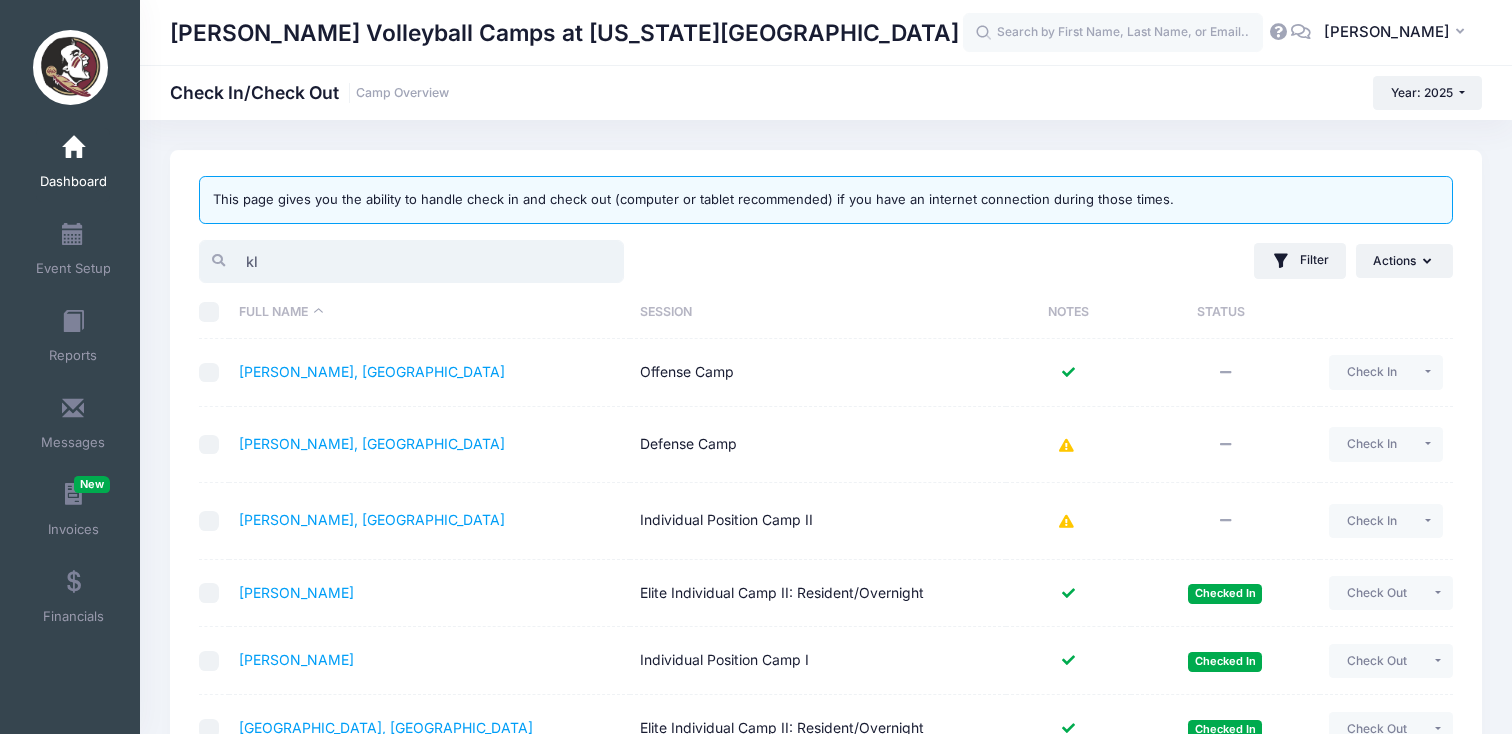 type on "k" 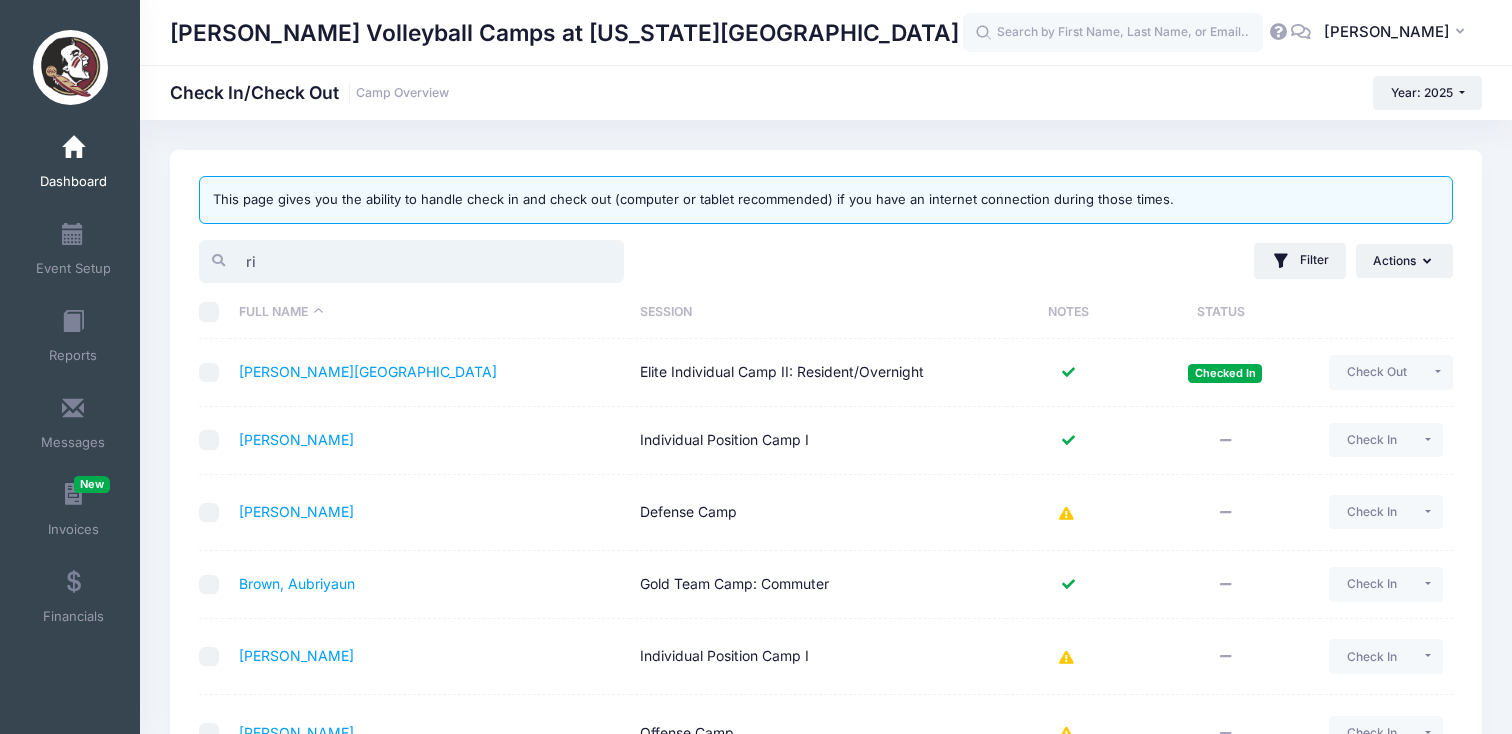 type on "r" 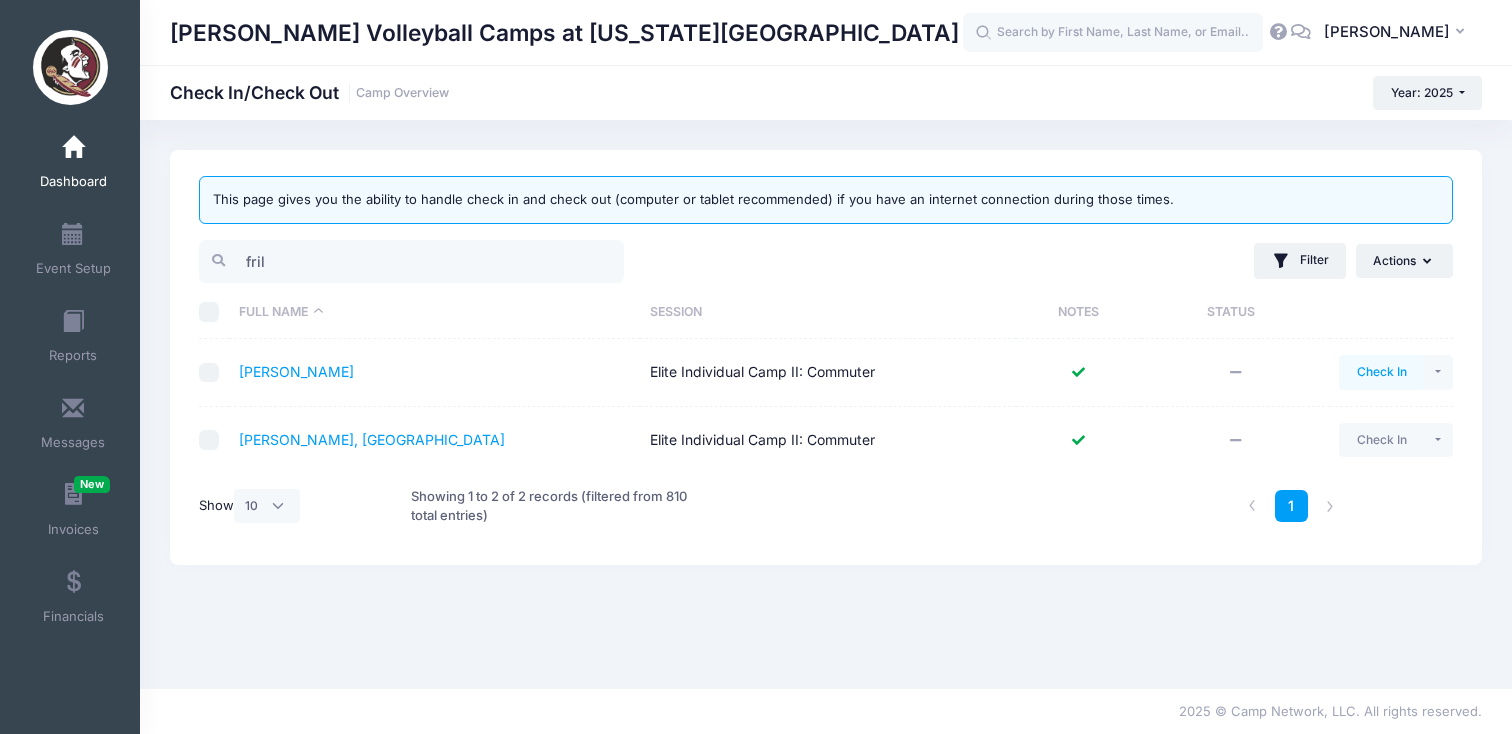 click on "Check In" at bounding box center (1381, 372) 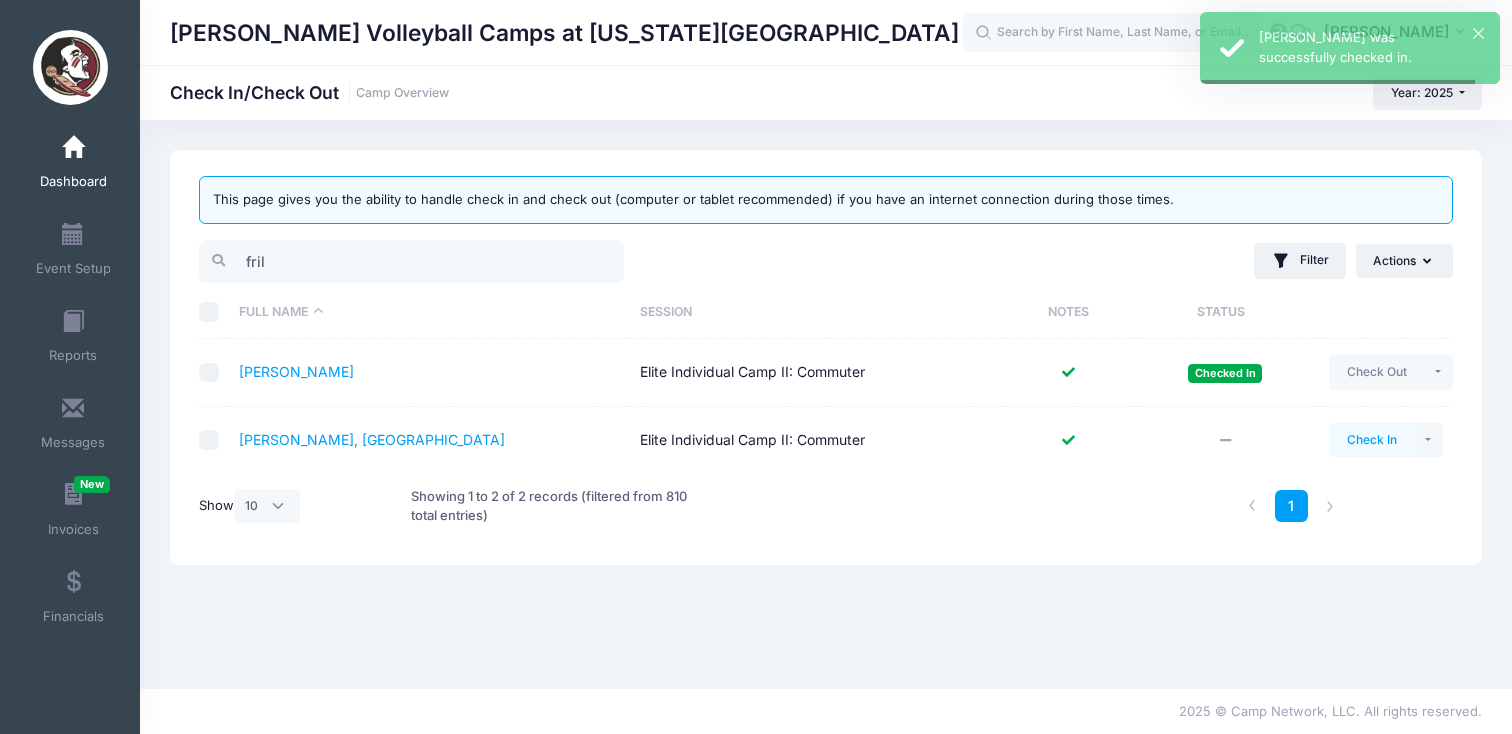 click on "Check In" at bounding box center (1371, 440) 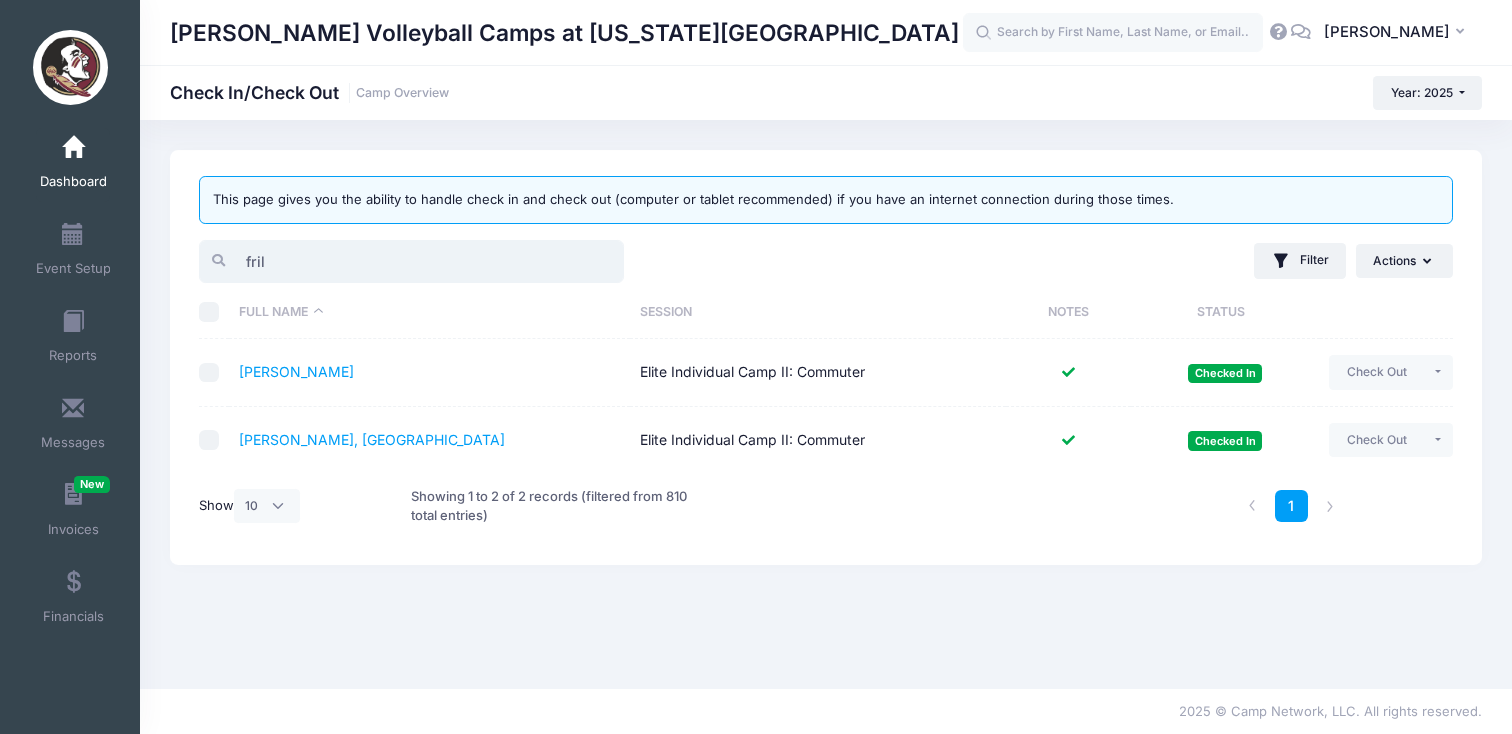 click on "fril" at bounding box center (411, 261) 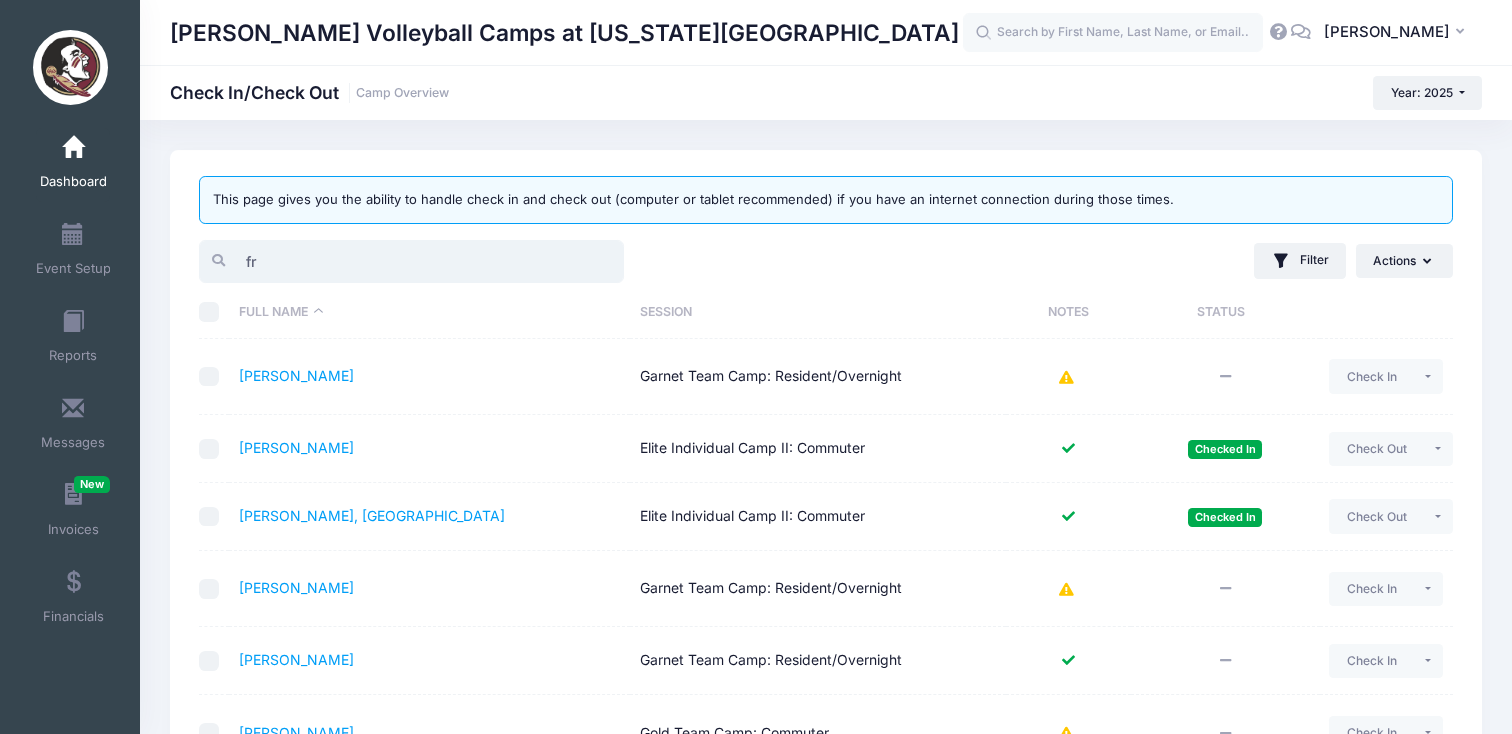 type on "f" 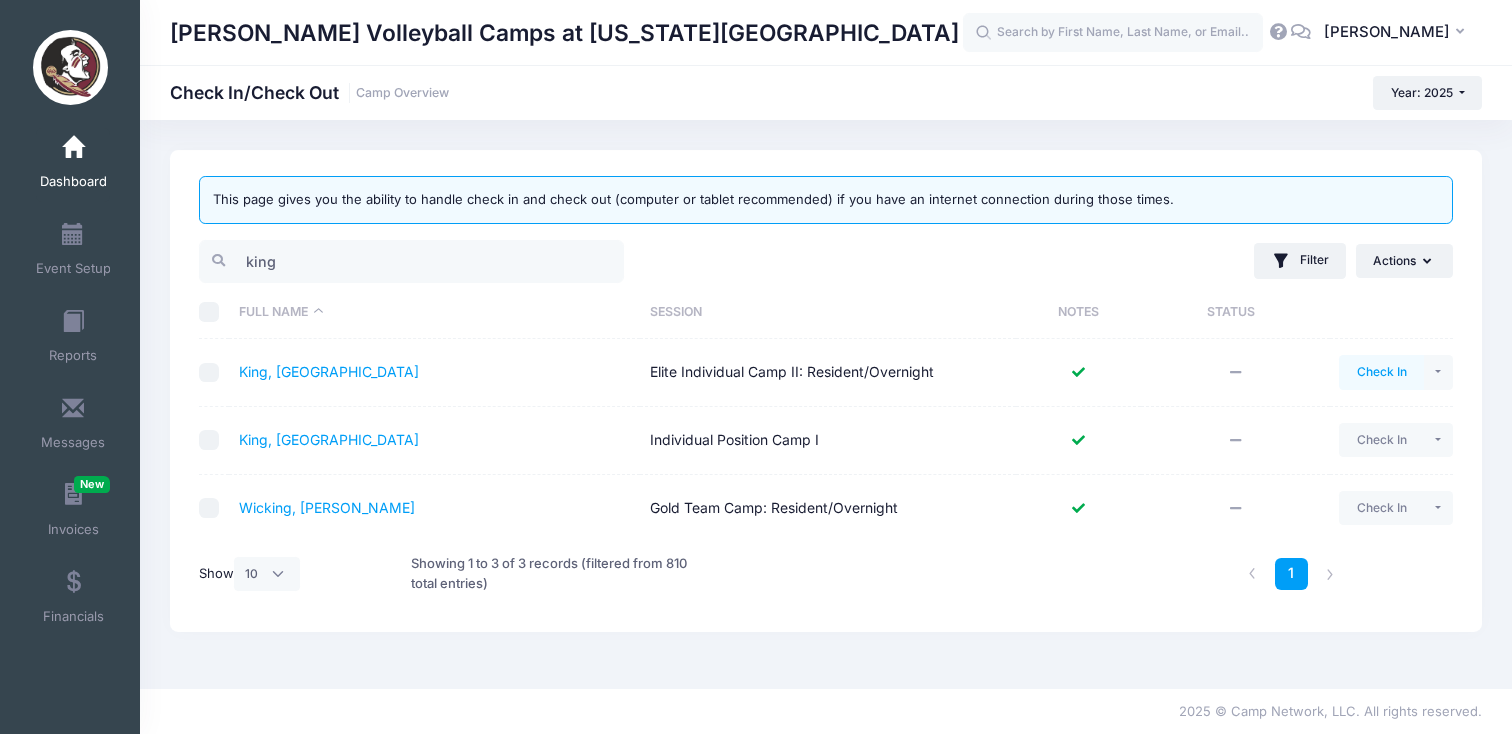 click on "Check In" at bounding box center (1381, 372) 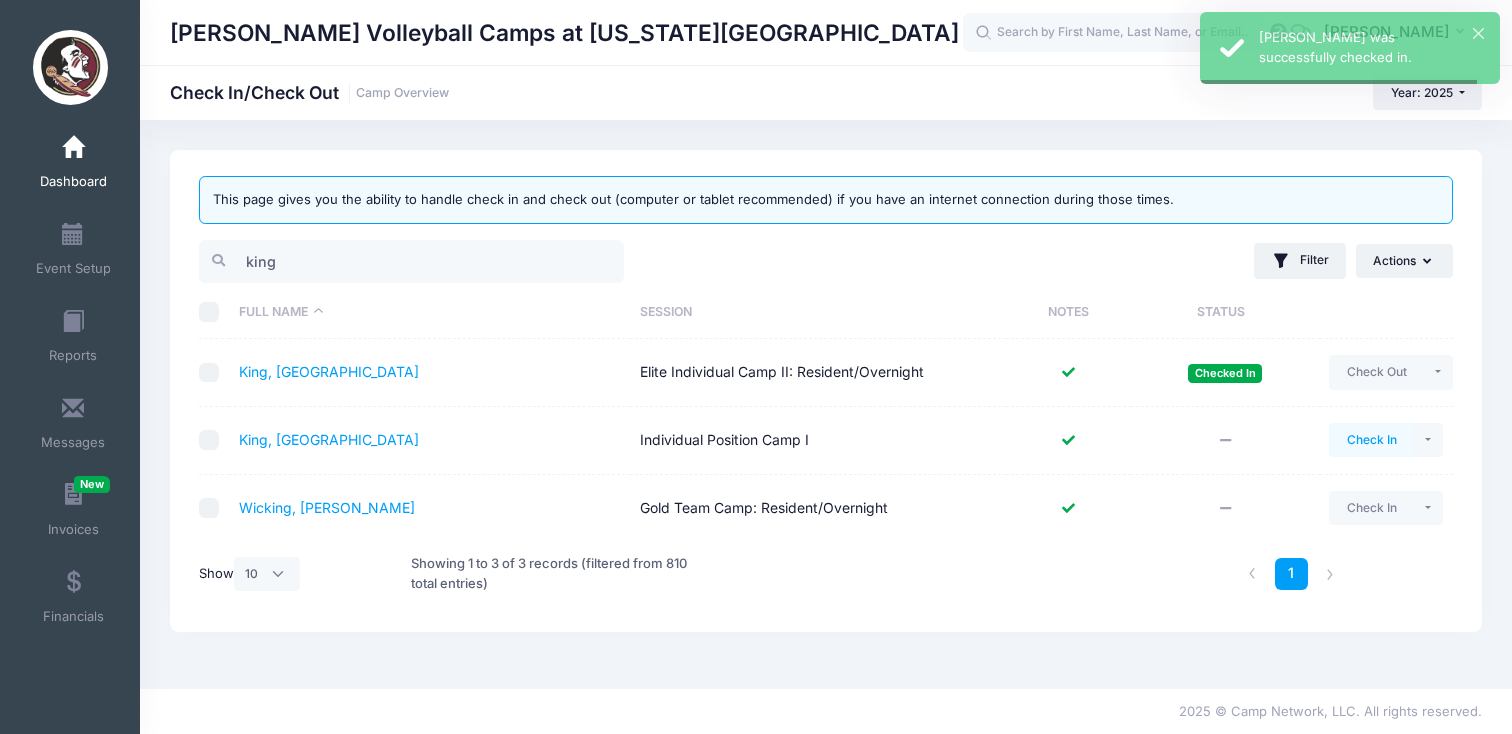 click on "Check In" at bounding box center (1371, 440) 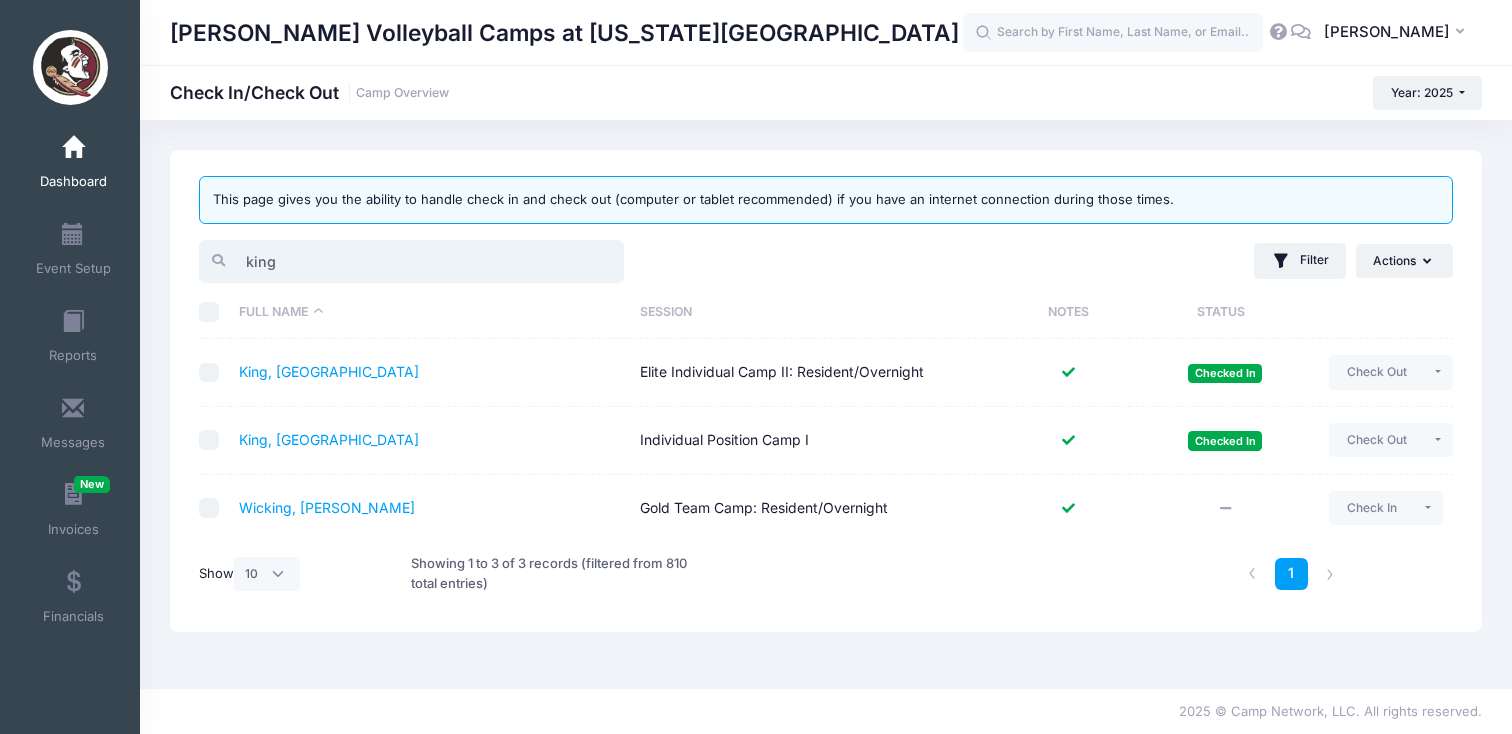 click on "king" at bounding box center [411, 261] 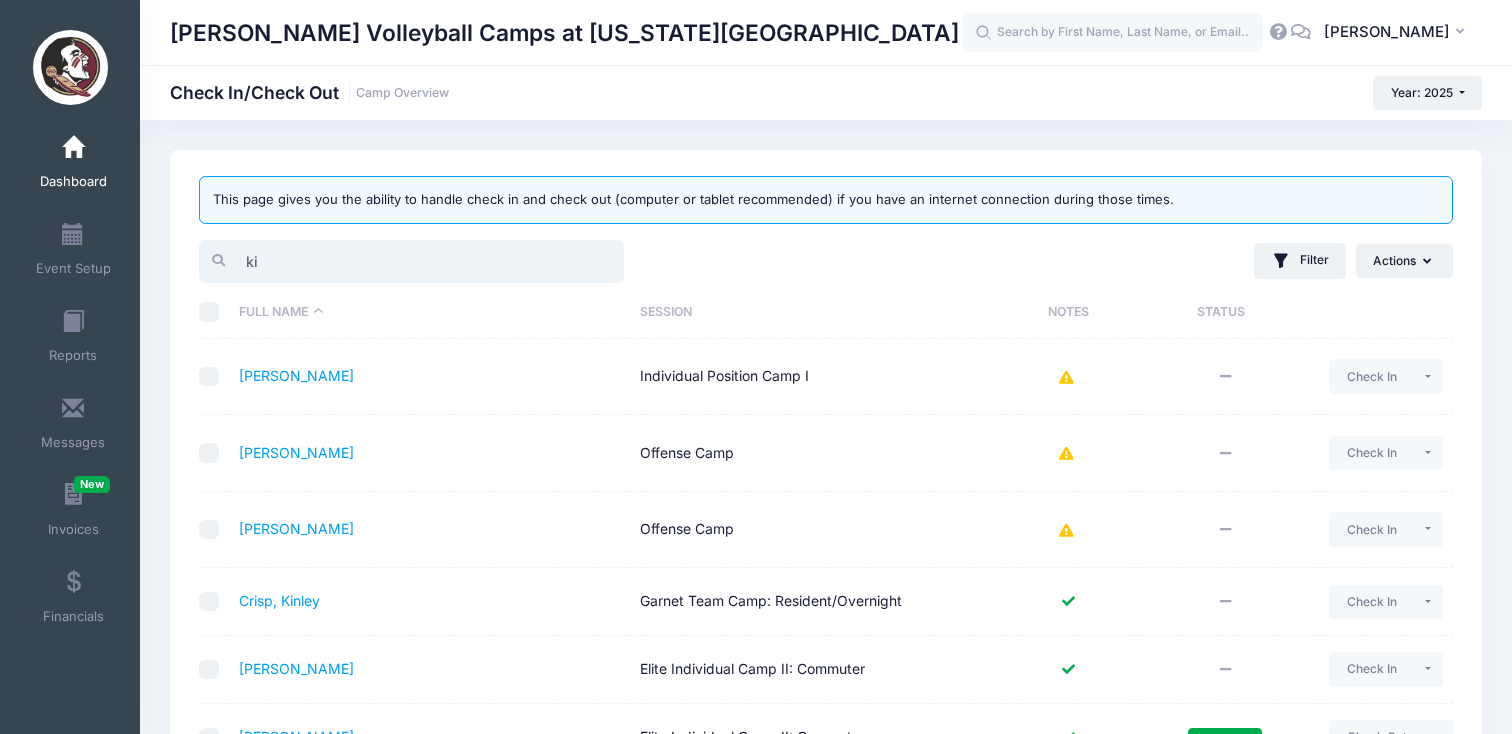 type on "k" 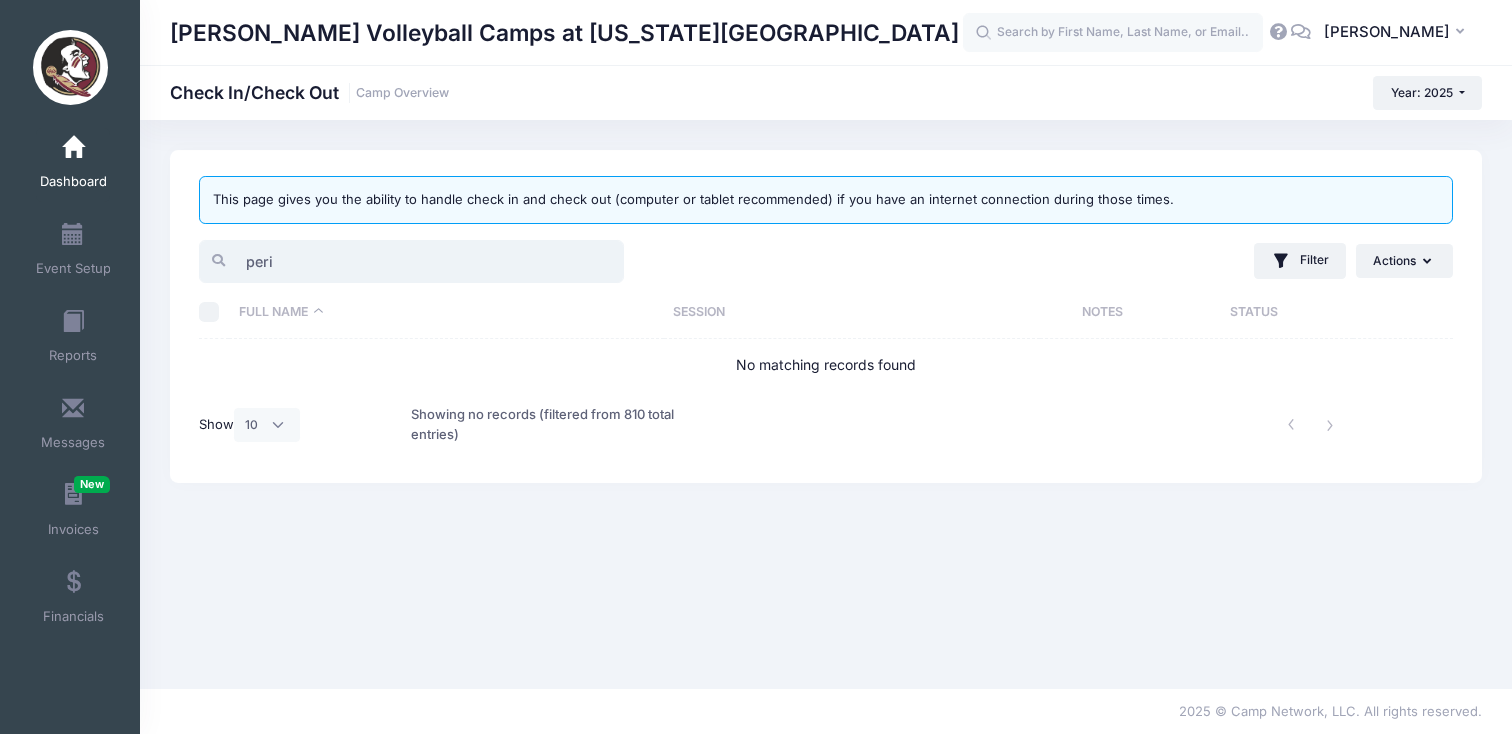 type on "peri" 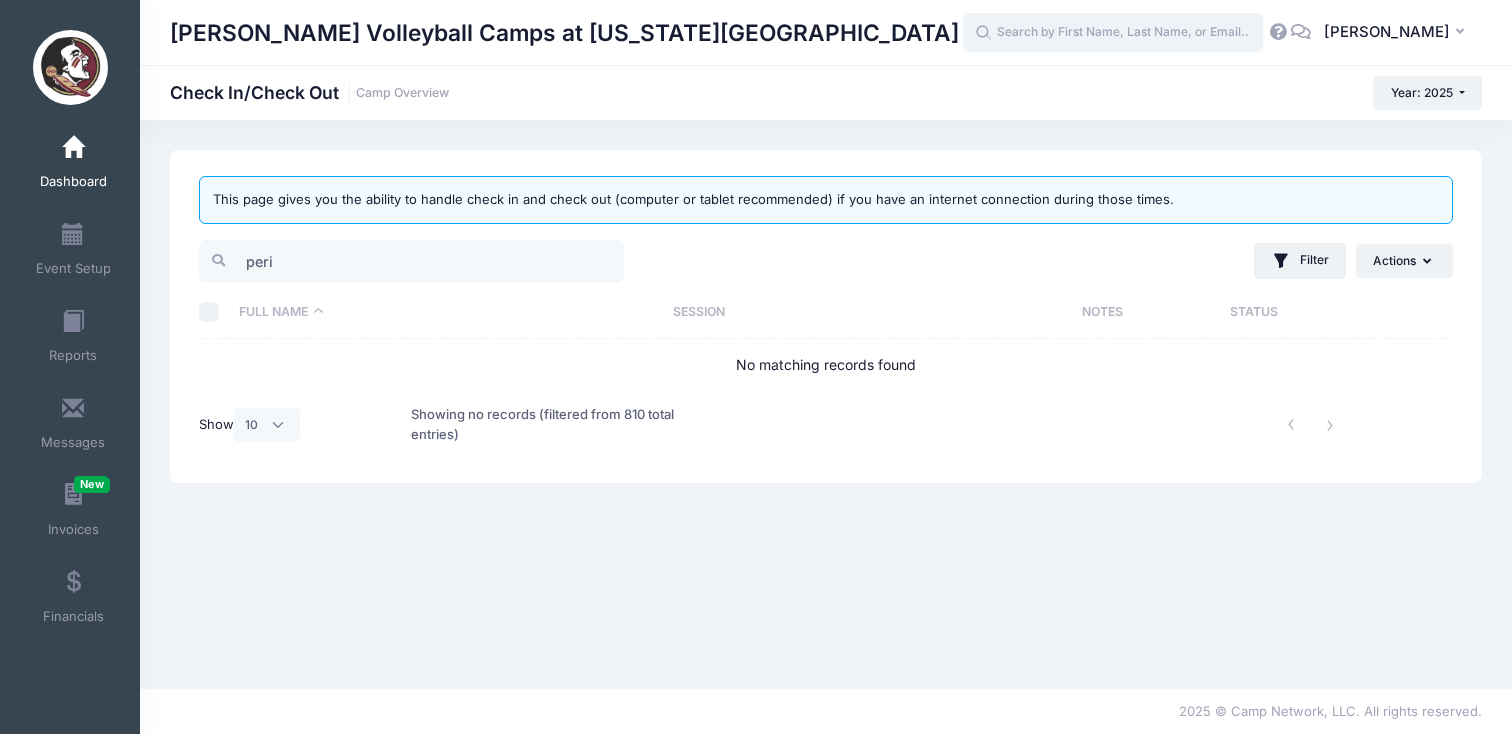 click at bounding box center [1113, 33] 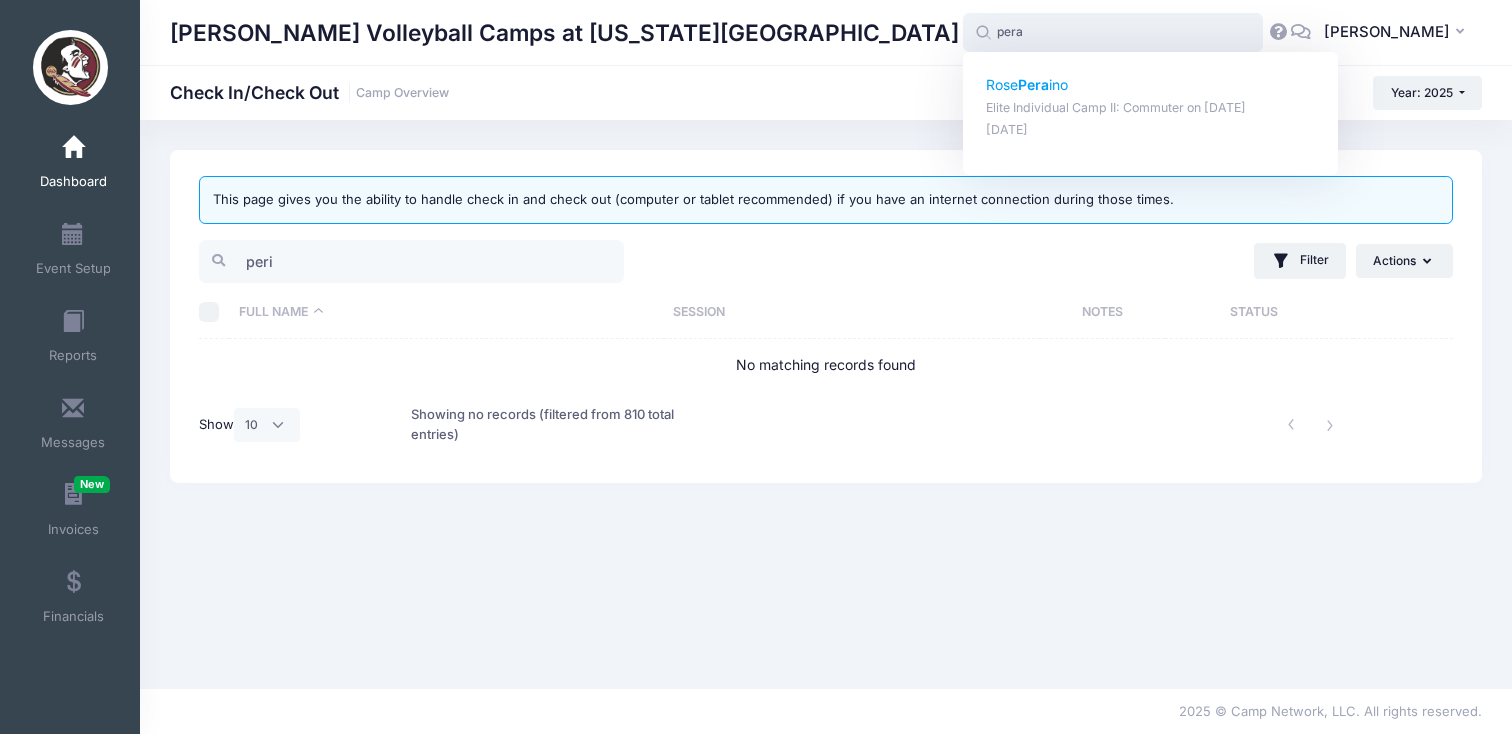 click on "Elite Individual Camp II: Commuter on [DATE]" at bounding box center [1151, 108] 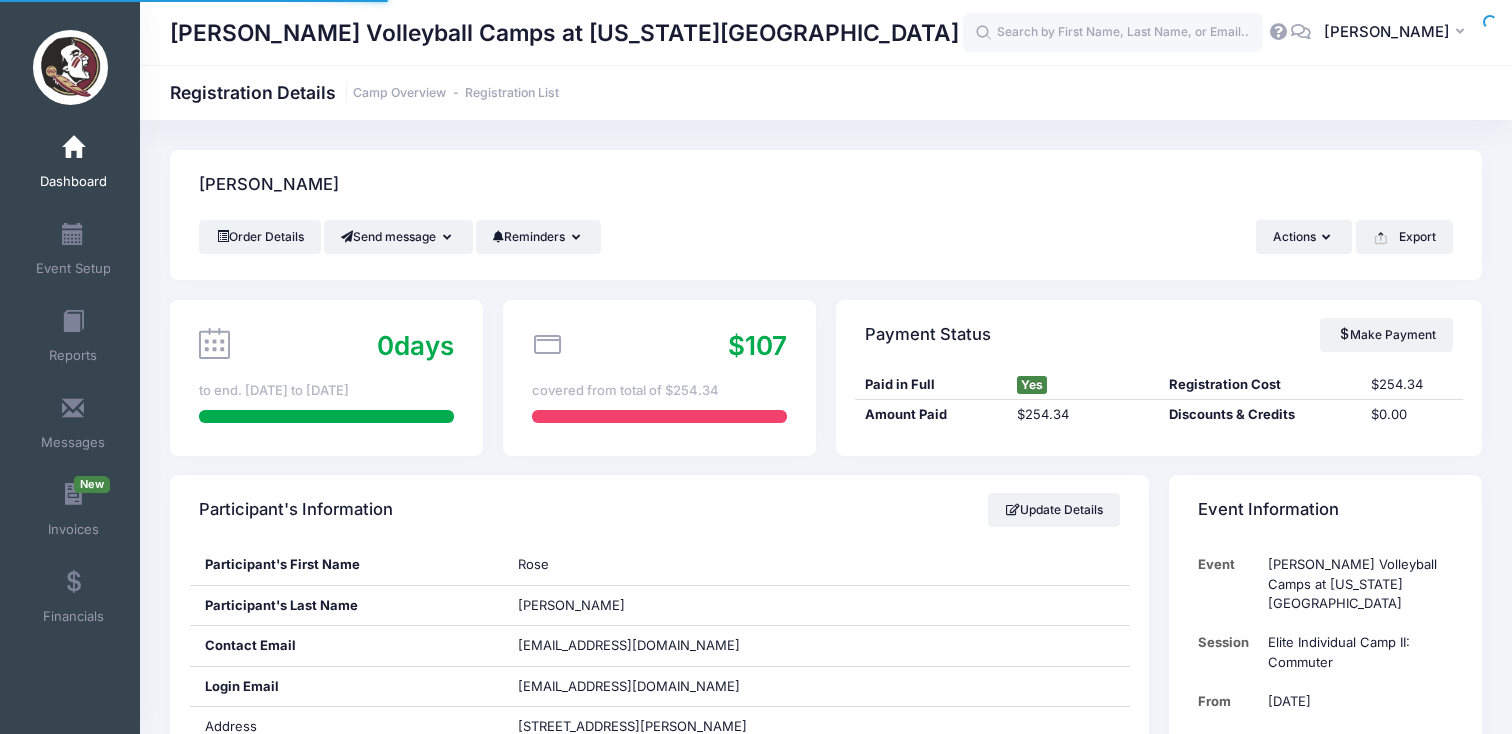 scroll, scrollTop: 0, scrollLeft: 0, axis: both 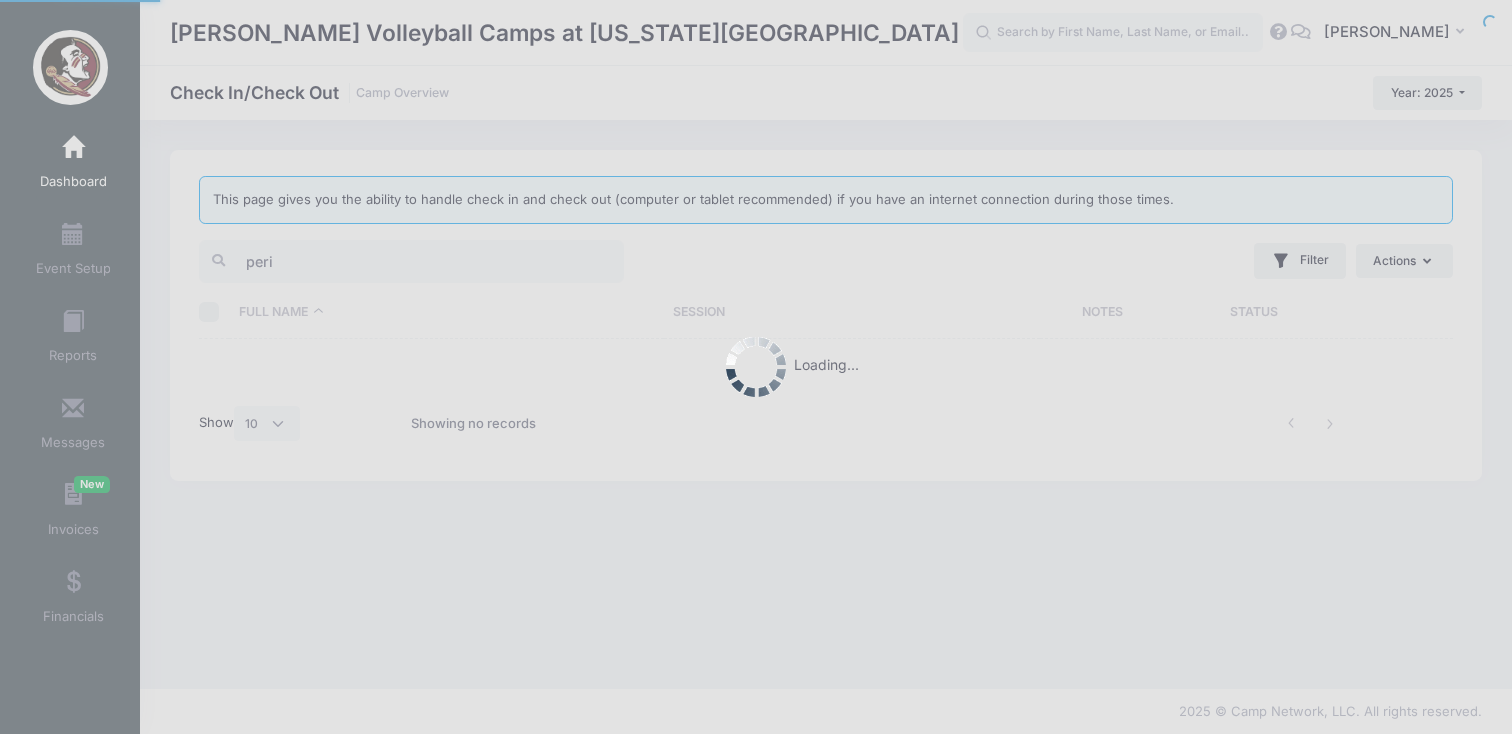 select on "10" 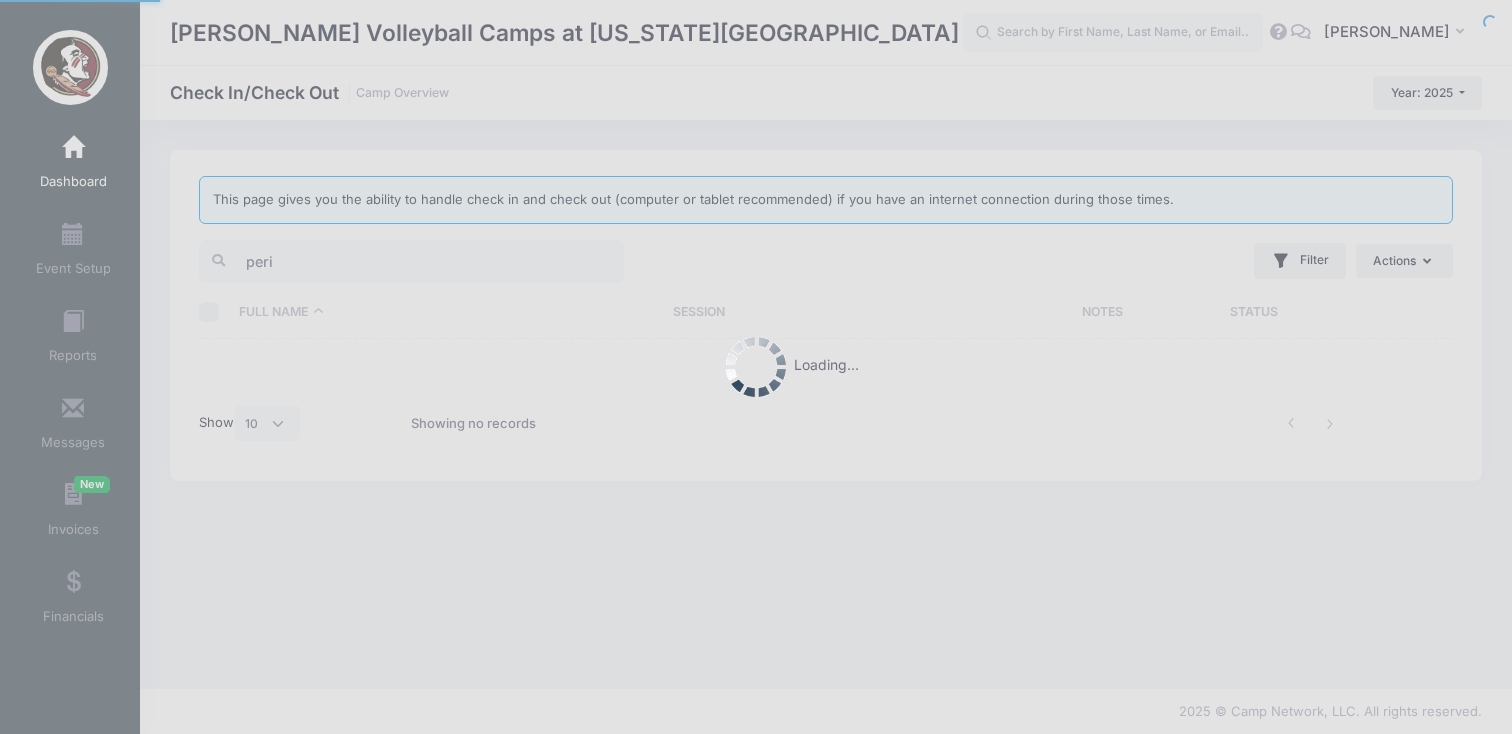 scroll, scrollTop: 0, scrollLeft: 0, axis: both 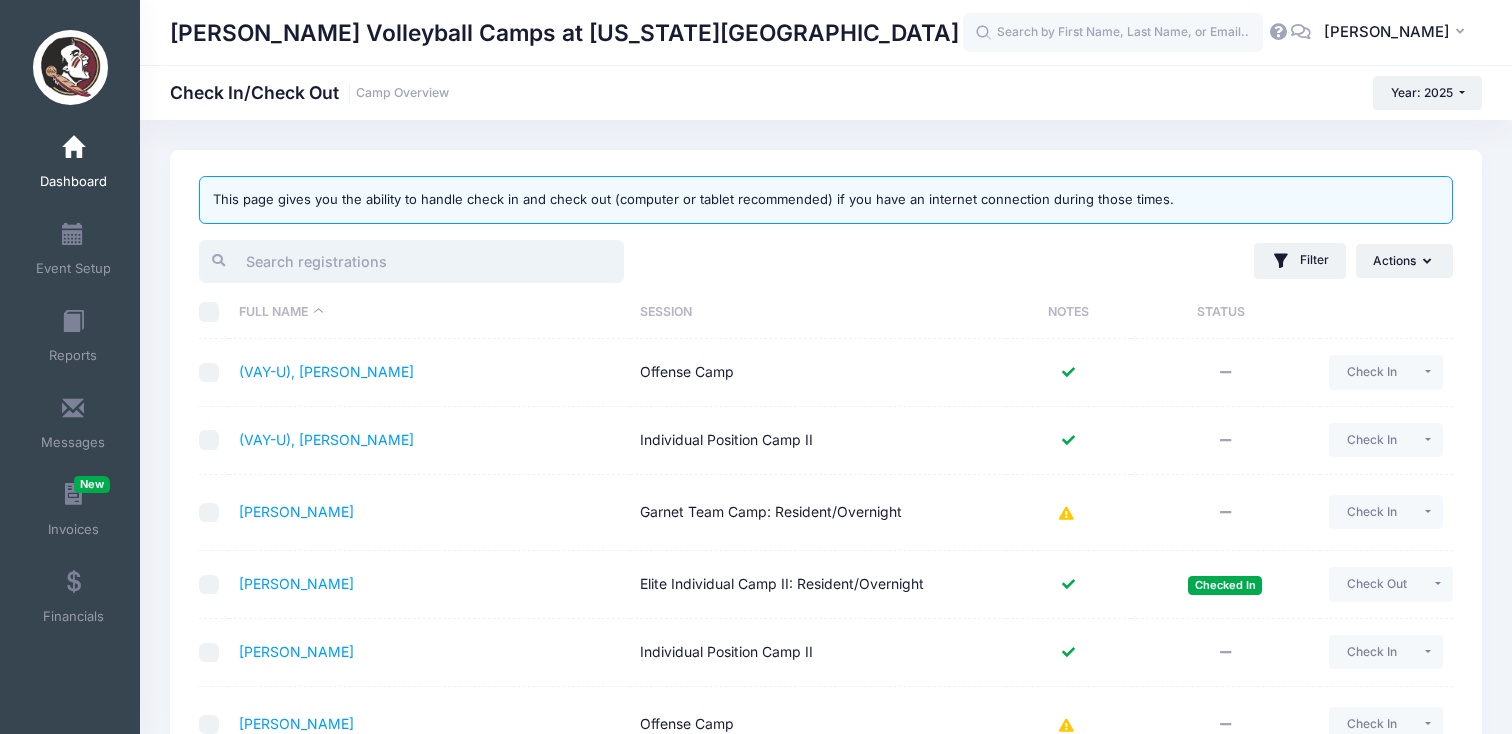 click at bounding box center [411, 261] 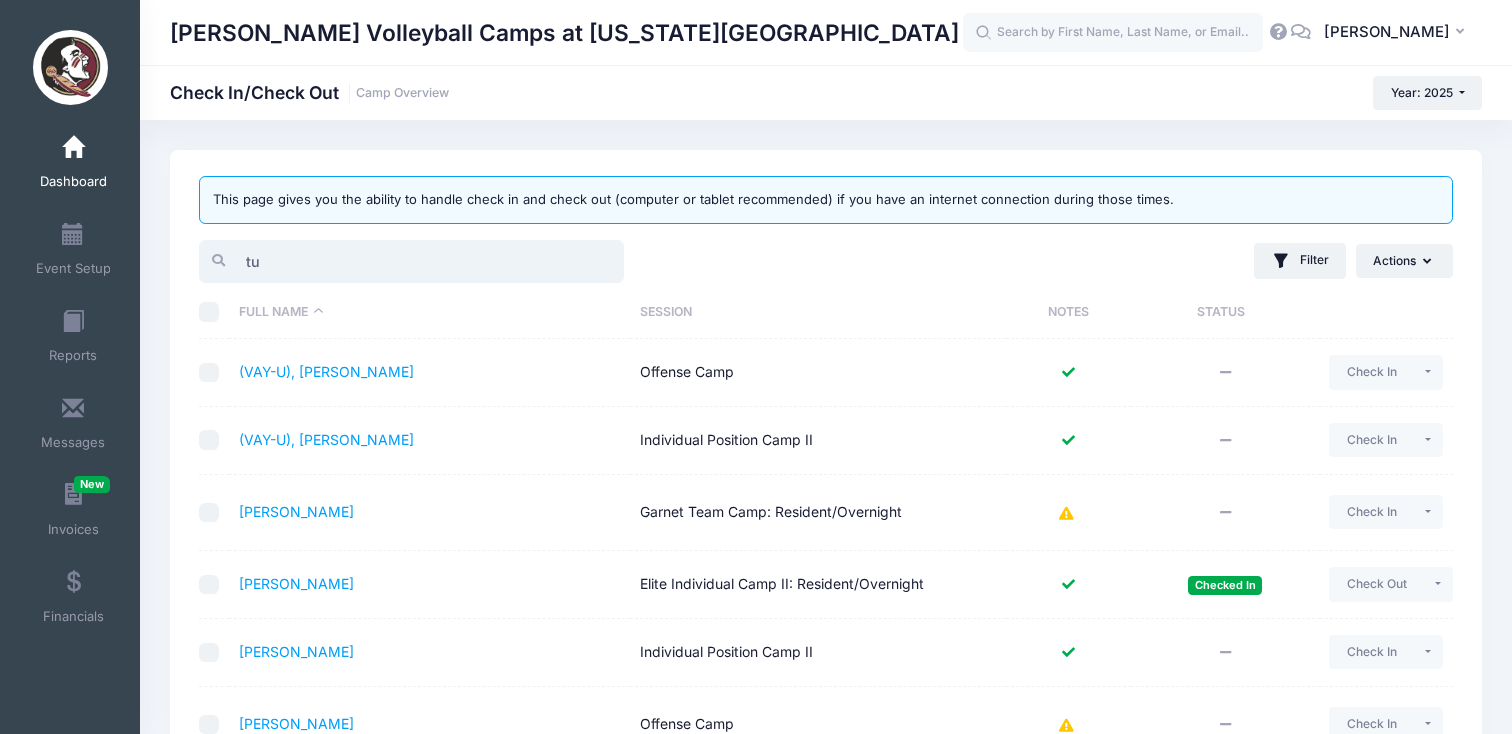 type on "t" 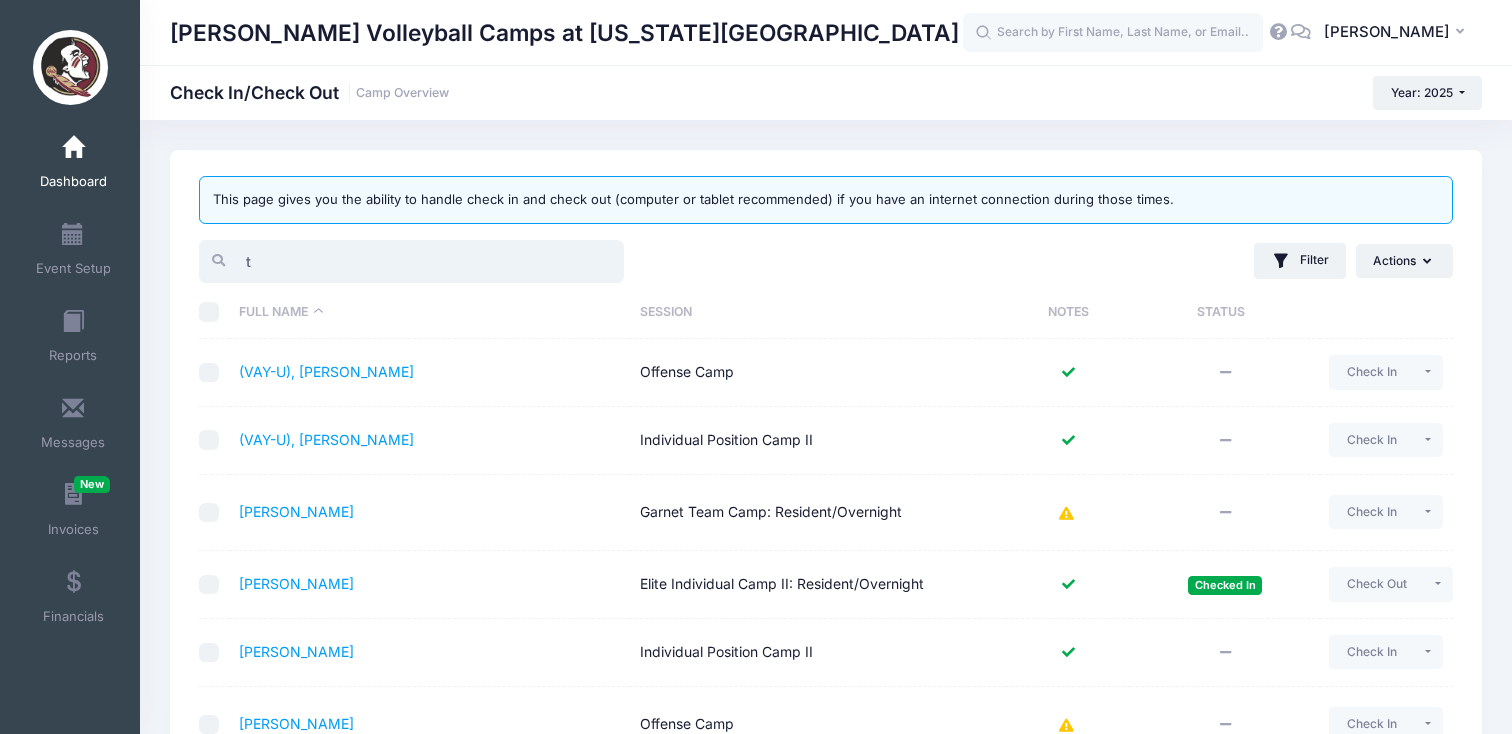 type 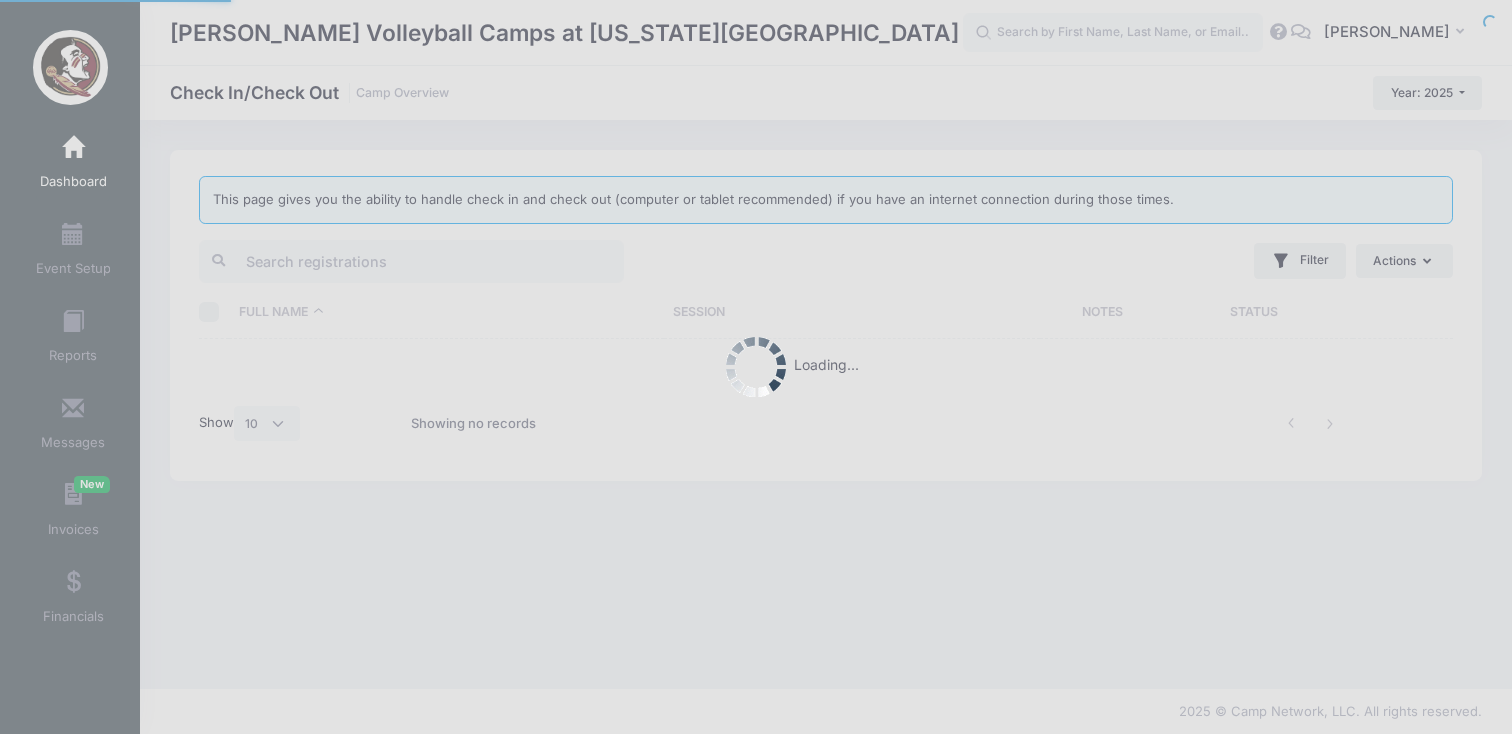 select on "10" 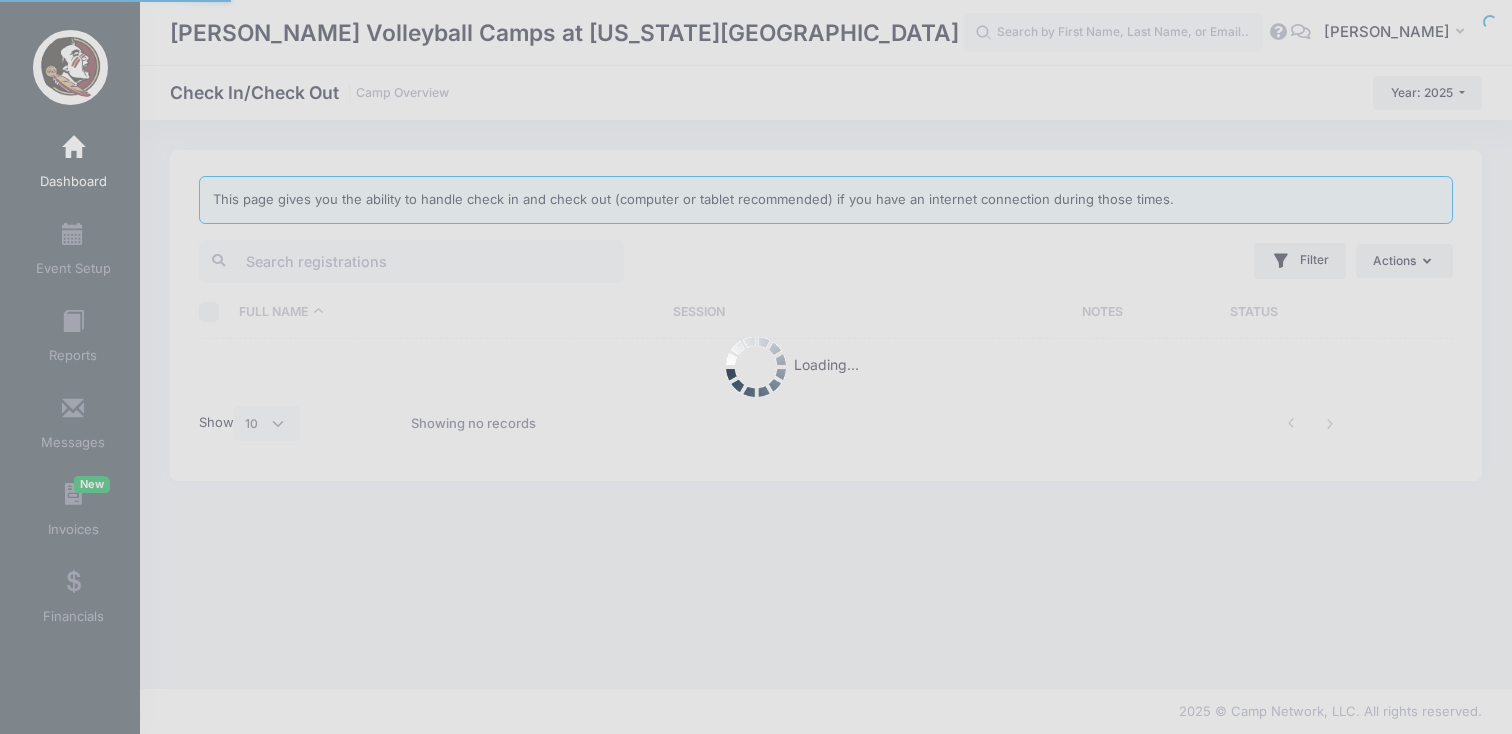 scroll, scrollTop: 0, scrollLeft: 0, axis: both 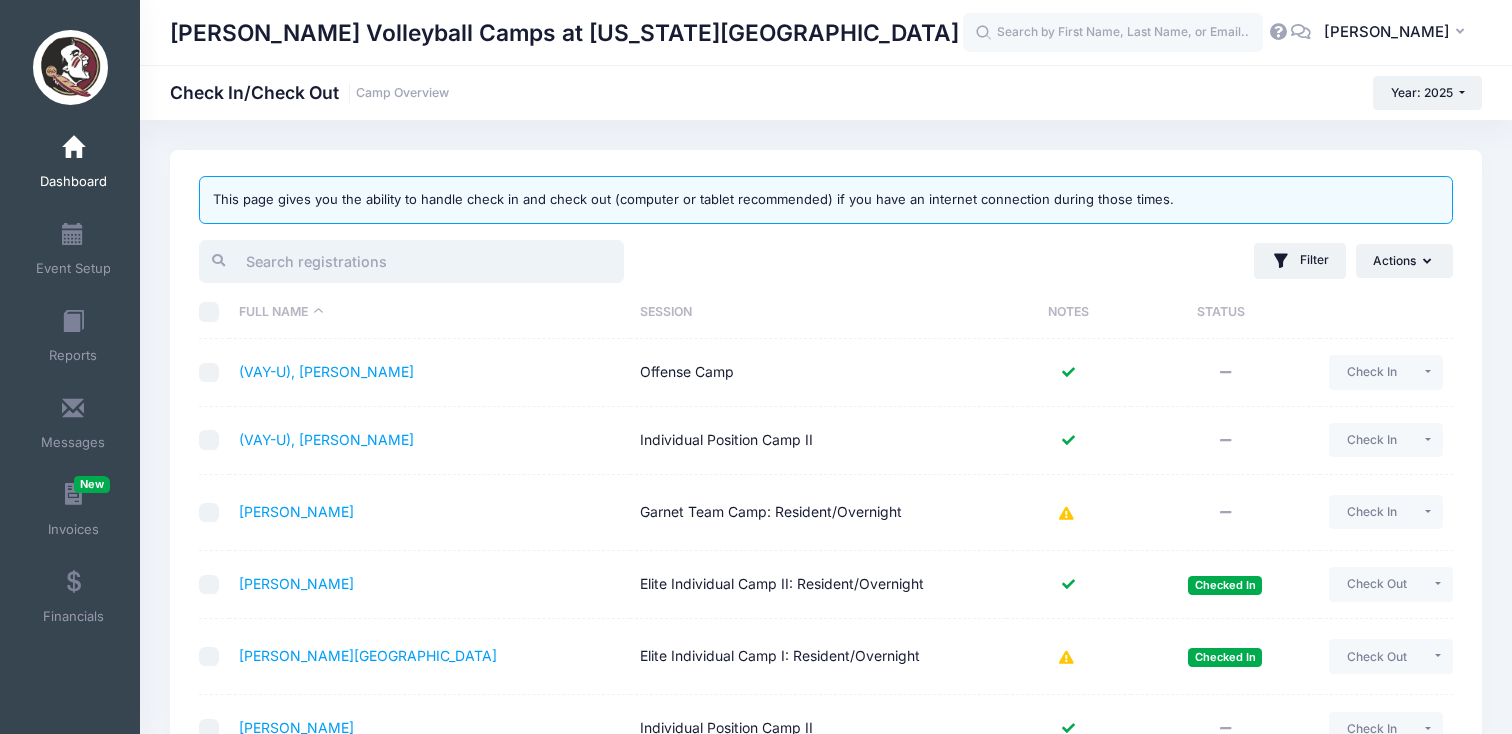 click at bounding box center (411, 261) 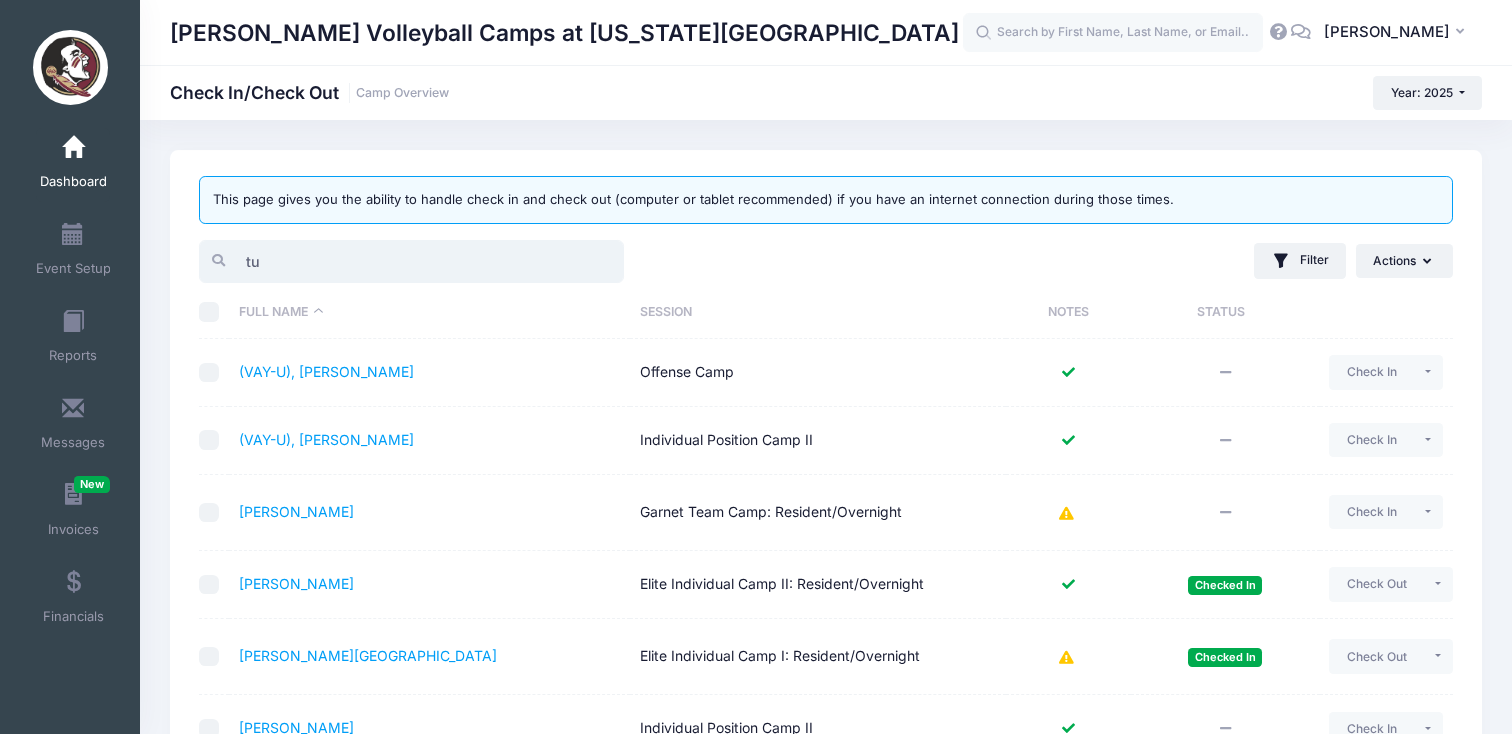 type on "t" 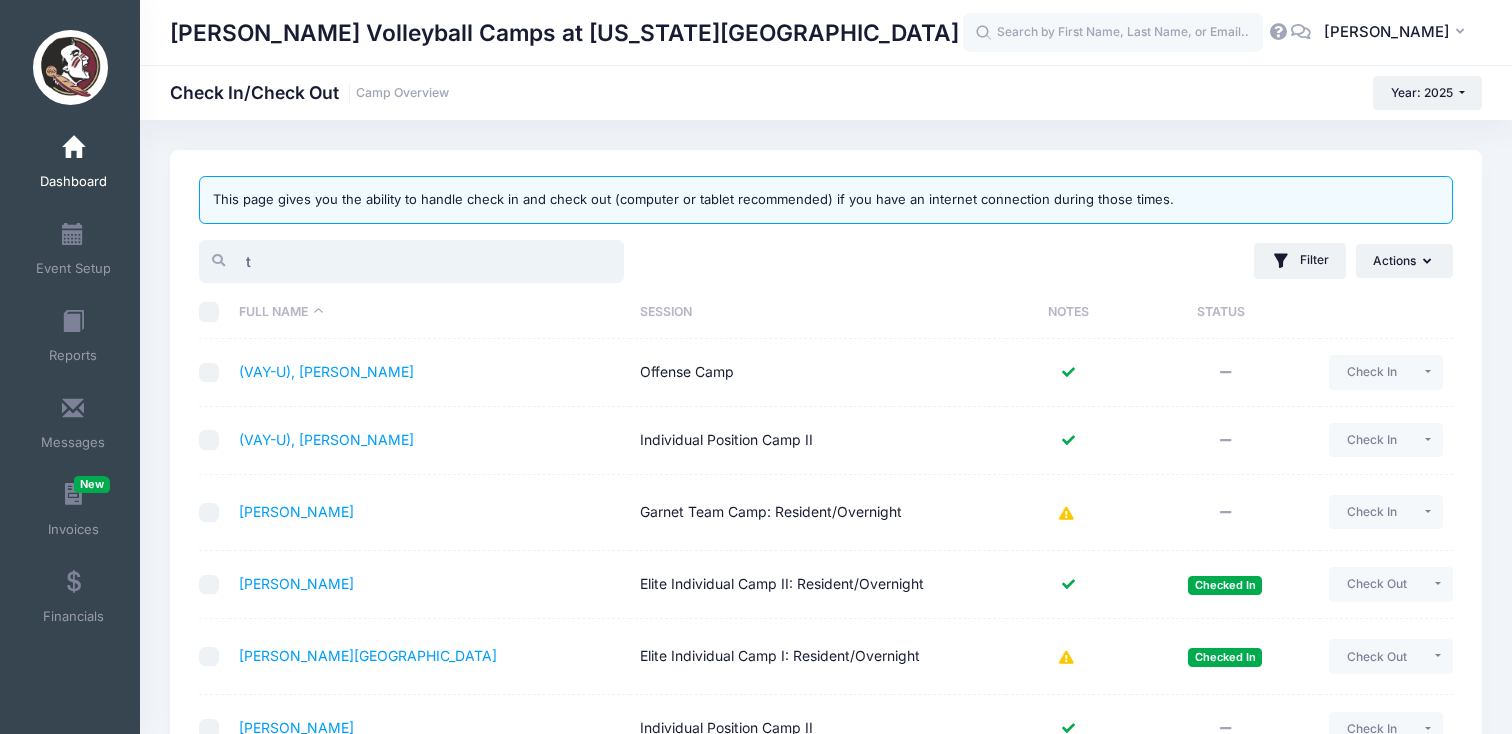 type 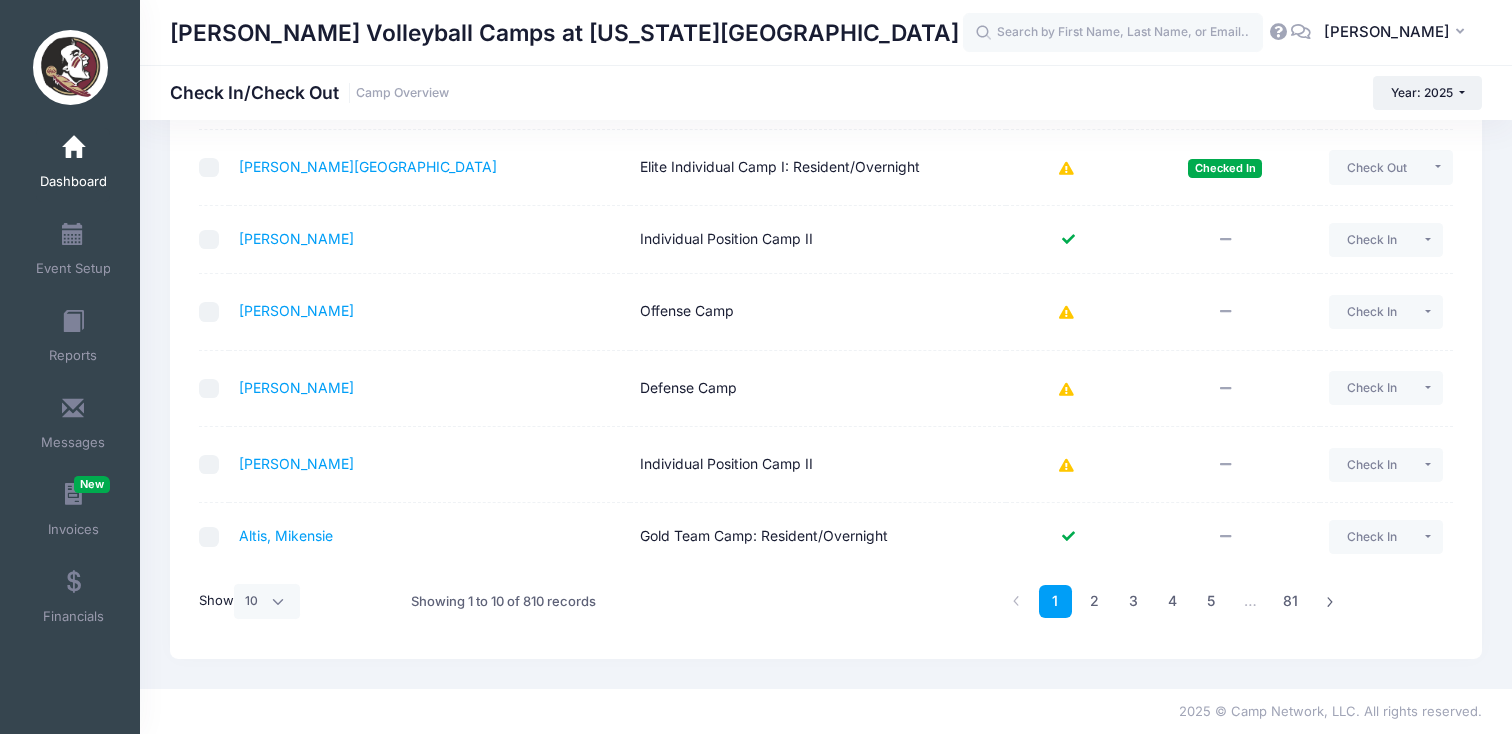 scroll, scrollTop: 0, scrollLeft: 0, axis: both 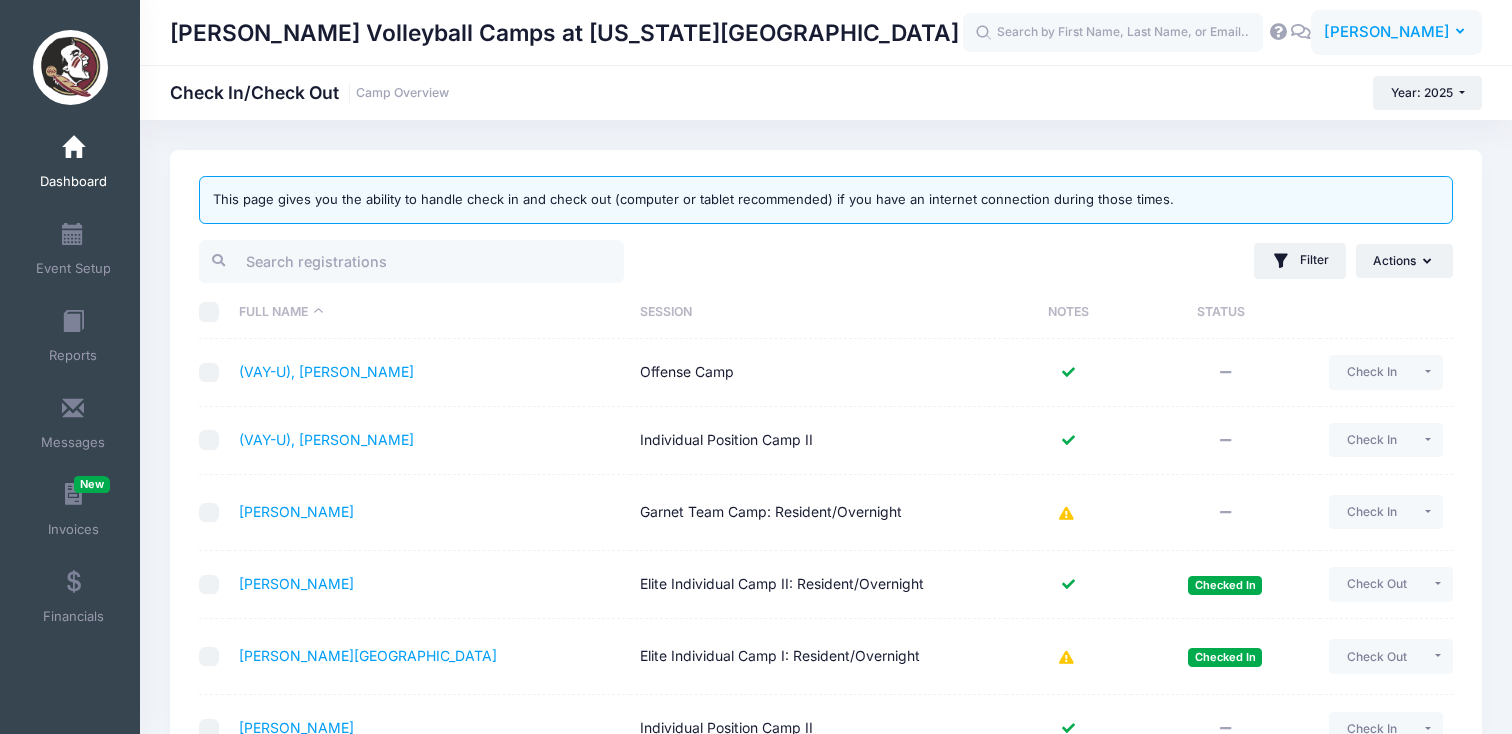 click on "[PERSON_NAME]" at bounding box center [1387, 32] 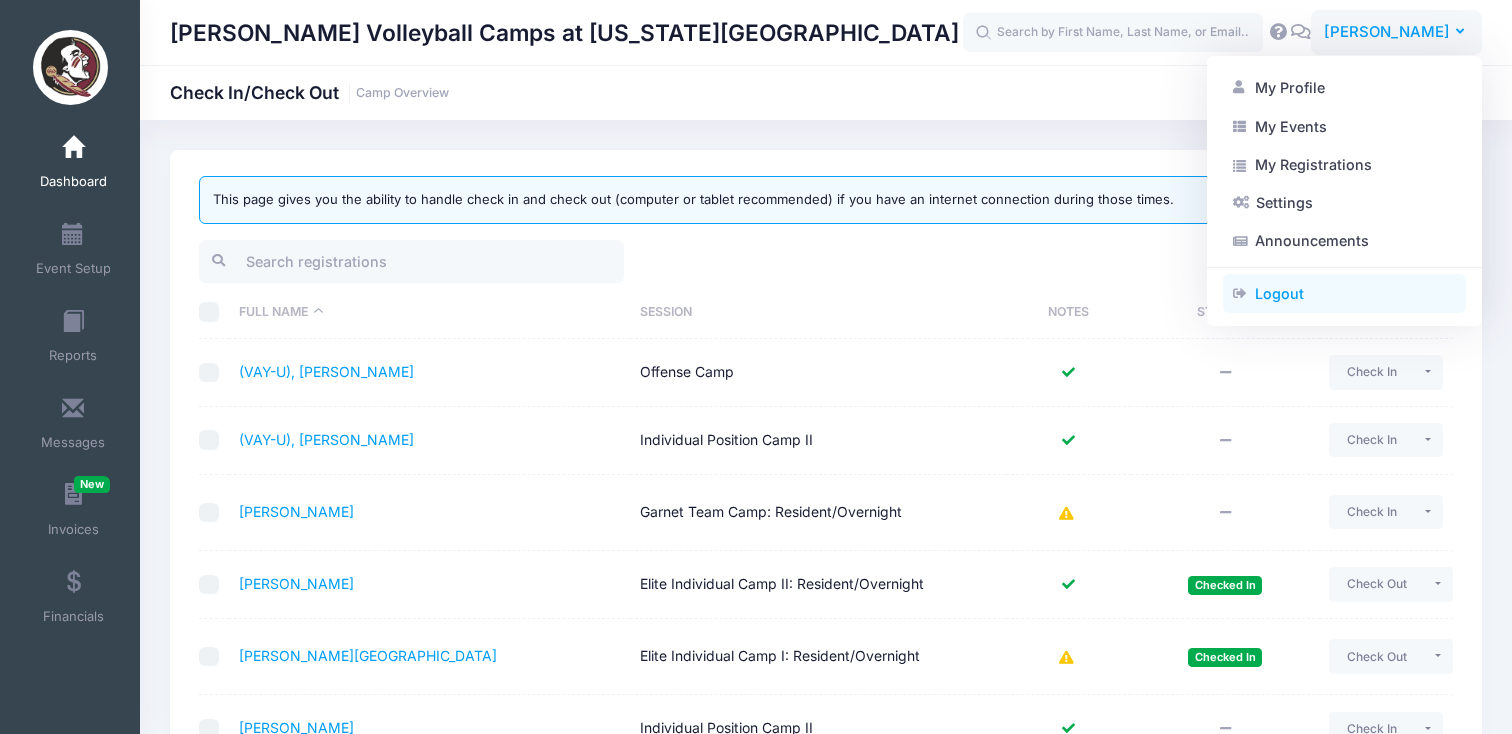click on "Logout" at bounding box center (1344, 294) 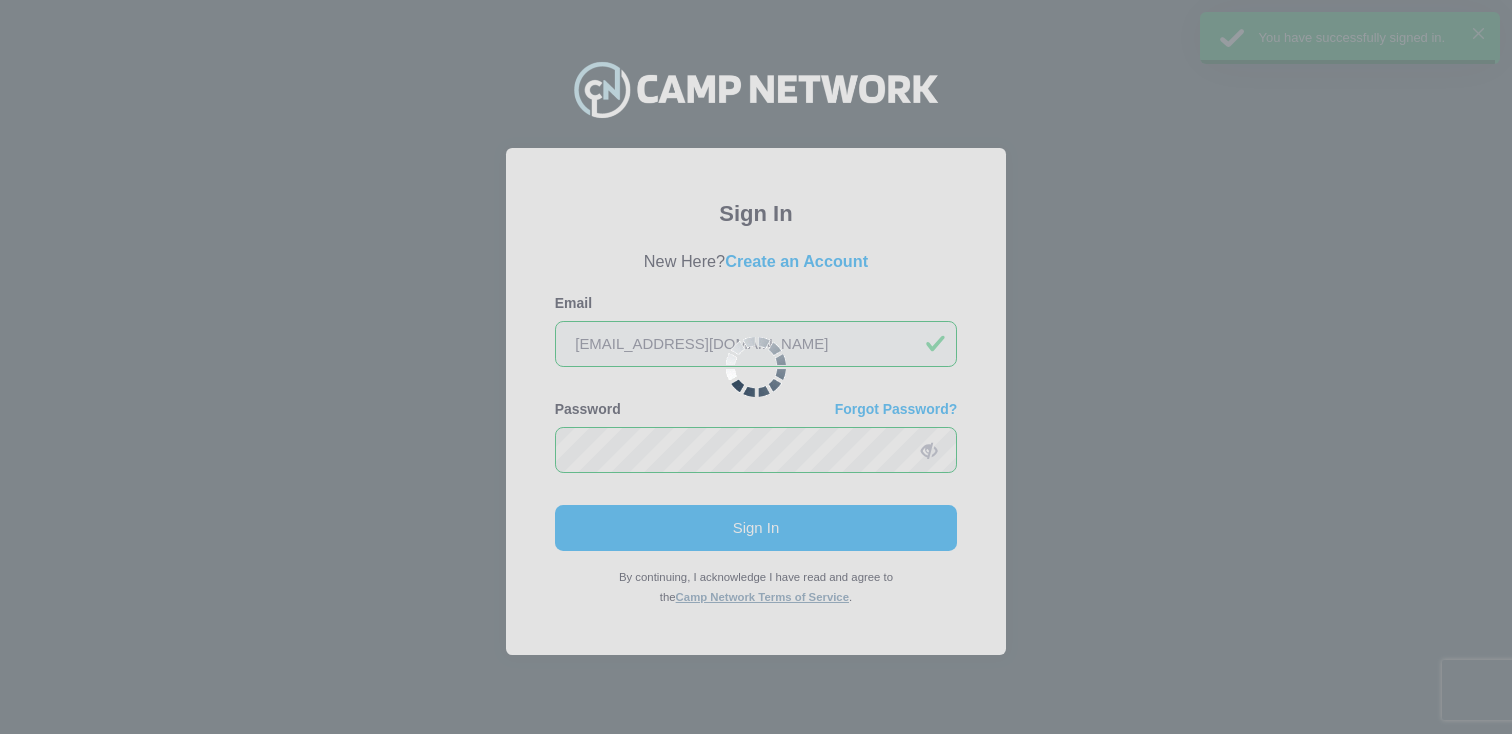 scroll, scrollTop: 0, scrollLeft: 0, axis: both 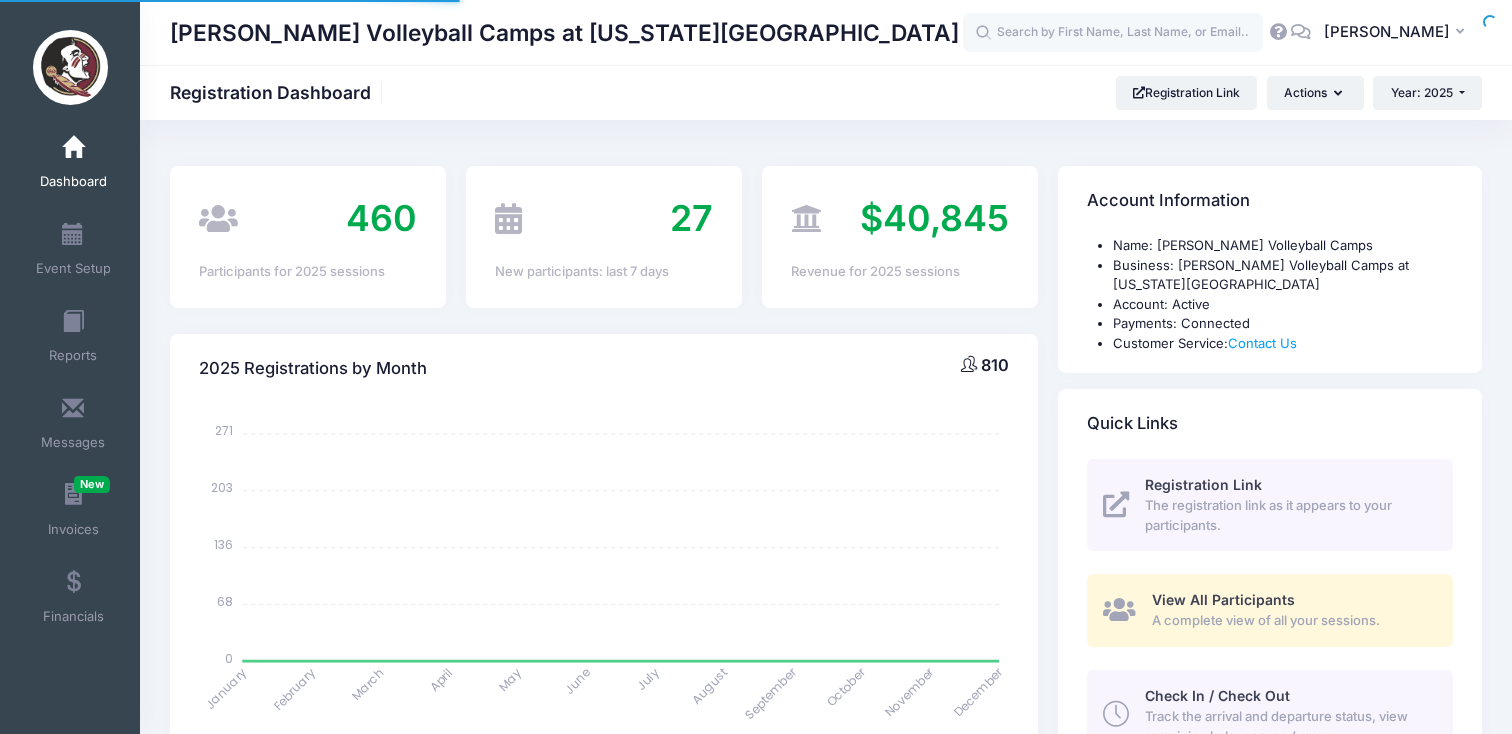 select 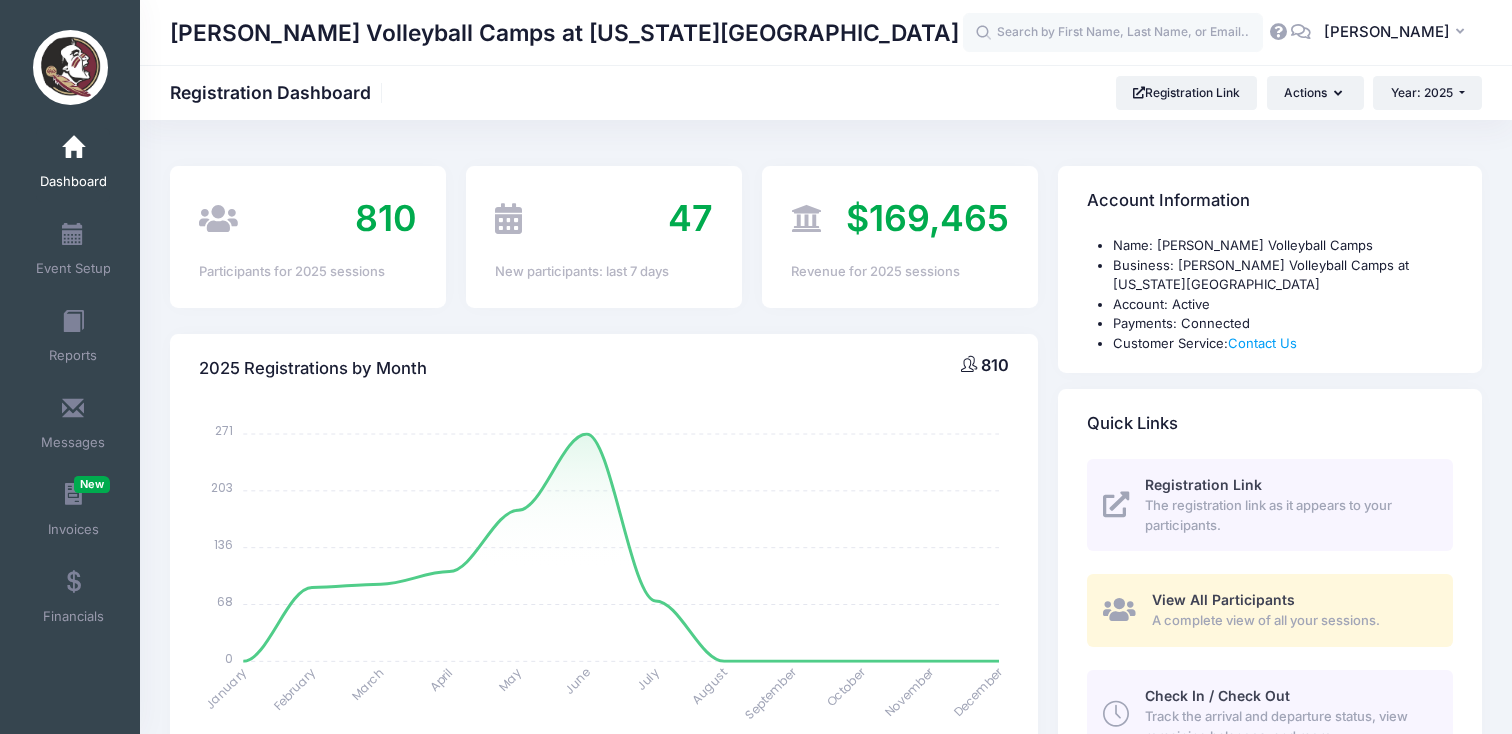 click on "Check In / Check Out" at bounding box center [1217, 695] 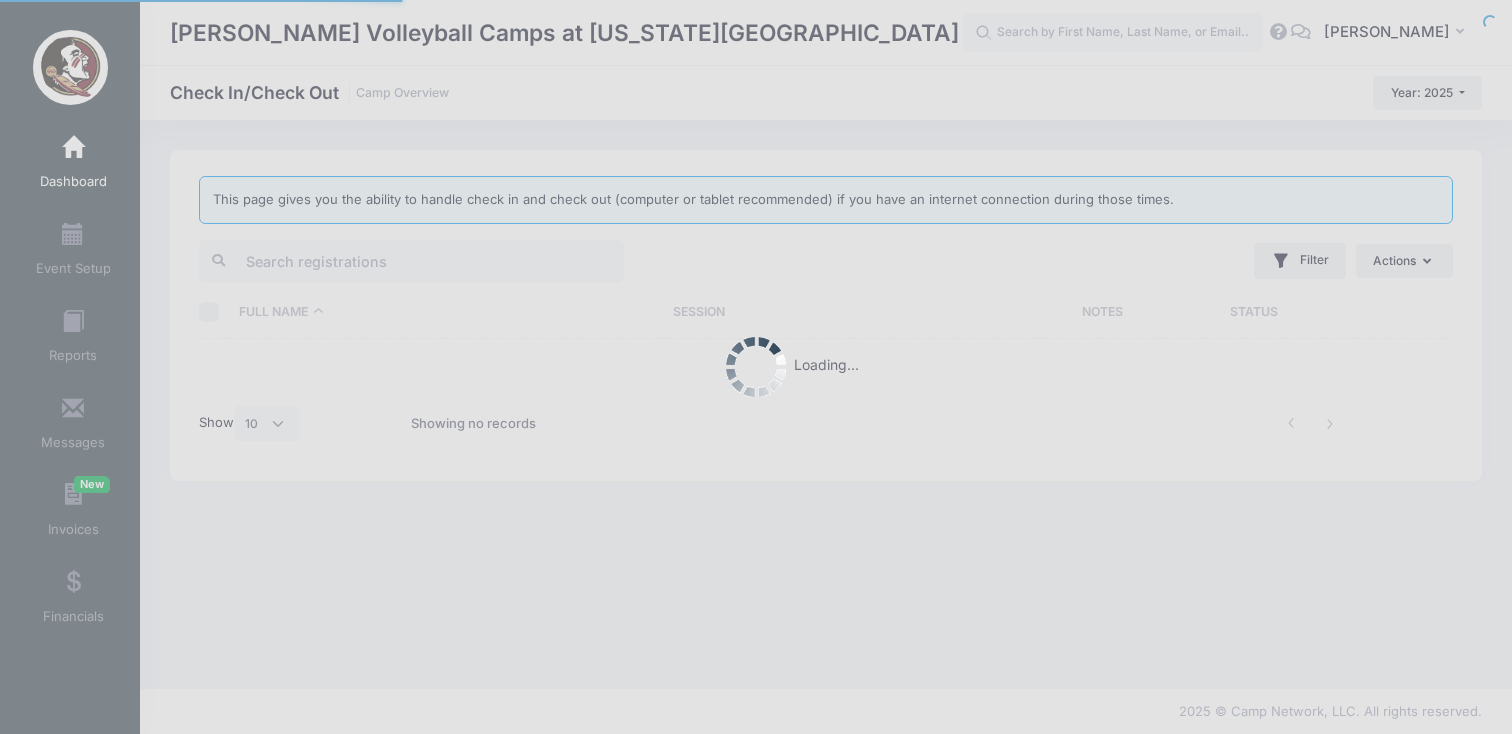 select on "10" 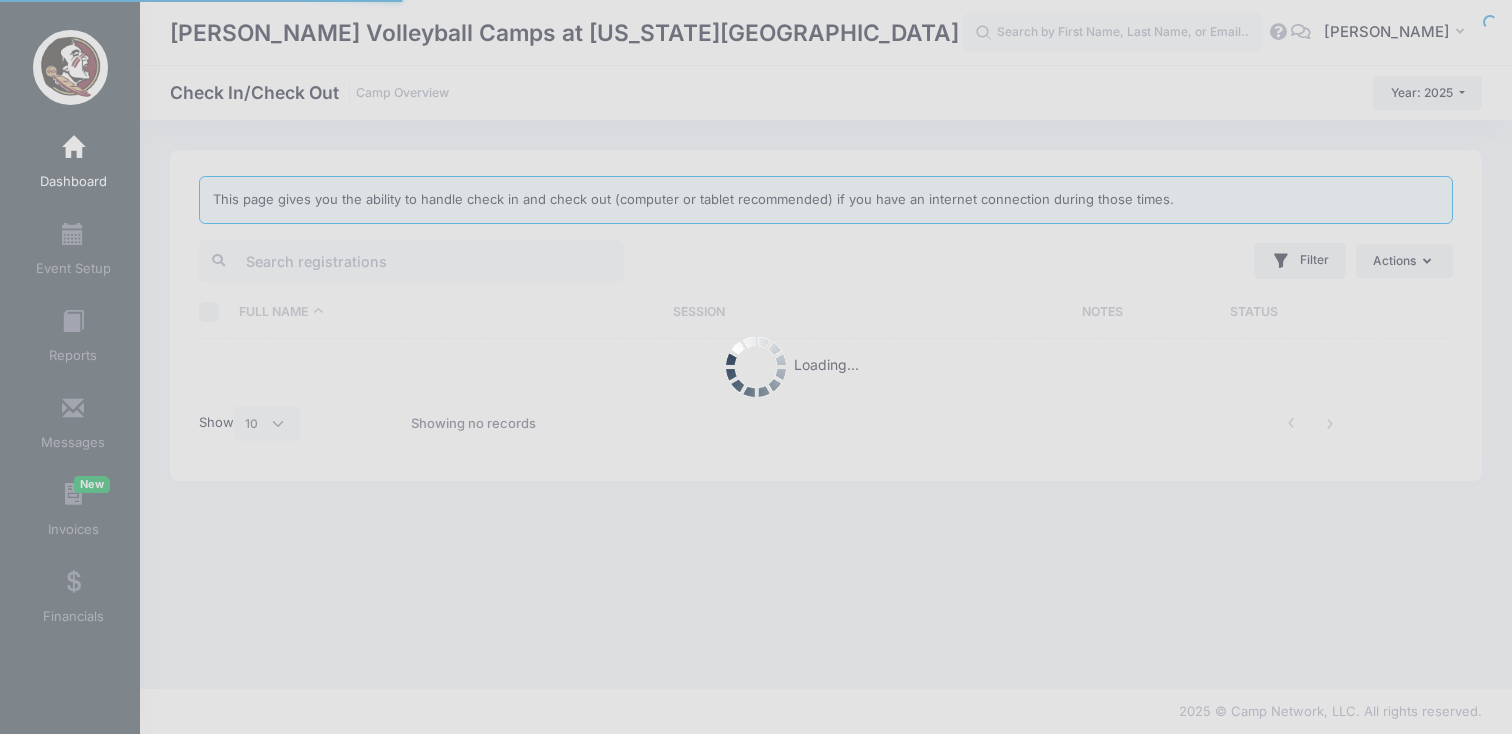 scroll, scrollTop: 0, scrollLeft: 0, axis: both 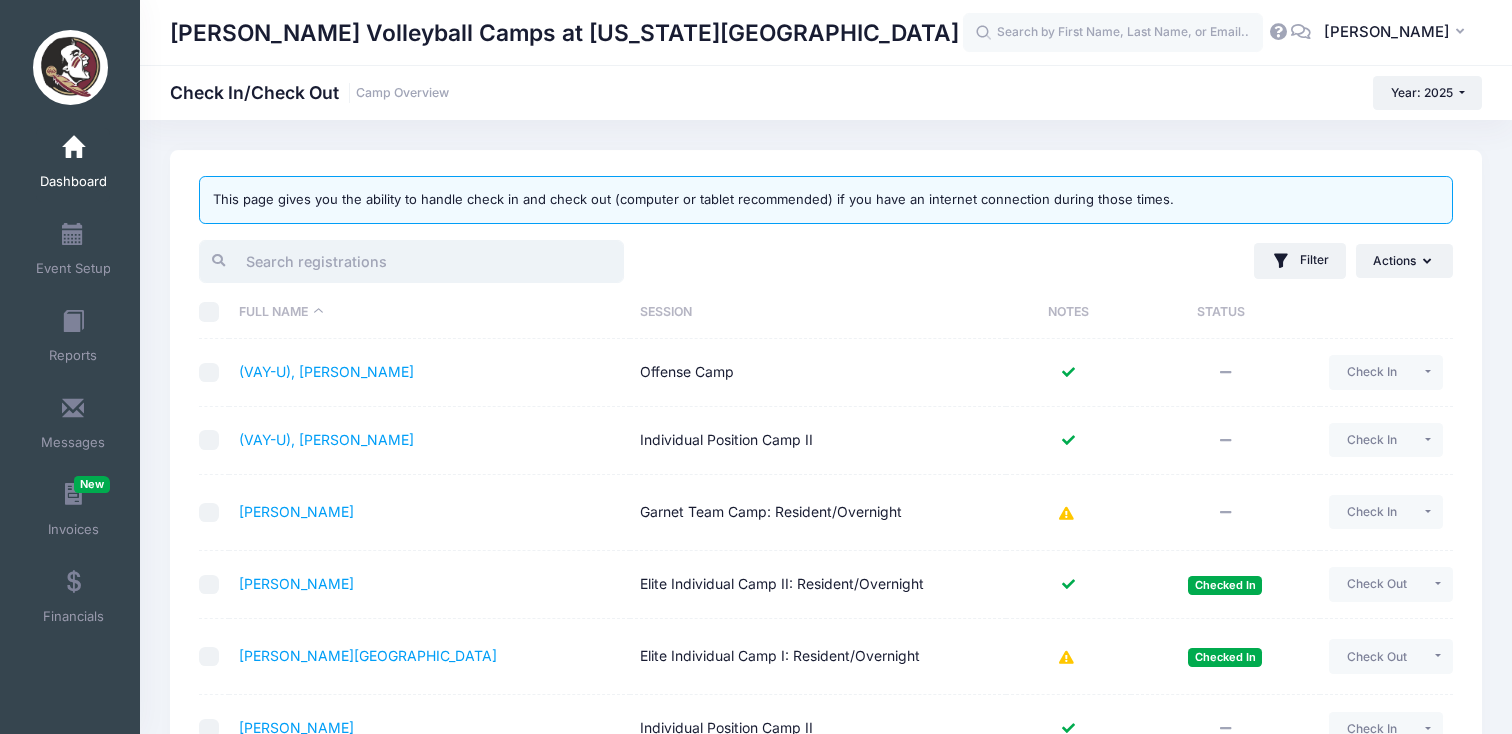 click at bounding box center (411, 261) 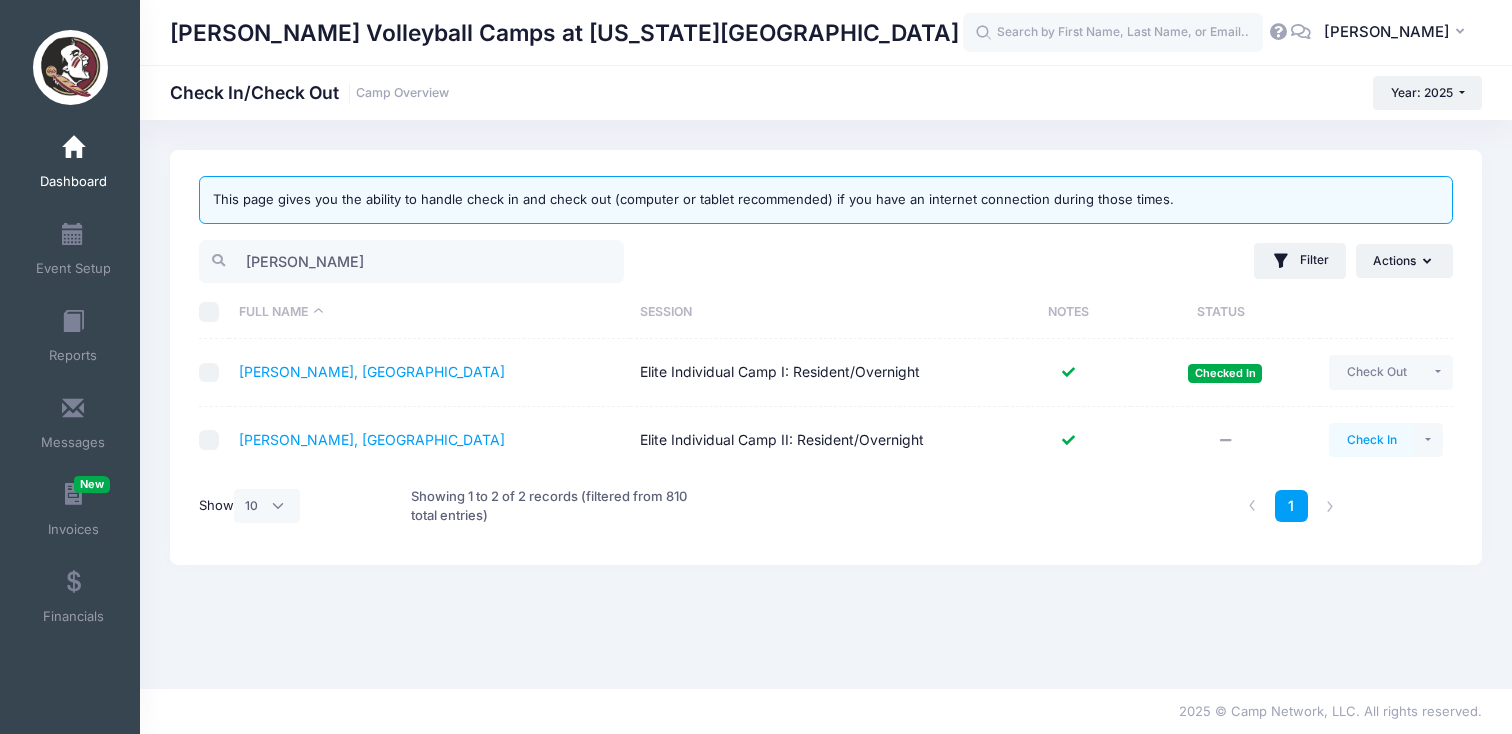 click on "Check In" at bounding box center [1371, 440] 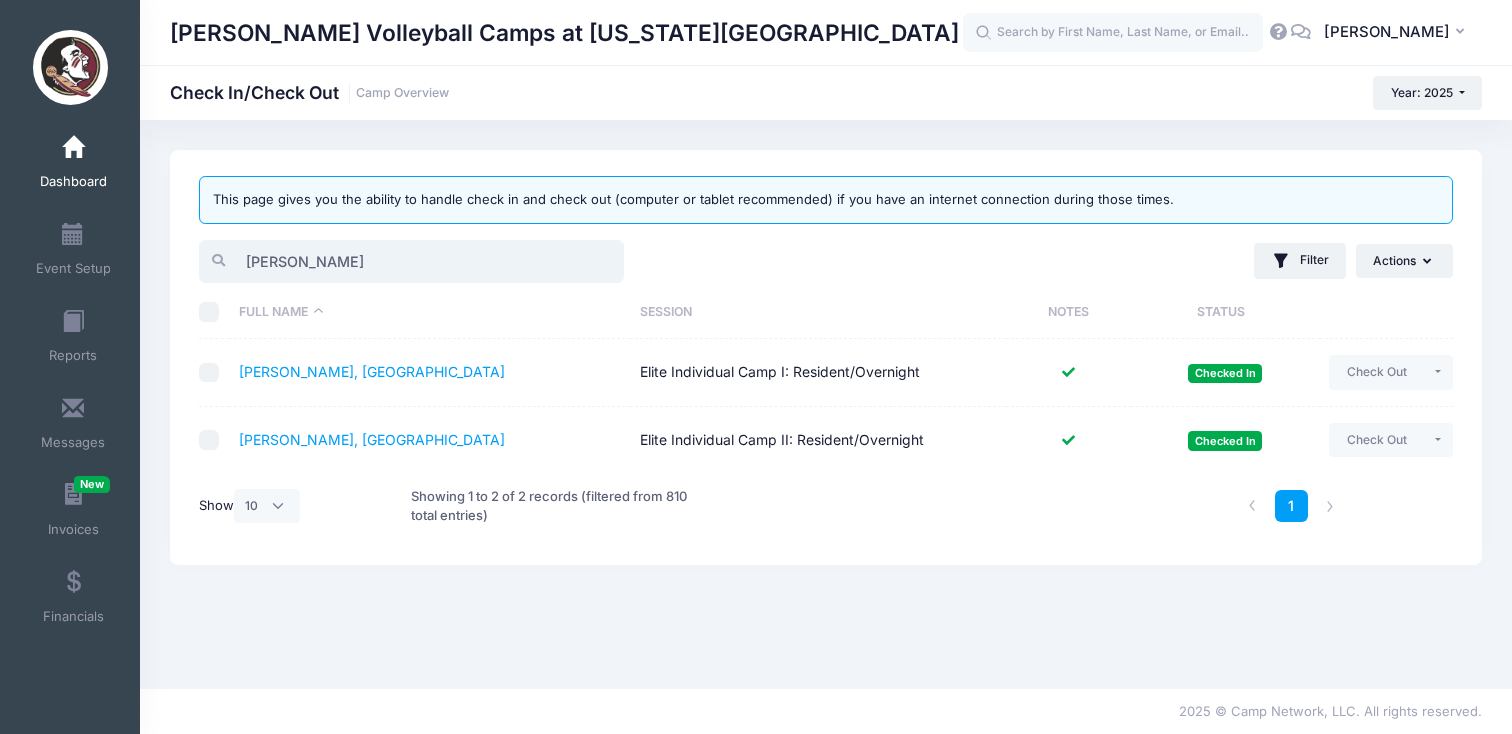 click on "[PERSON_NAME]" at bounding box center (411, 261) 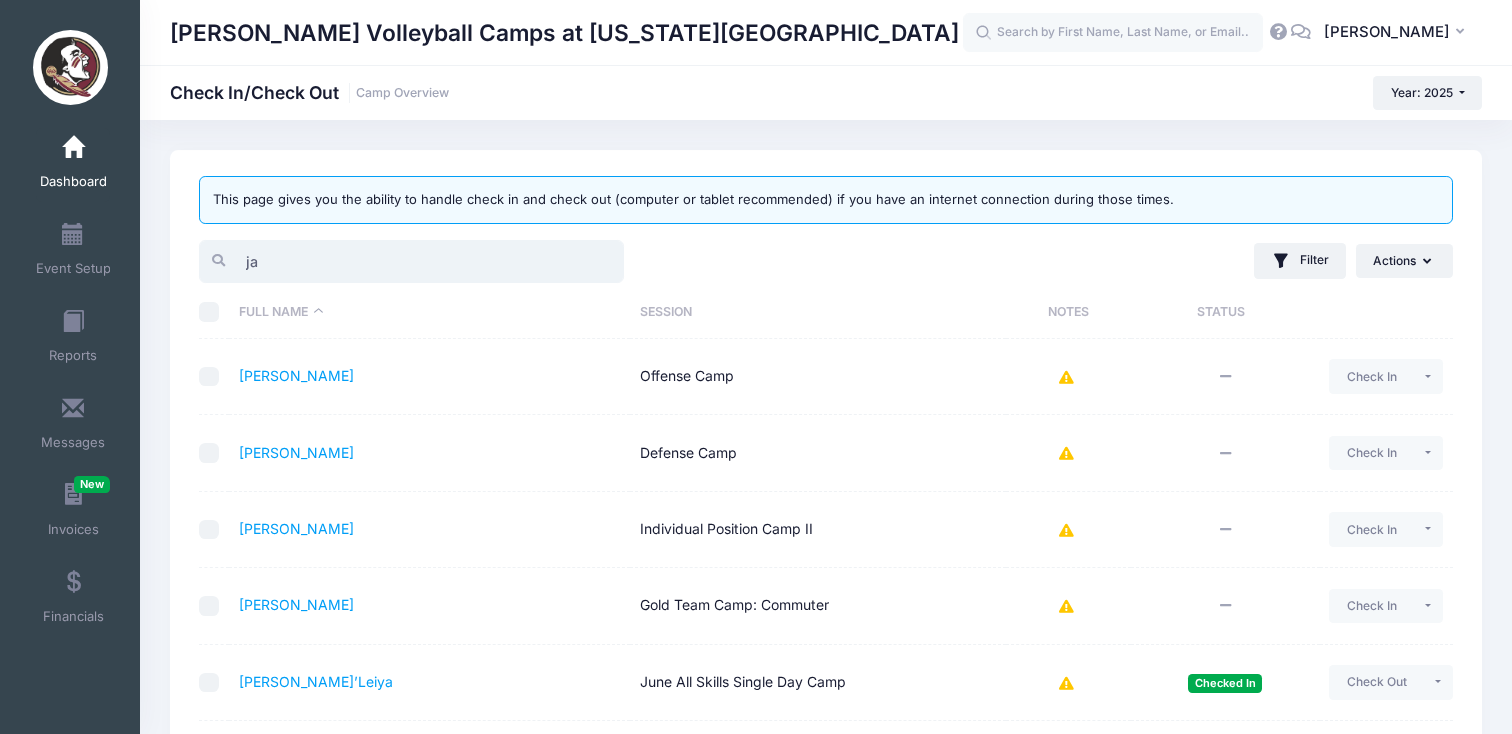 type on "j" 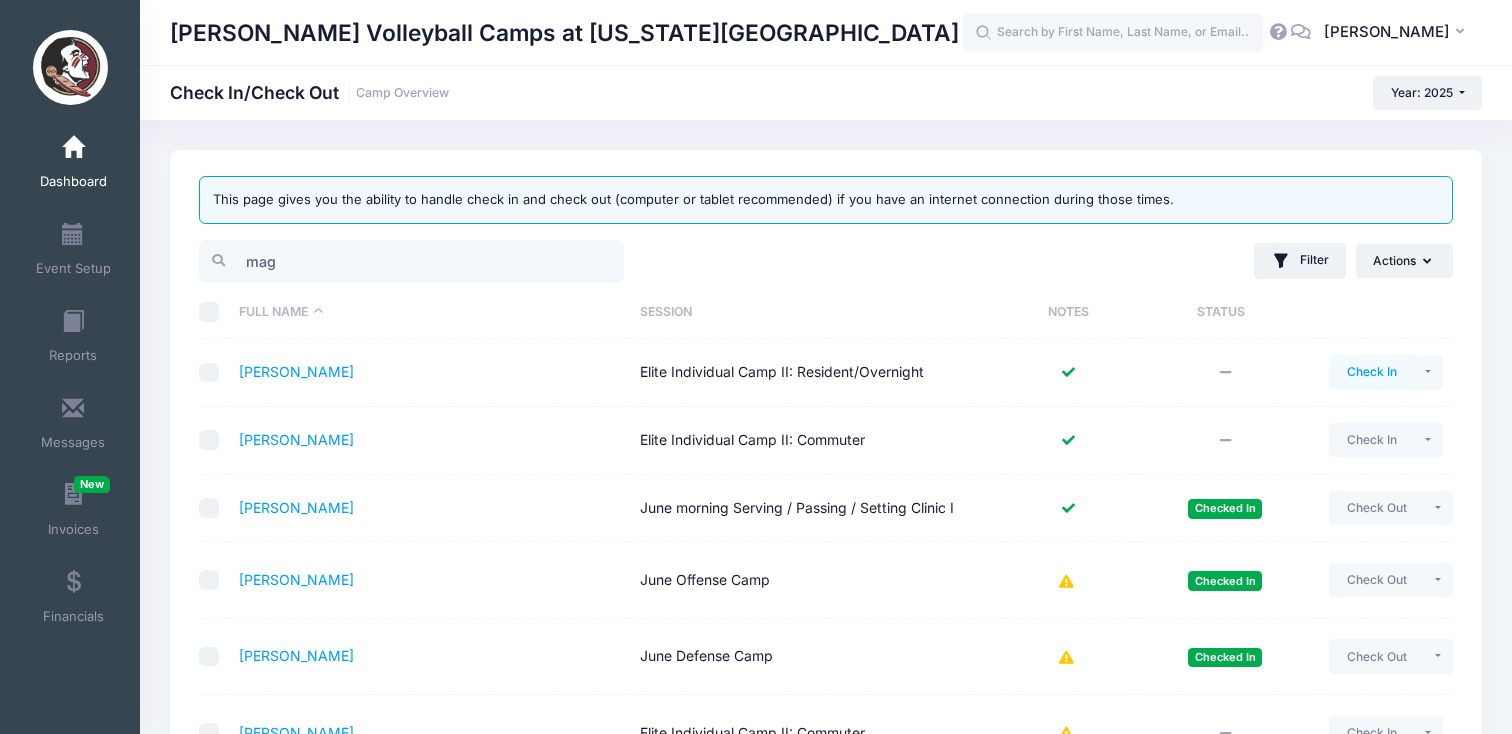 click on "Check In" at bounding box center [1371, 372] 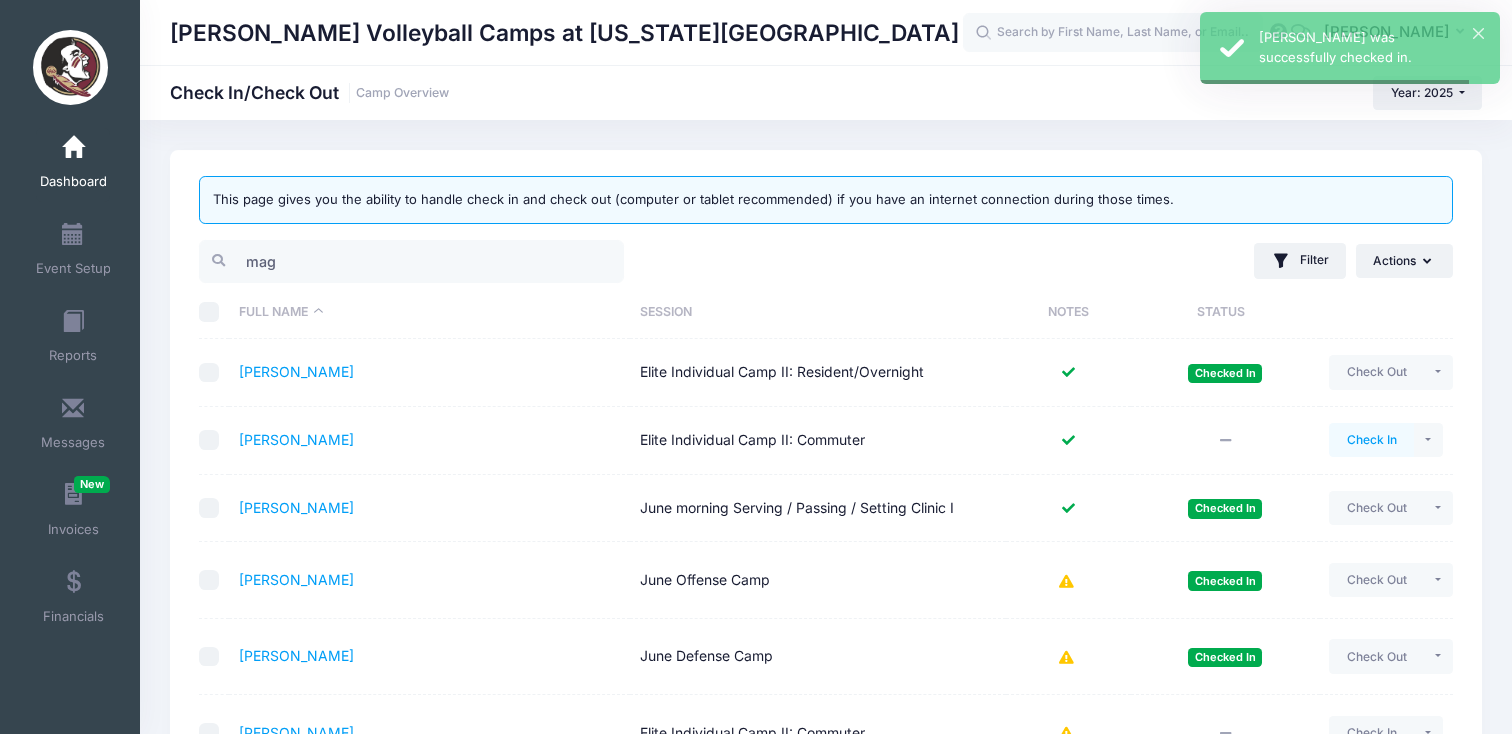 click on "Check In" at bounding box center [1371, 440] 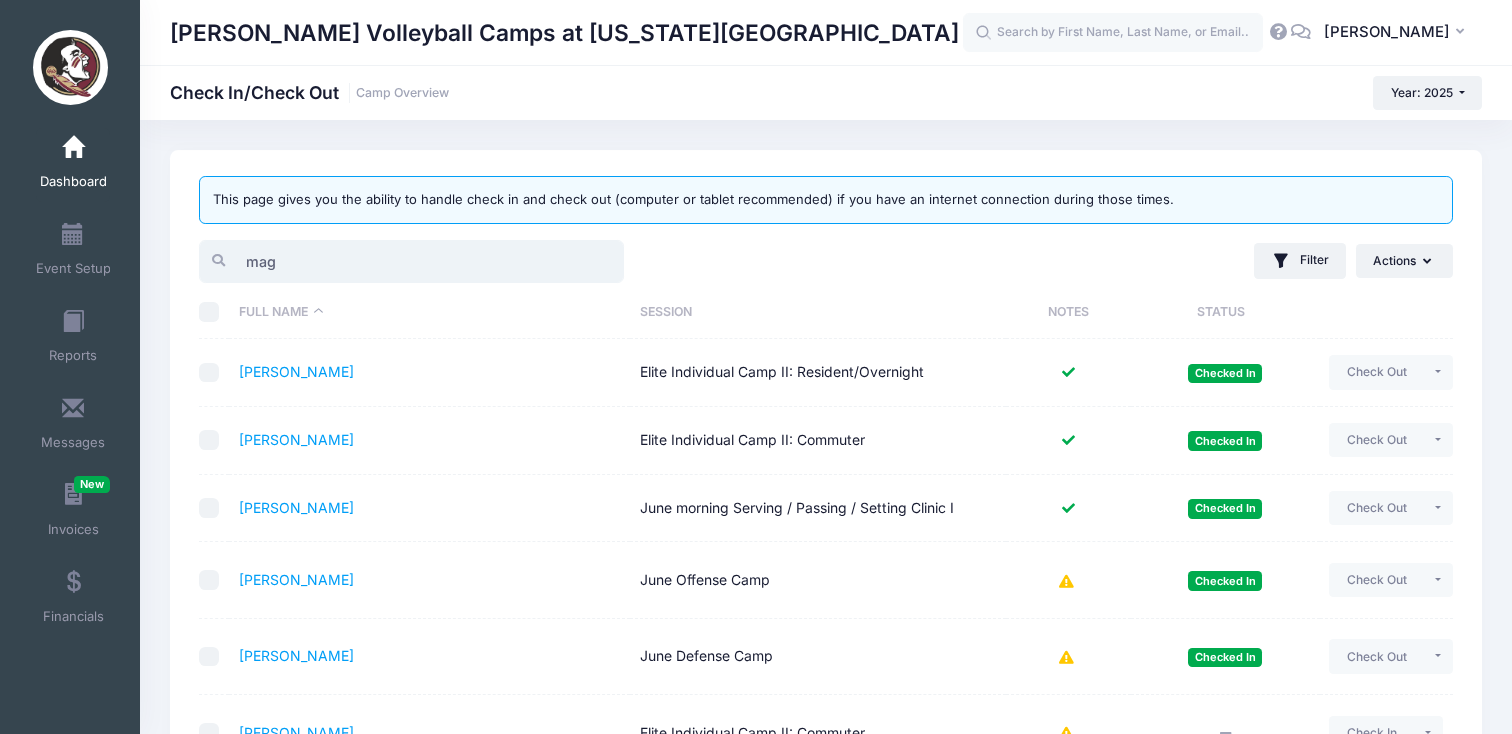 click on "mag" at bounding box center [411, 261] 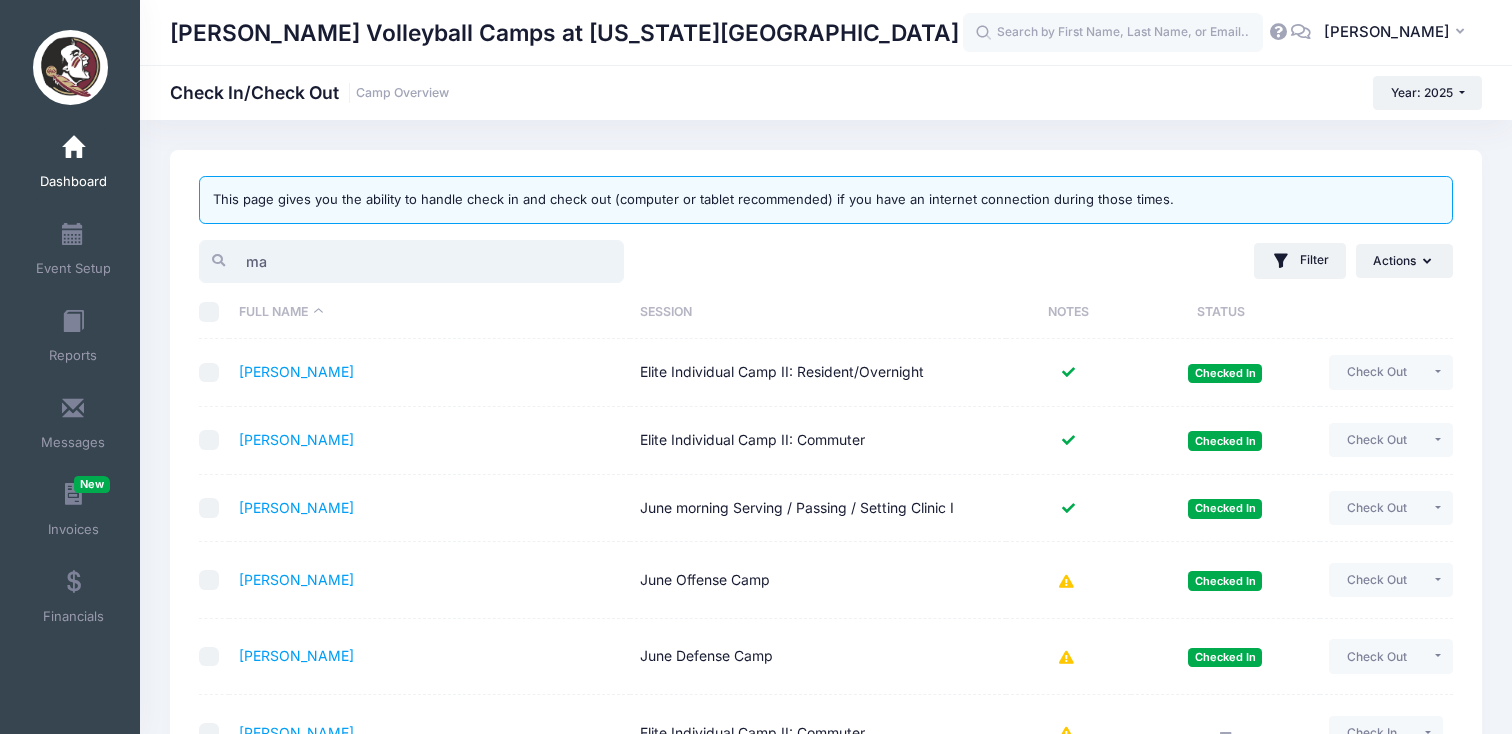 type on "m" 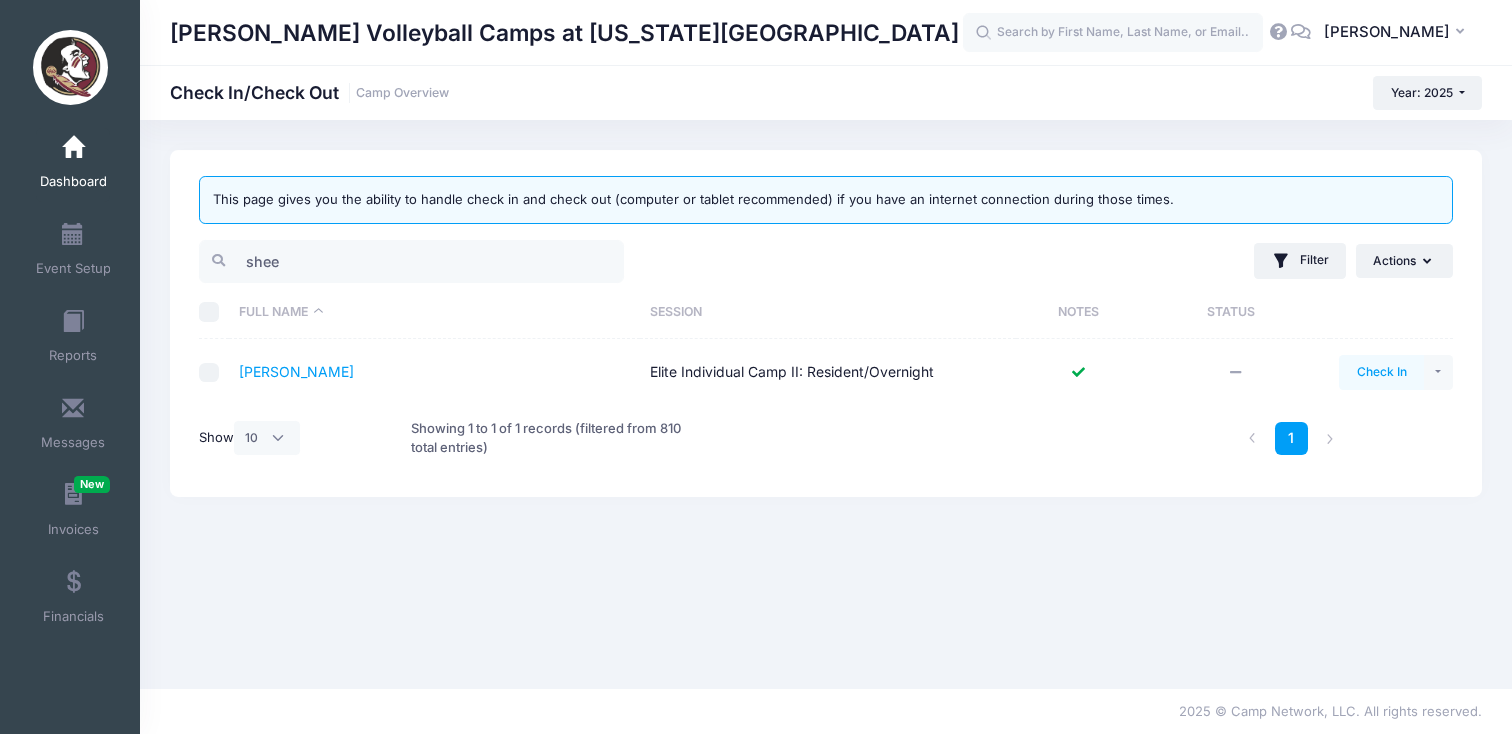 click on "Check In" at bounding box center (1381, 372) 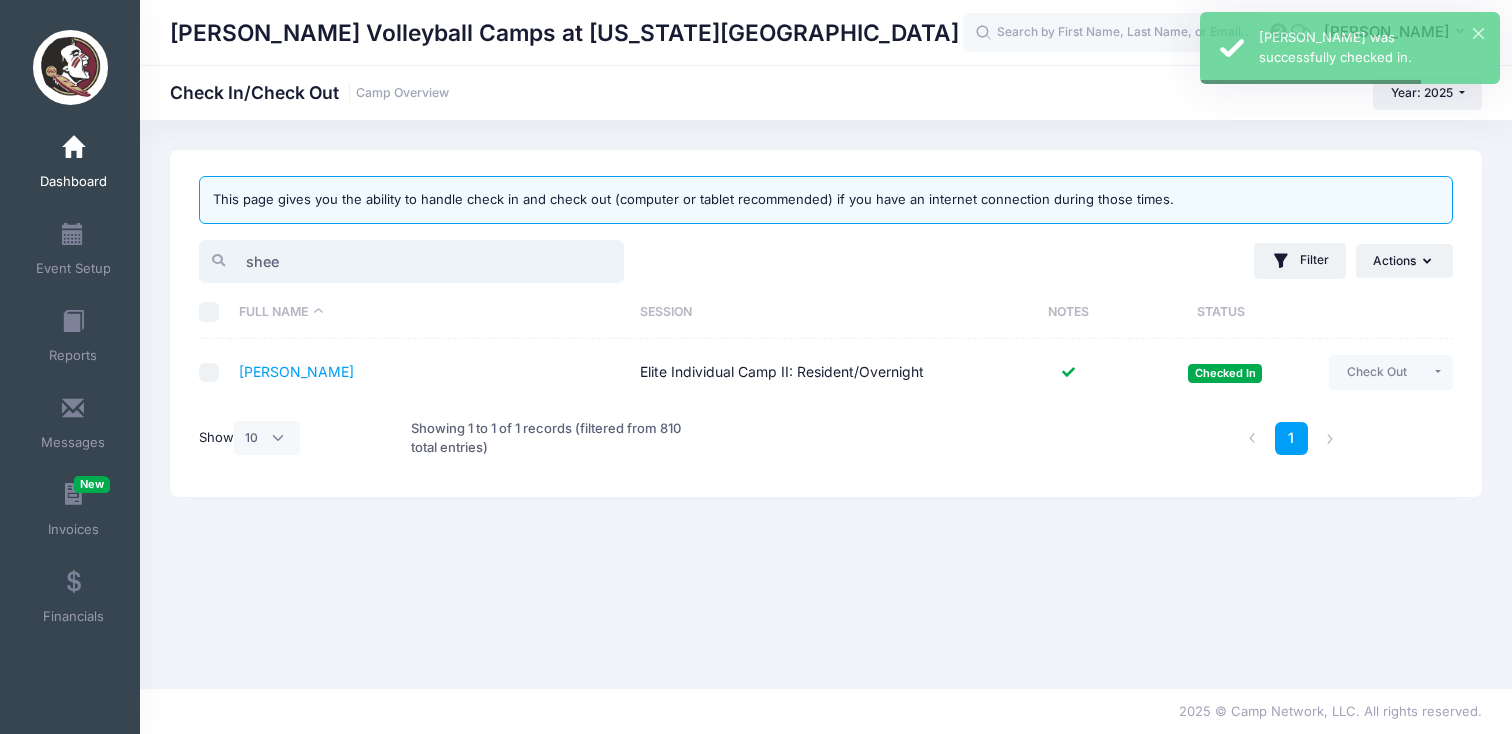 click on "shee" at bounding box center [411, 261] 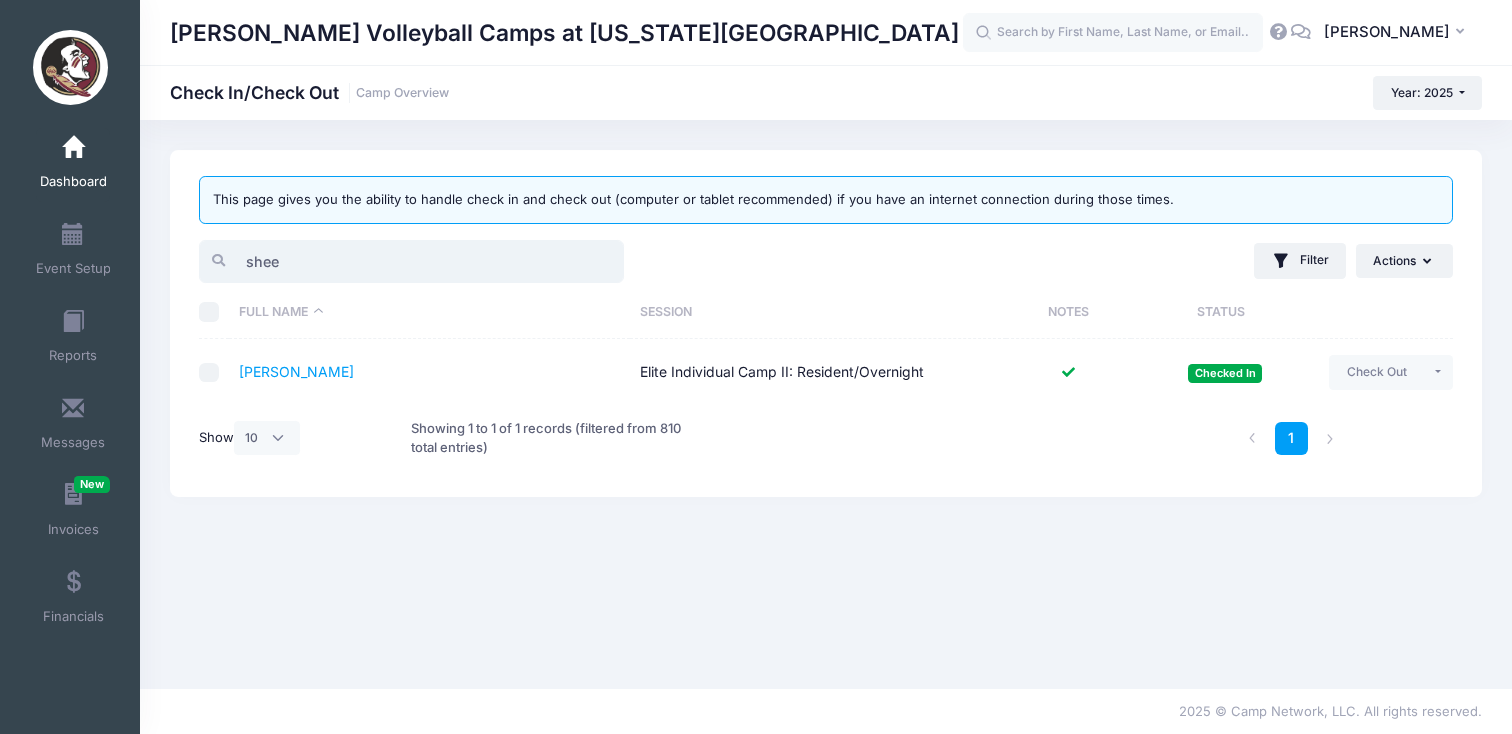 click on "shee" at bounding box center [411, 261] 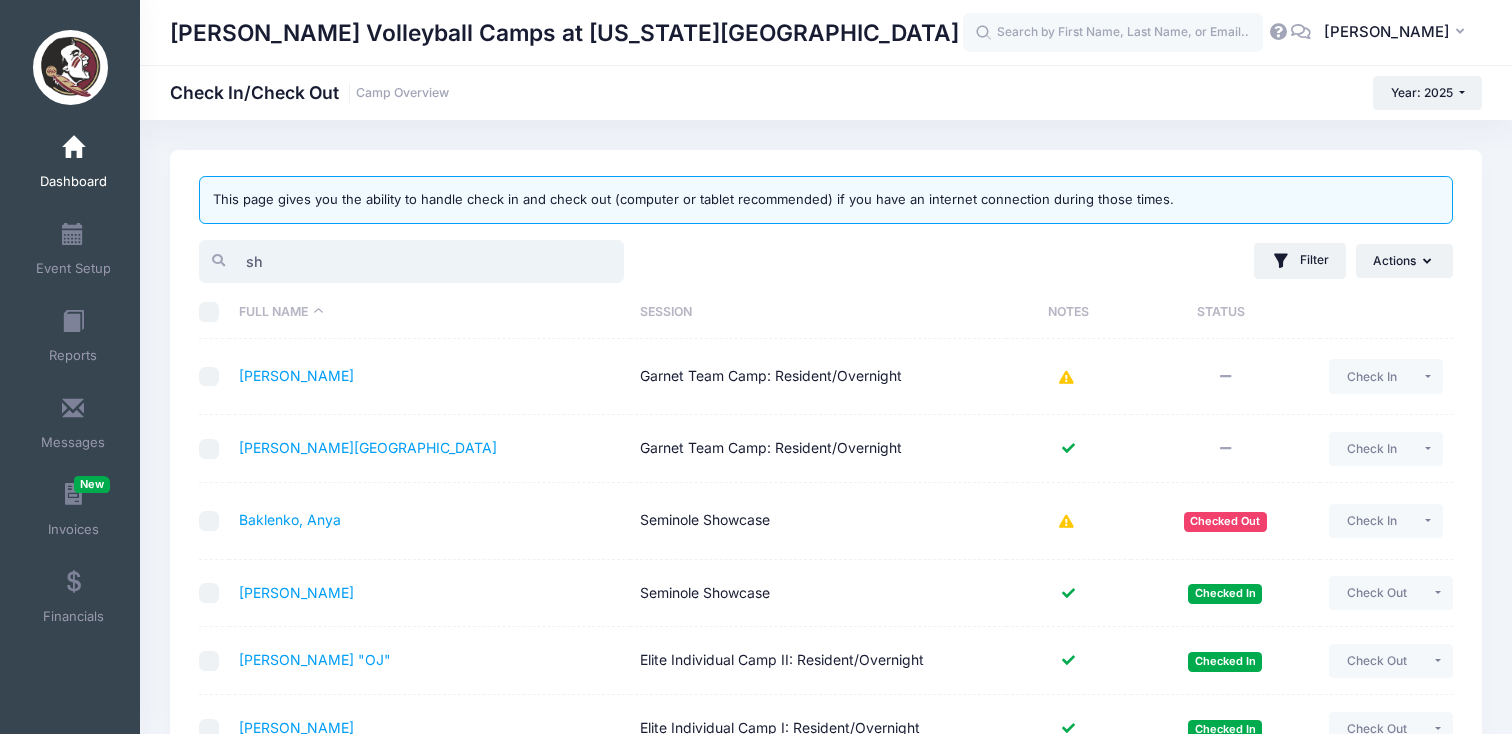 type on "s" 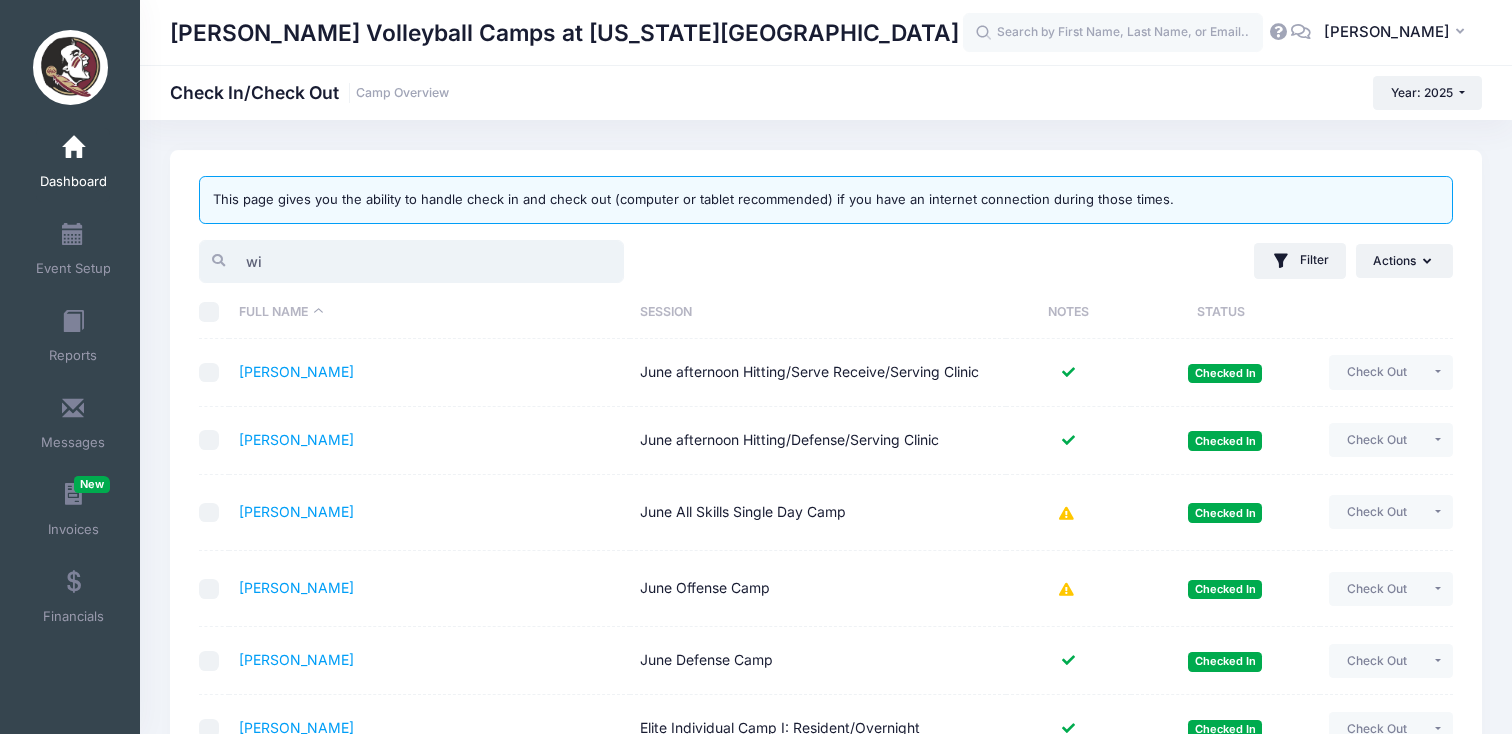 type on "w" 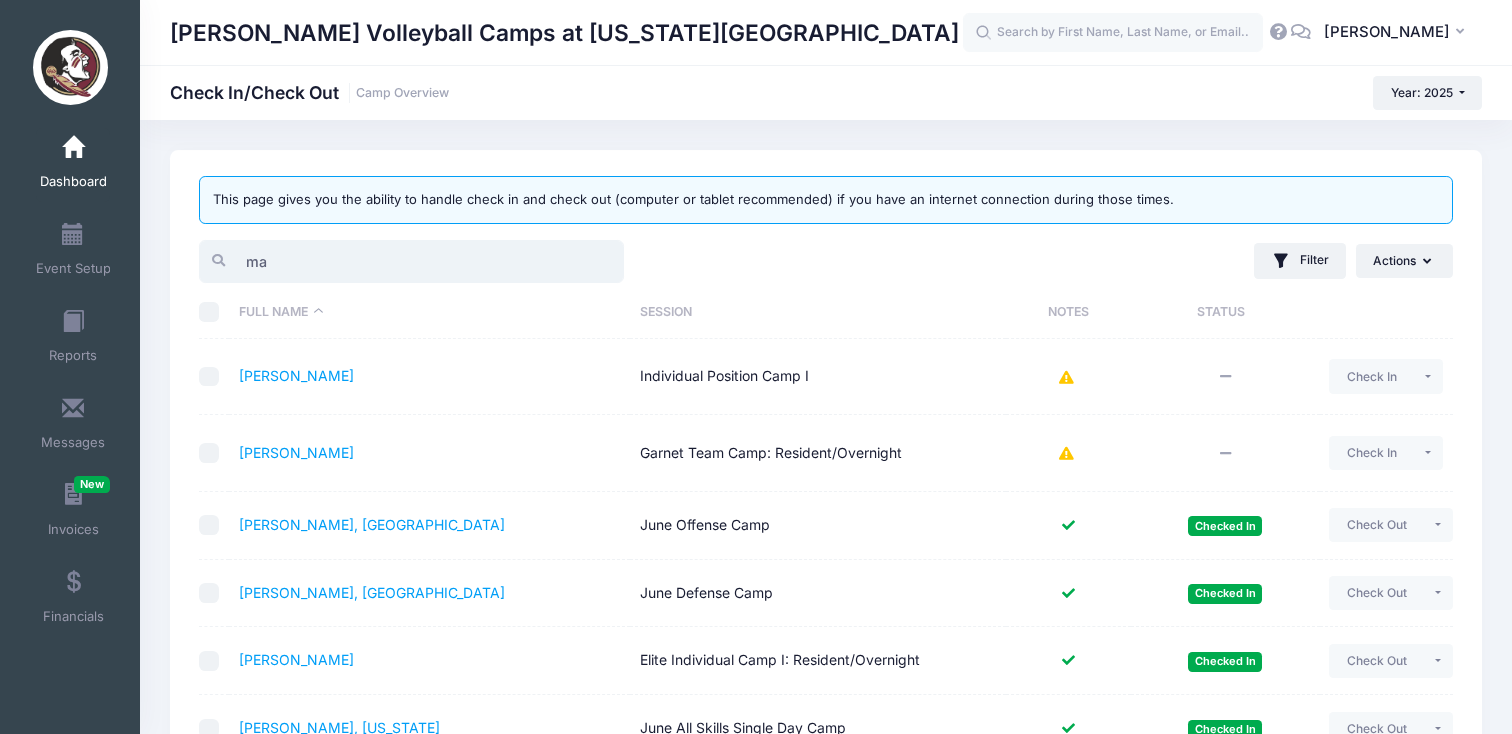 type on "m" 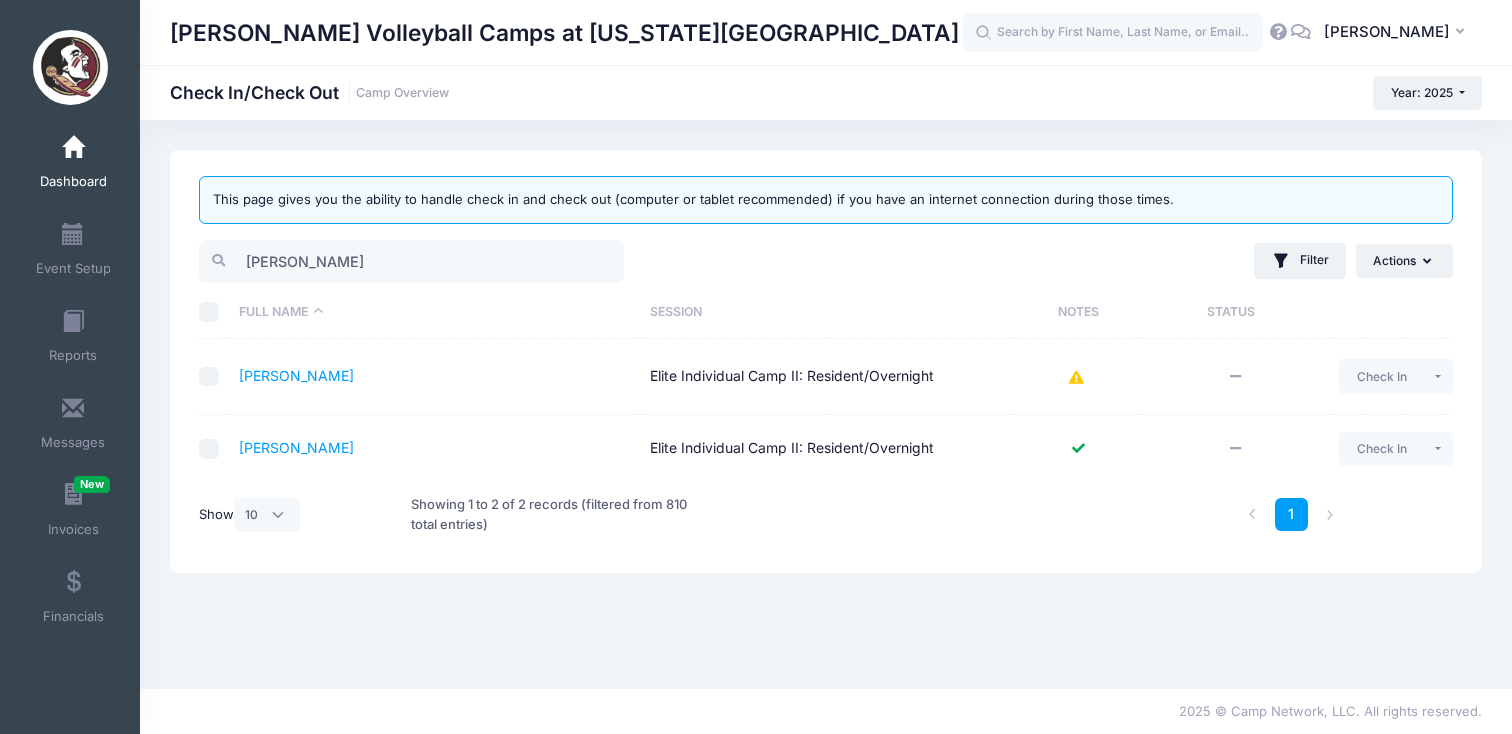 click 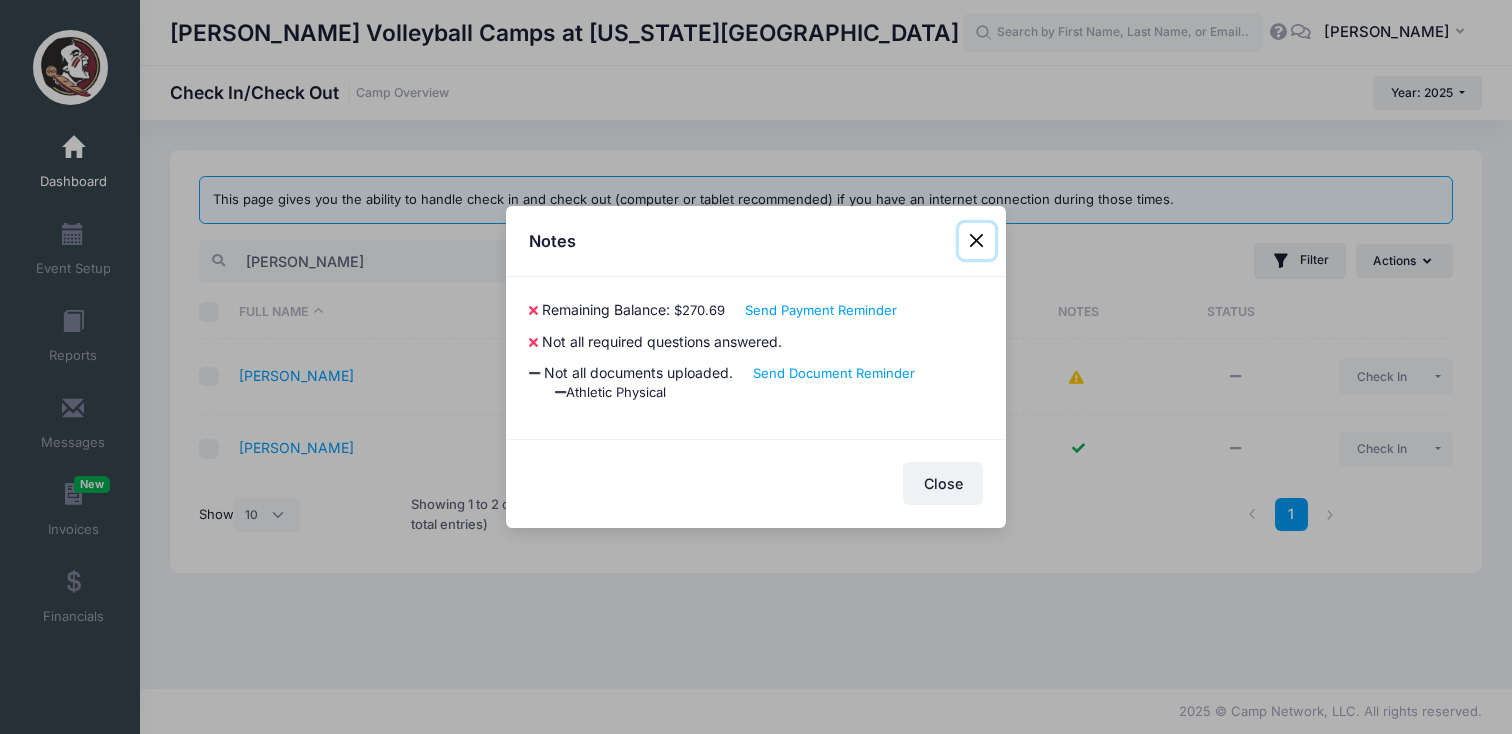 click at bounding box center (977, 241) 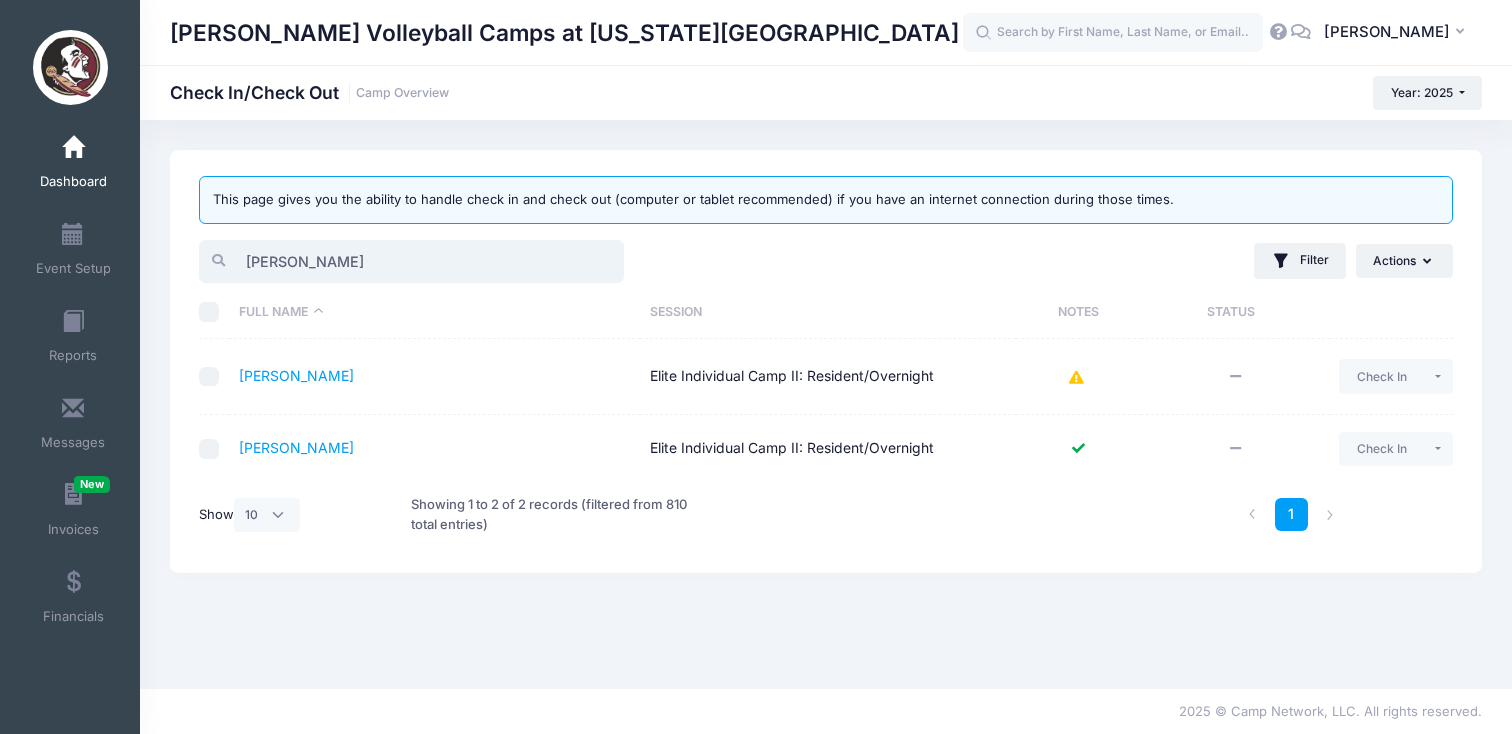 drag, startPoint x: 339, startPoint y: 264, endPoint x: 236, endPoint y: 258, distance: 103.17461 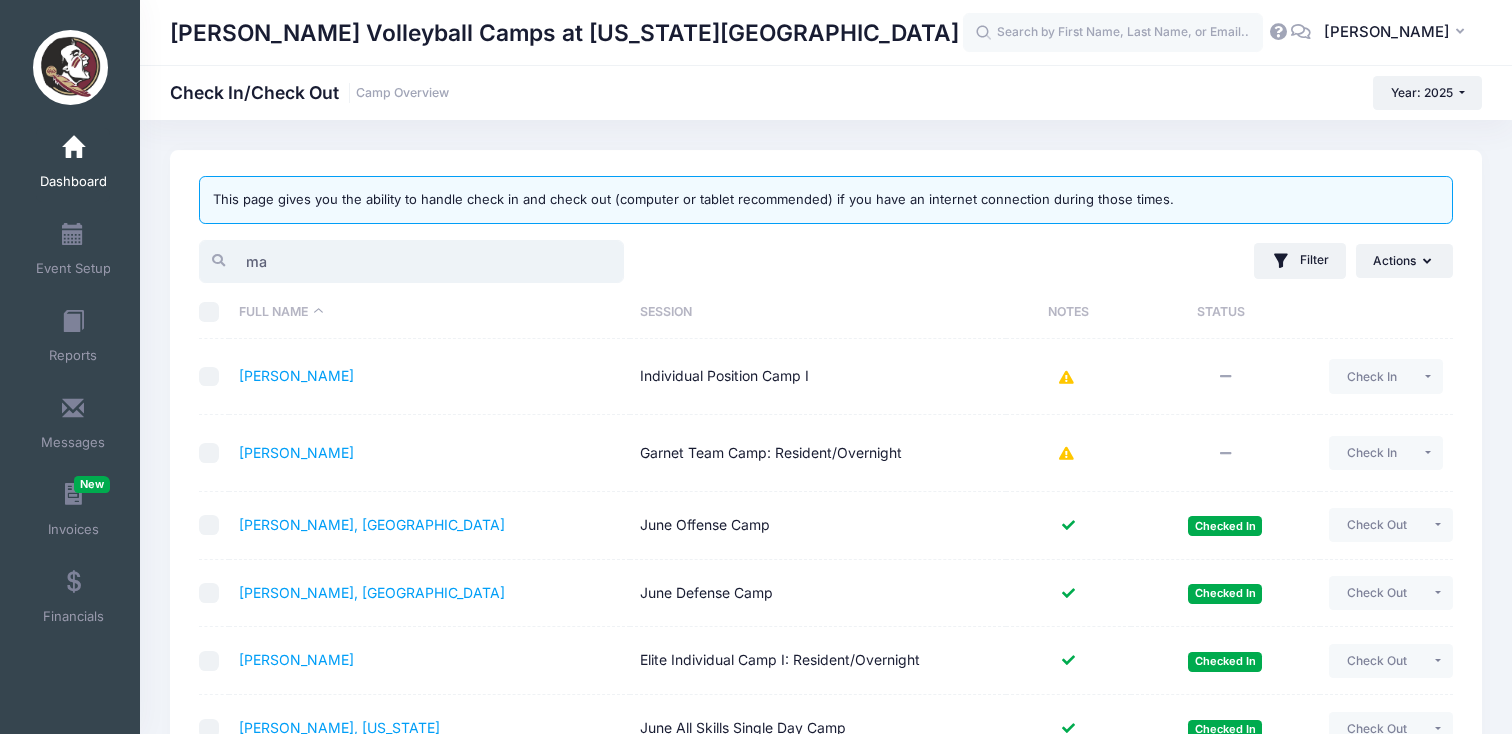 type on "m" 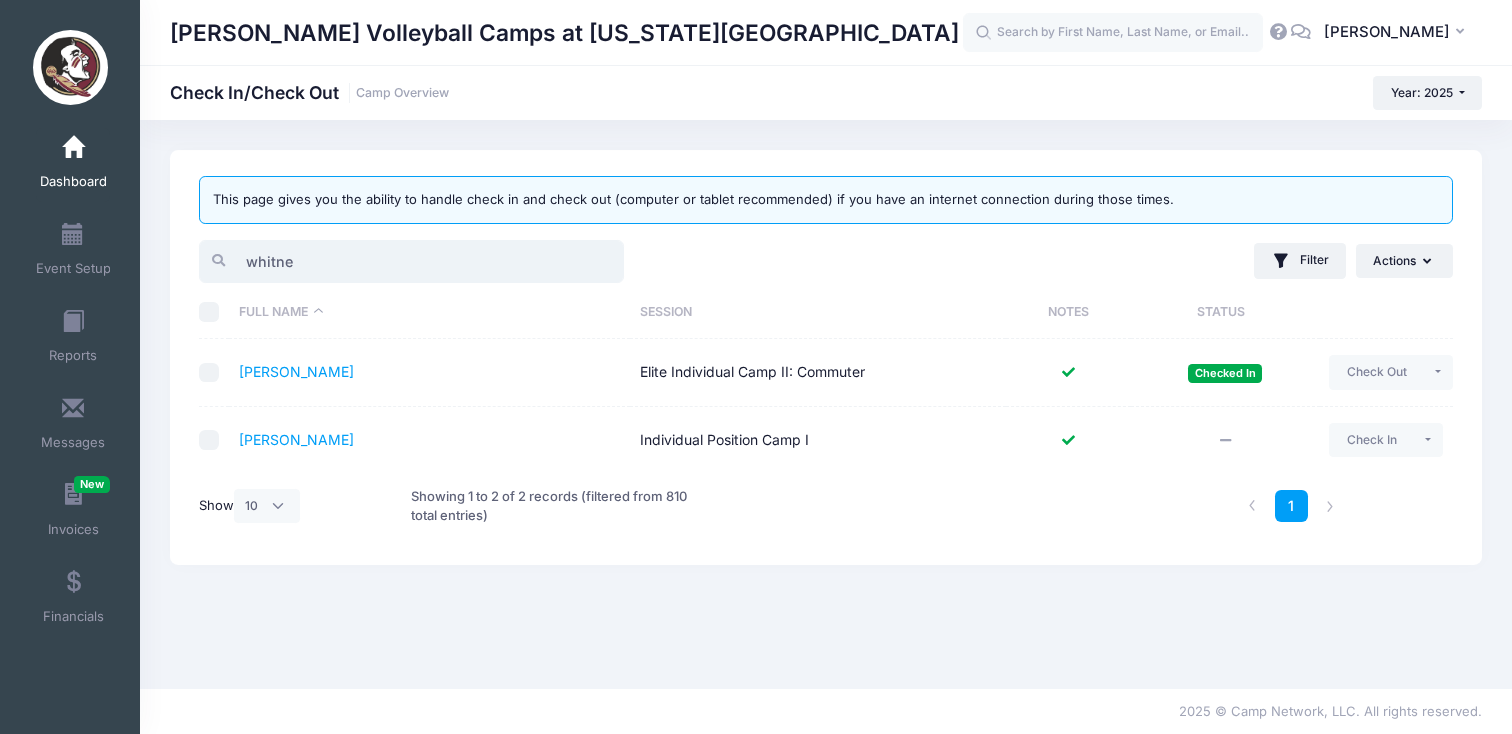 type on "[PERSON_NAME]" 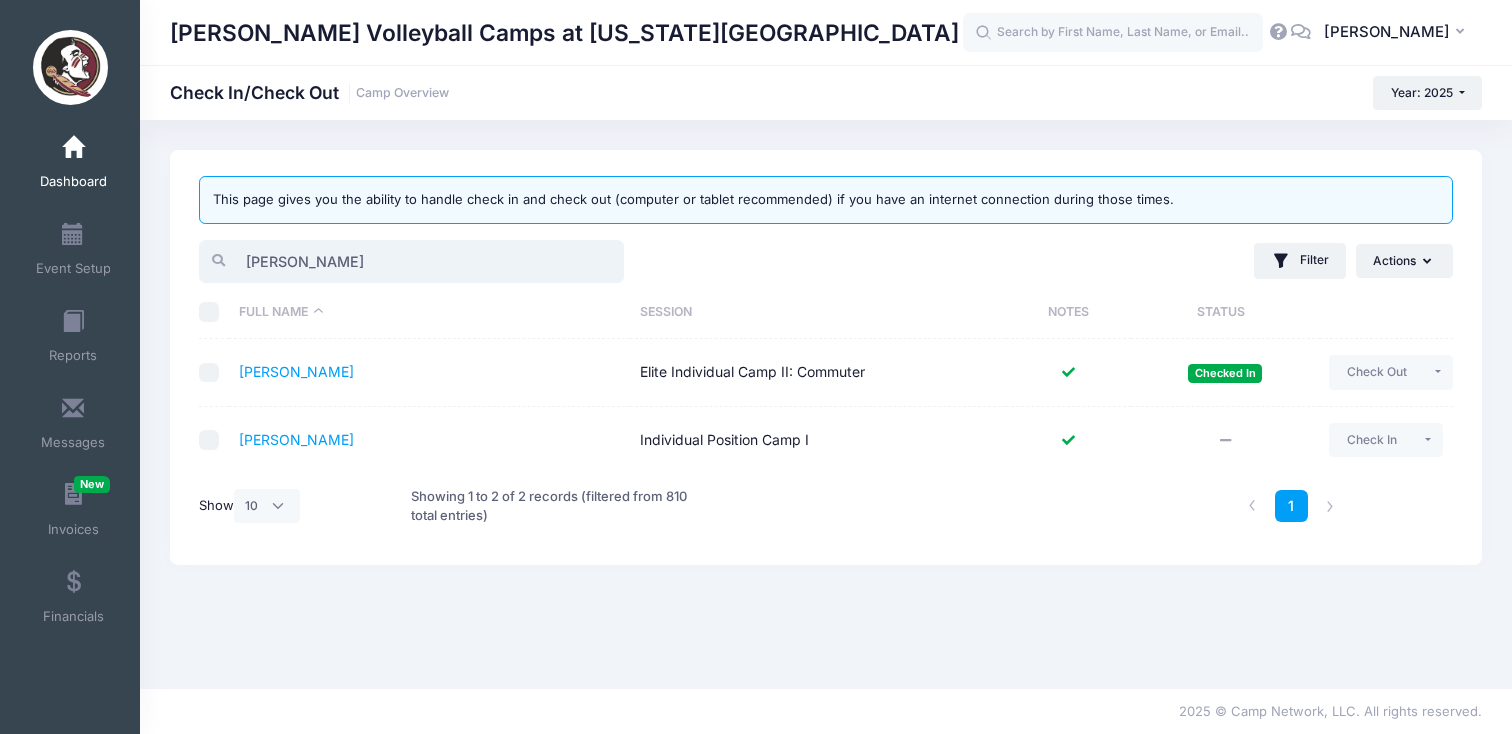 click on "[PERSON_NAME]" at bounding box center [411, 261] 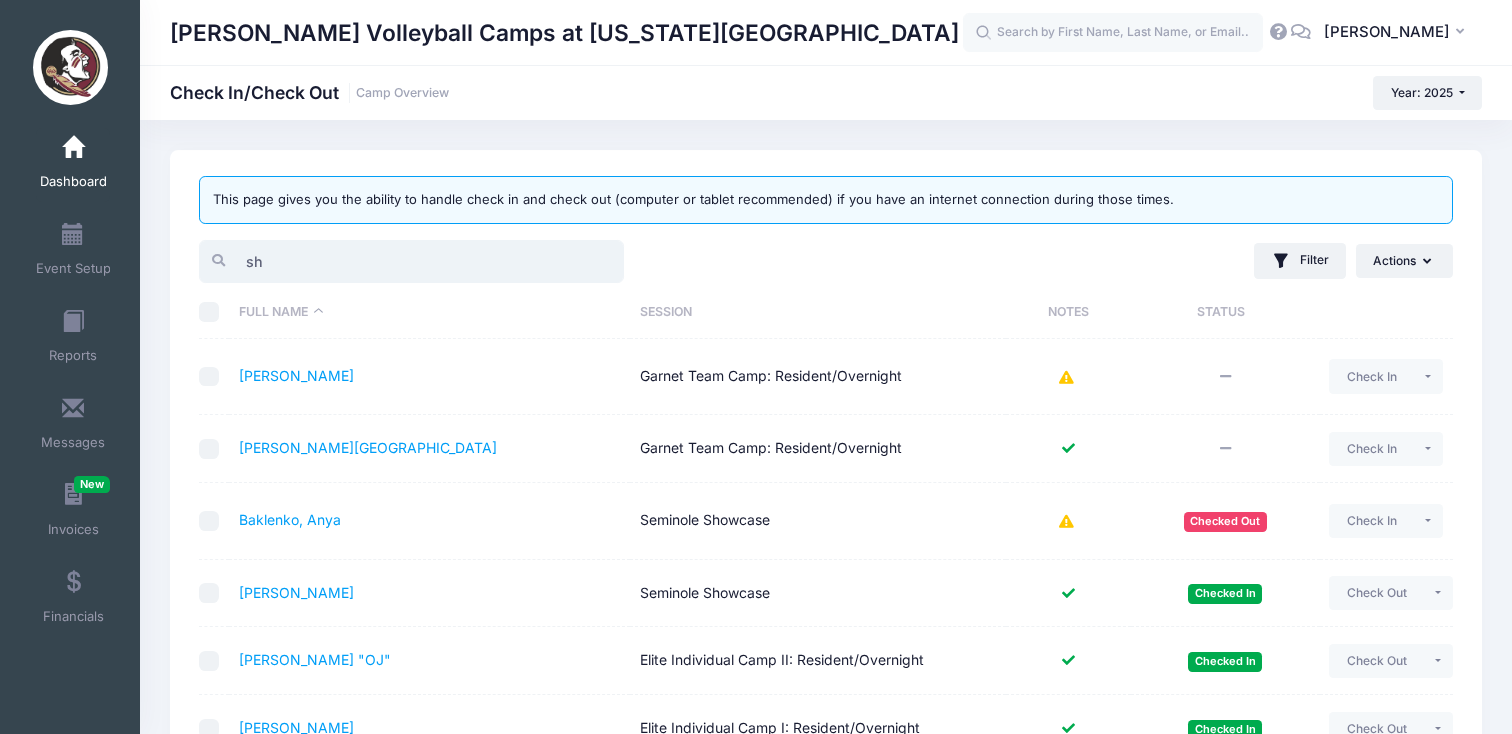 type on "s" 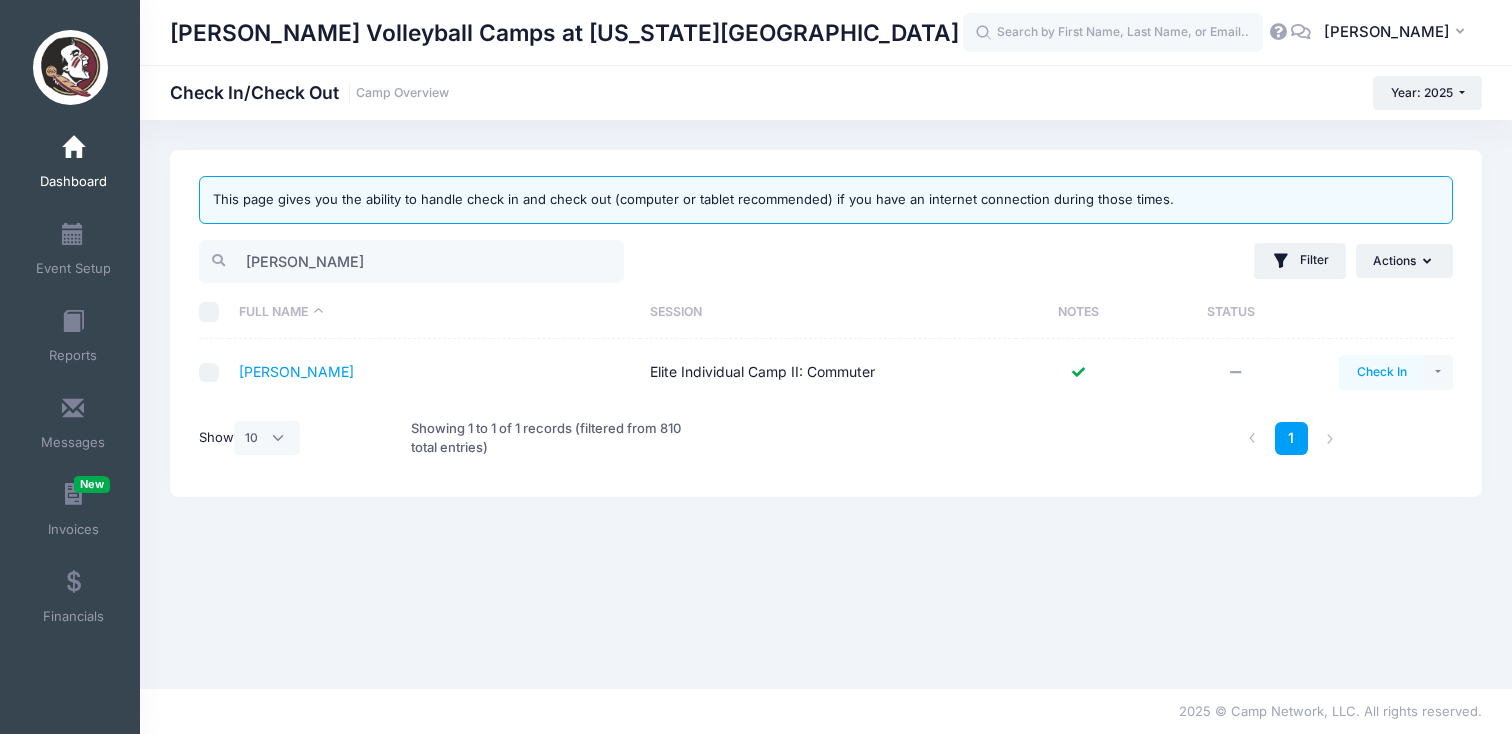 click on "Check In" at bounding box center [1381, 372] 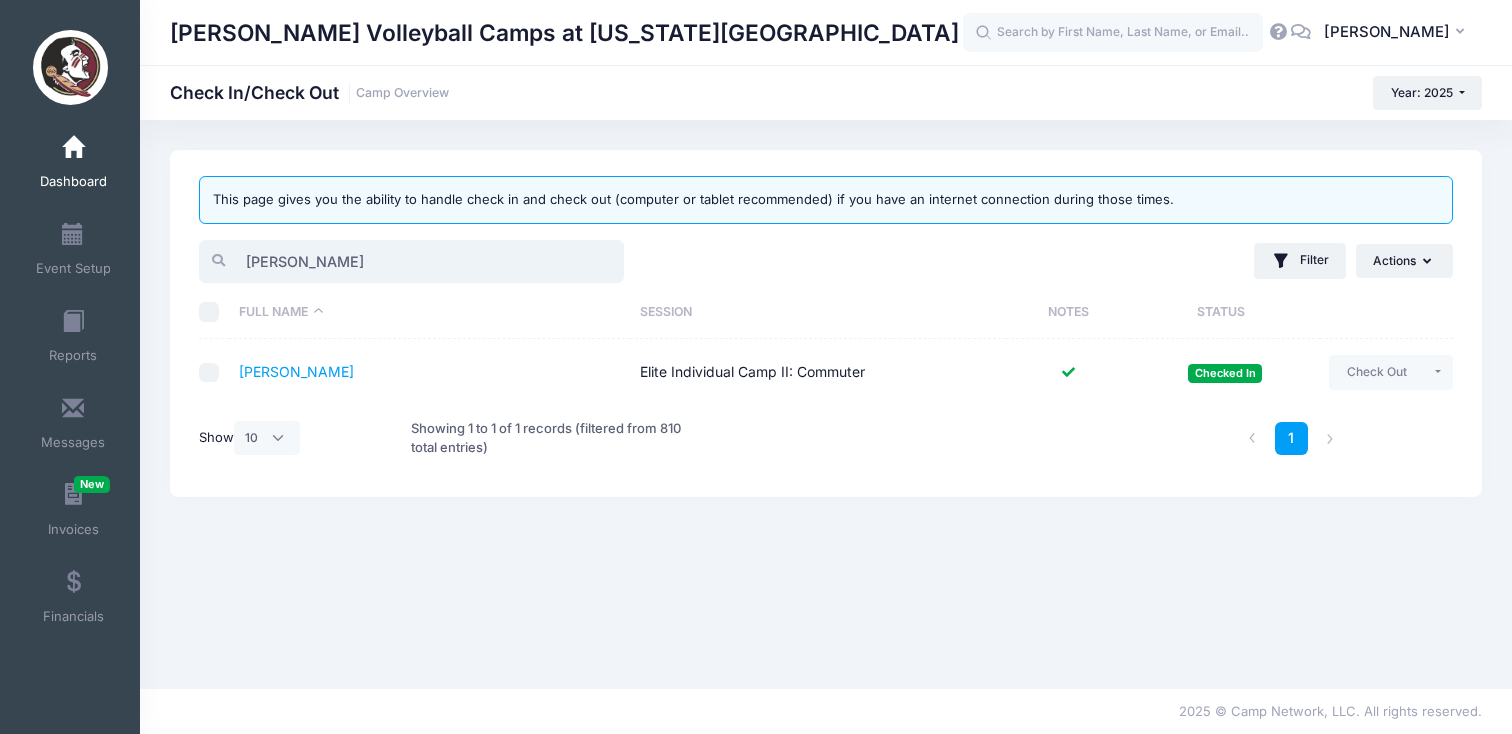 click on "[PERSON_NAME]" at bounding box center (411, 261) 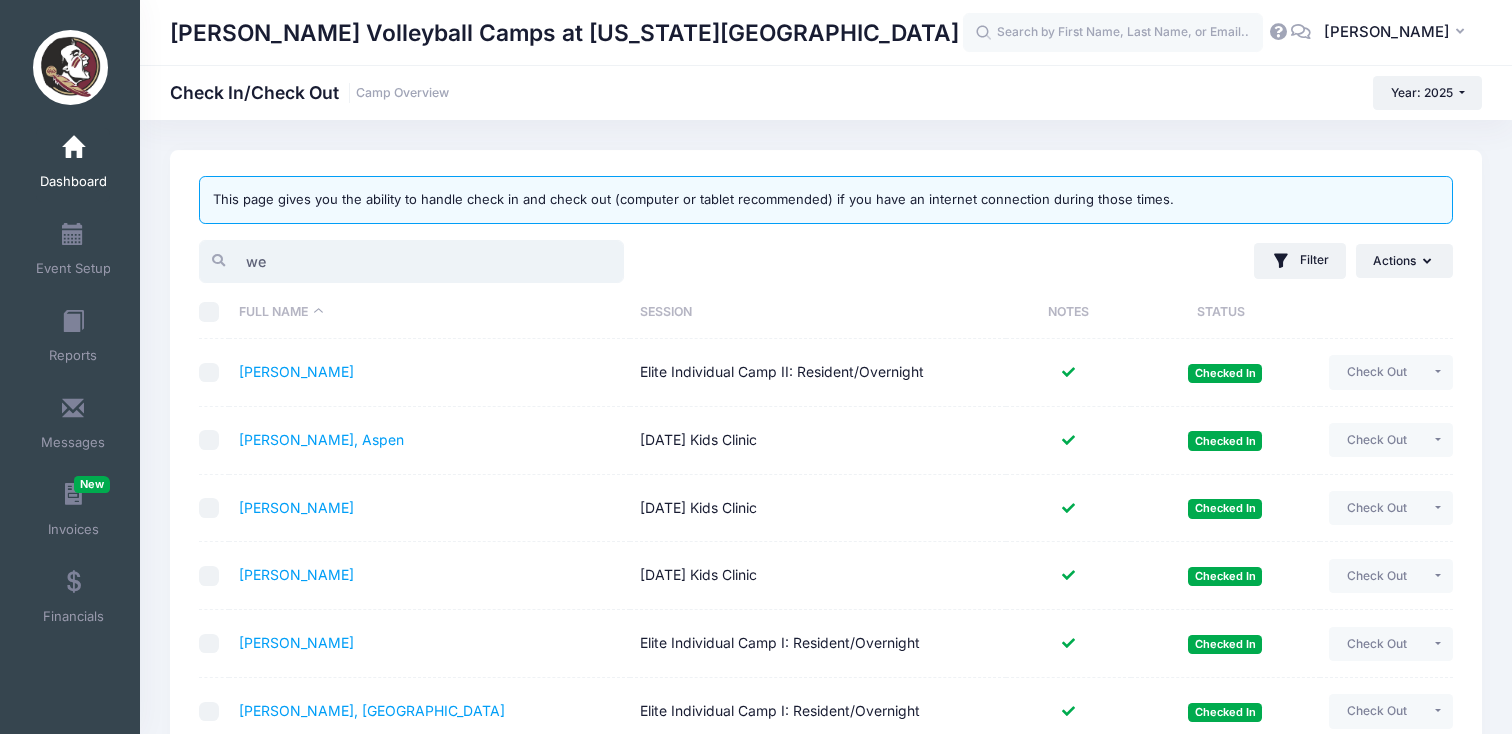 type on "w" 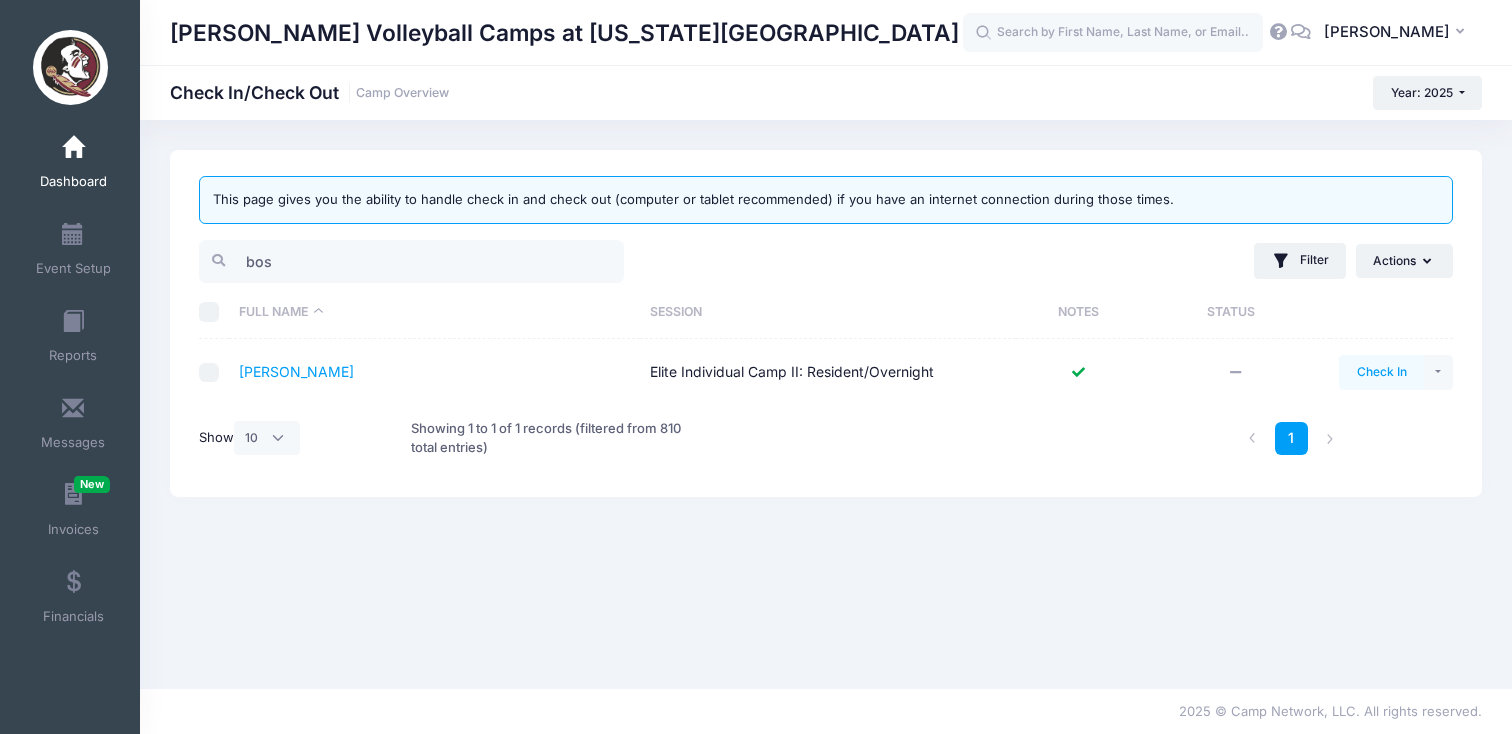 click on "Check In" at bounding box center [1381, 372] 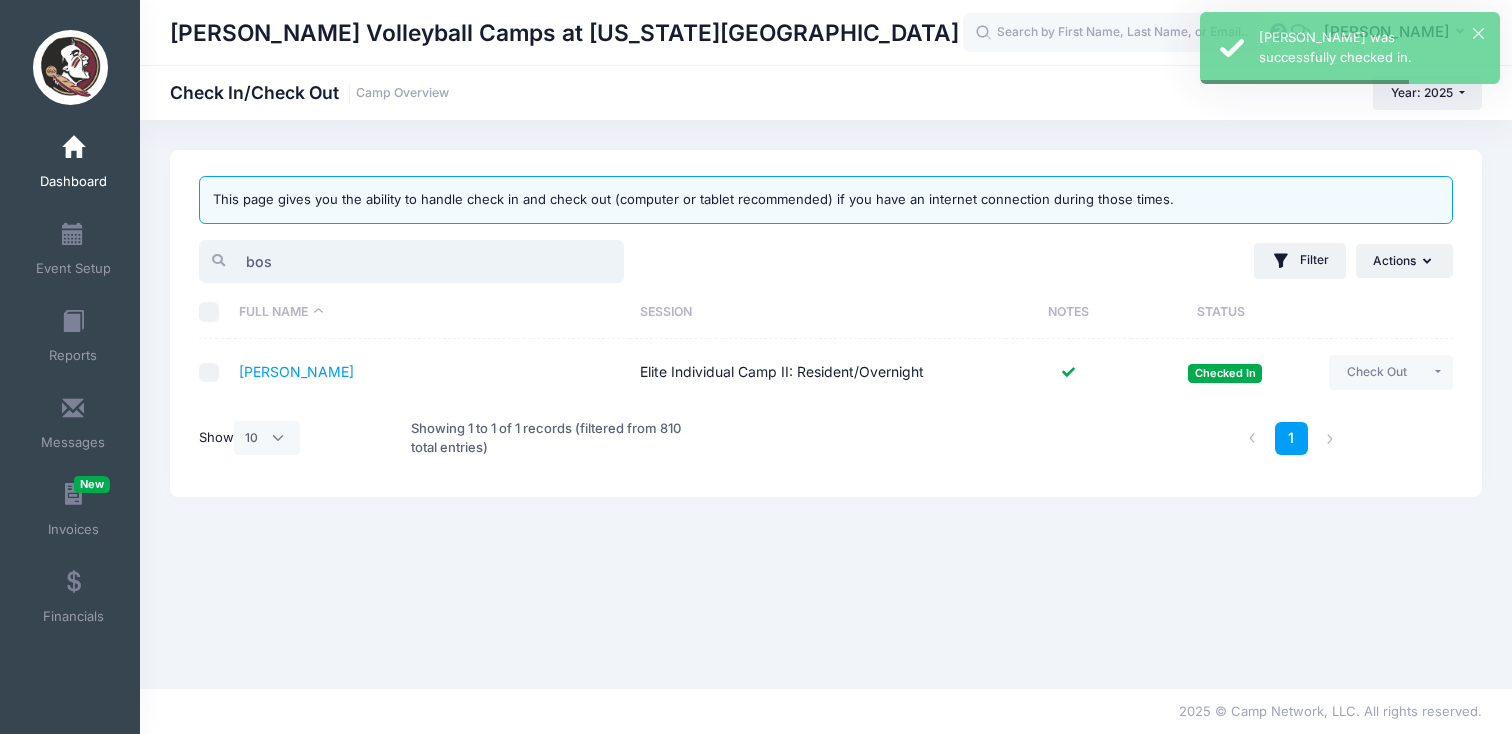 click on "bos" at bounding box center (411, 261) 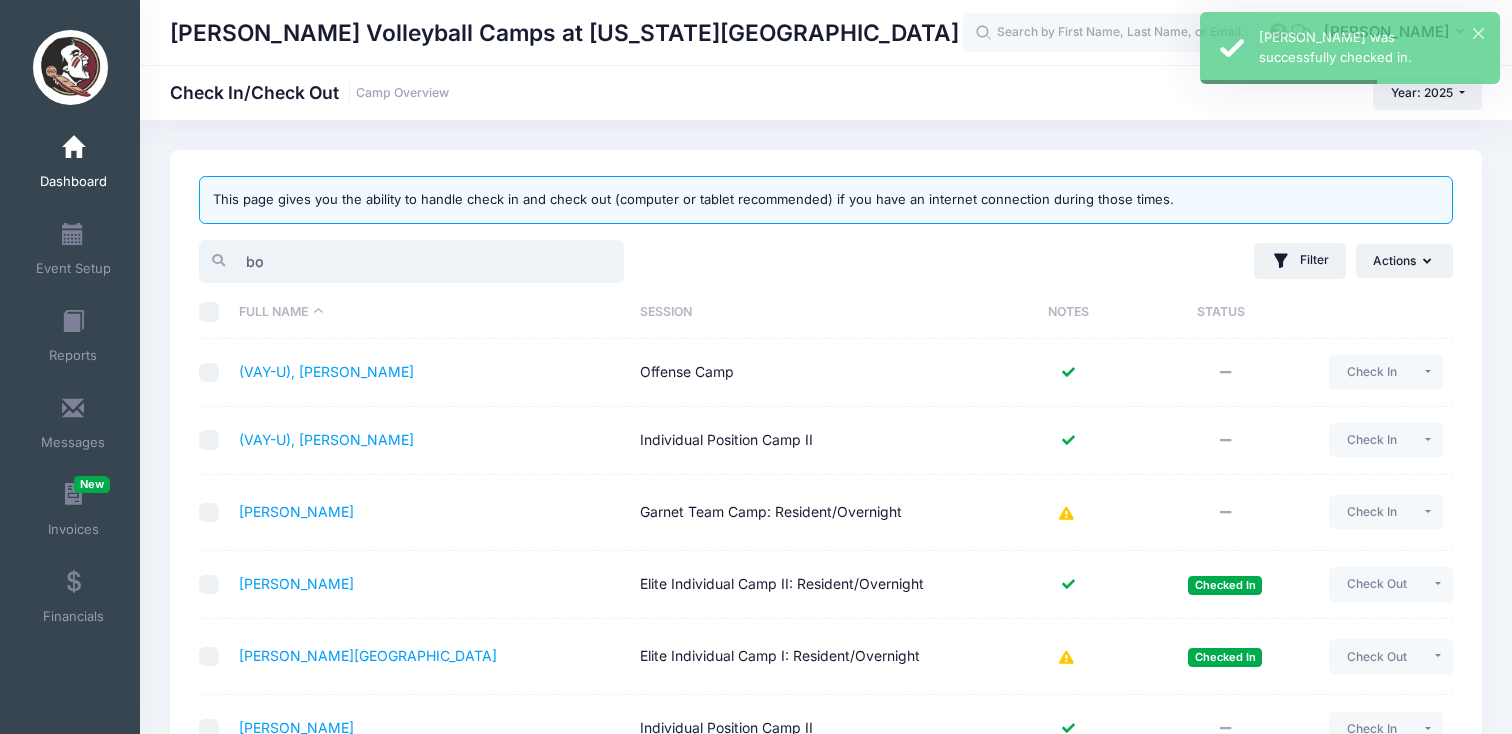 type on "b" 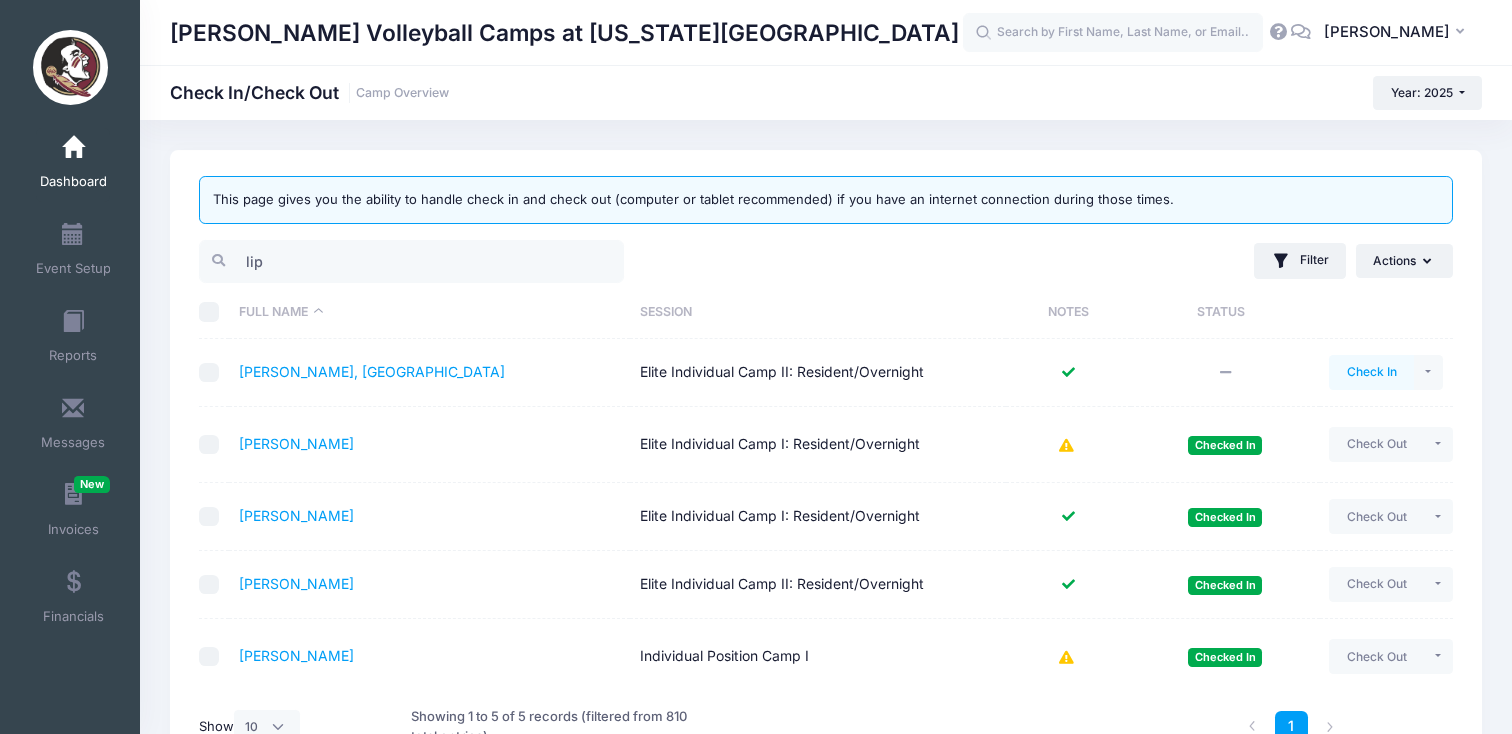click on "Check In" at bounding box center (1371, 372) 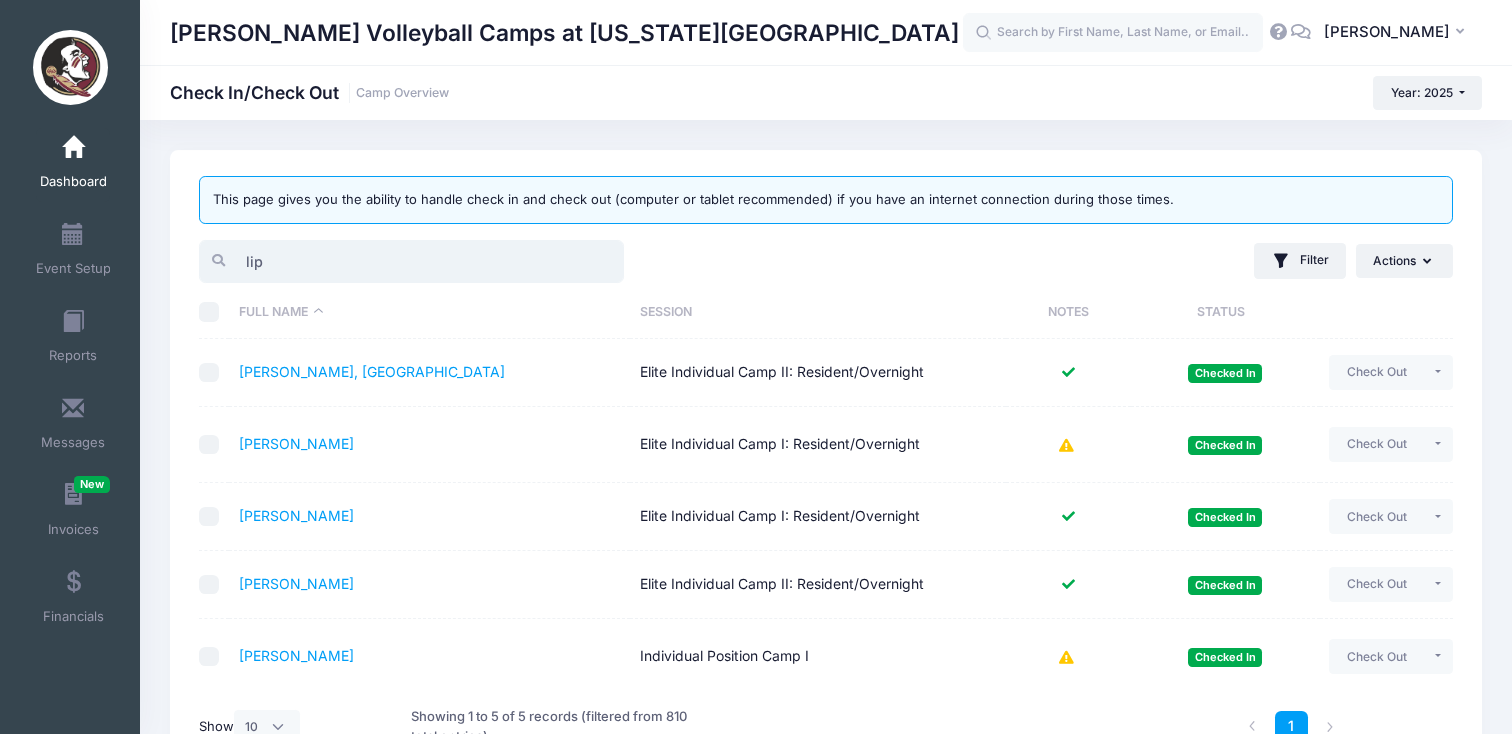 click on "lip" at bounding box center (411, 261) 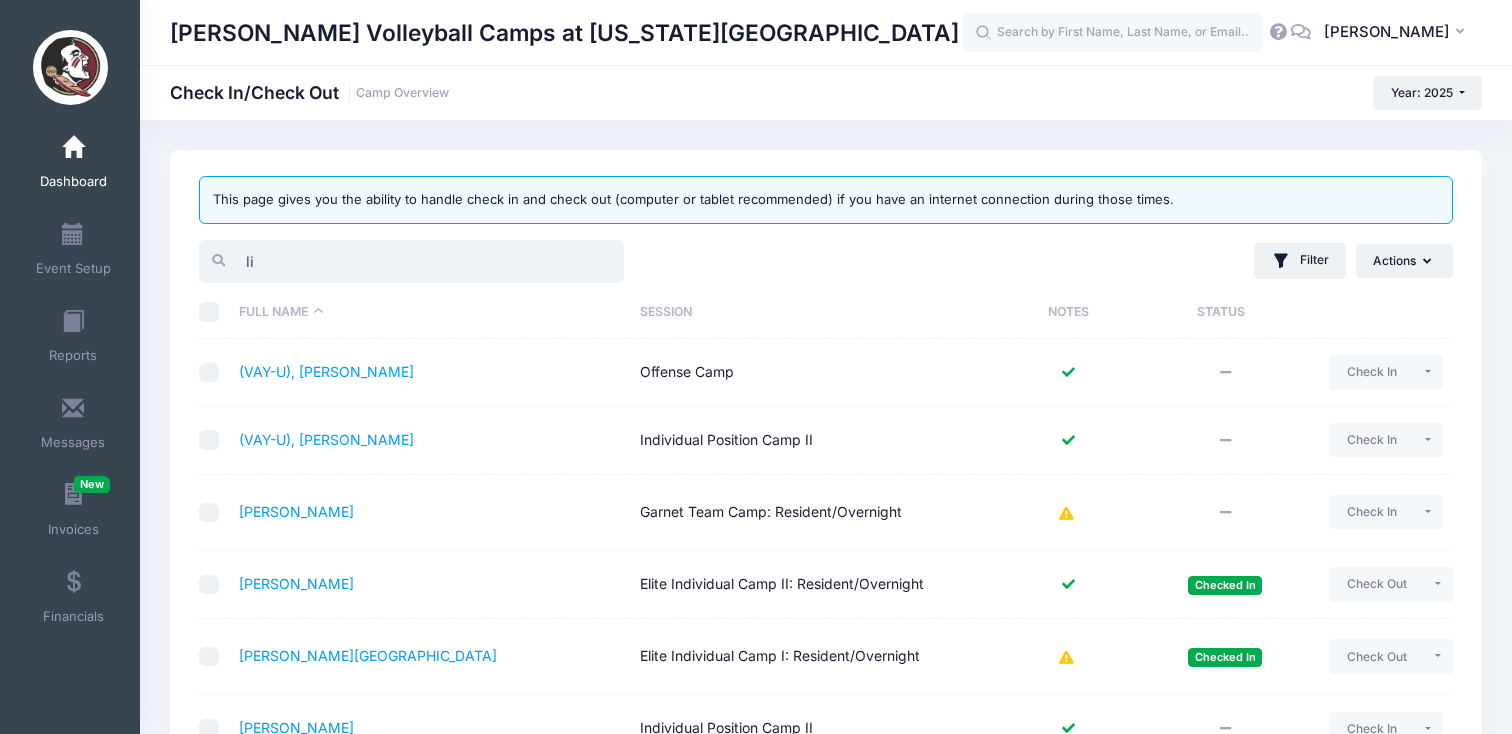 type on "l" 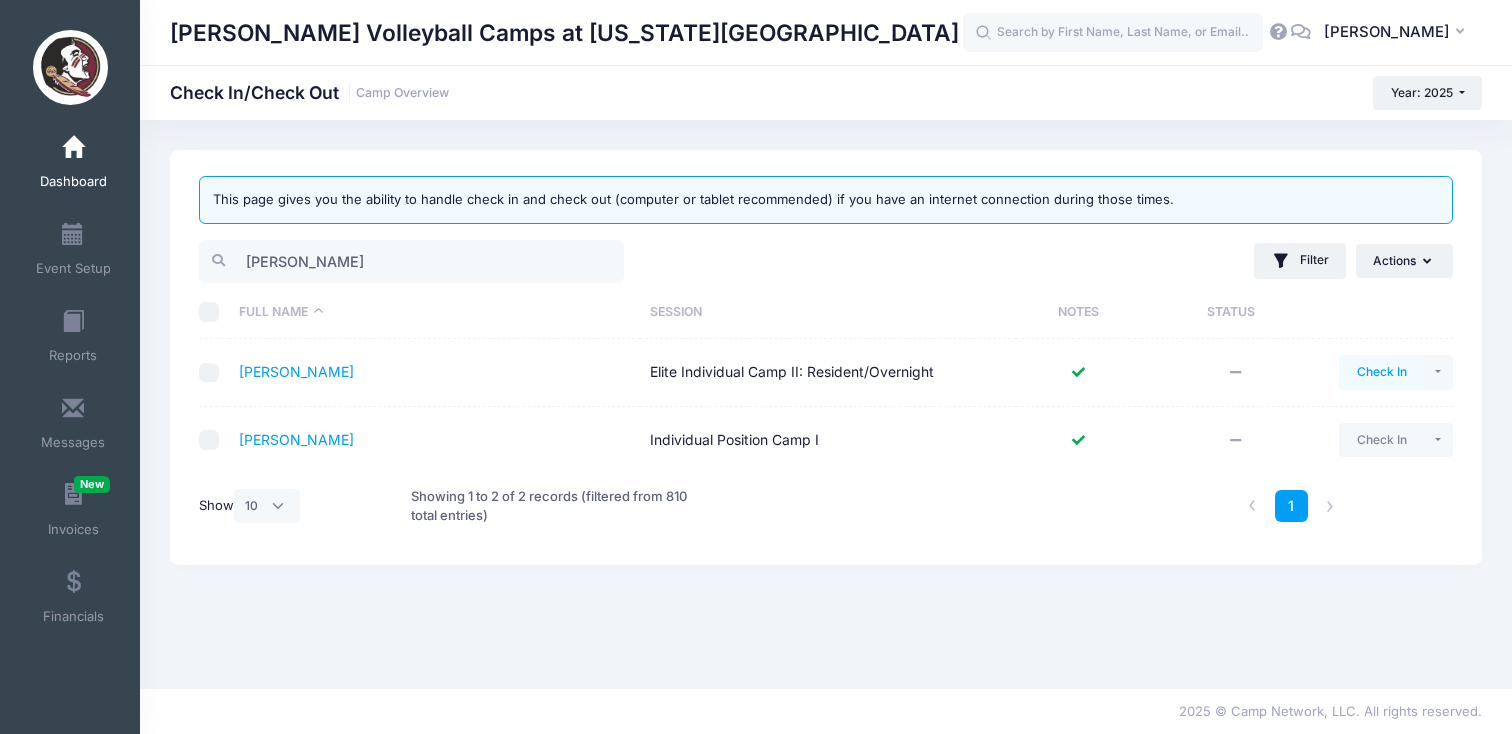 click on "Check In" at bounding box center [1381, 372] 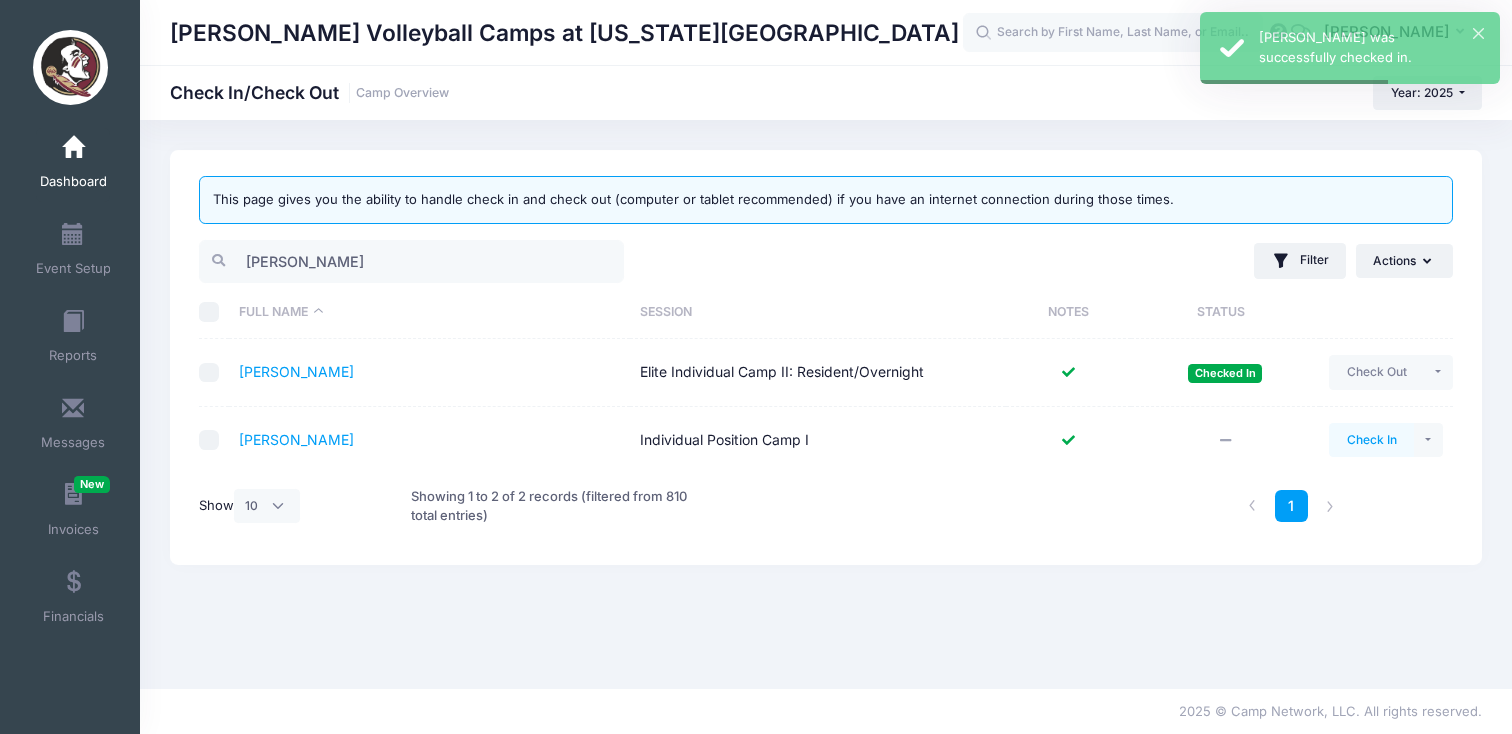 click on "Check In" at bounding box center [1371, 440] 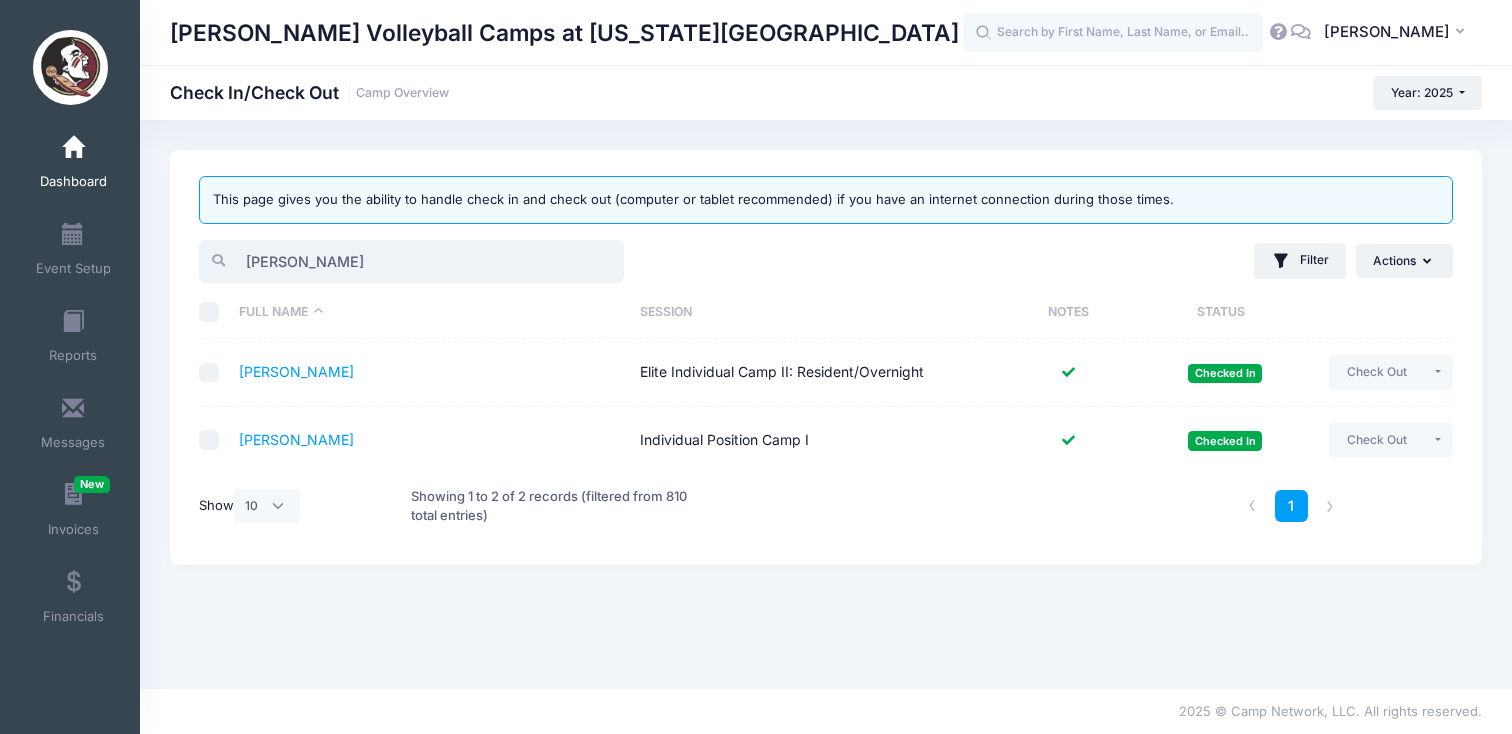 drag, startPoint x: 299, startPoint y: 261, endPoint x: 203, endPoint y: 256, distance: 96.13012 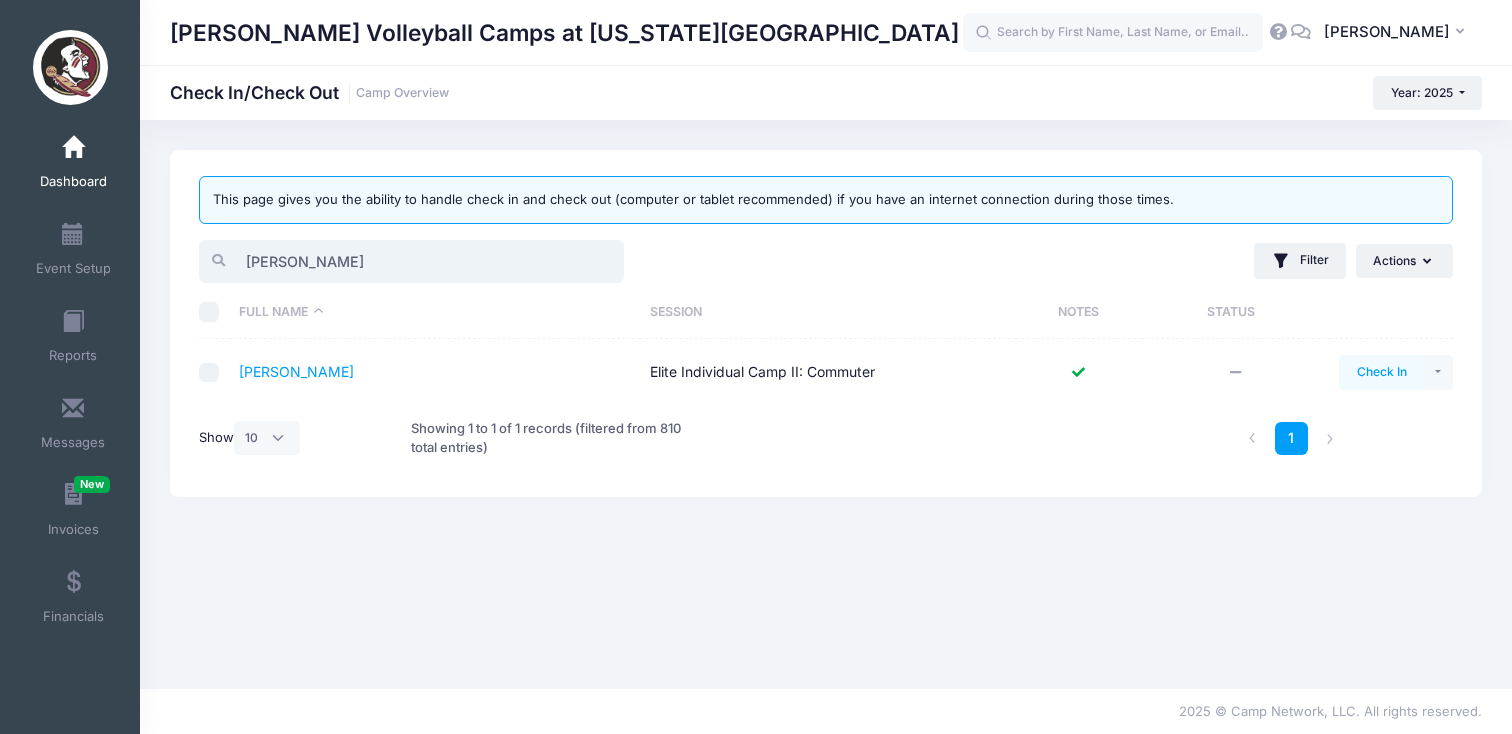 type on "[PERSON_NAME]" 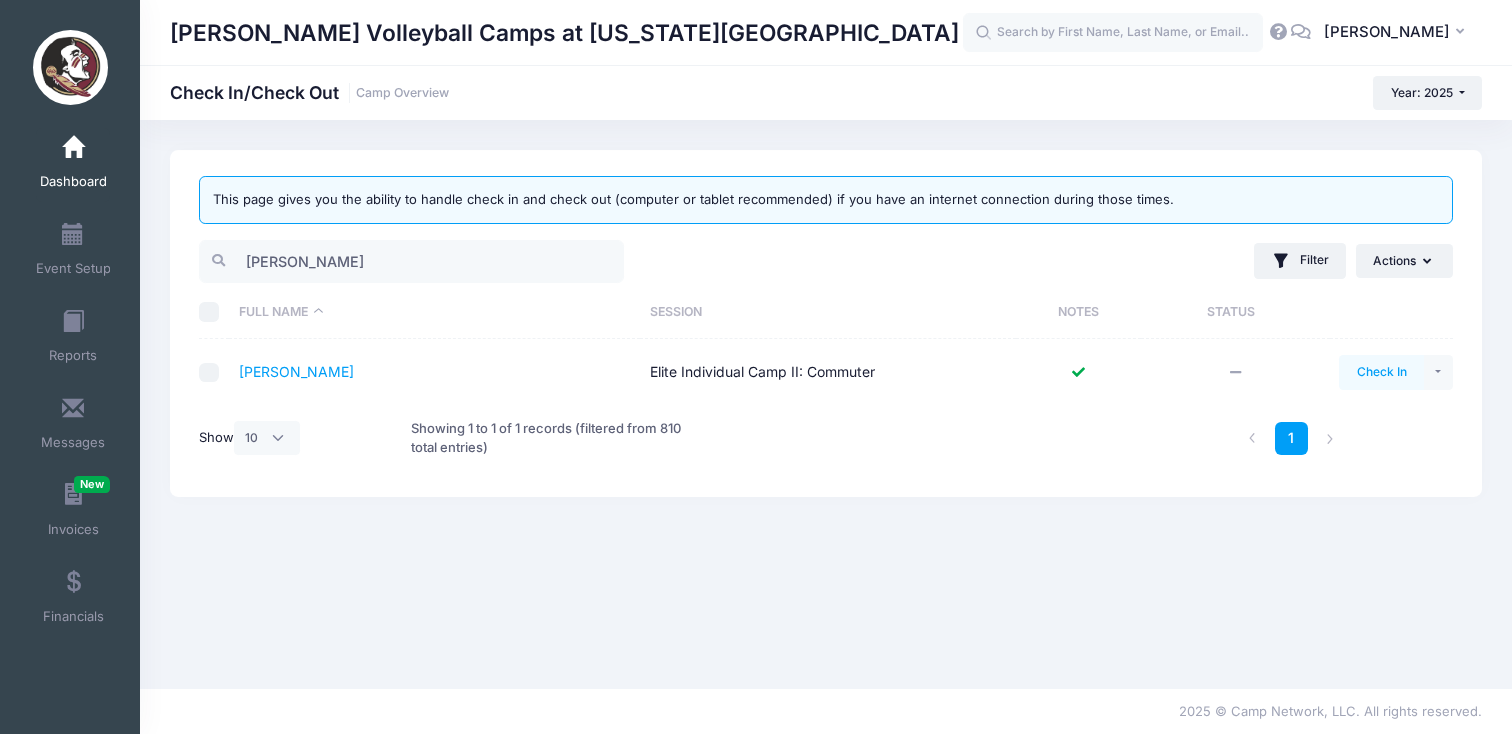 click on "Check In" at bounding box center [1381, 372] 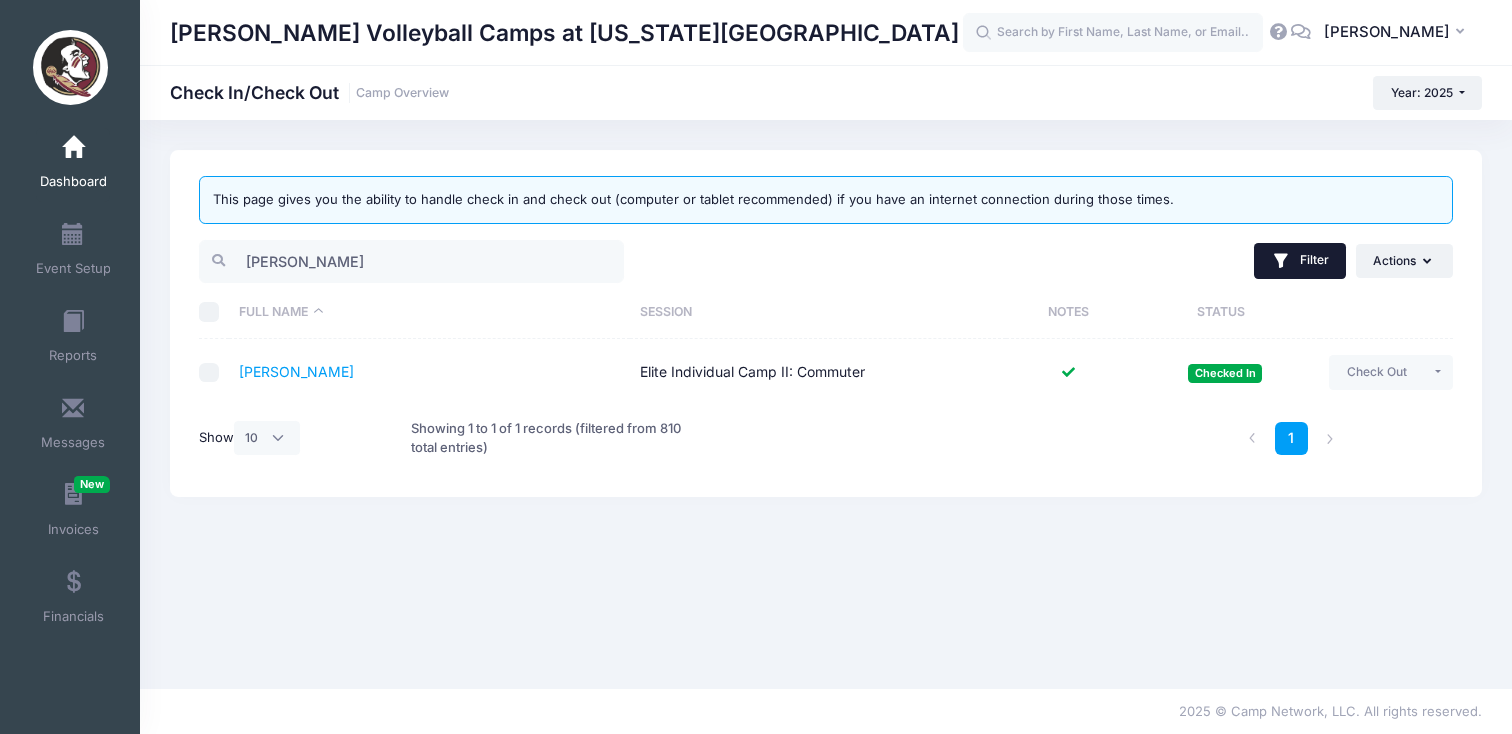 click on "Filter" at bounding box center (1300, 261) 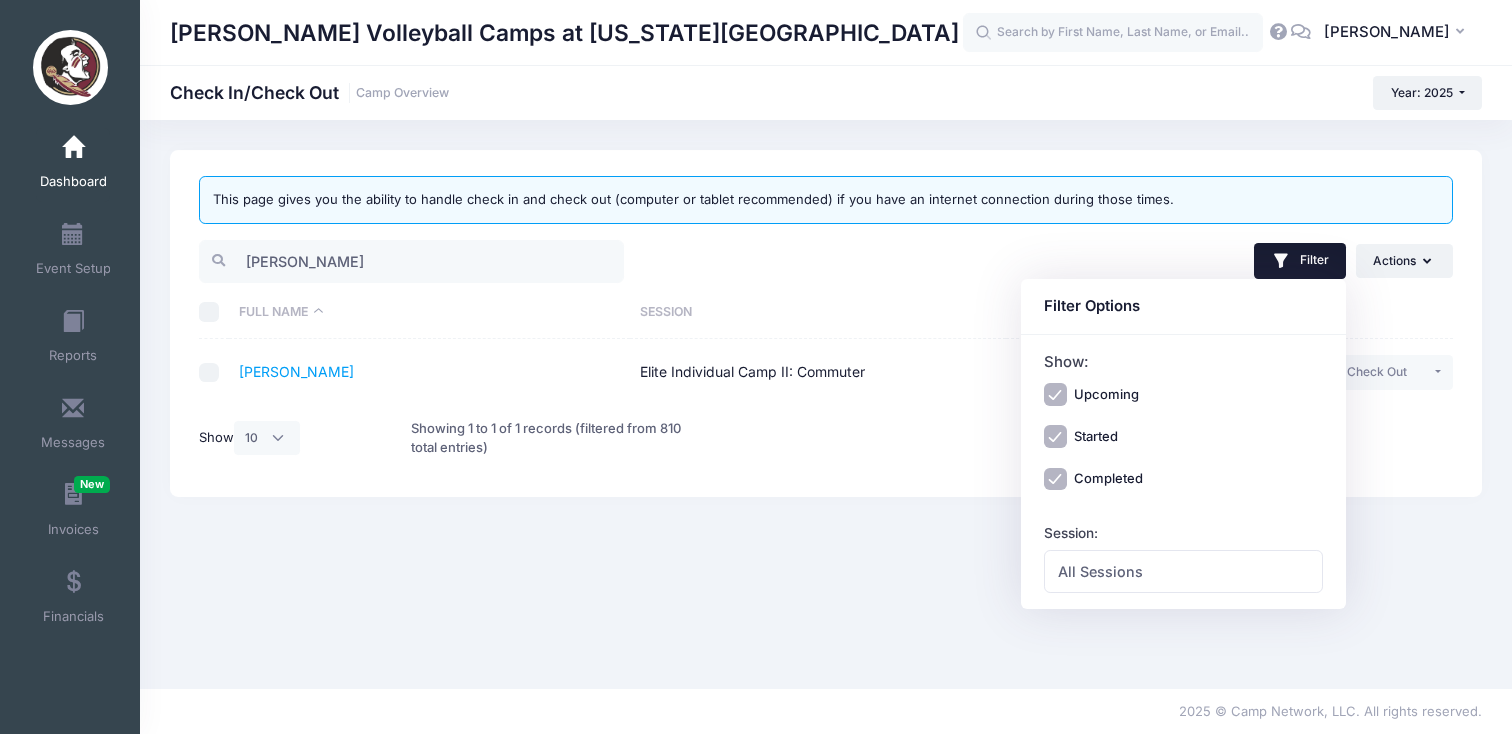 click on "Completed" at bounding box center [1055, 479] 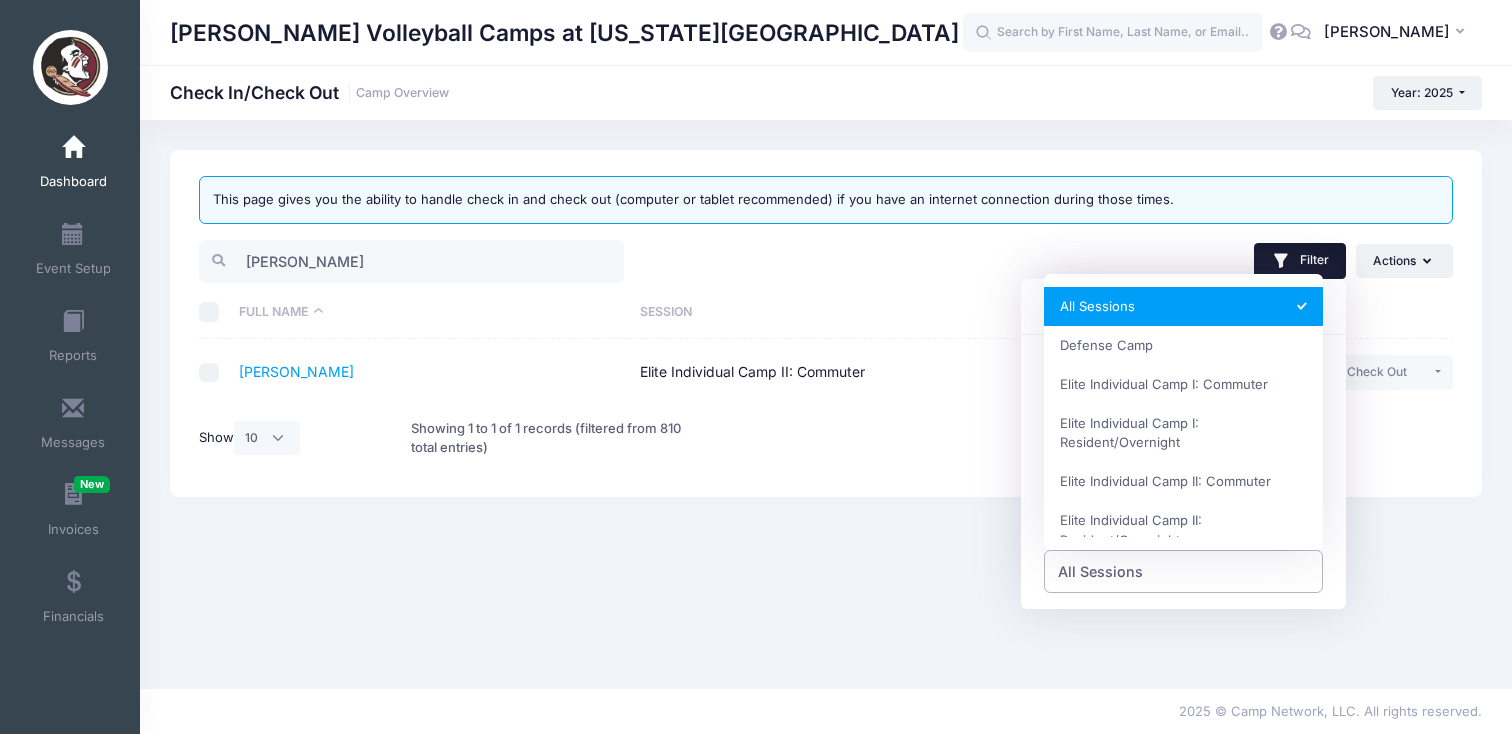 click on "All Sessions" at bounding box center [1100, 571] 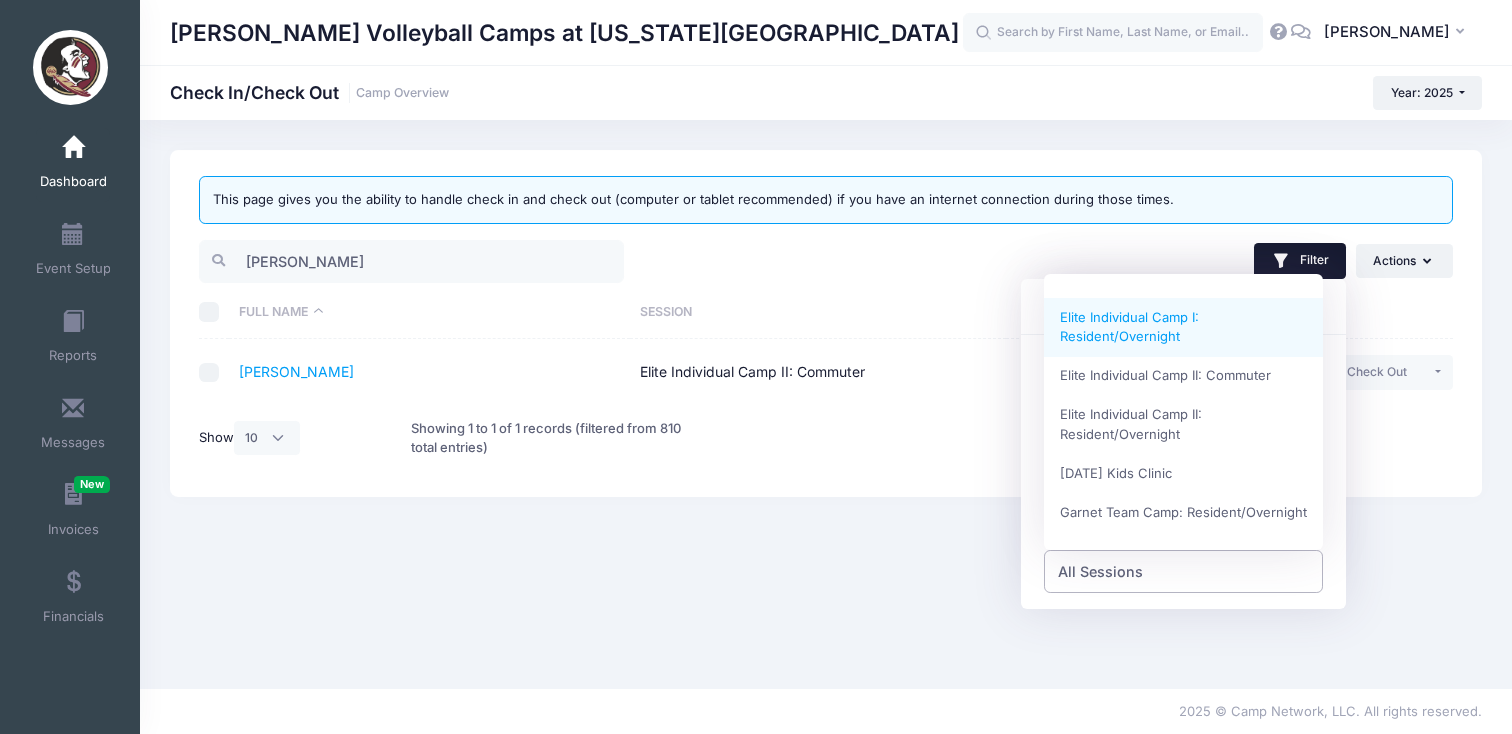 scroll, scrollTop: 111, scrollLeft: 0, axis: vertical 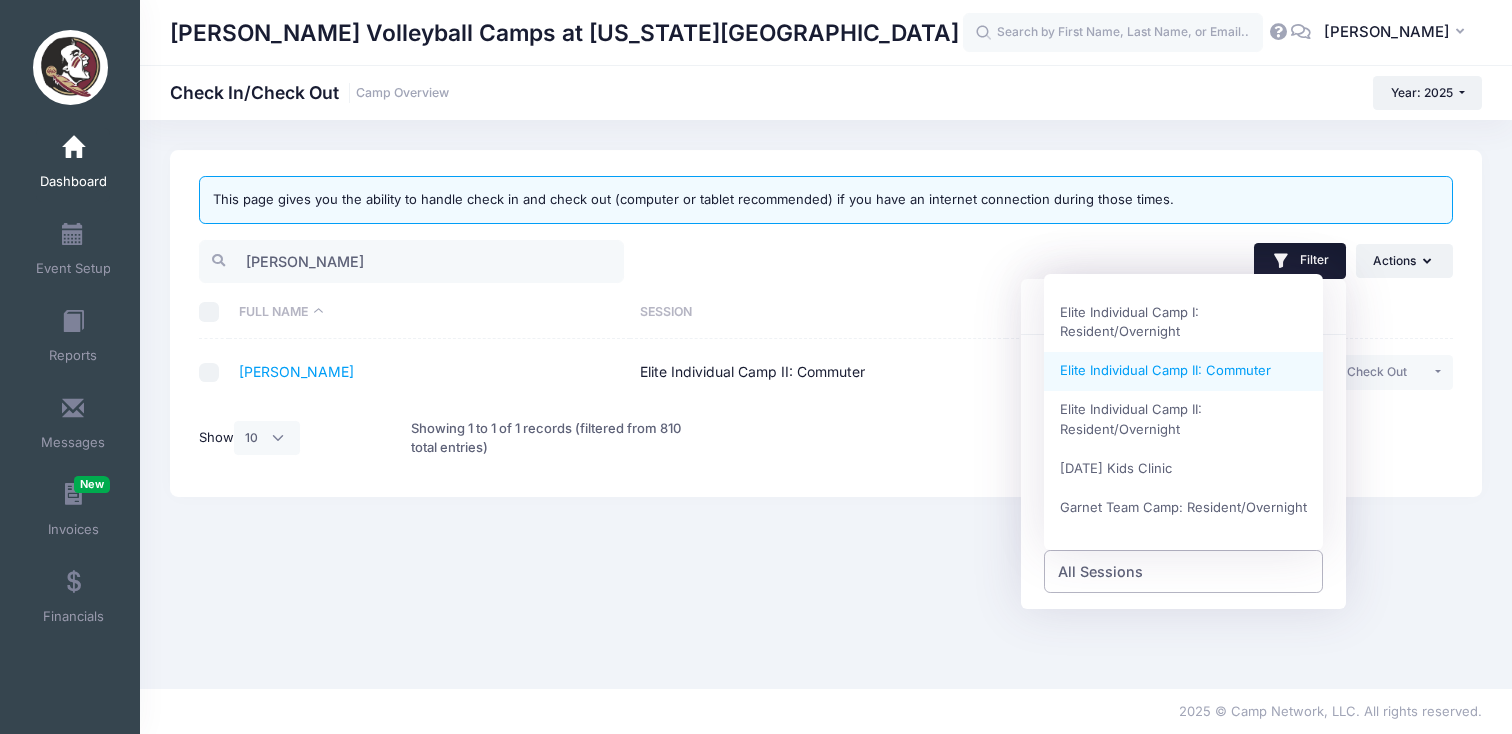 select on "Elite Individual Camp II: Commuter" 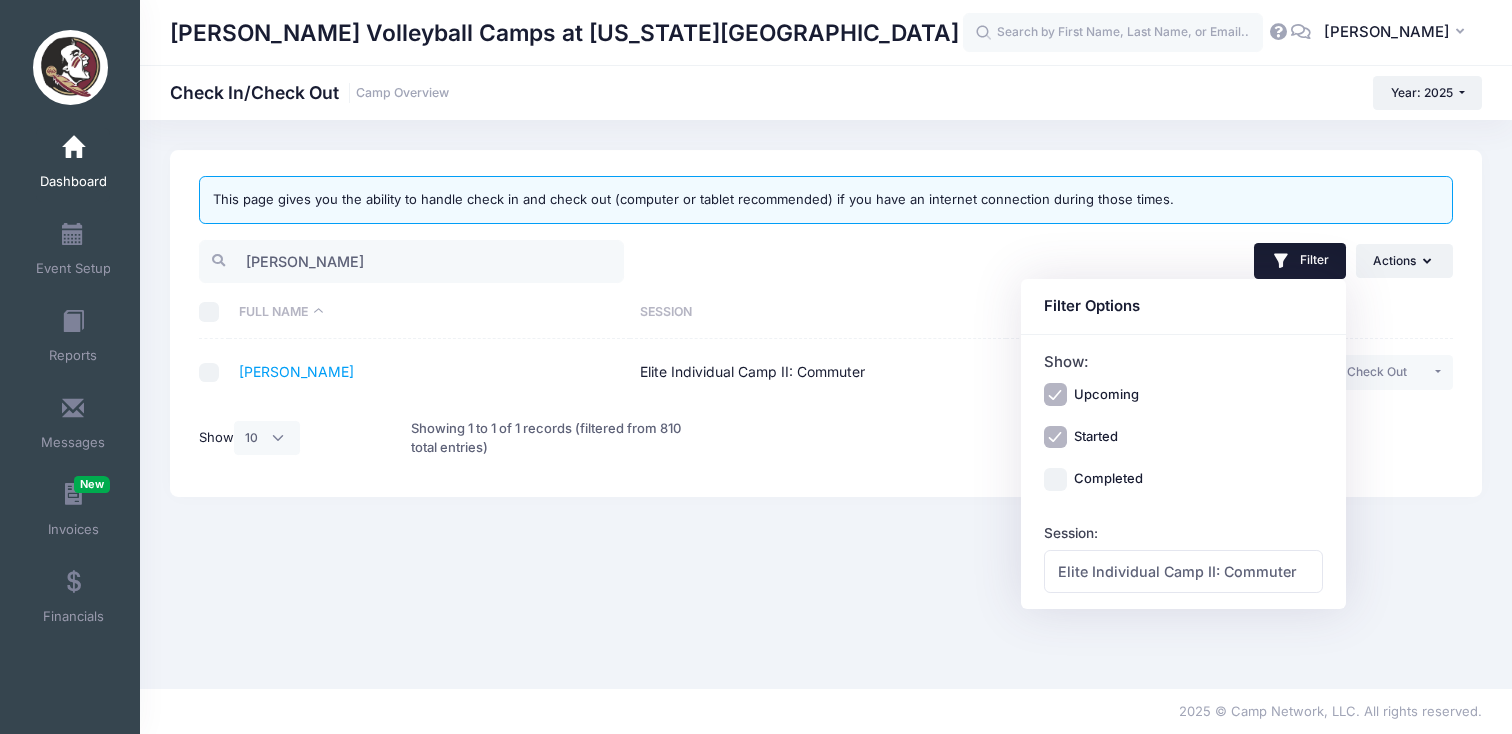 click on "This page gives you the ability to handle check in and check out (computer or tablet recommended) if you have an internet connection during those times.
[PERSON_NAME]
Filter
Filter Options
Show:
Upcoming
Started
Completed" at bounding box center [826, 404] 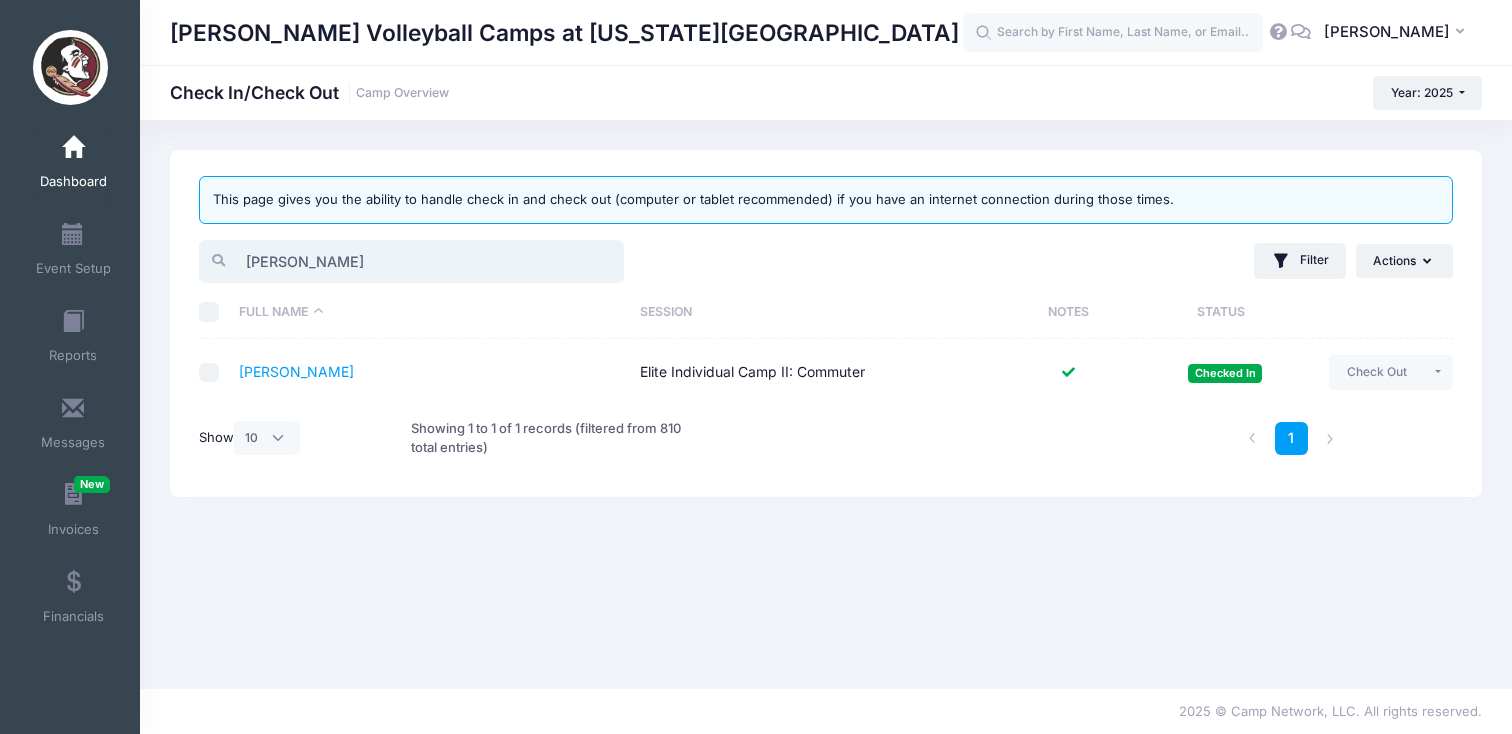 drag, startPoint x: 329, startPoint y: 265, endPoint x: 192, endPoint y: 258, distance: 137.17871 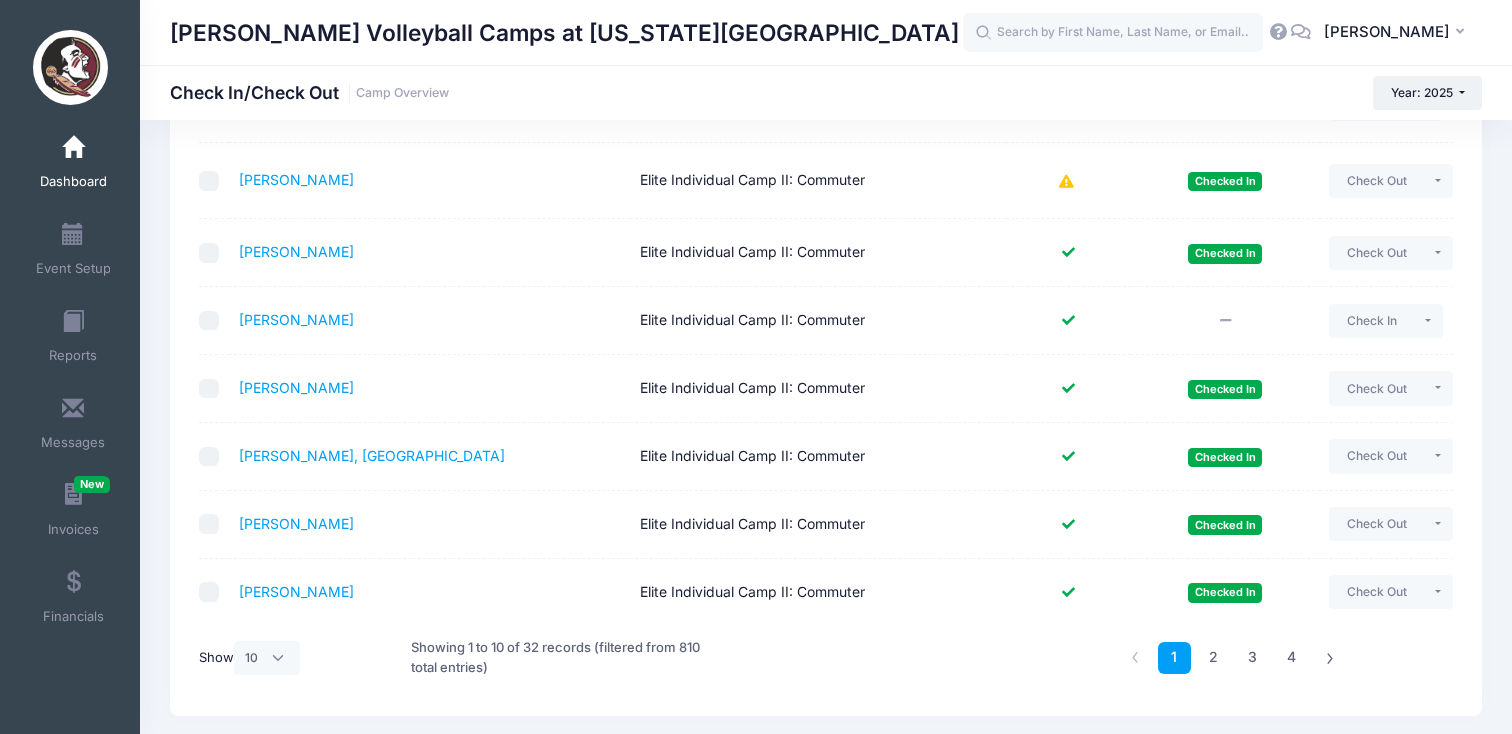 scroll, scrollTop: 466, scrollLeft: 0, axis: vertical 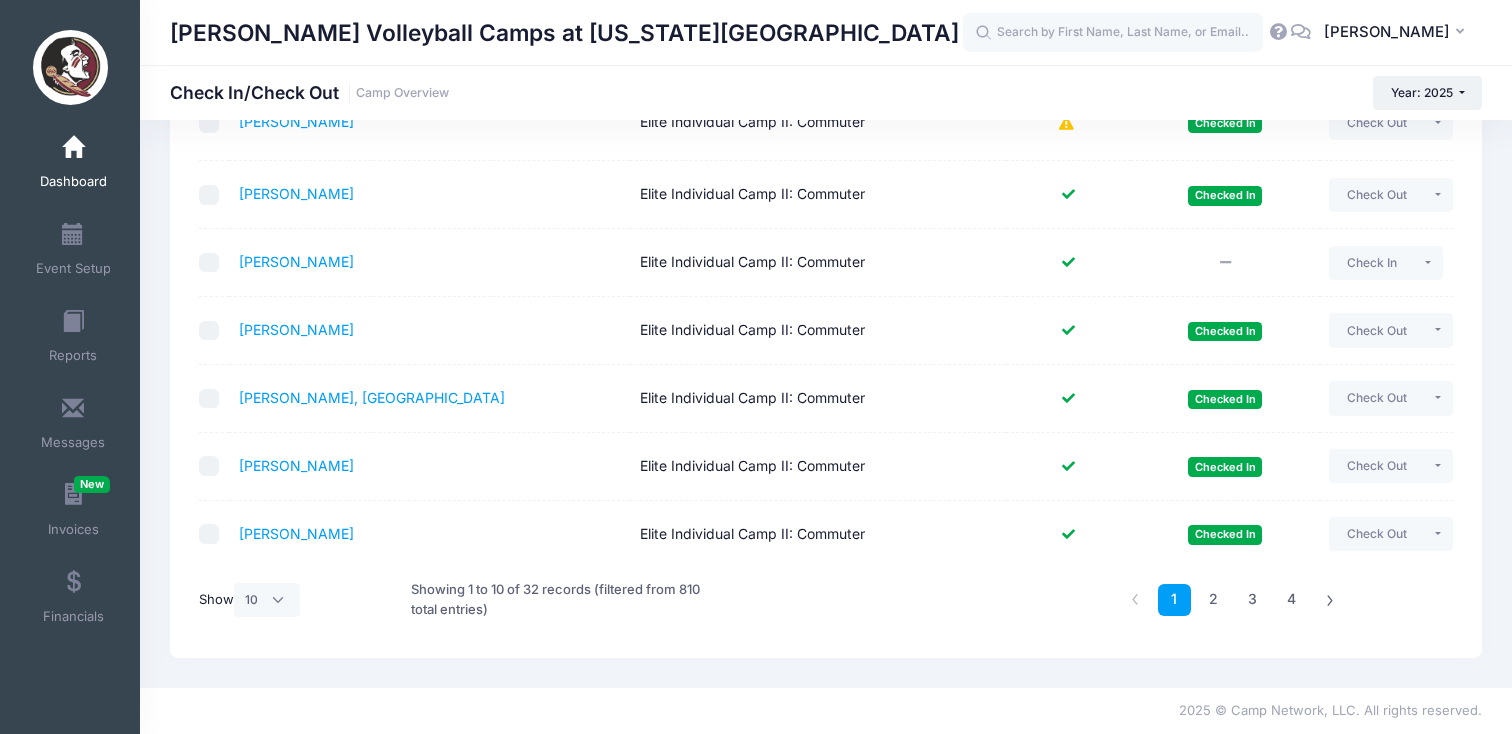 type 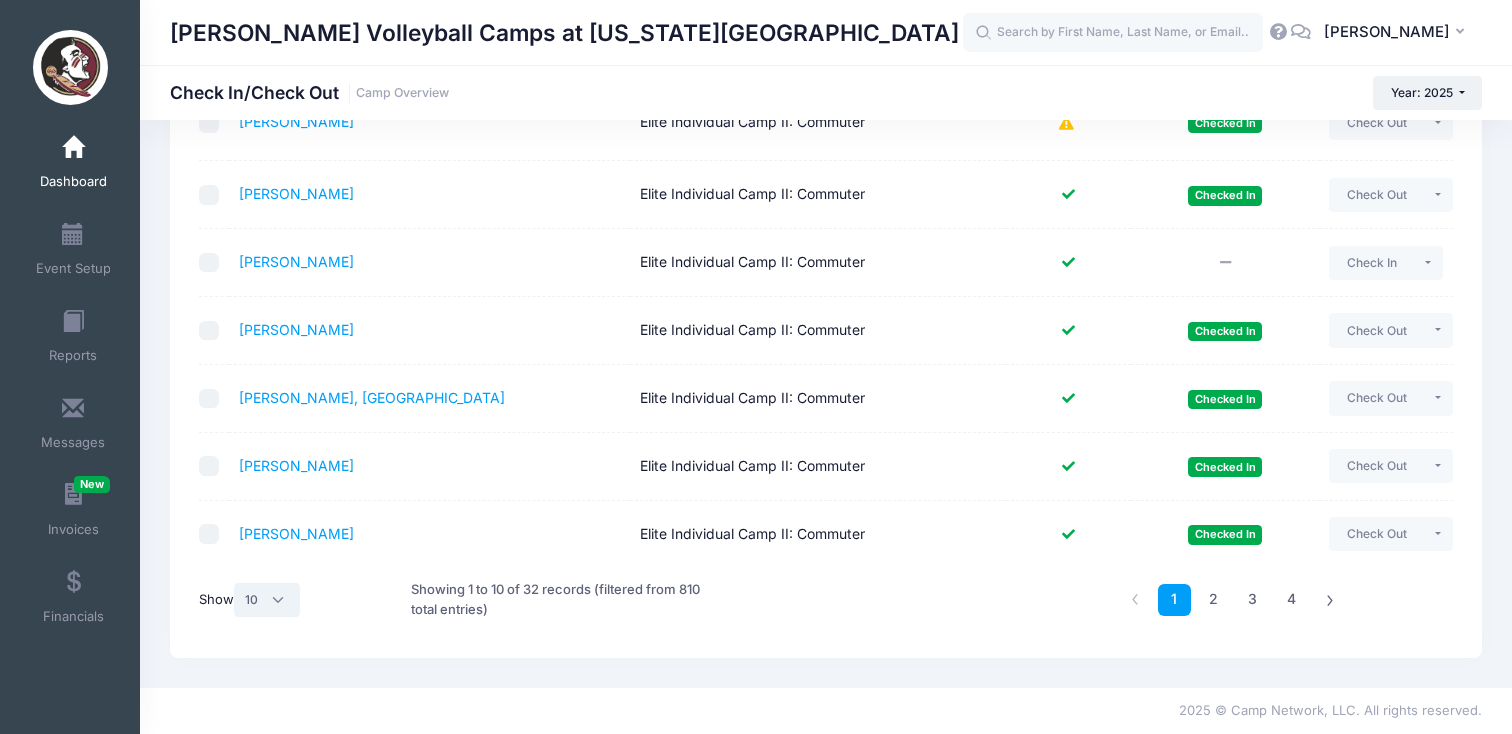 click on "All 10 25 50" at bounding box center (267, 600) 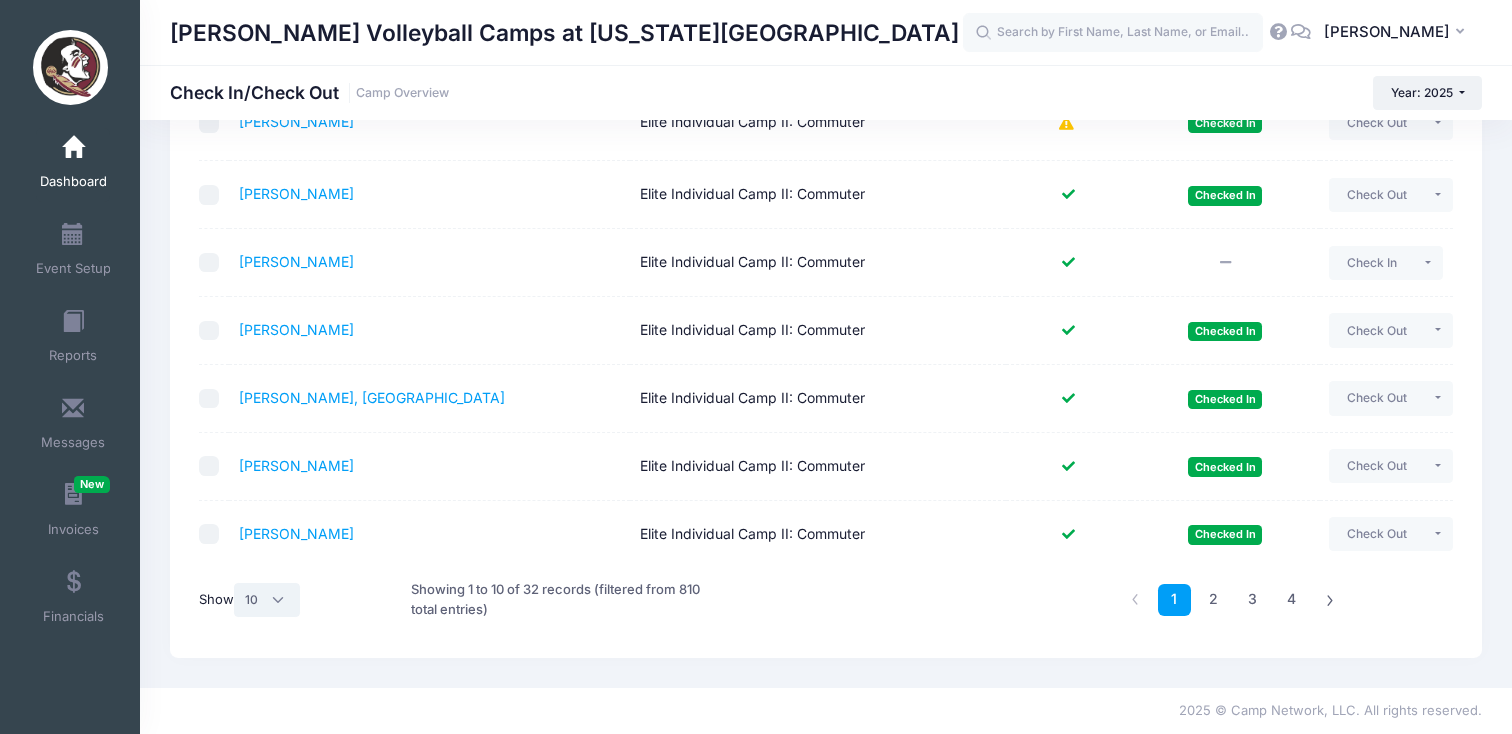select on "50" 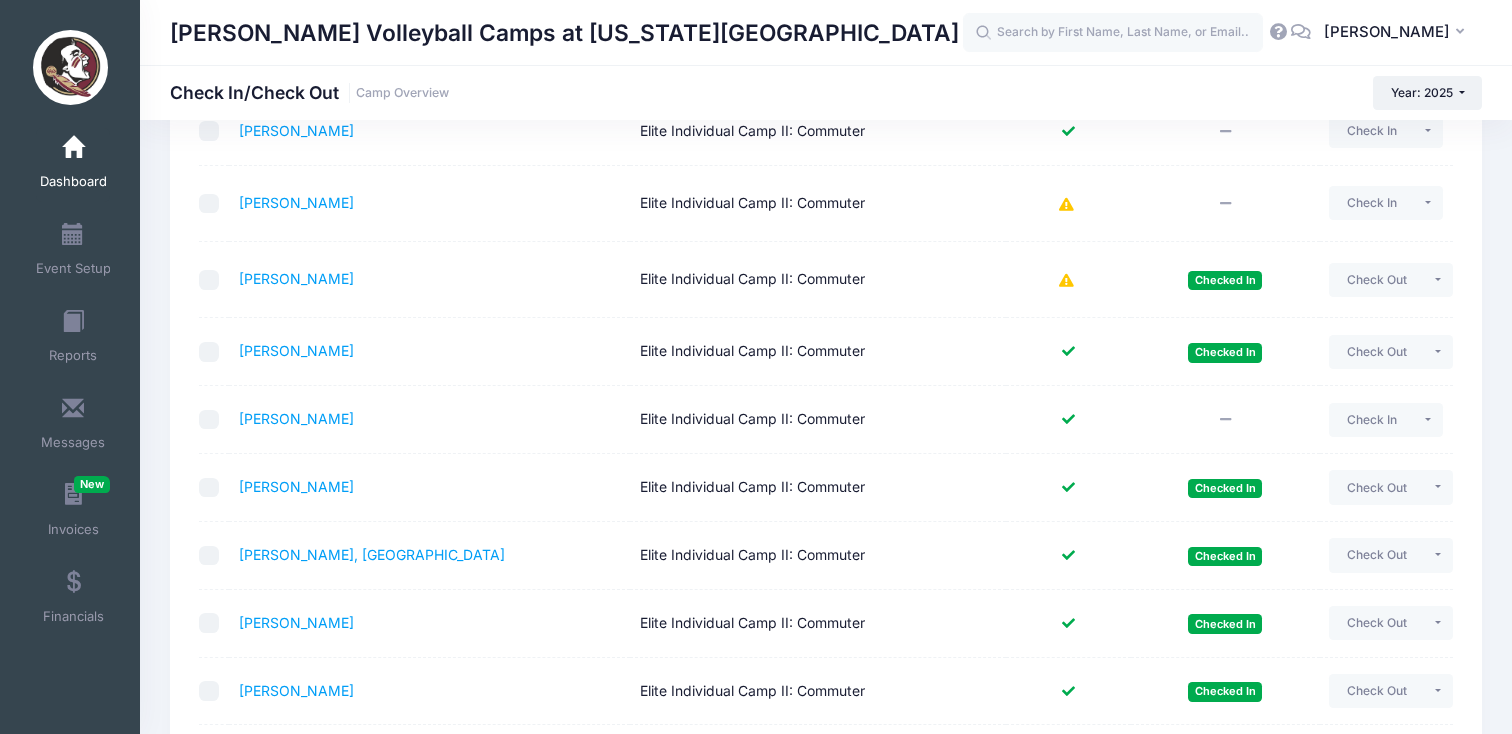 scroll, scrollTop: 0, scrollLeft: 0, axis: both 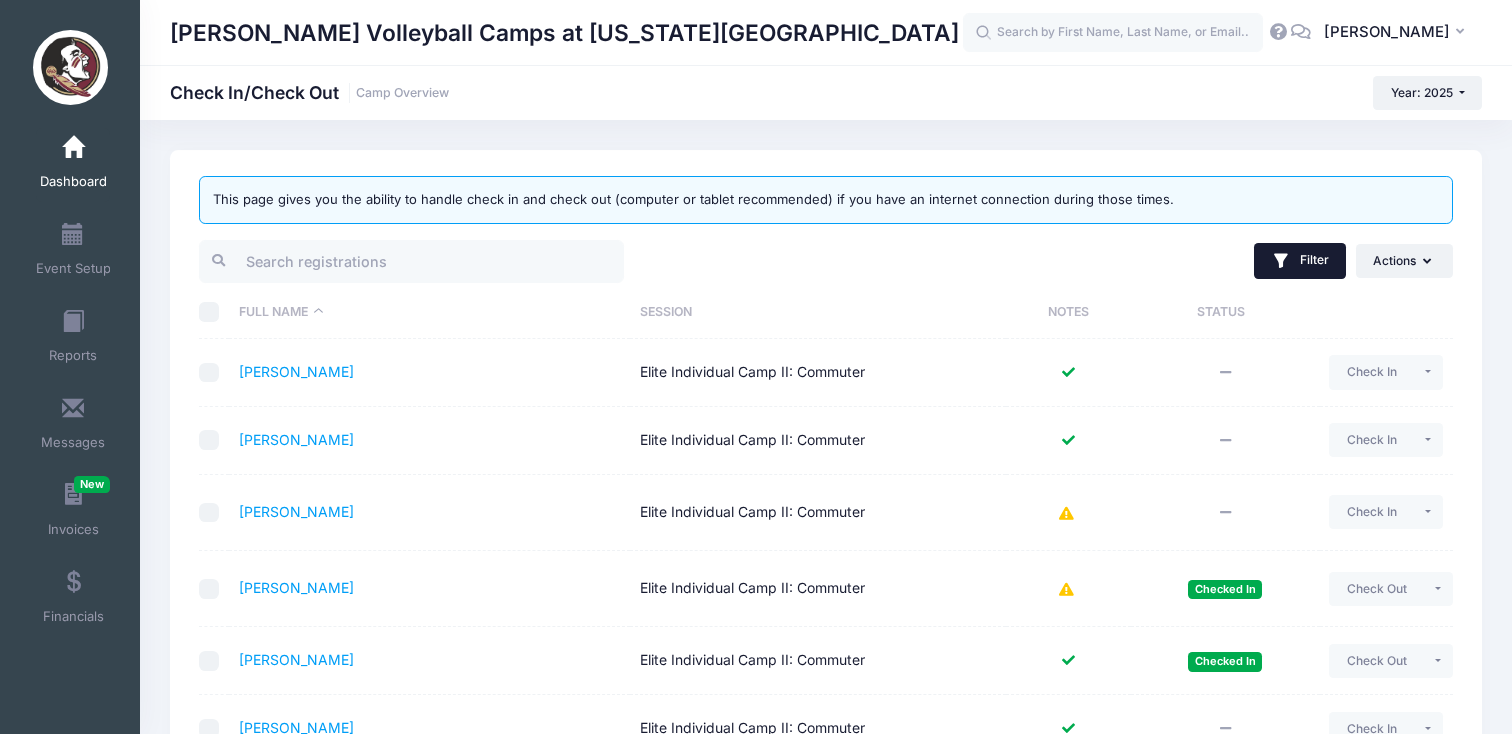 click on "Filter" at bounding box center (1300, 261) 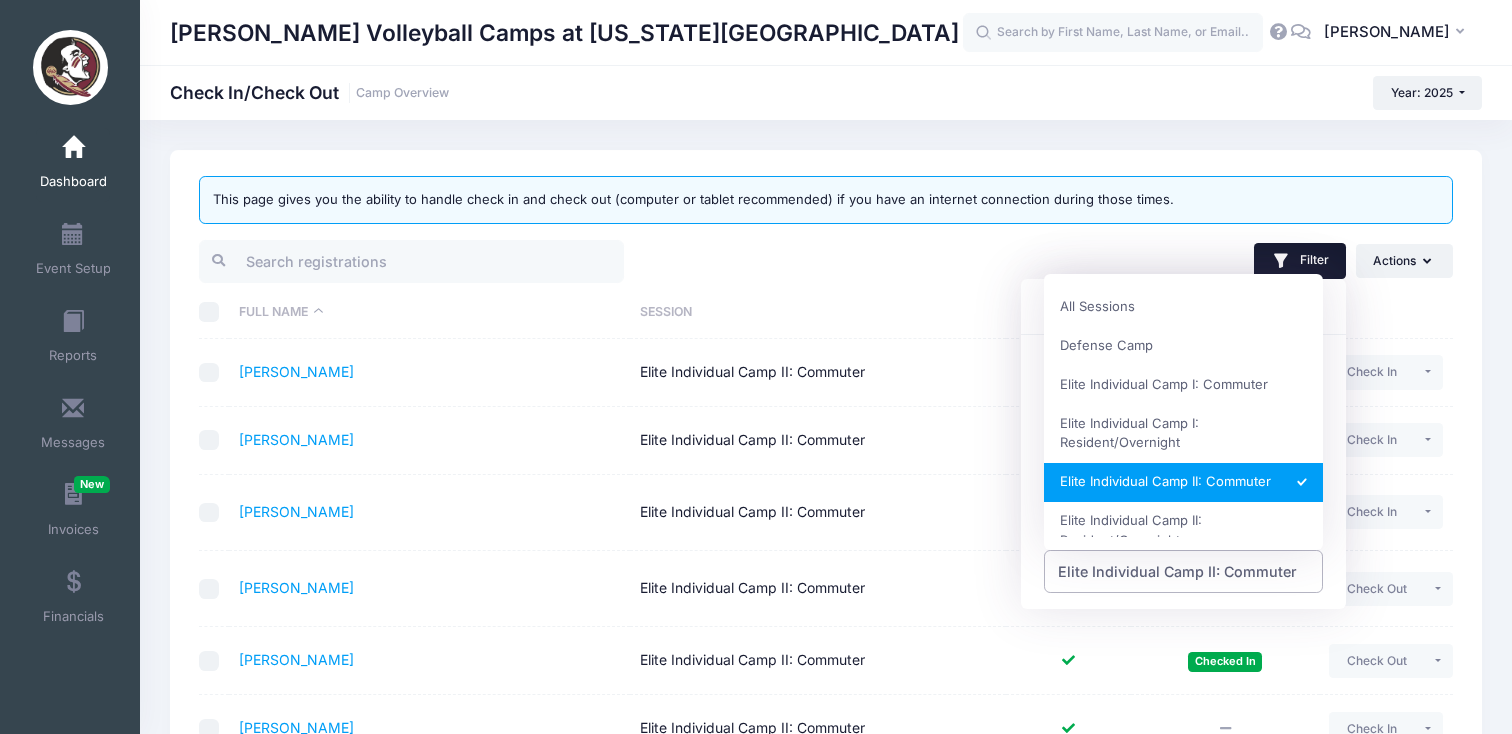 click on "Elite Individual Camp II: Commuter" at bounding box center [1184, 571] 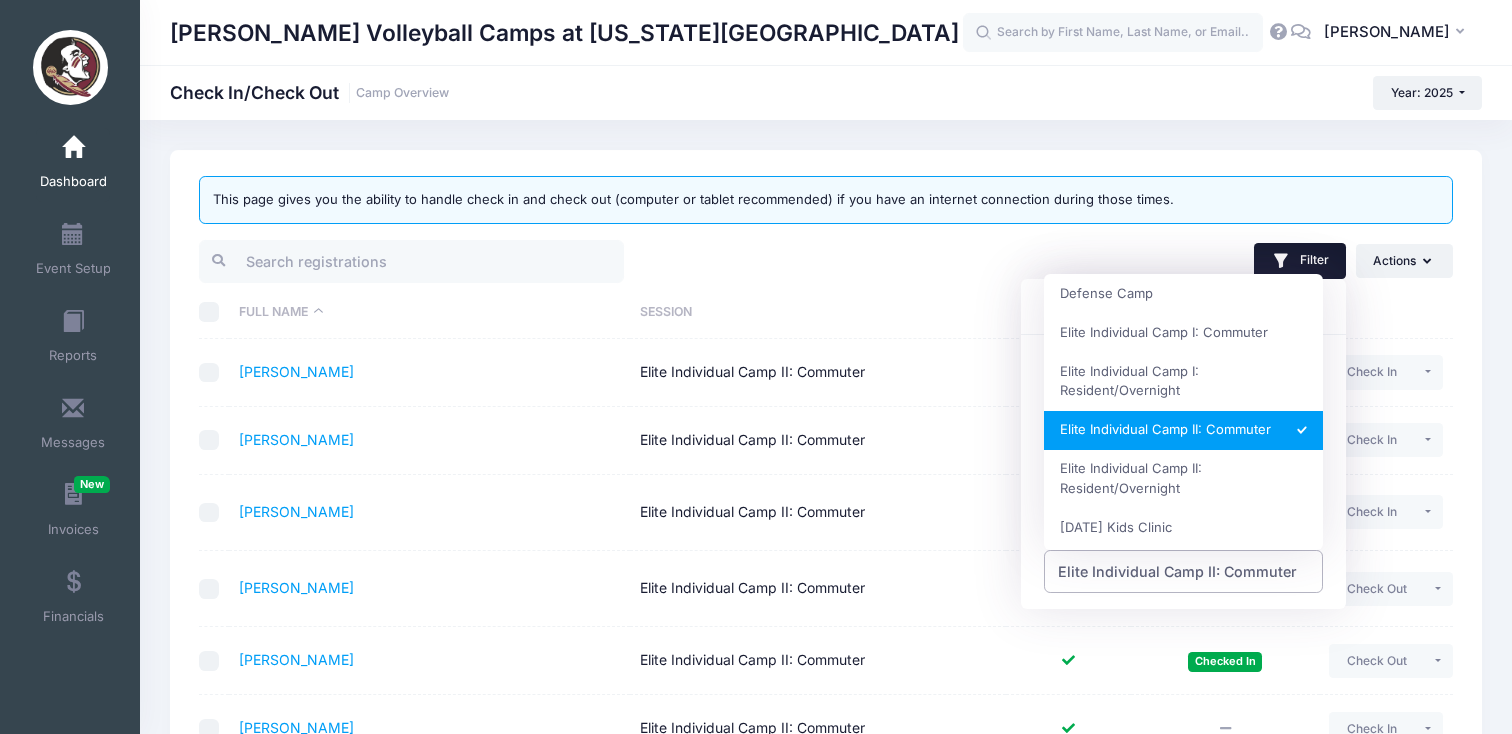 scroll, scrollTop: 55, scrollLeft: 0, axis: vertical 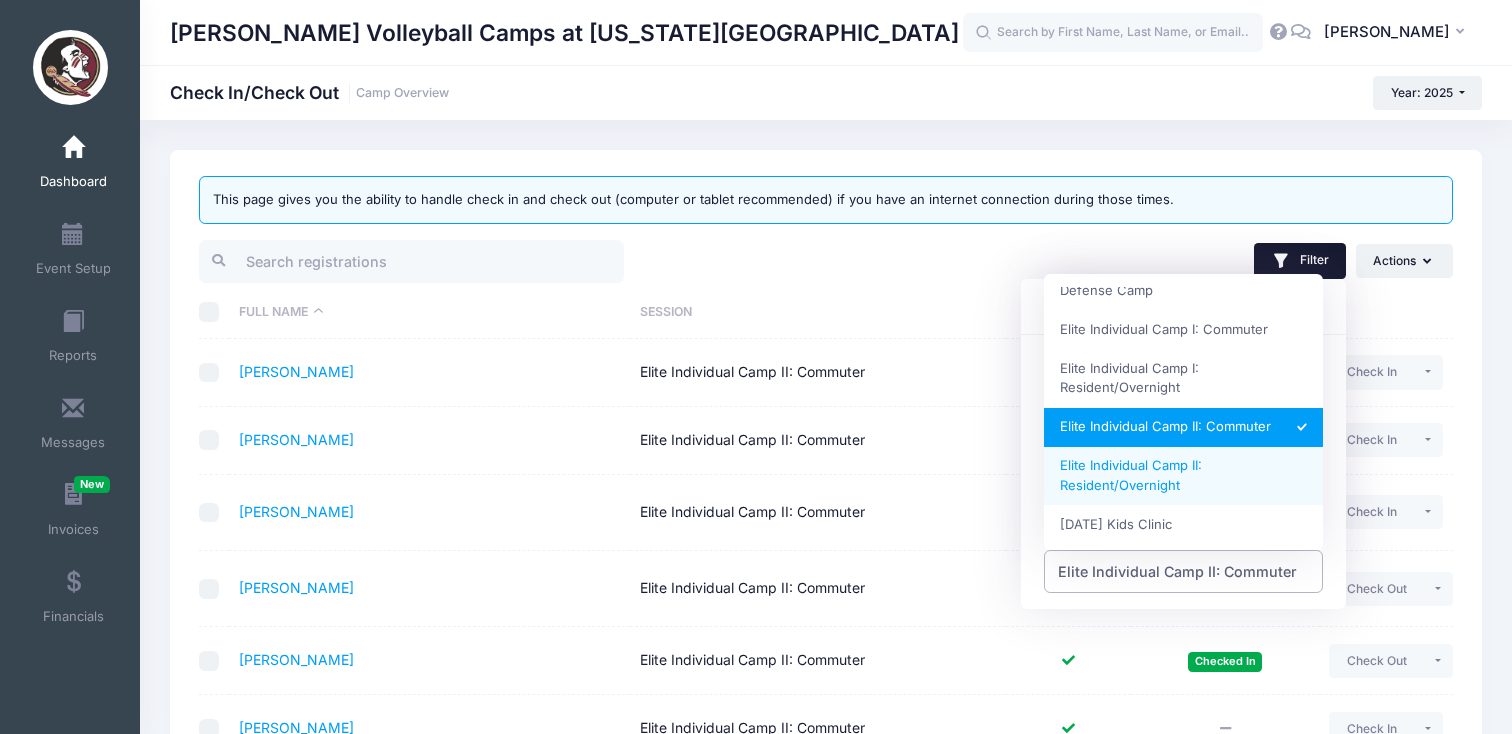 select on "Elite Individual Camp II: Resident/Overnight" 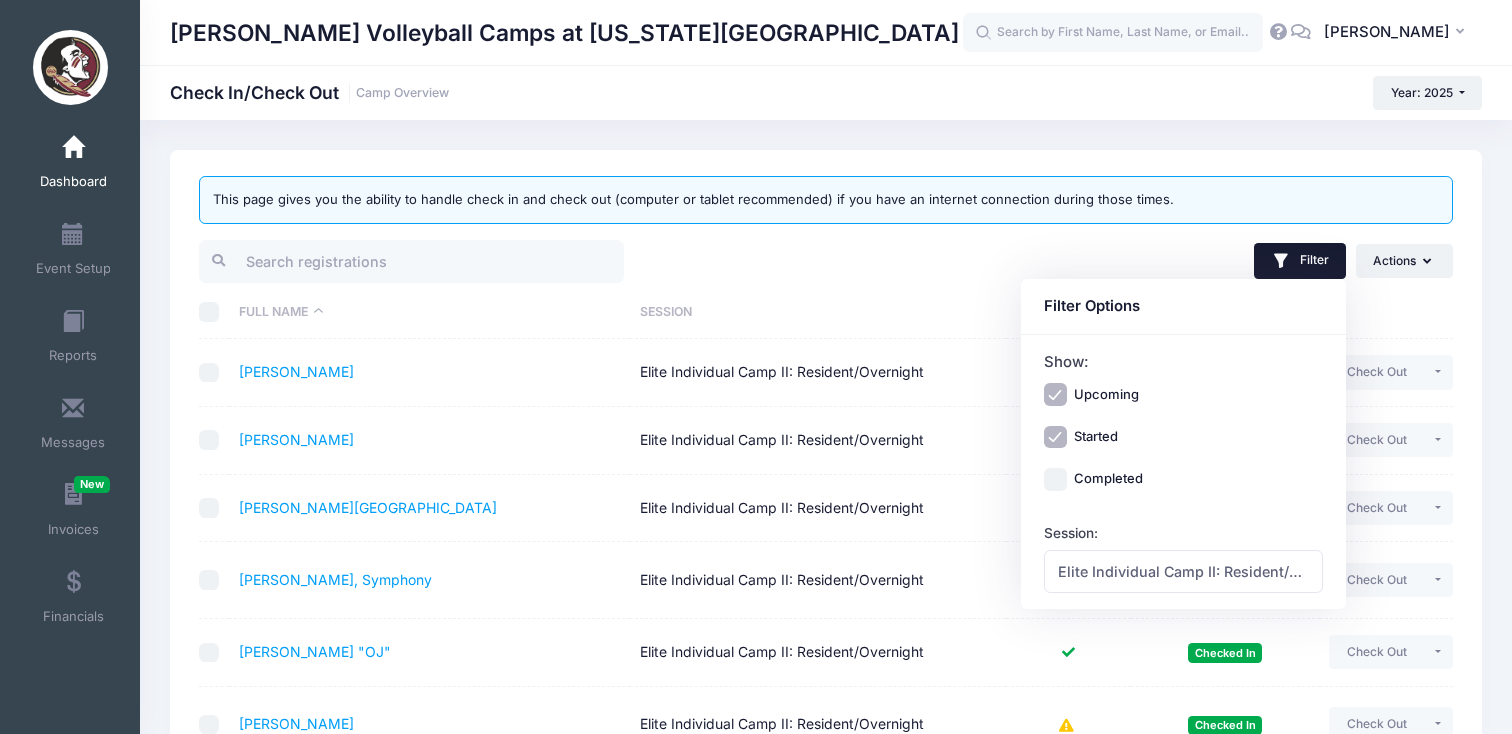 click on "Session" at bounding box center (818, 312) 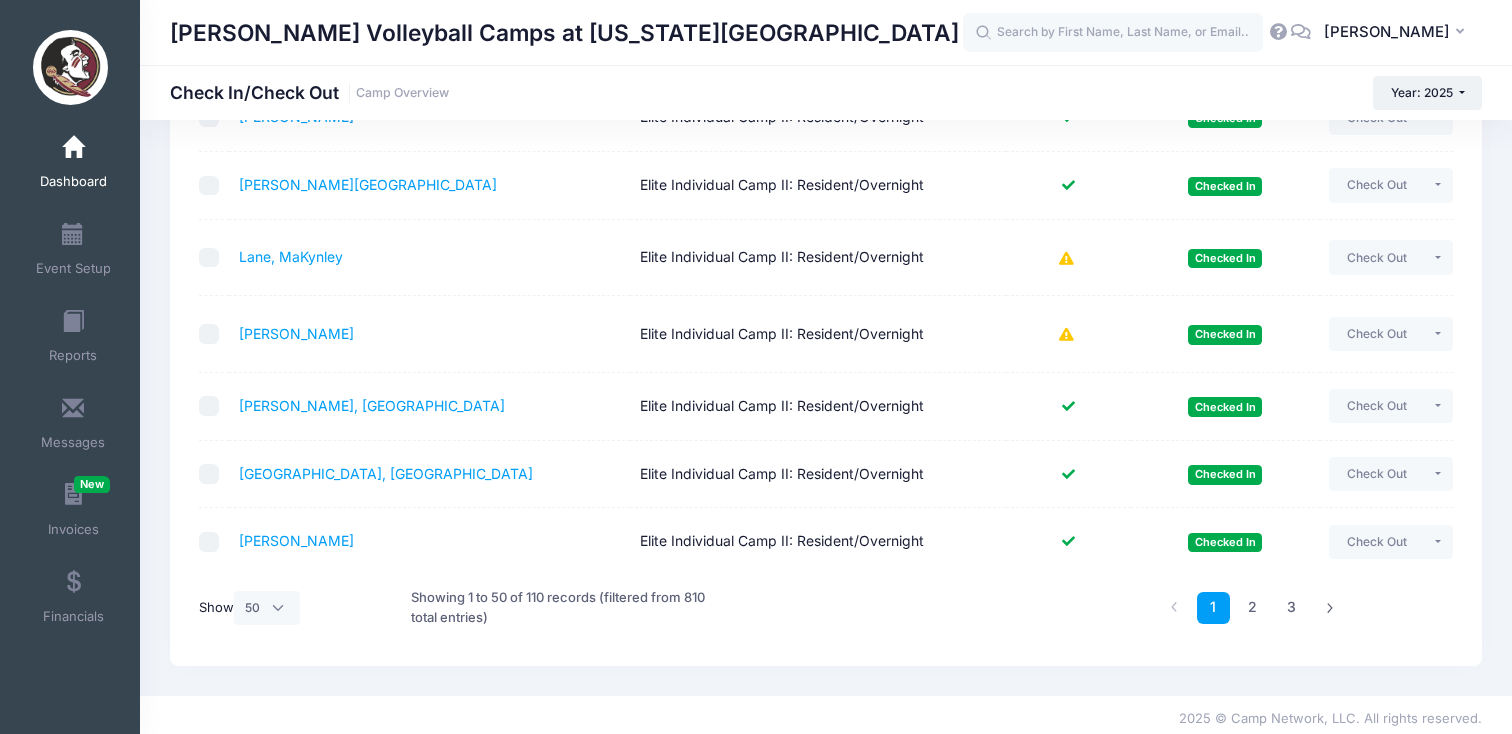 scroll, scrollTop: 3274, scrollLeft: 0, axis: vertical 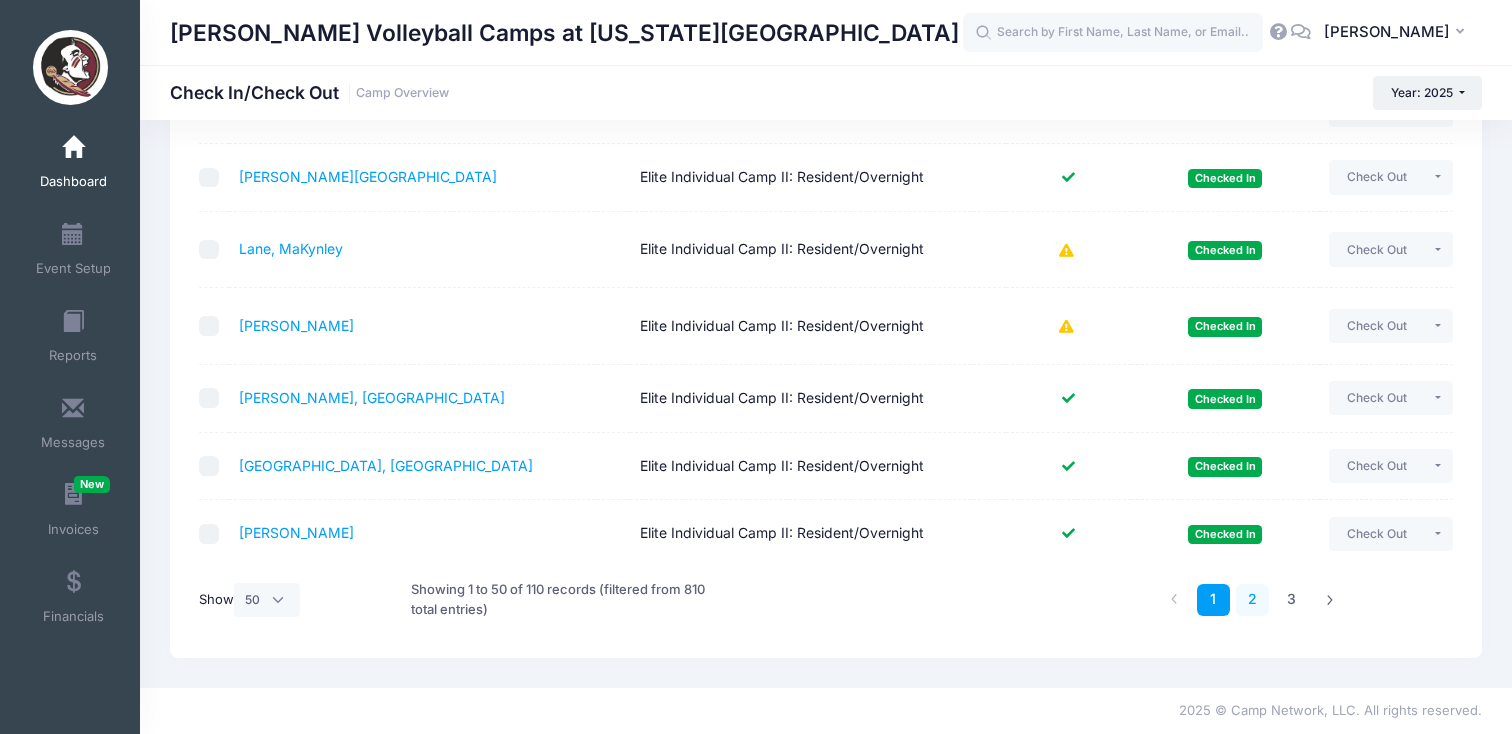 click on "2" at bounding box center [1252, 600] 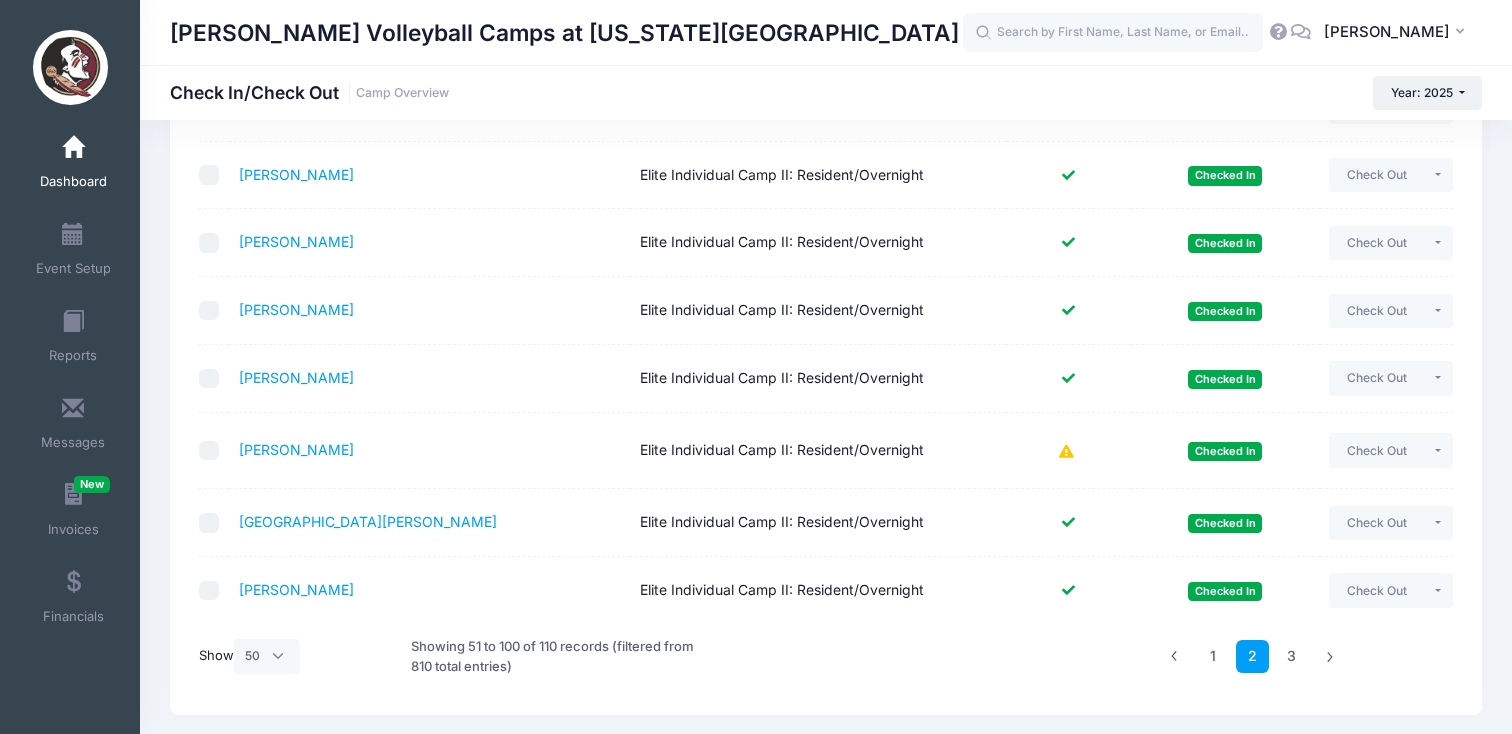 scroll, scrollTop: 3213, scrollLeft: 0, axis: vertical 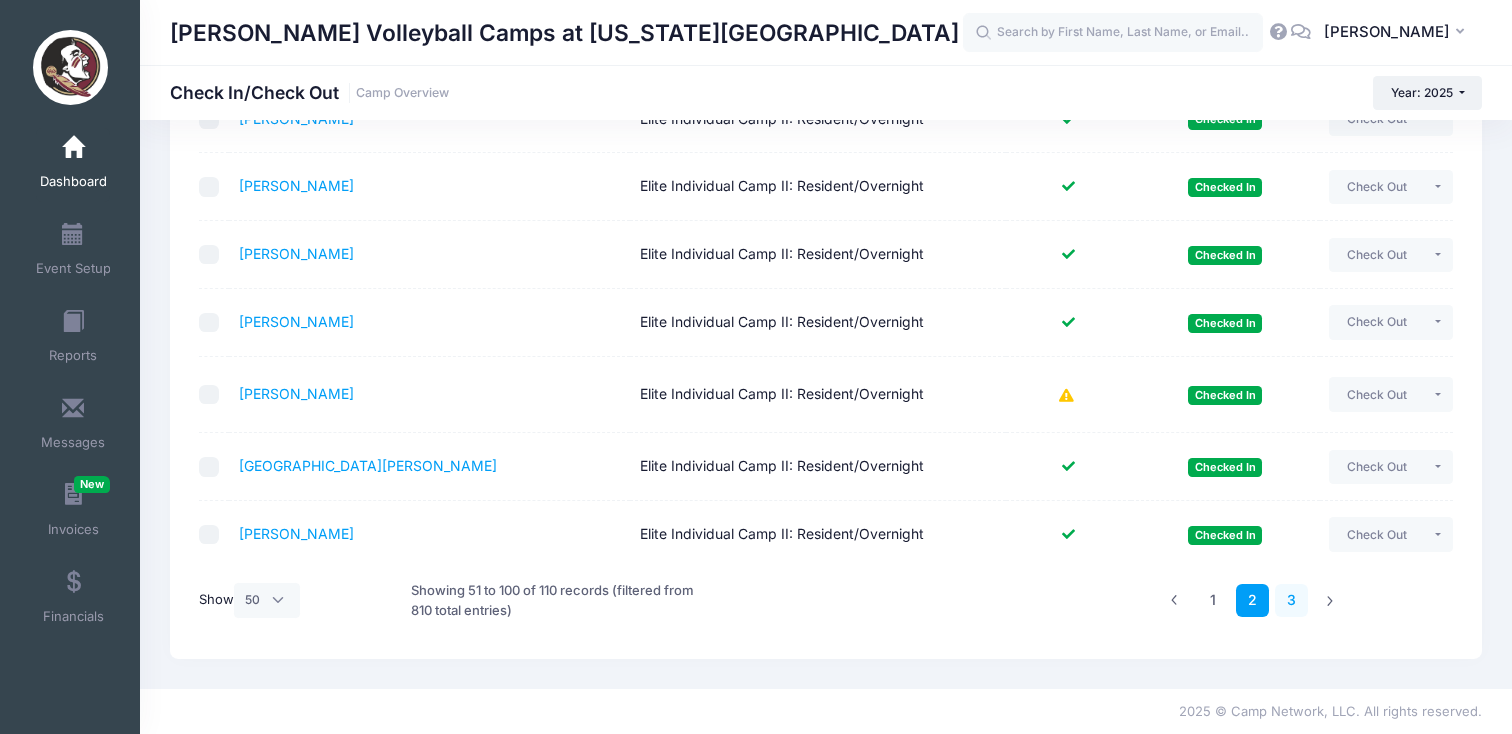 click on "3" at bounding box center (1291, 600) 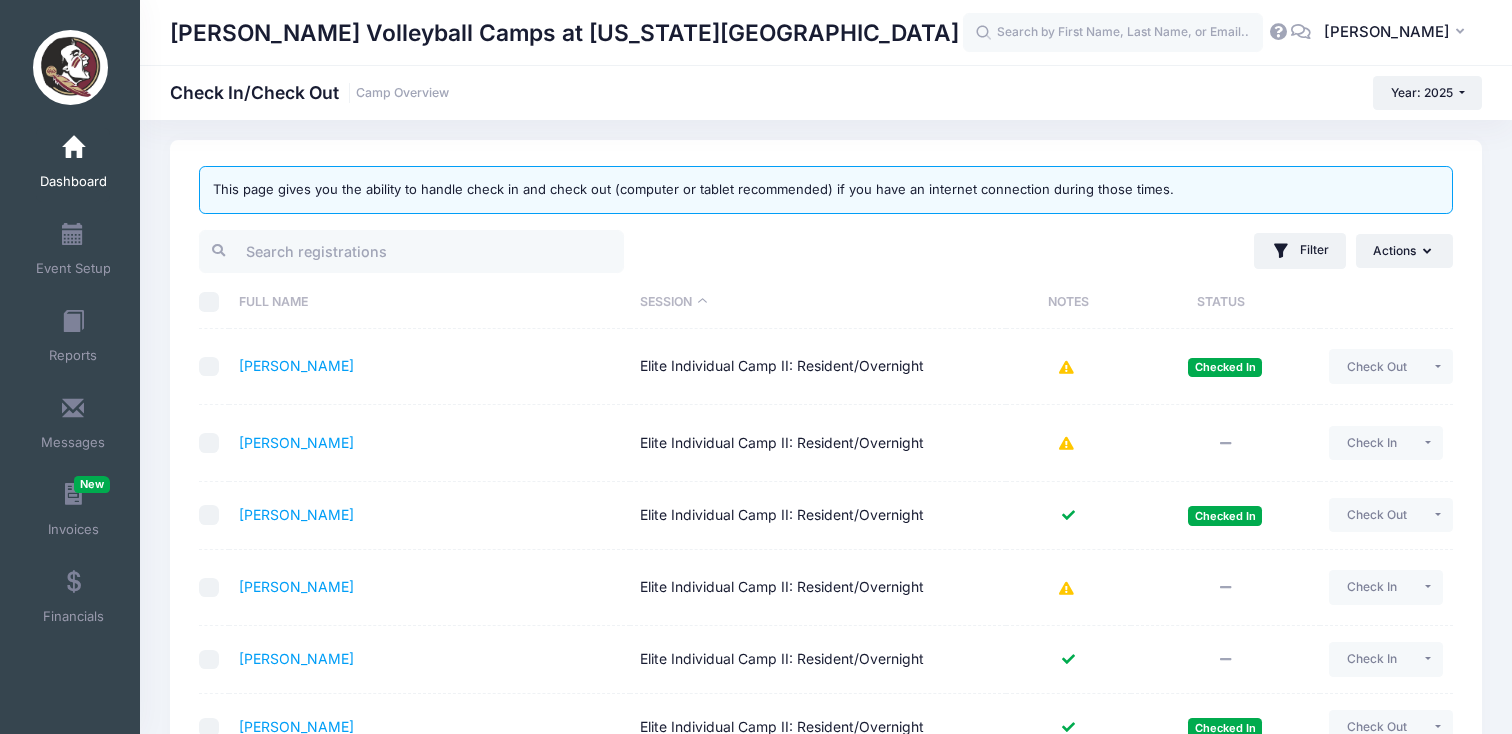 scroll, scrollTop: 19, scrollLeft: 0, axis: vertical 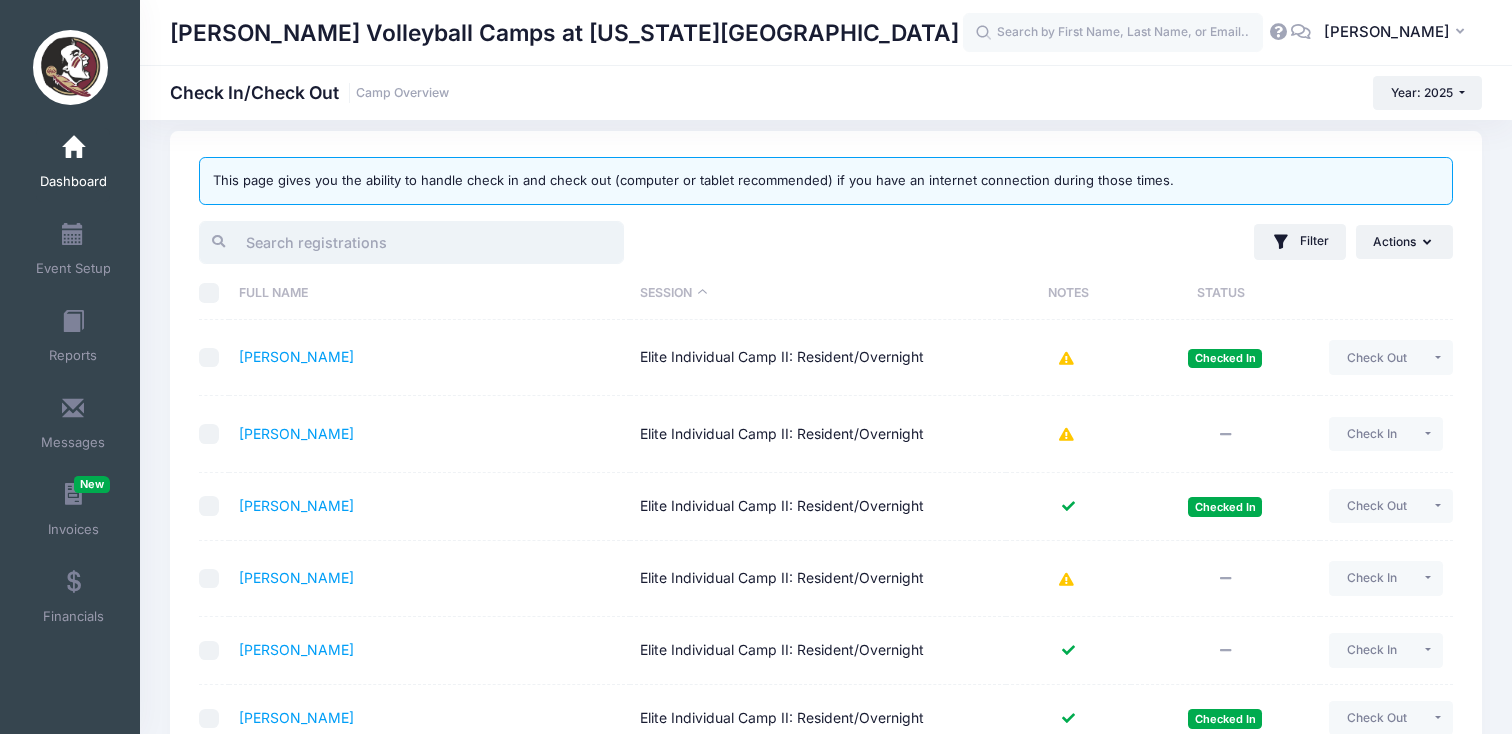 click at bounding box center [411, 242] 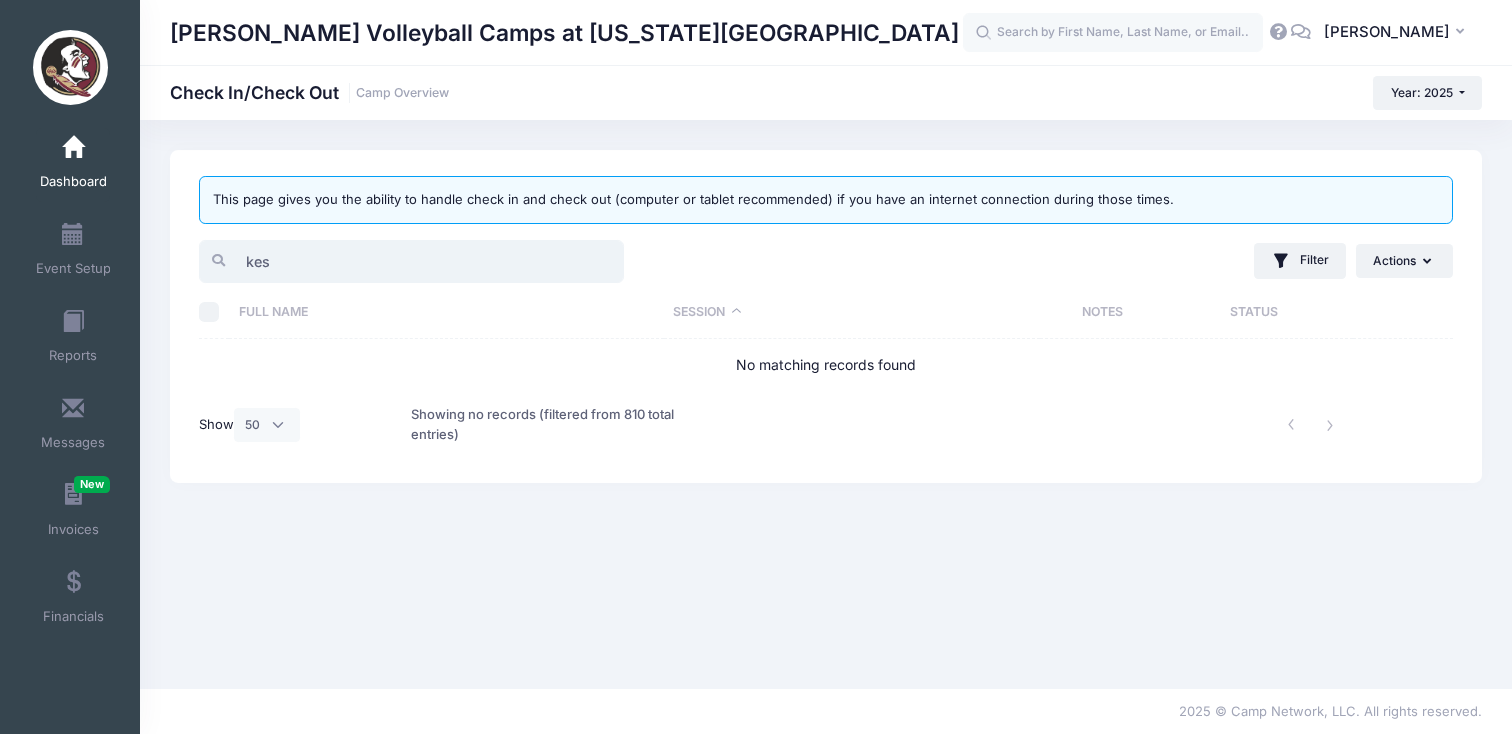scroll, scrollTop: 0, scrollLeft: 0, axis: both 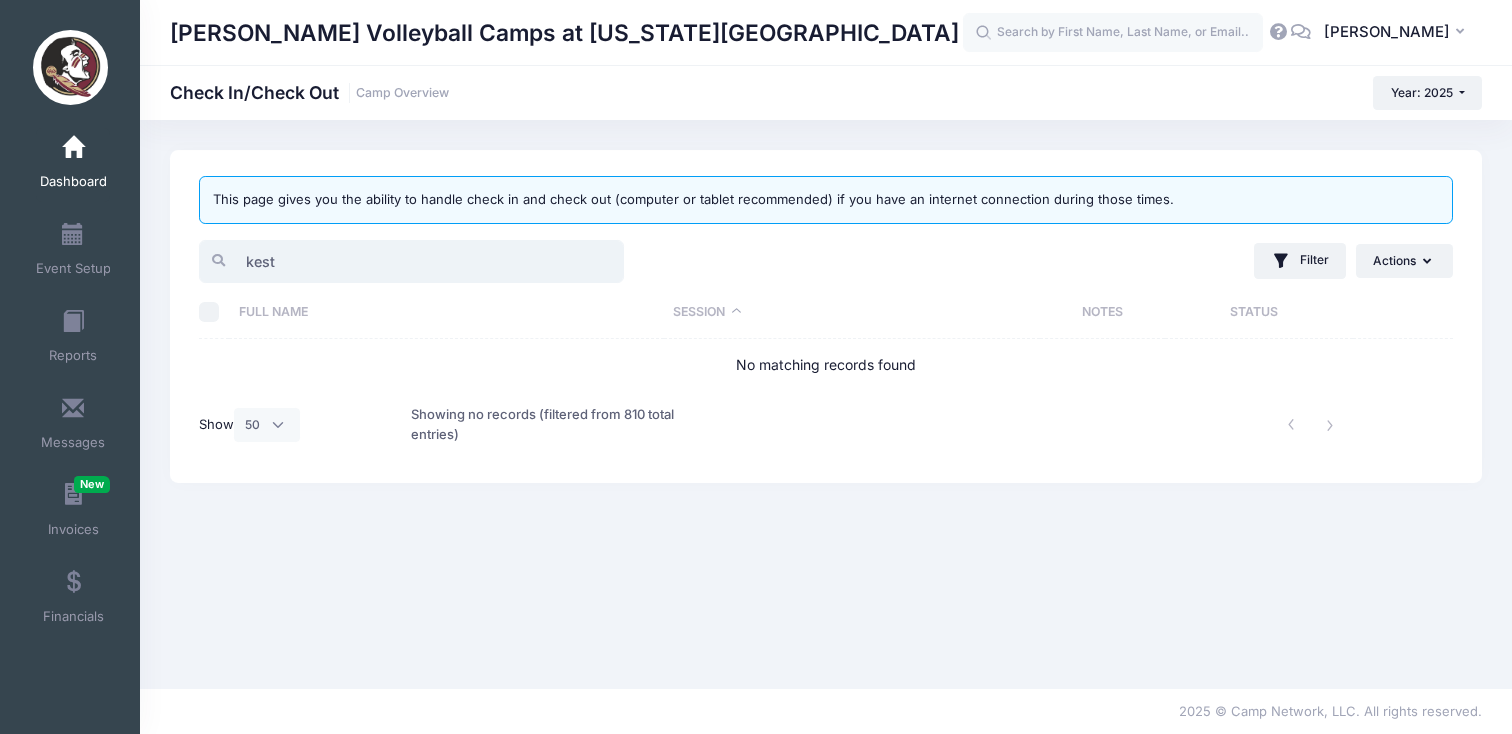 type on "kest" 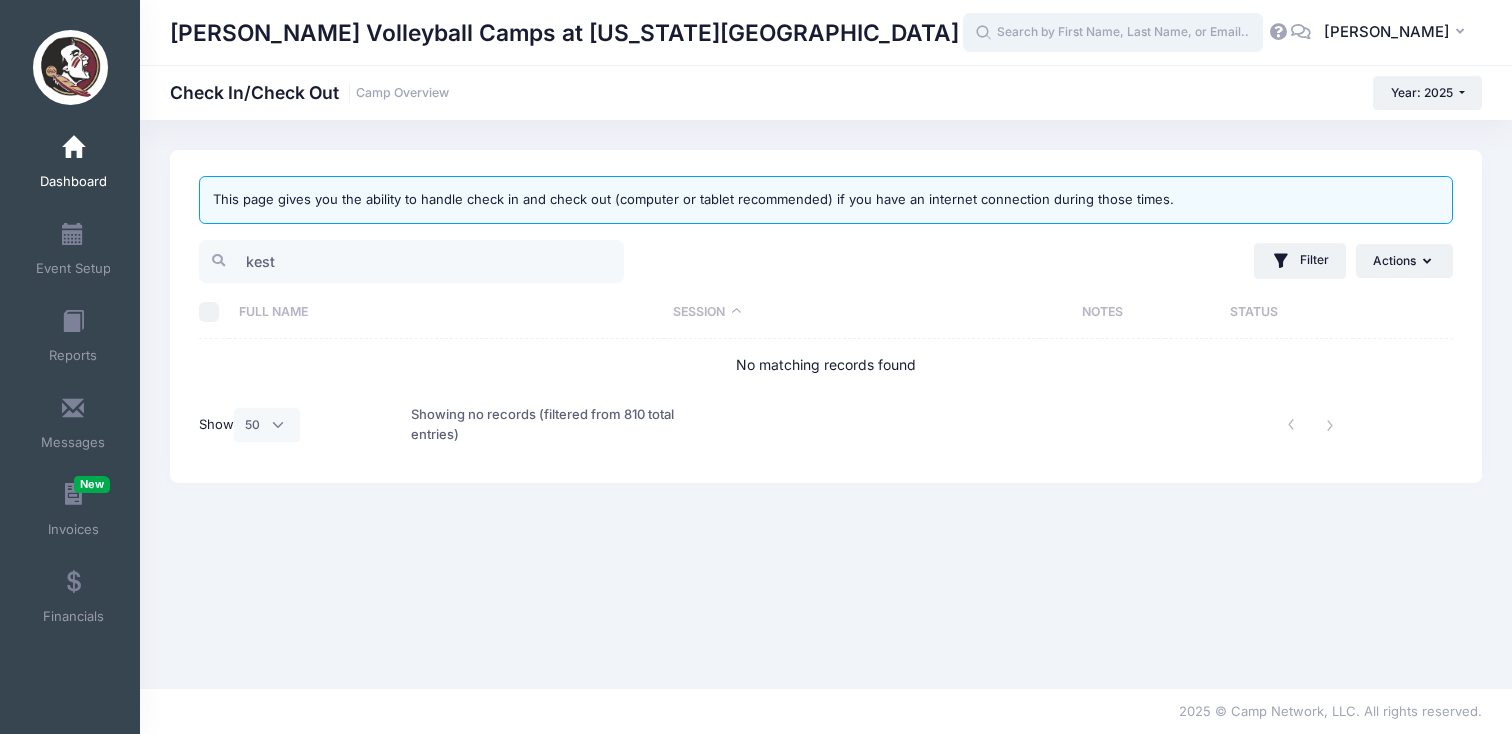 click at bounding box center [1113, 33] 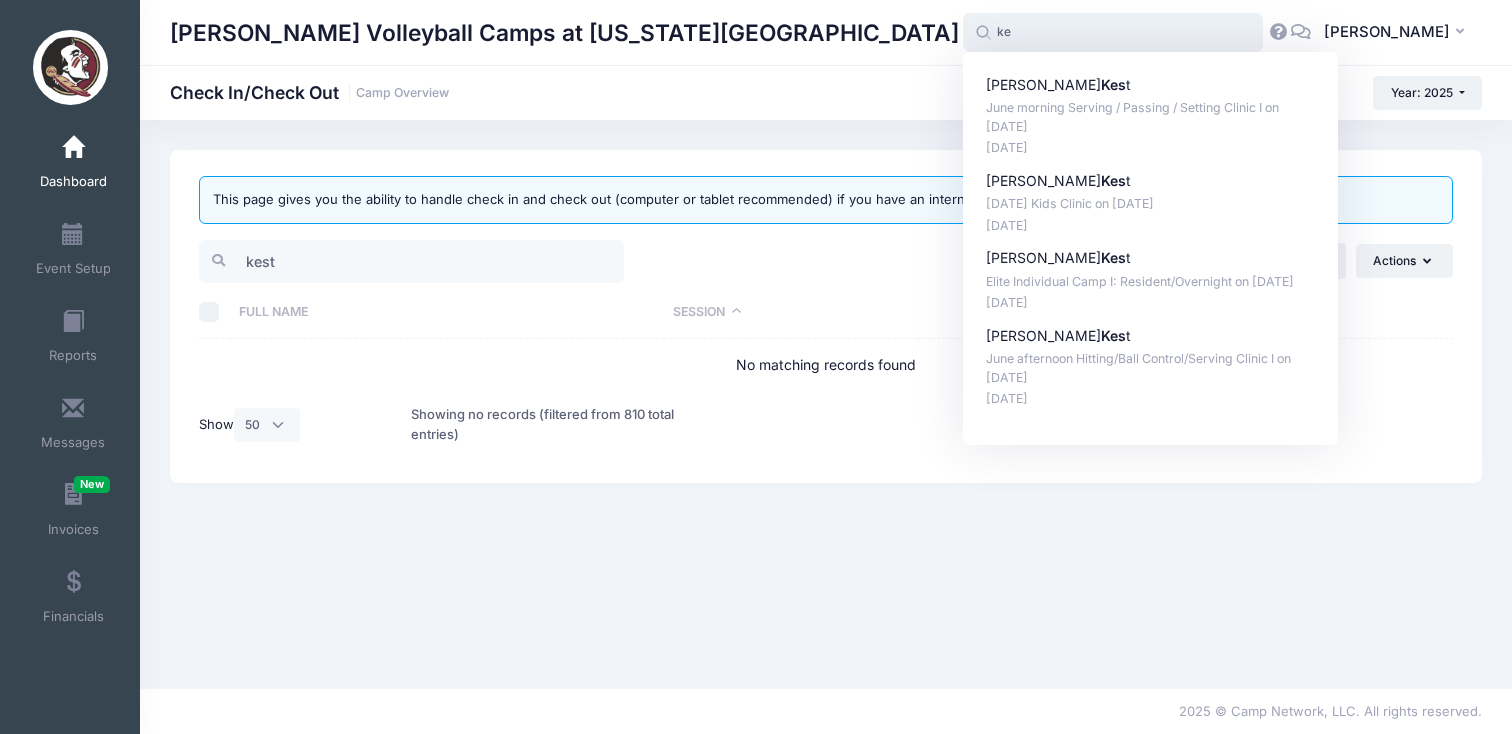 type on "k" 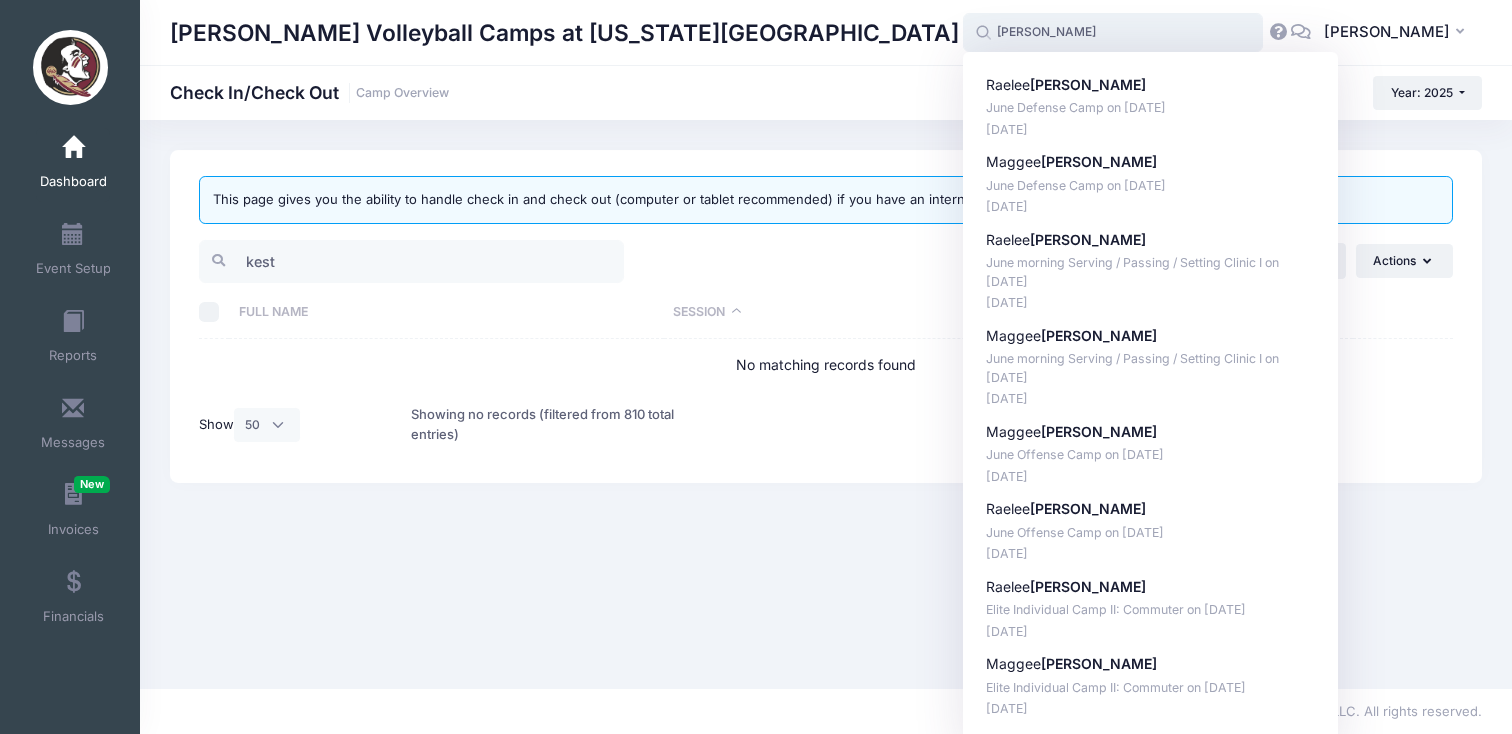 type on "[PERSON_NAME]" 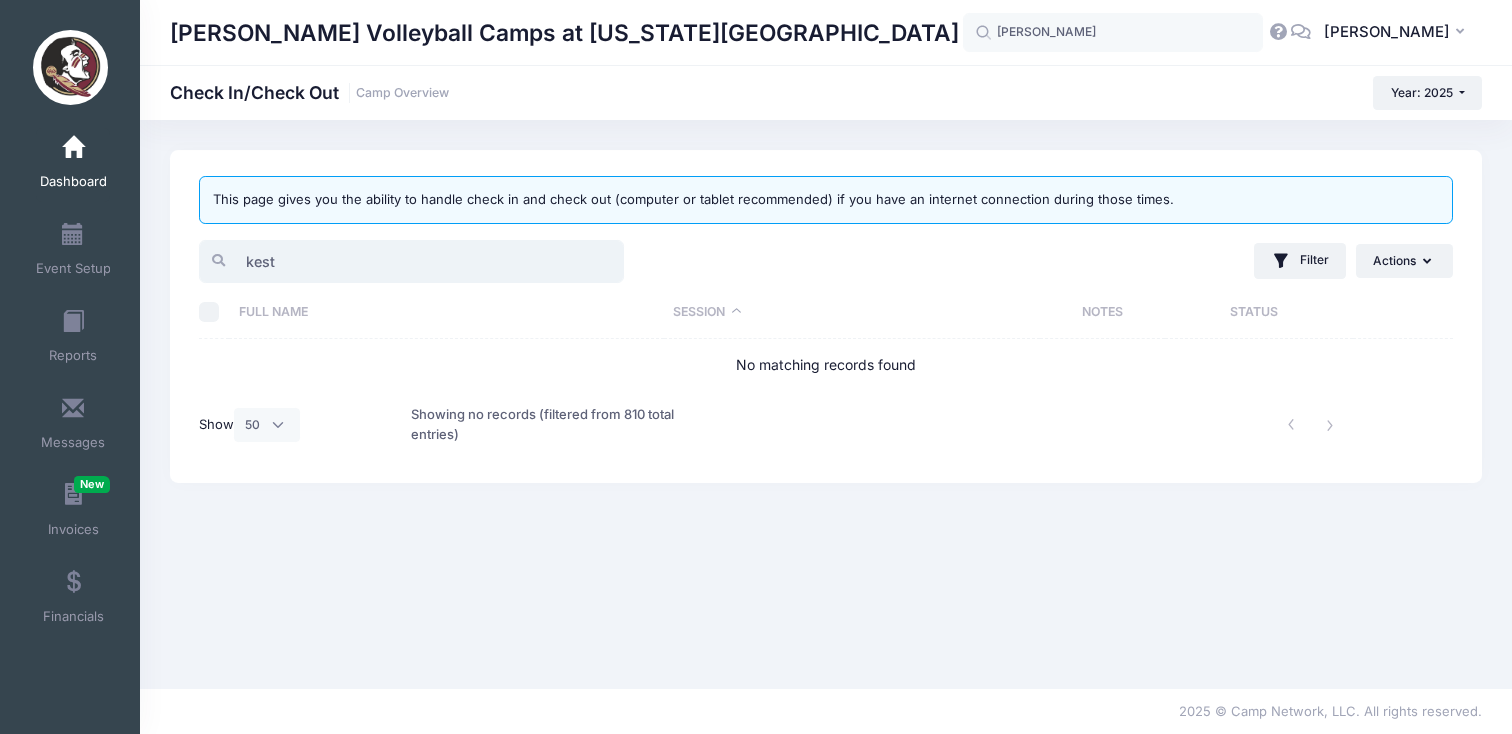 click on "kest" at bounding box center [411, 261] 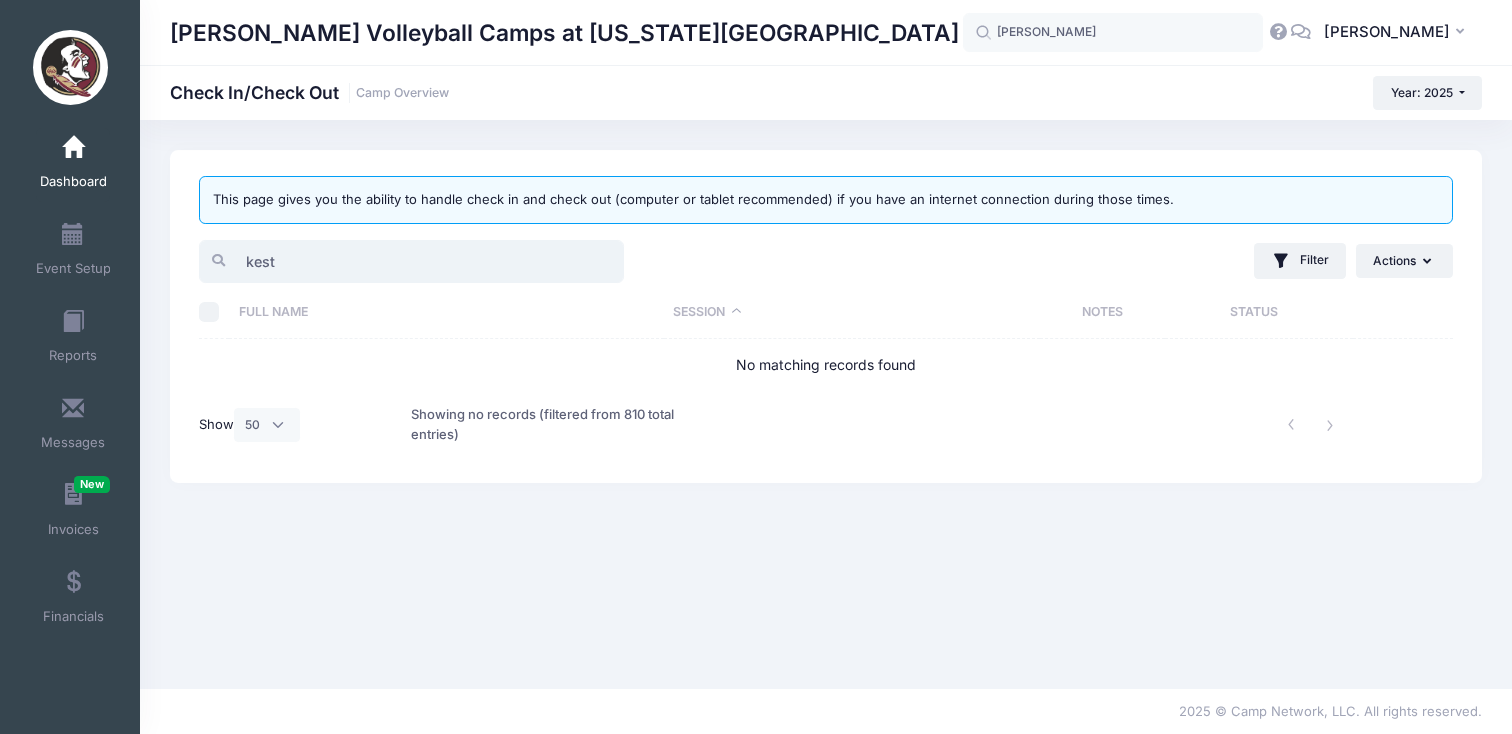 click on "kest" at bounding box center (411, 261) 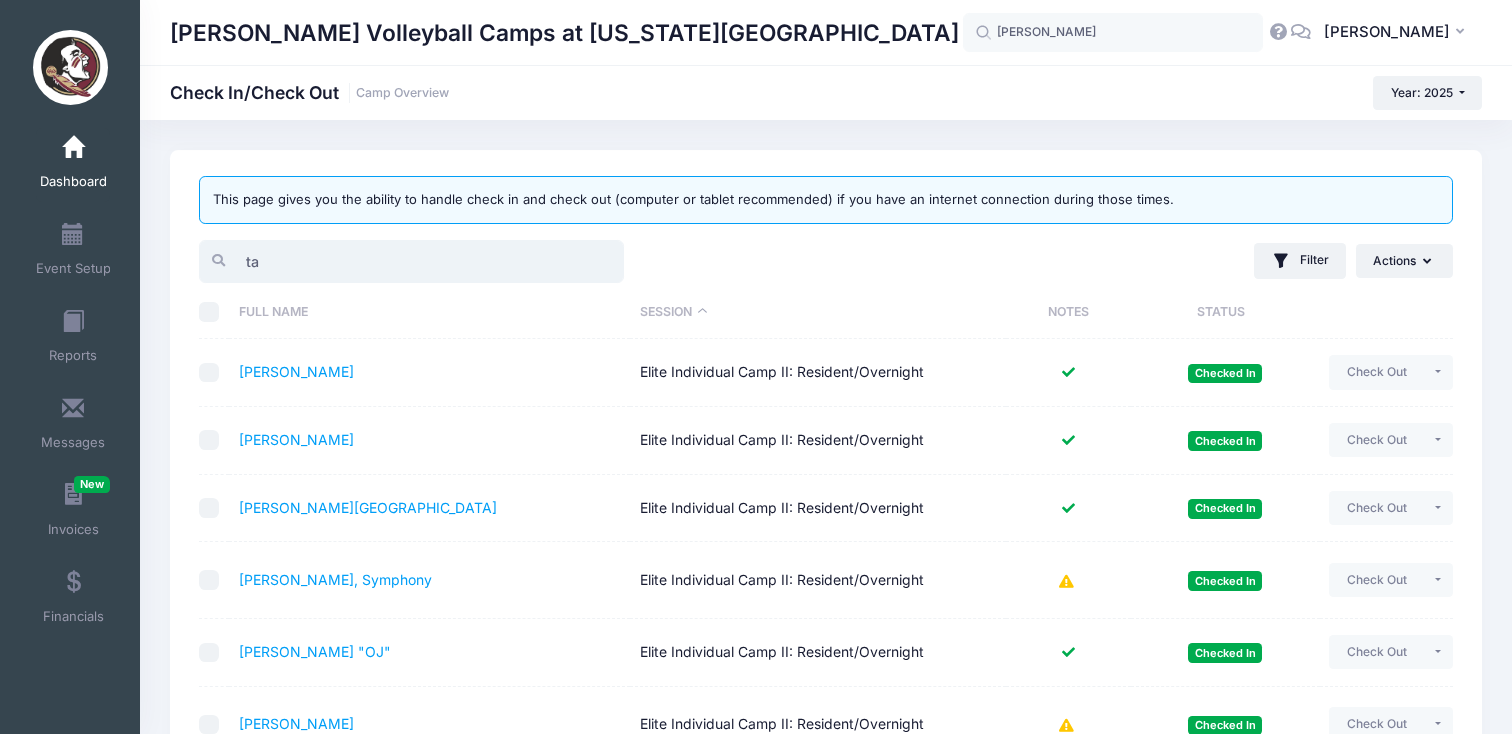type on "t" 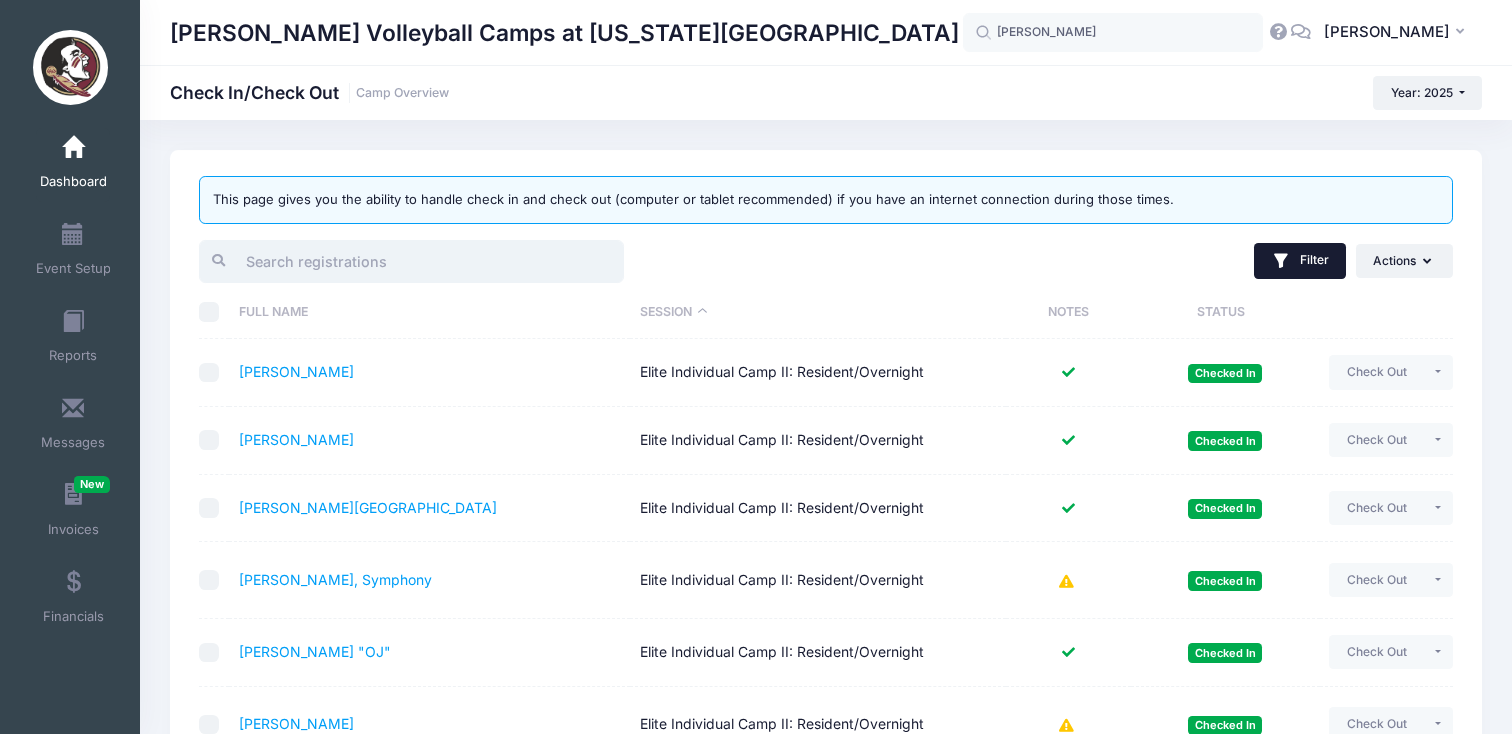 type 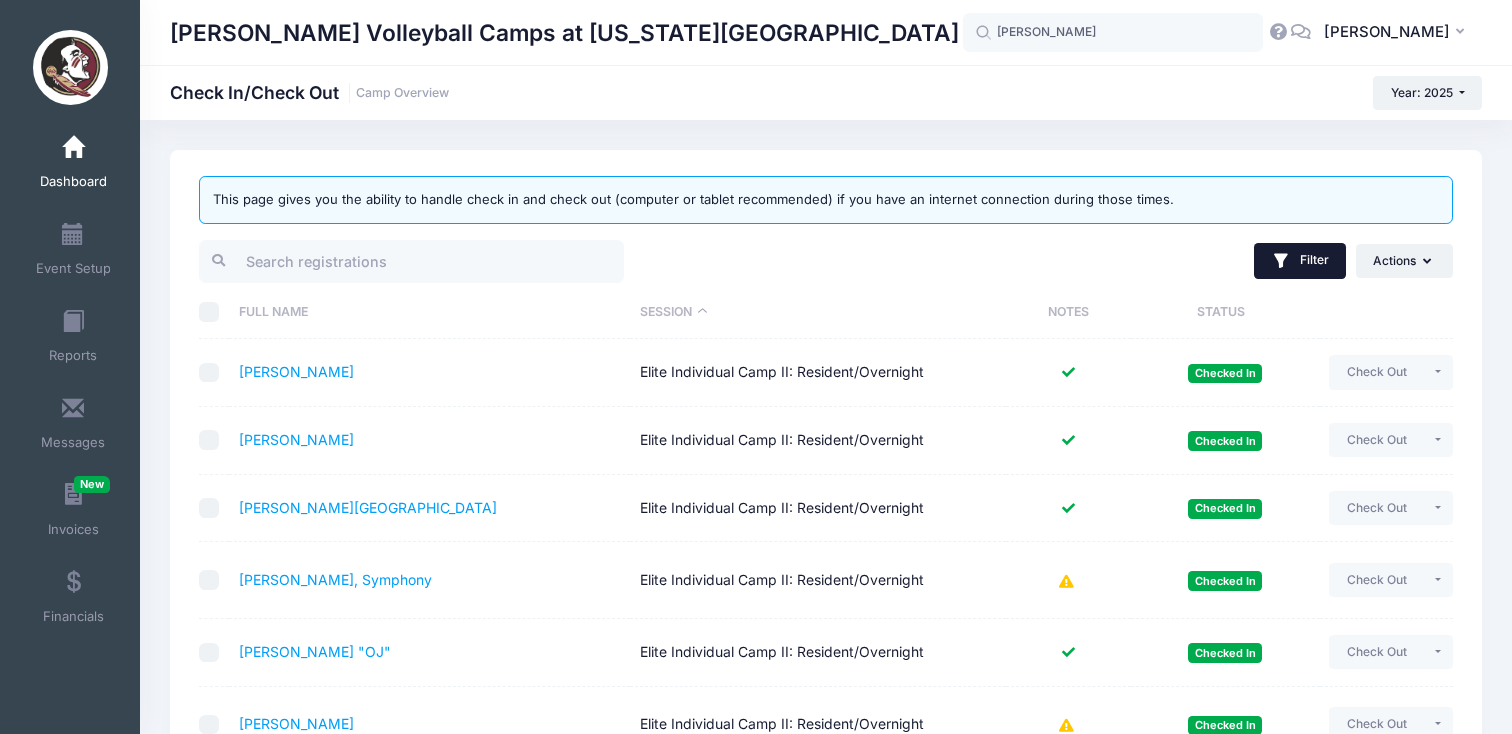 click 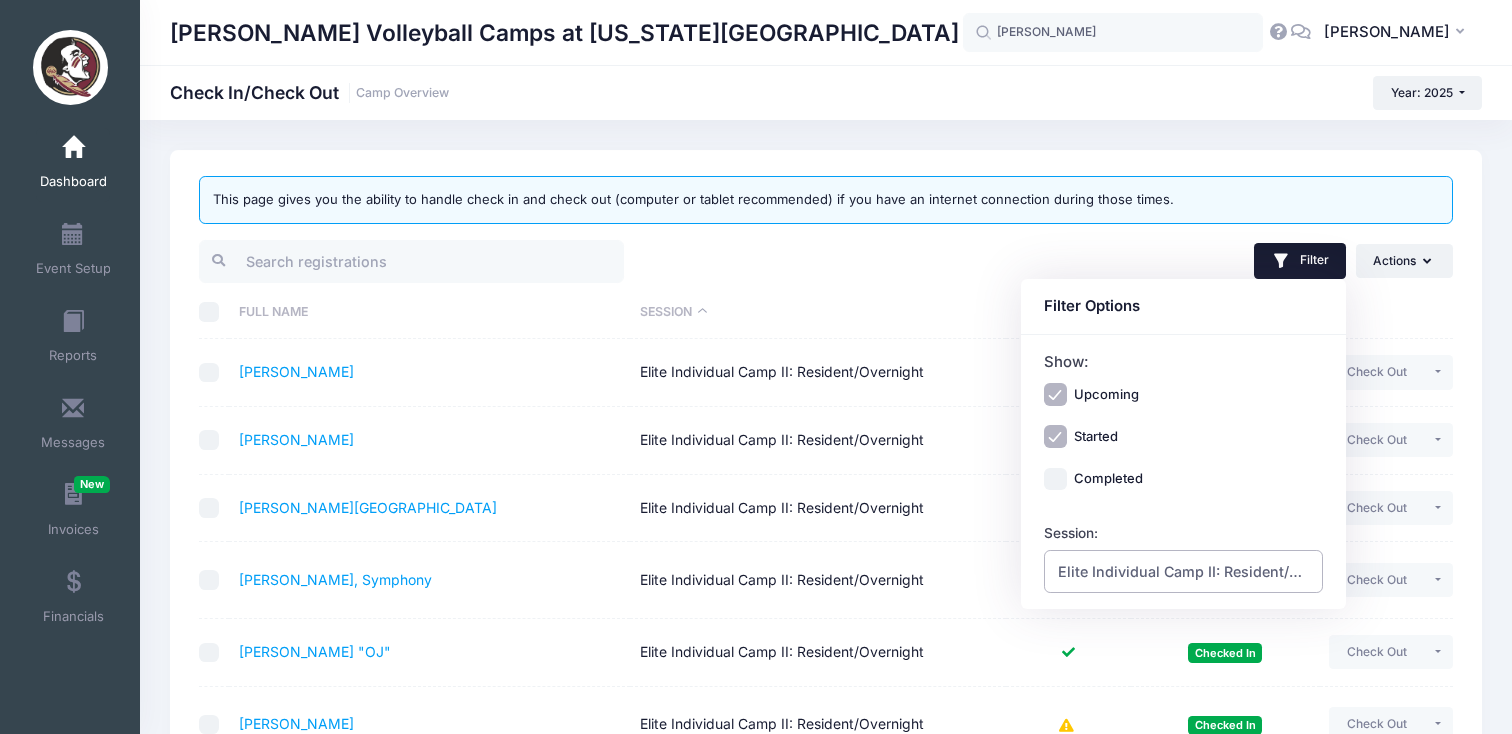 click on "Elite Individual Camp II: Resident/Overnight" at bounding box center (1184, 571) 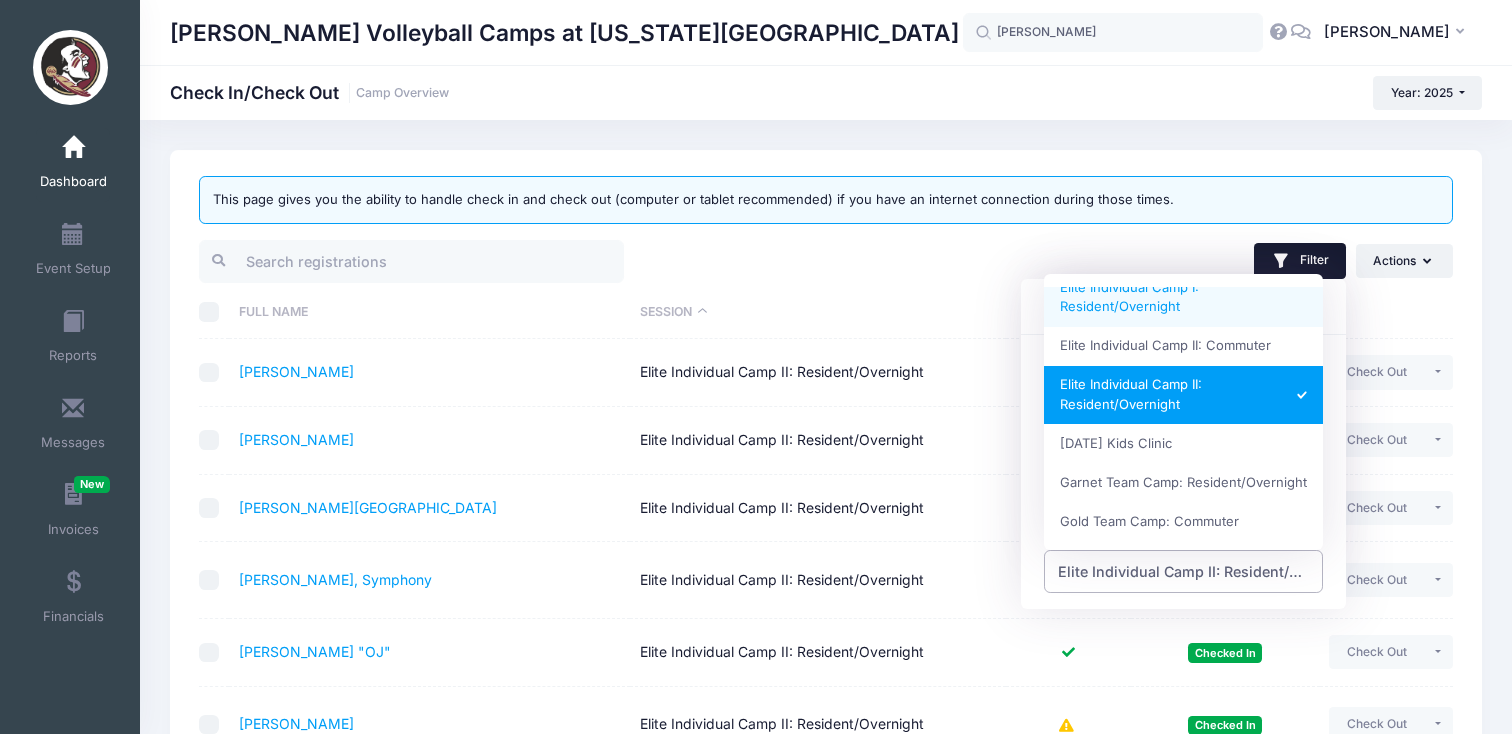 scroll, scrollTop: 0, scrollLeft: 0, axis: both 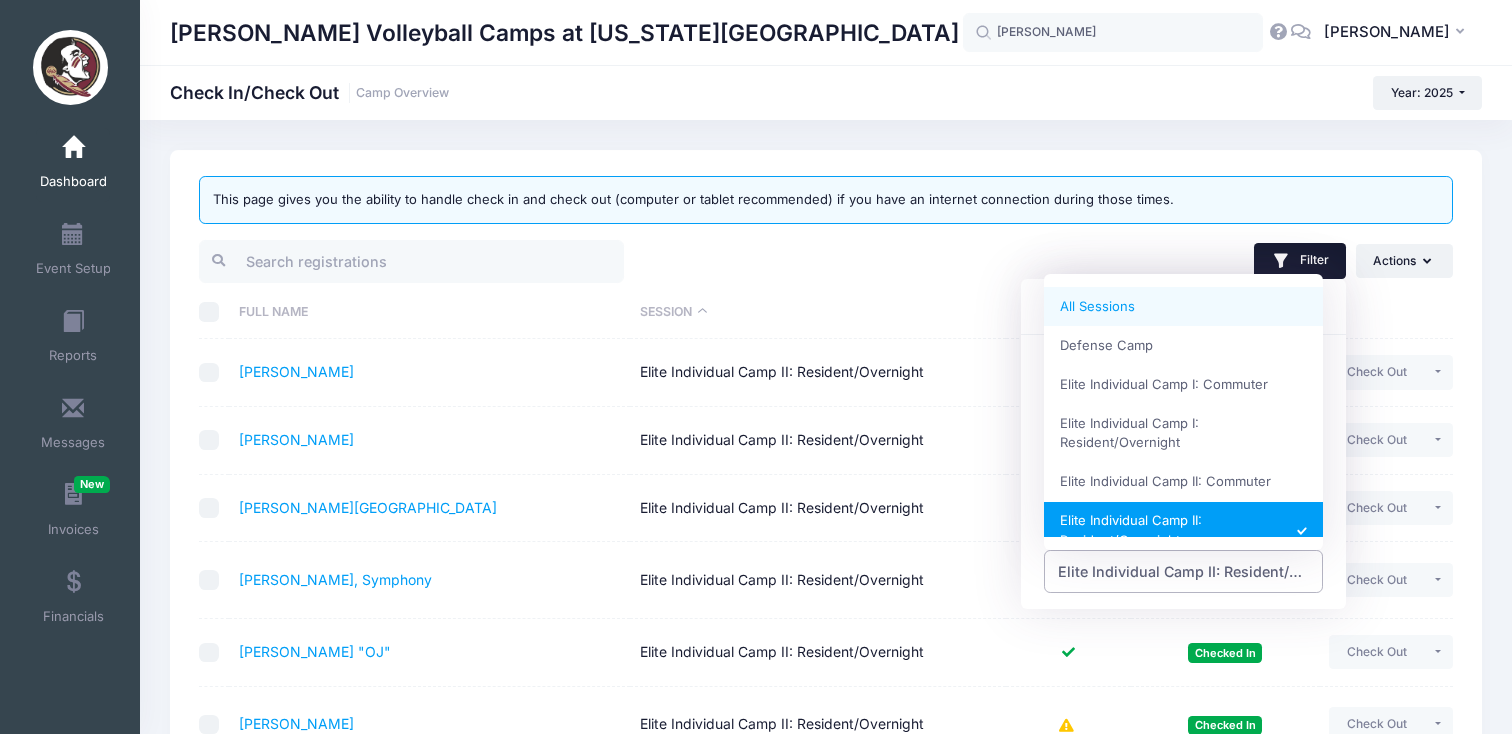 select 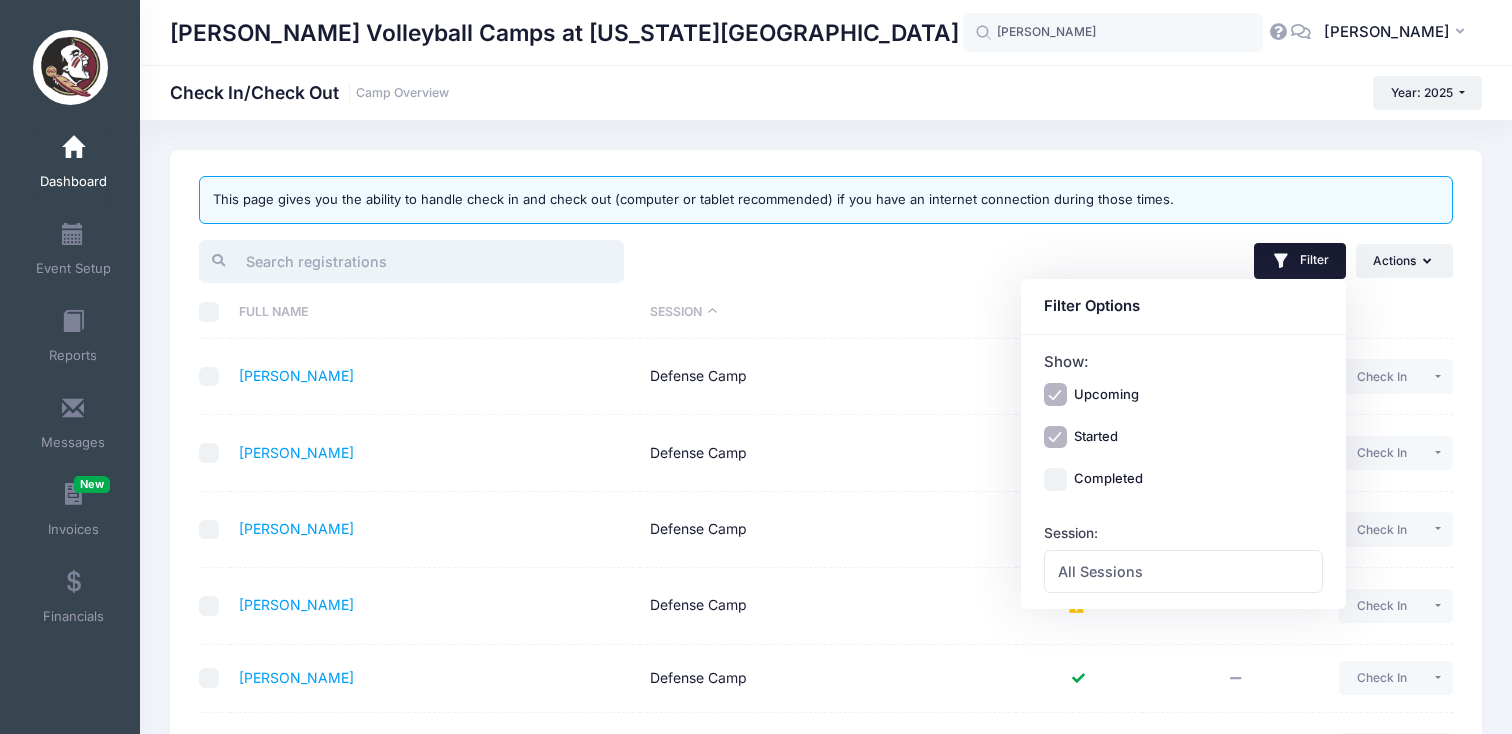 click at bounding box center (411, 261) 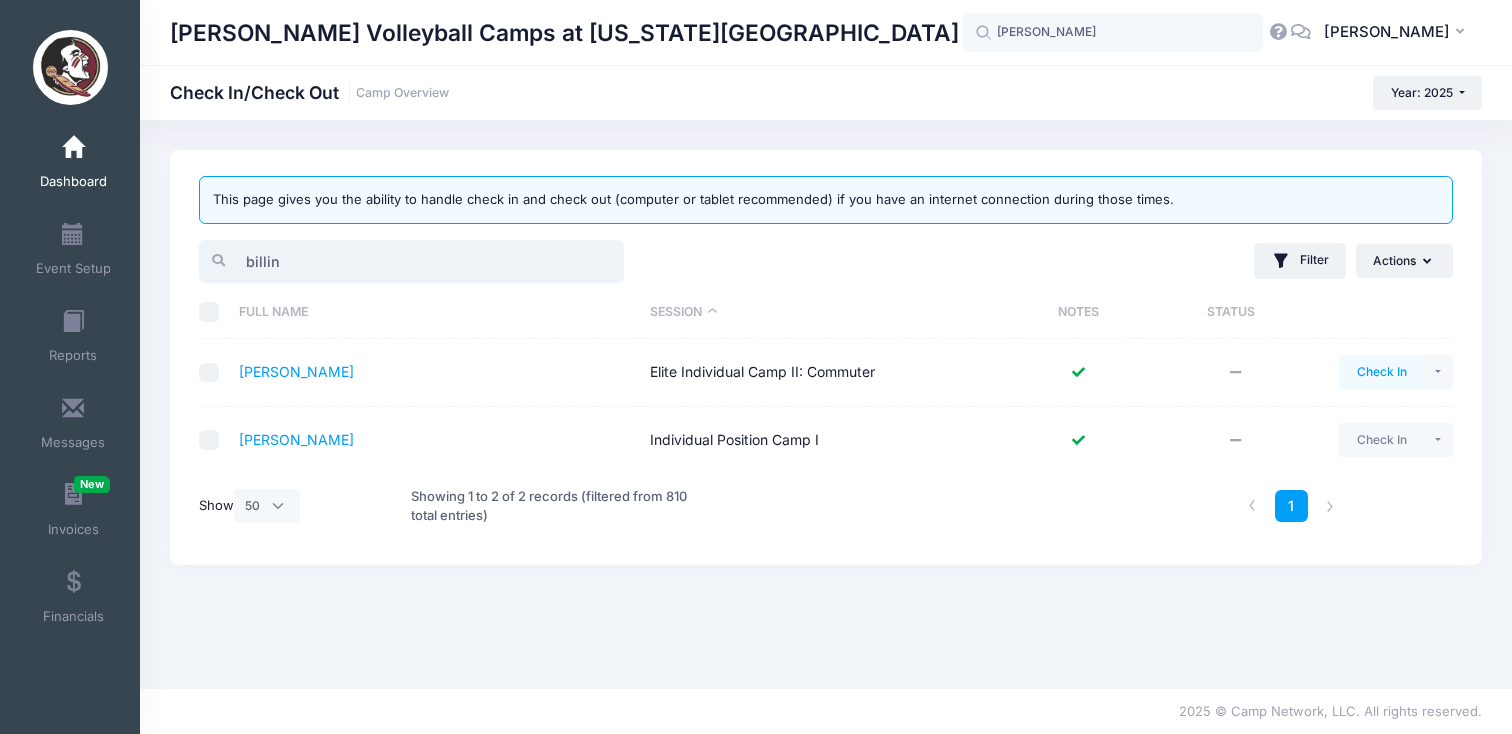 type on "billin" 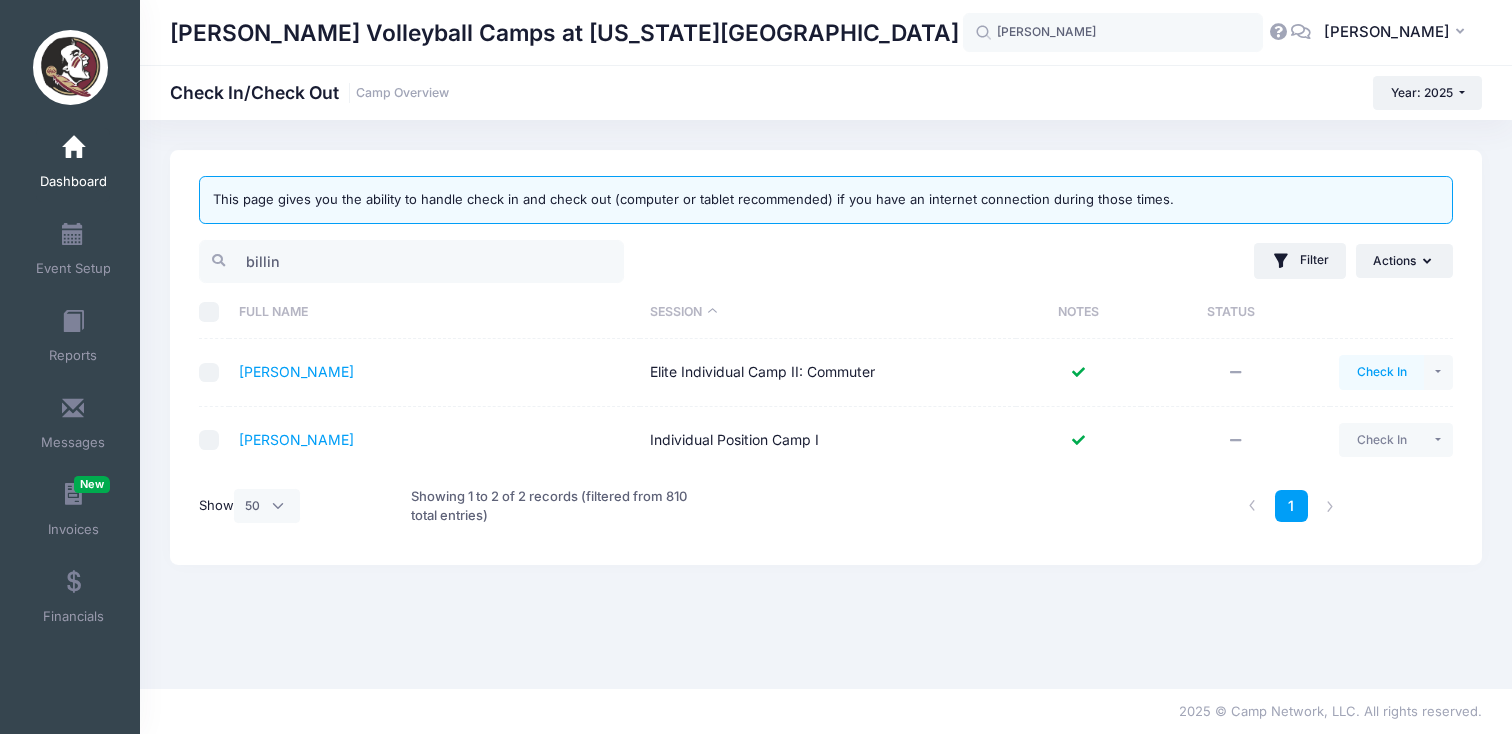 click on "Check In" at bounding box center (1381, 372) 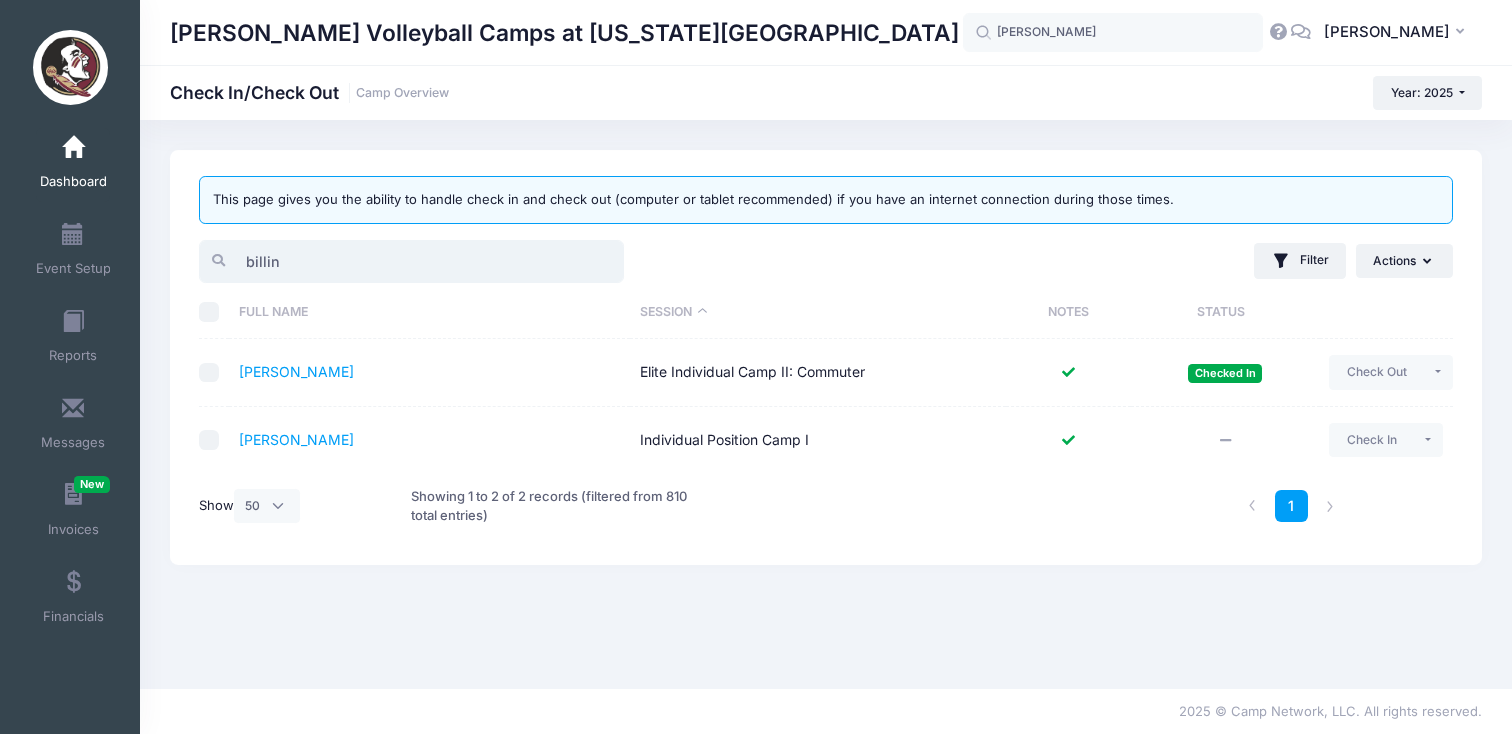 drag, startPoint x: 299, startPoint y: 263, endPoint x: 217, endPoint y: 267, distance: 82.0975 